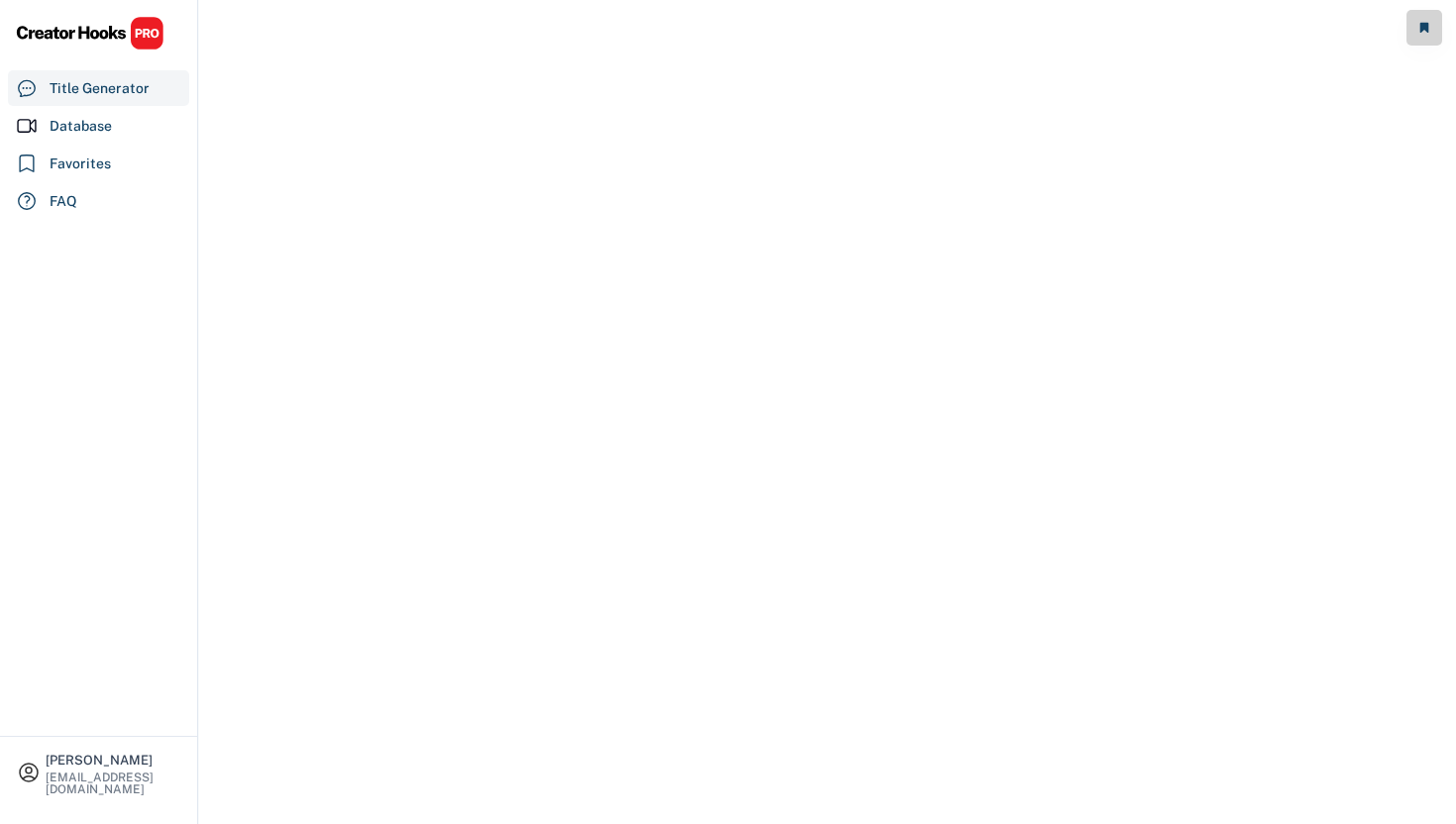 scroll, scrollTop: 0, scrollLeft: 0, axis: both 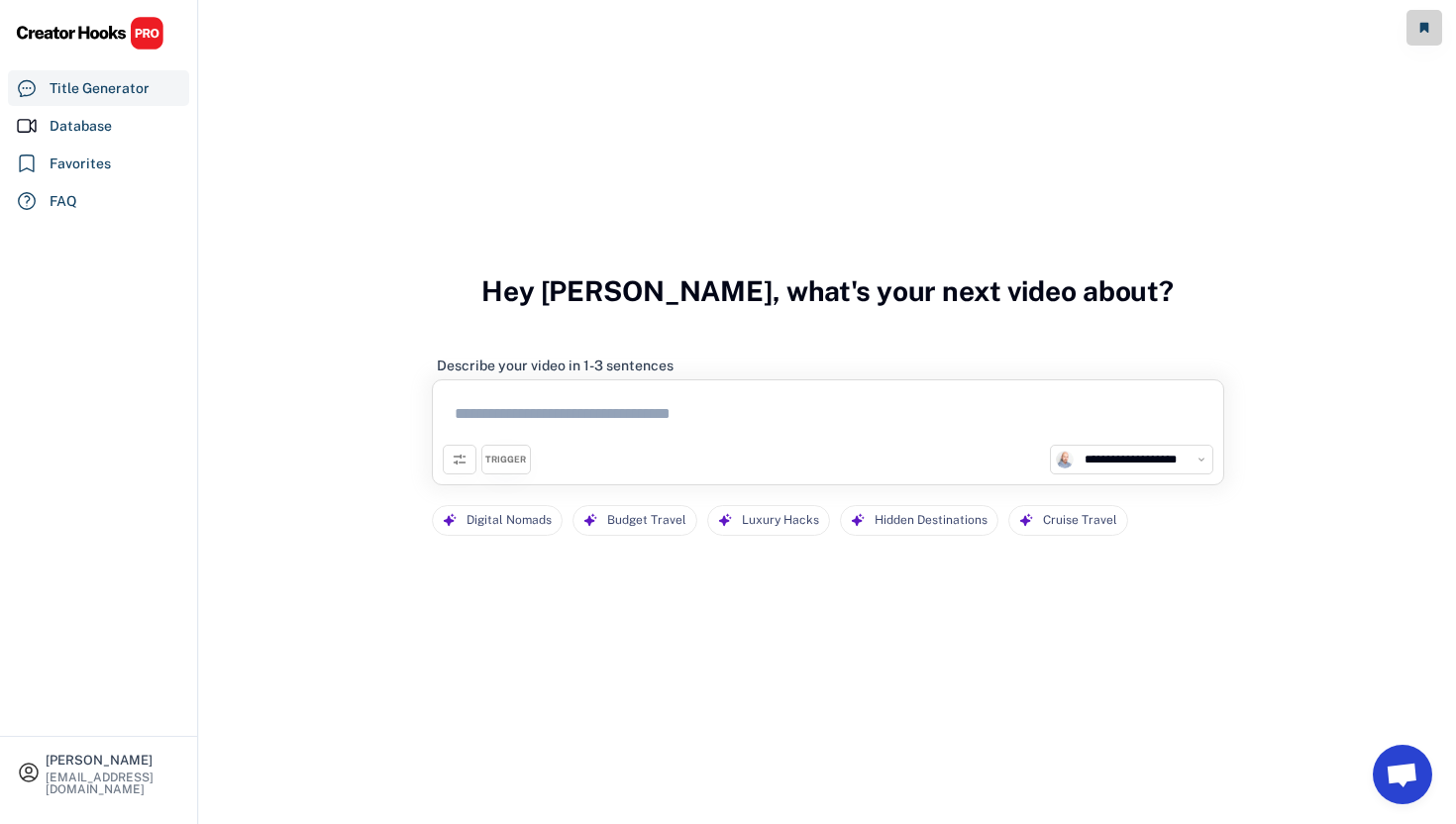 click at bounding box center [828, 417] 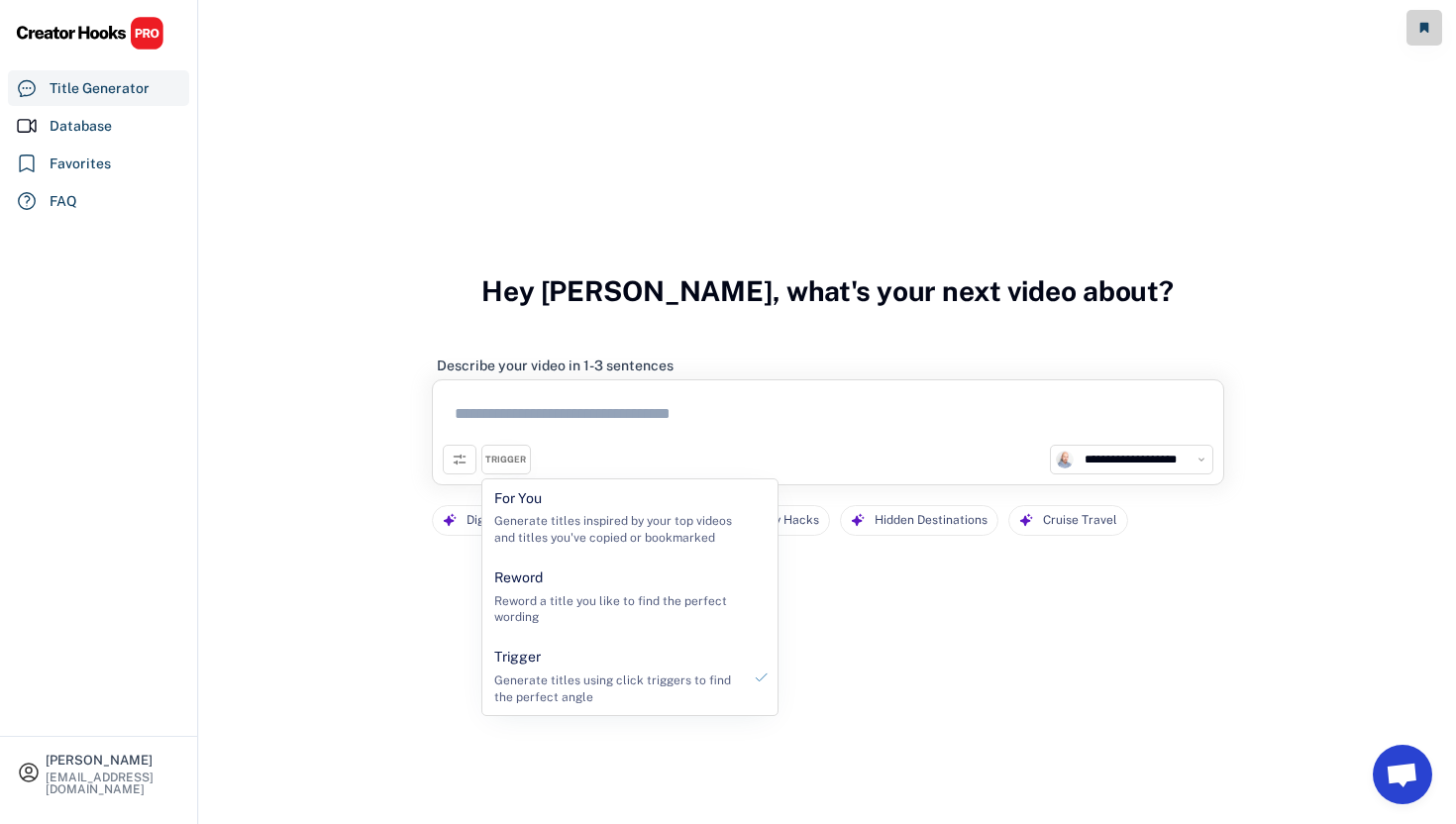 click 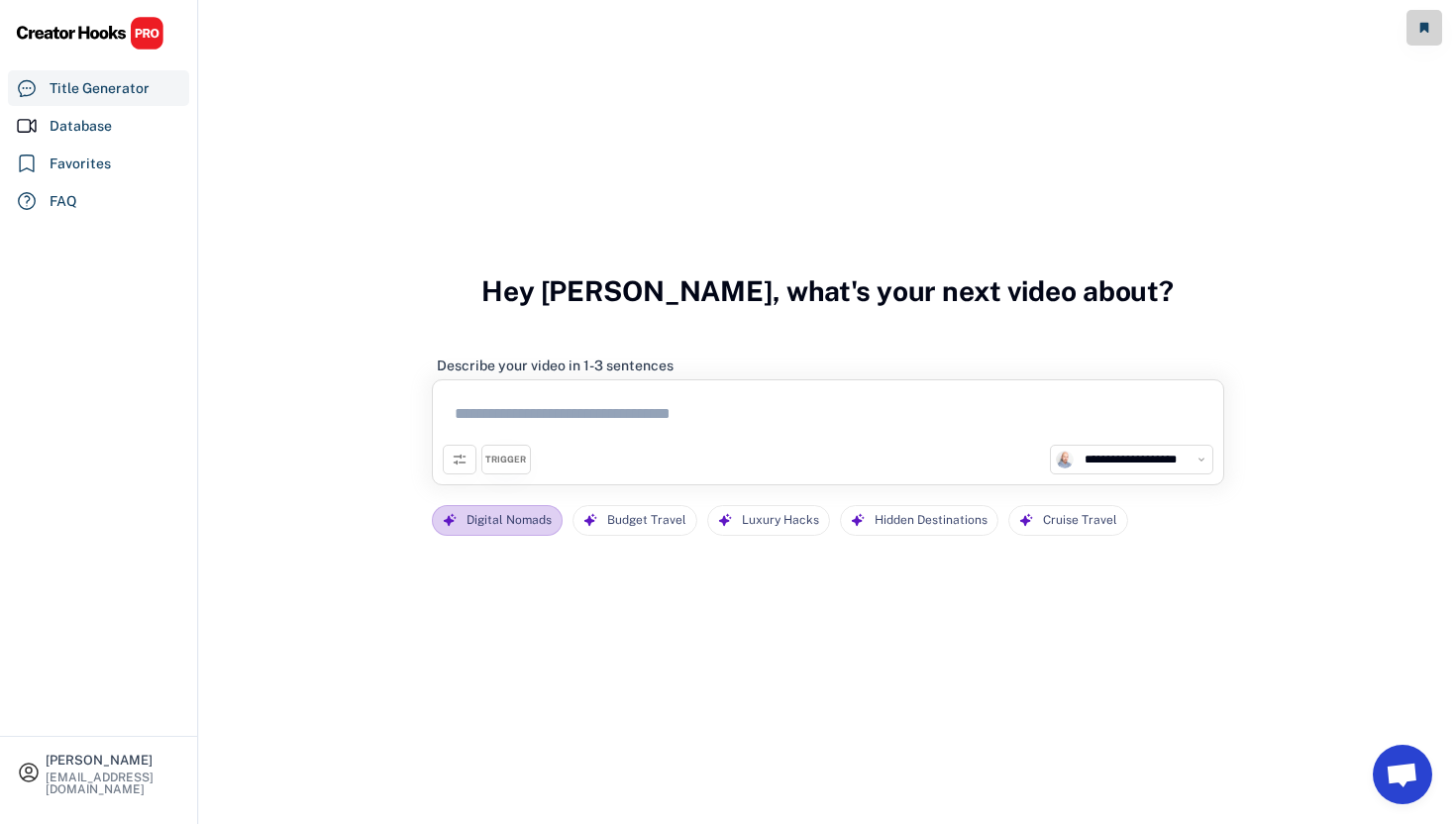 click on "Digital Nomads" at bounding box center [509, 520] 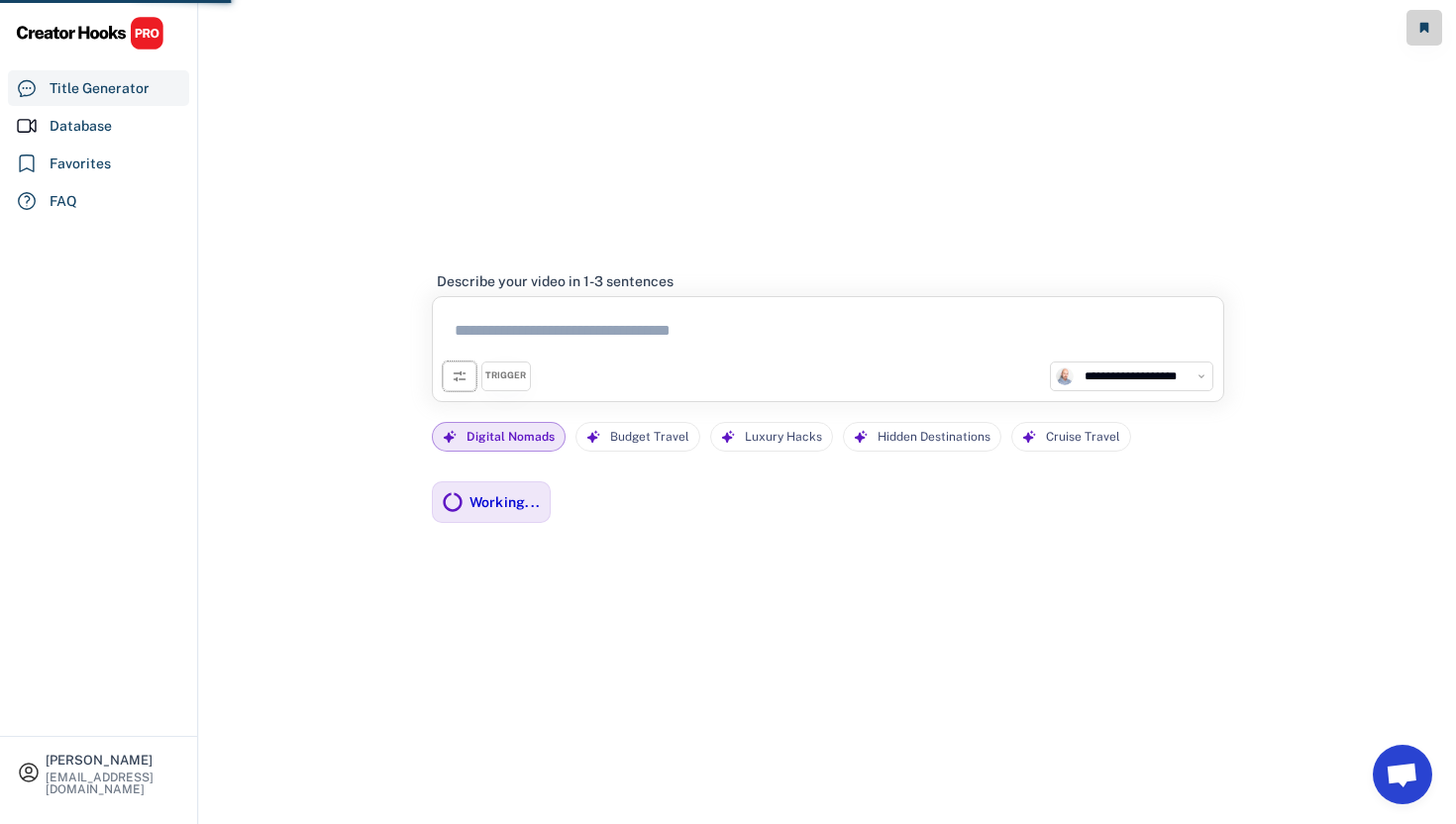 click 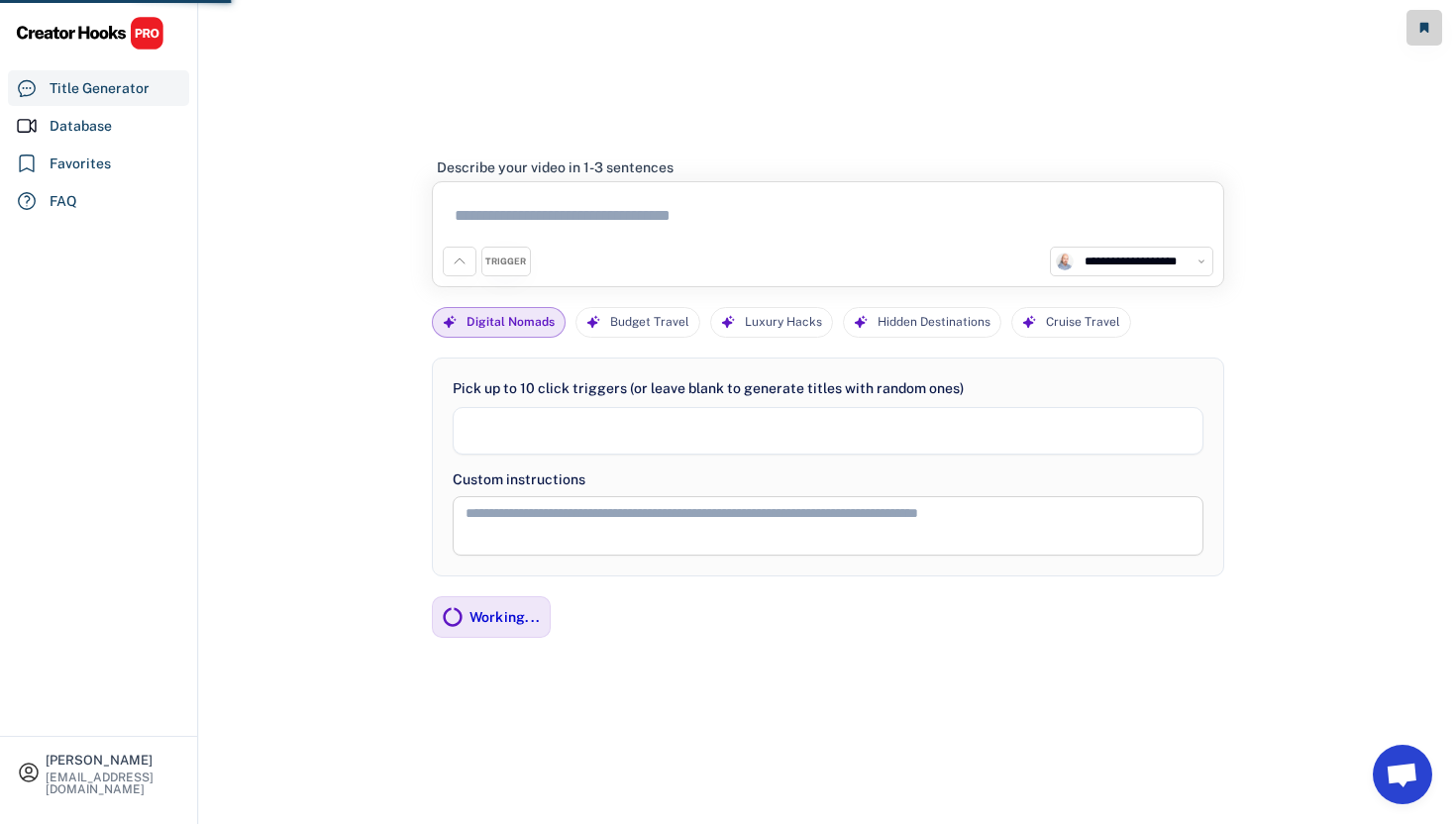 select 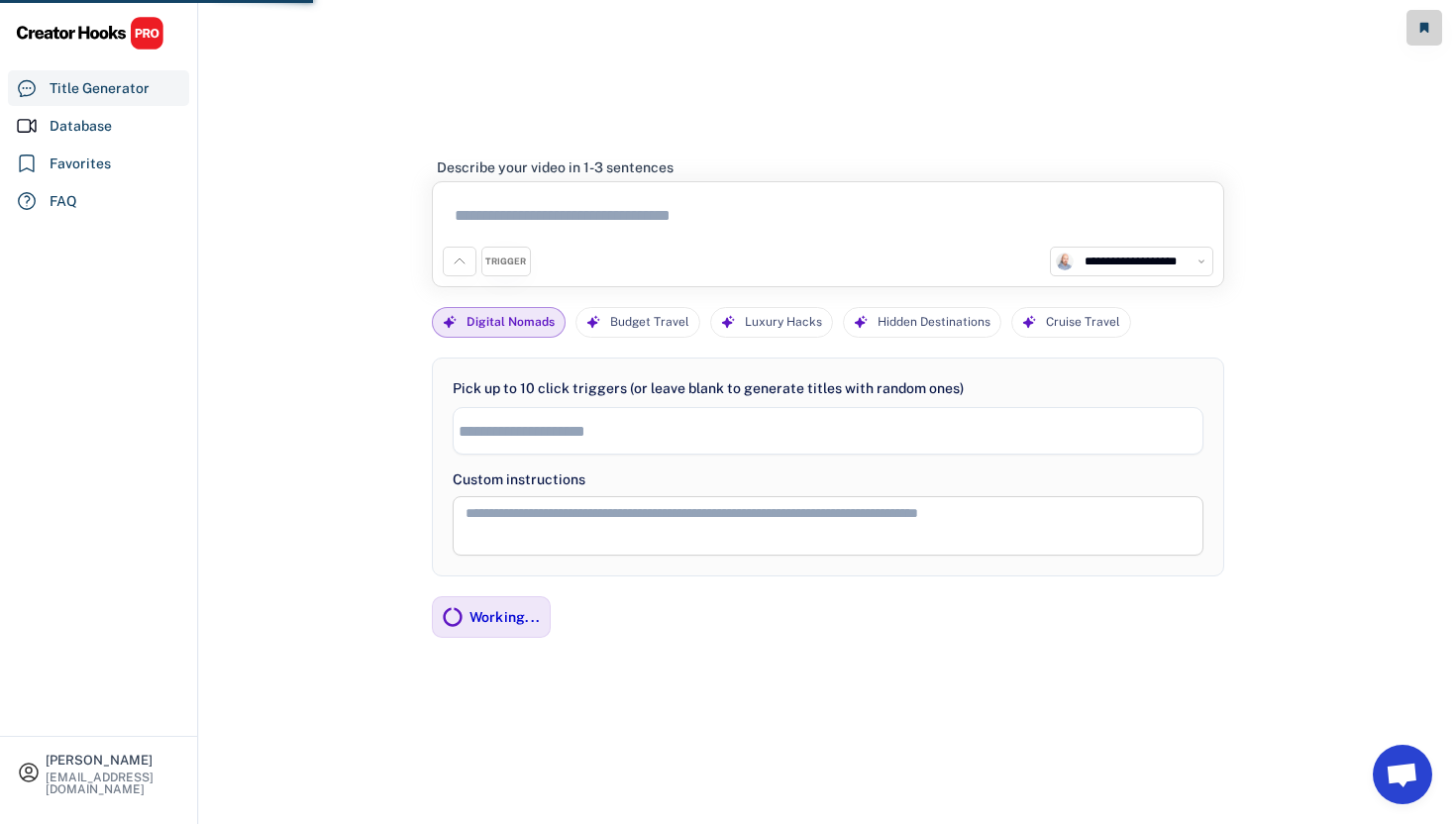 click at bounding box center (828, 219) 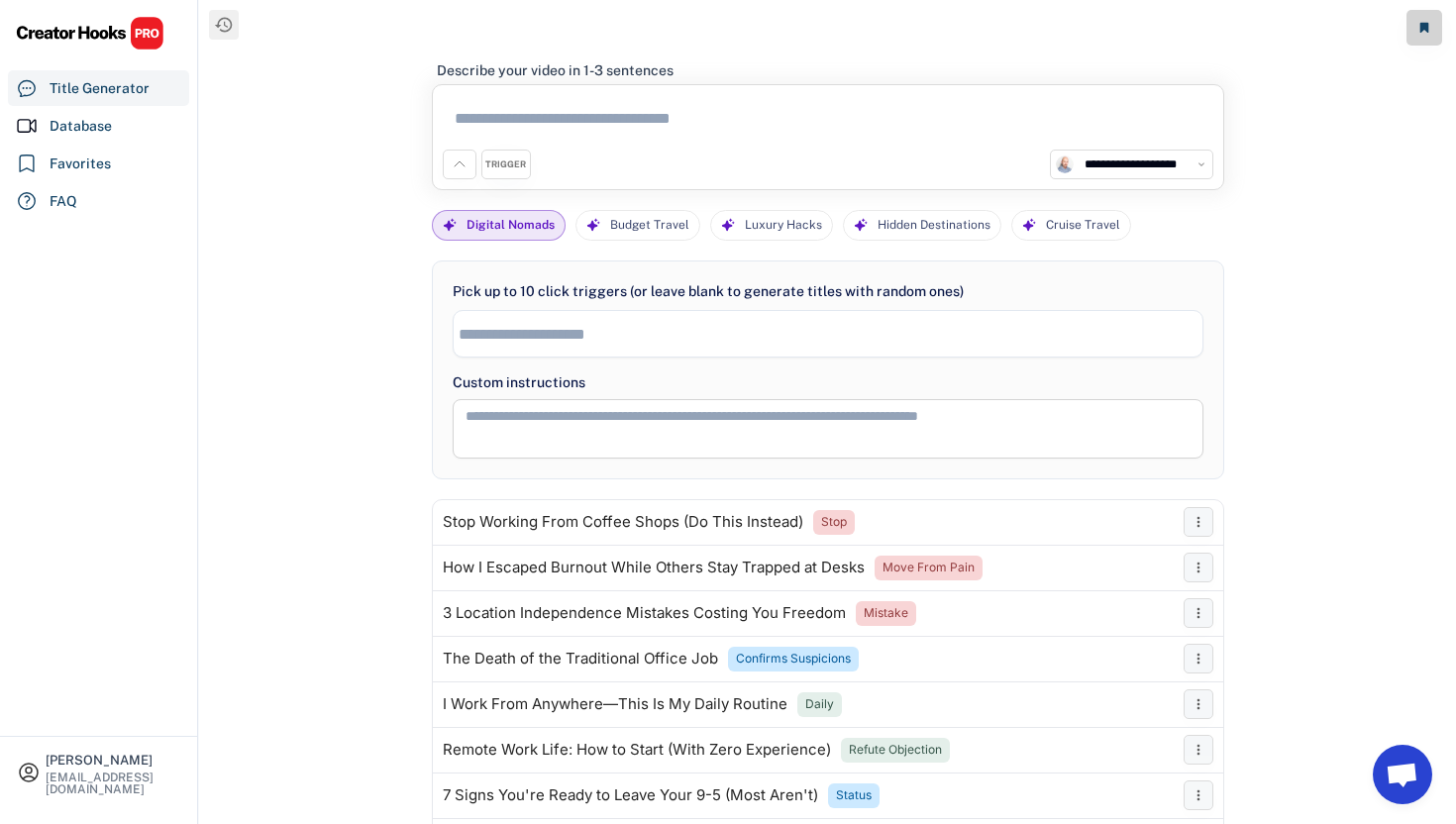 click on "Digital Nomads" at bounding box center [510, 225] 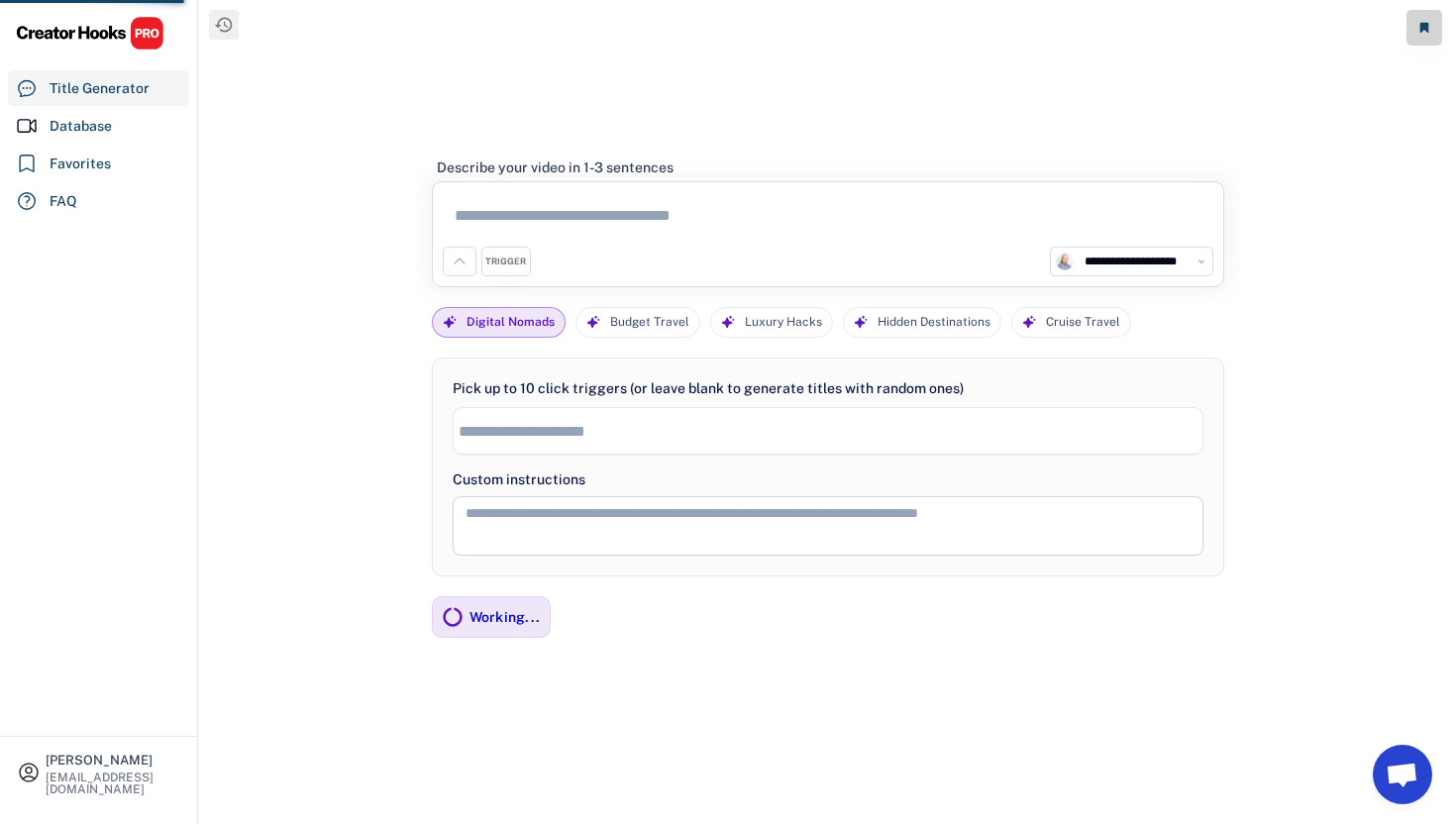 click at bounding box center (828, 219) 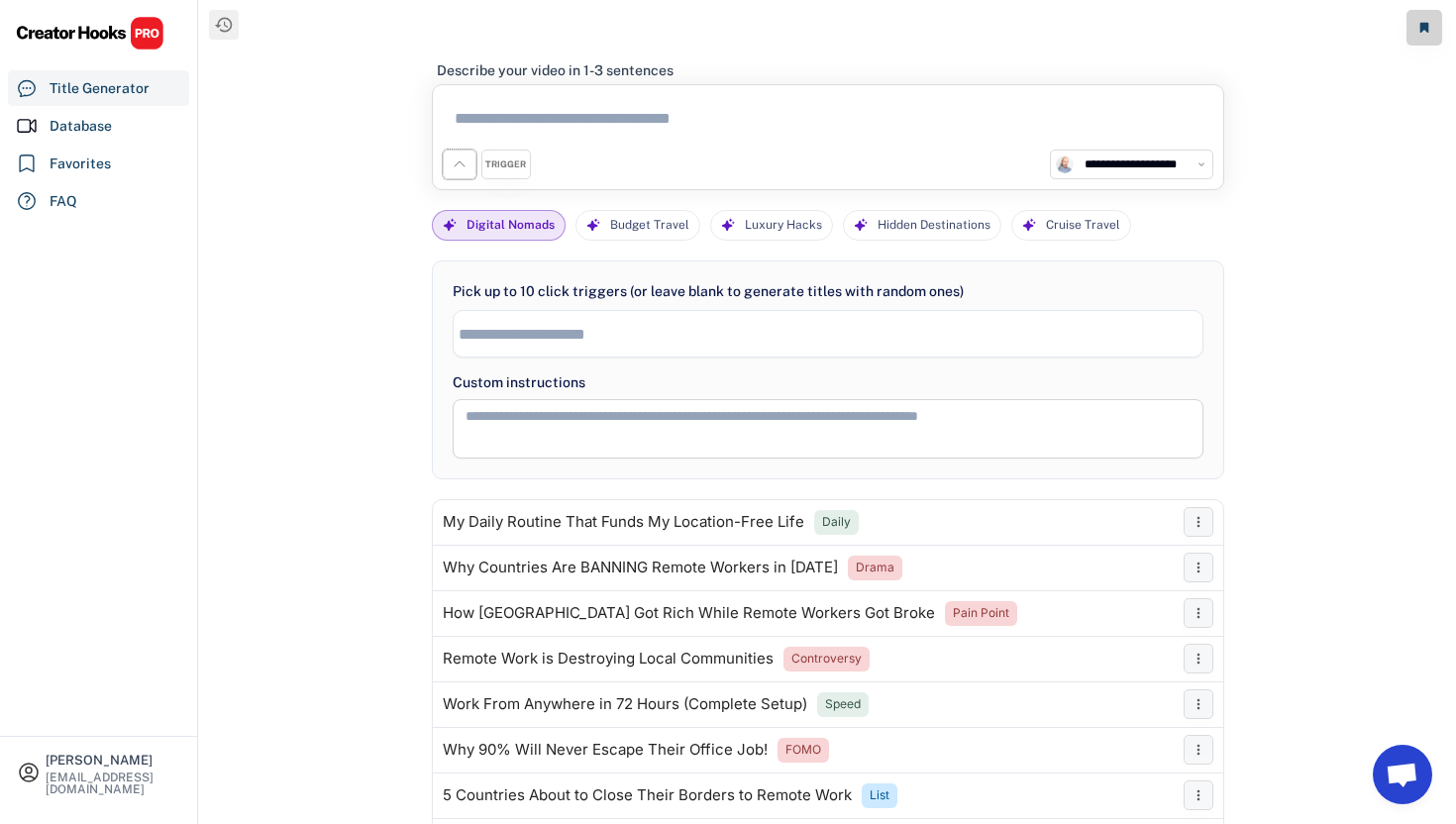 click 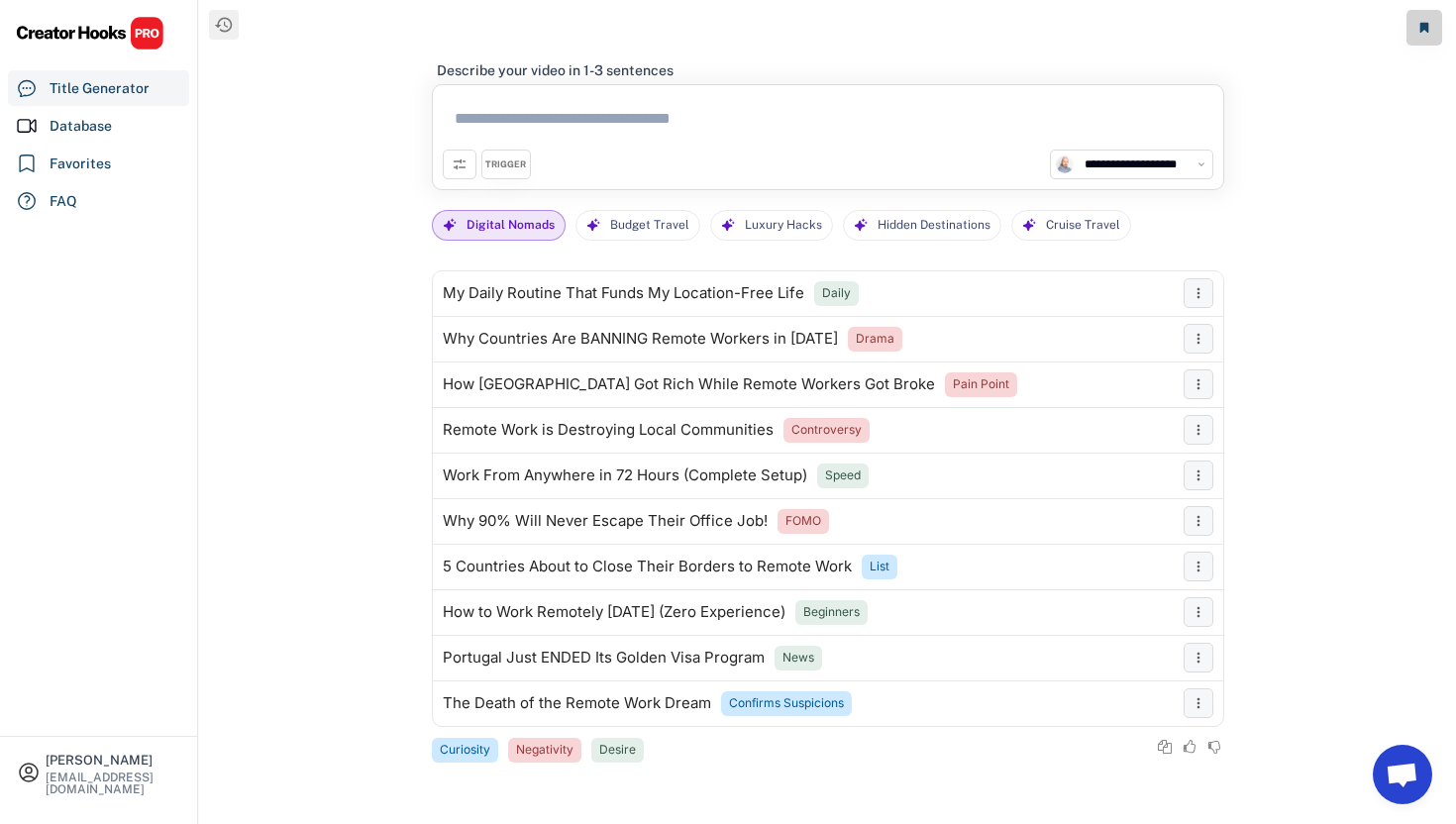 click on "TRIGGER" at bounding box center (506, 164) 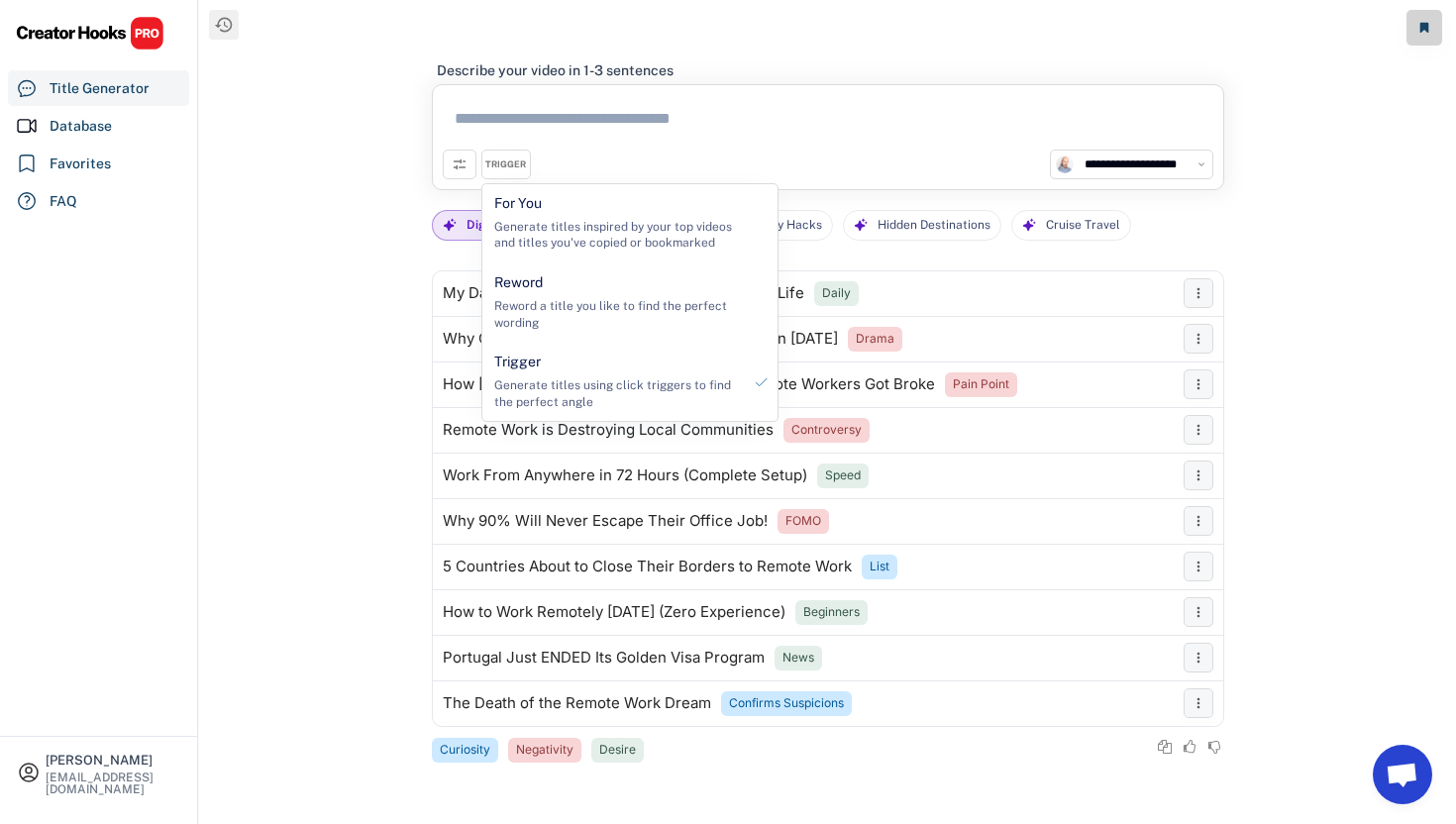 click on "**********" at bounding box center (827, 412) 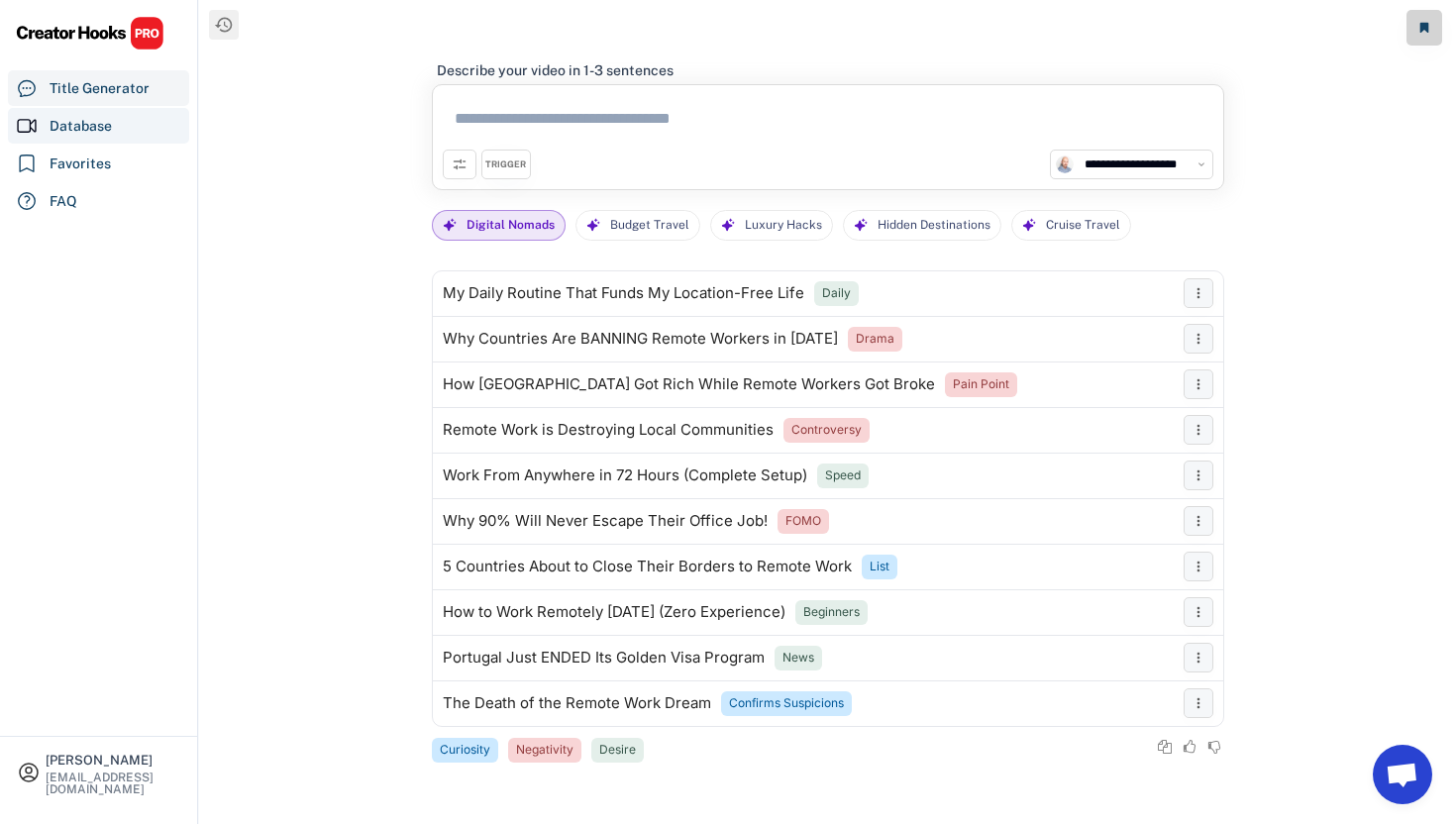 click on "Database" at bounding box center (98, 126) 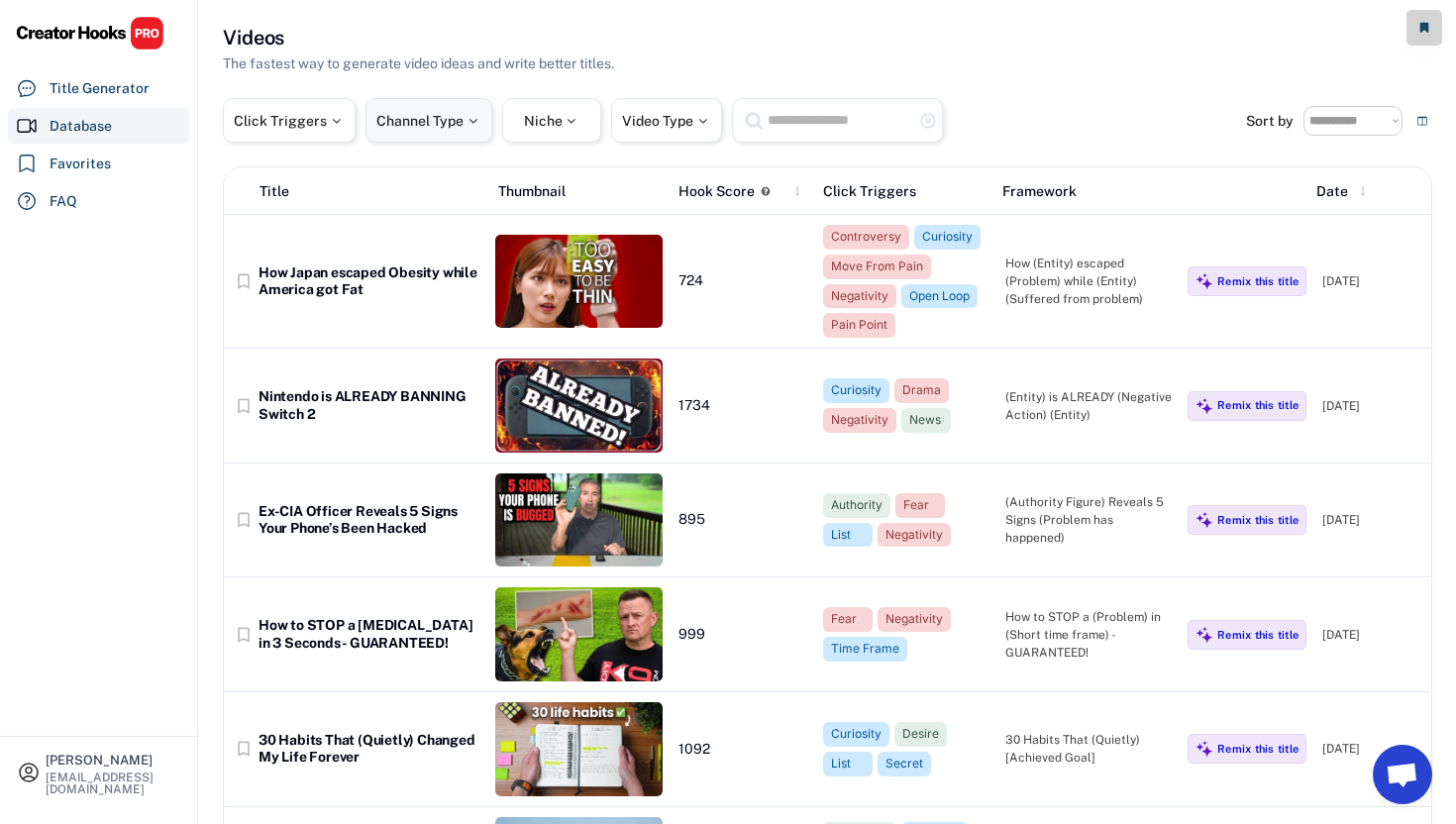 click at bounding box center (472, 121) 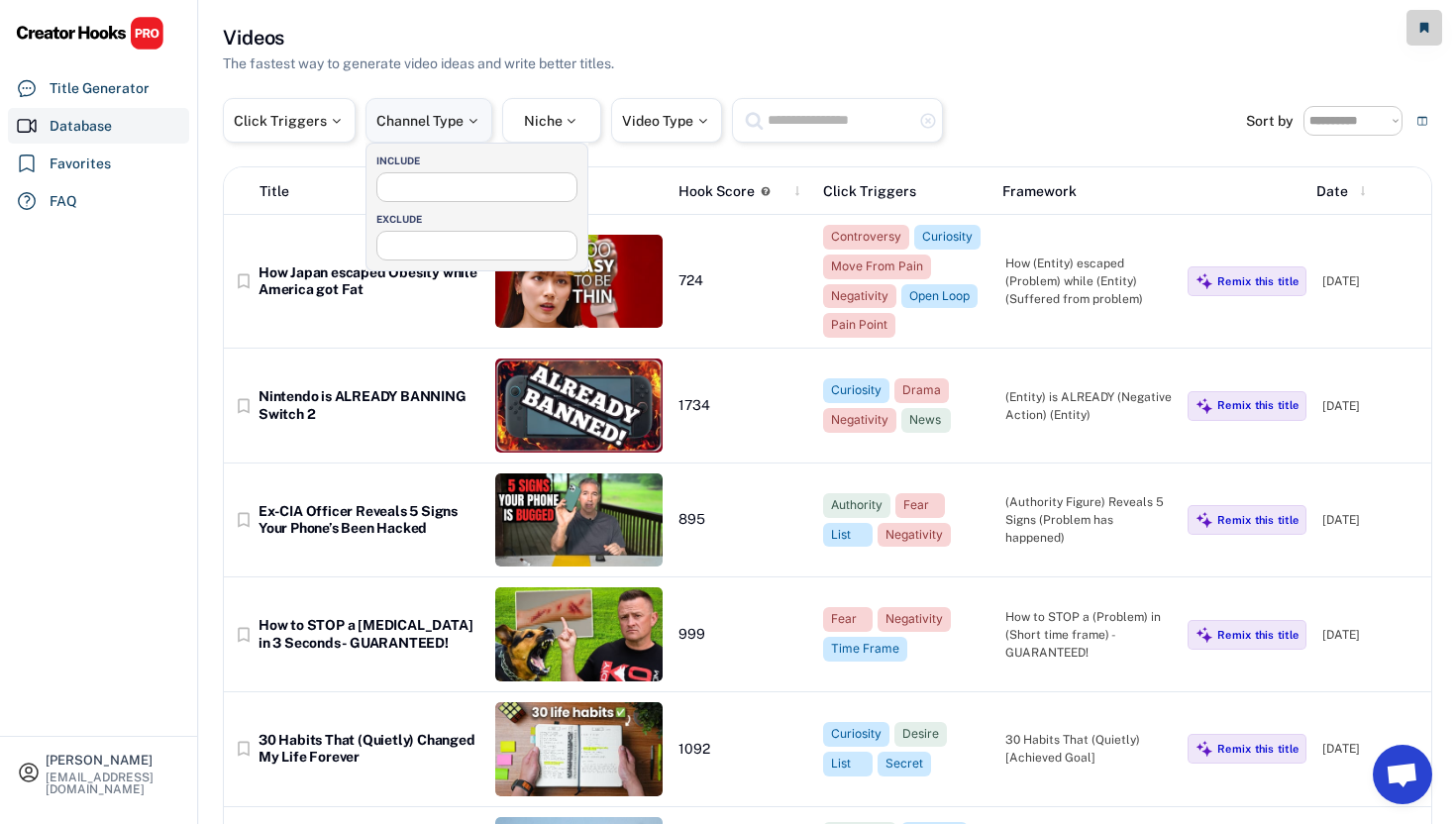 select 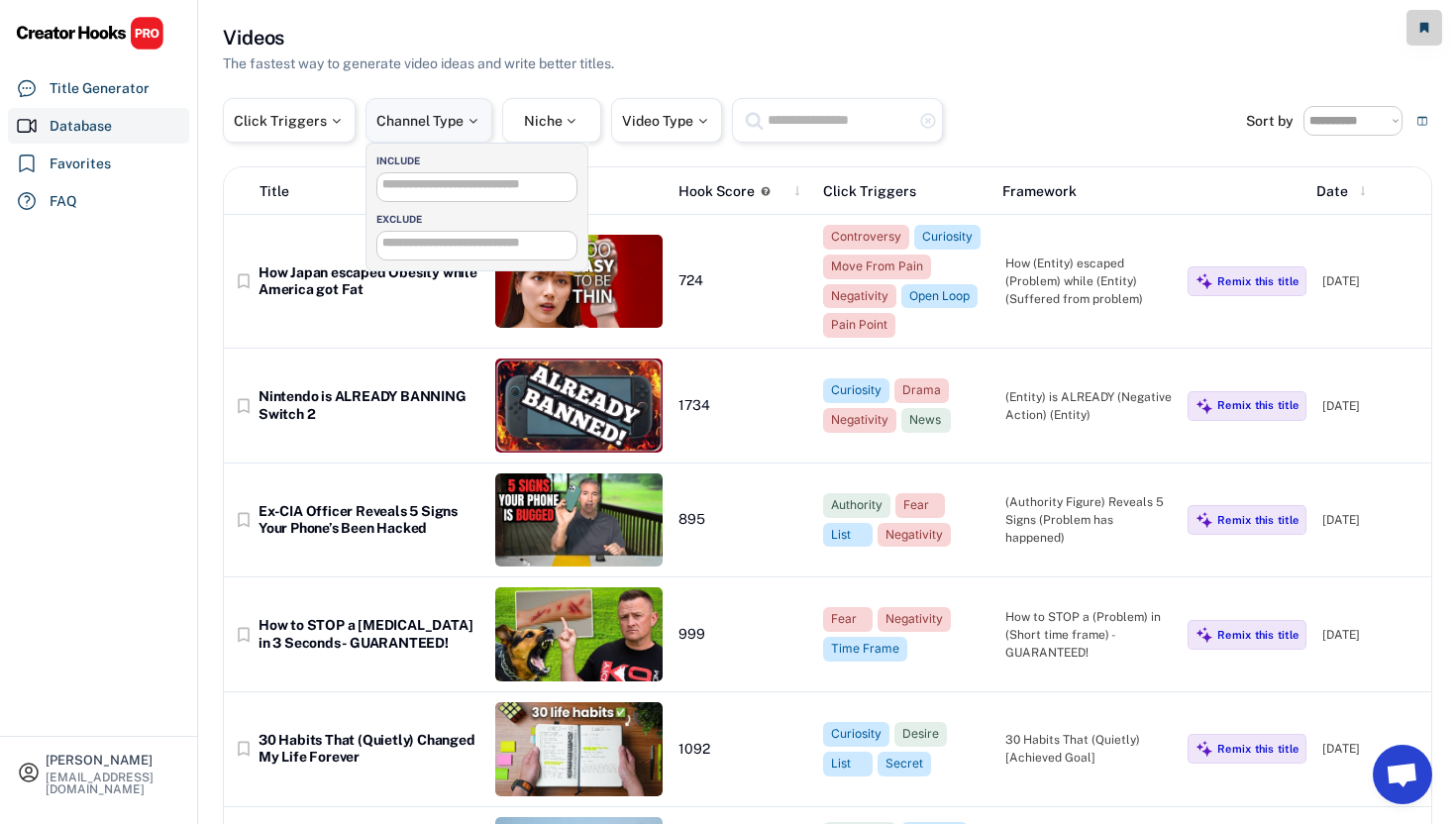 click at bounding box center [472, 121] 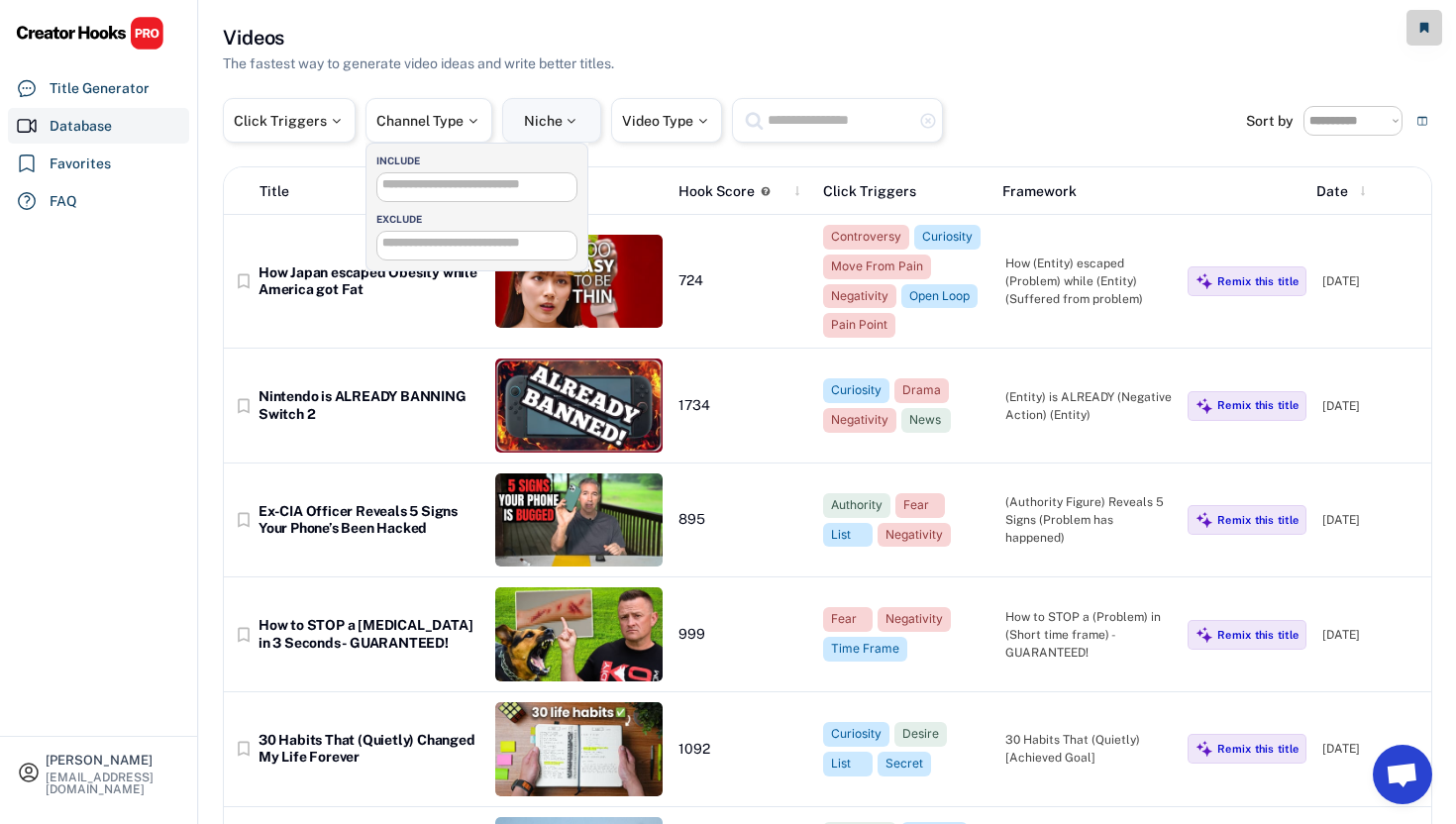 click on "Niche" at bounding box center (552, 120) 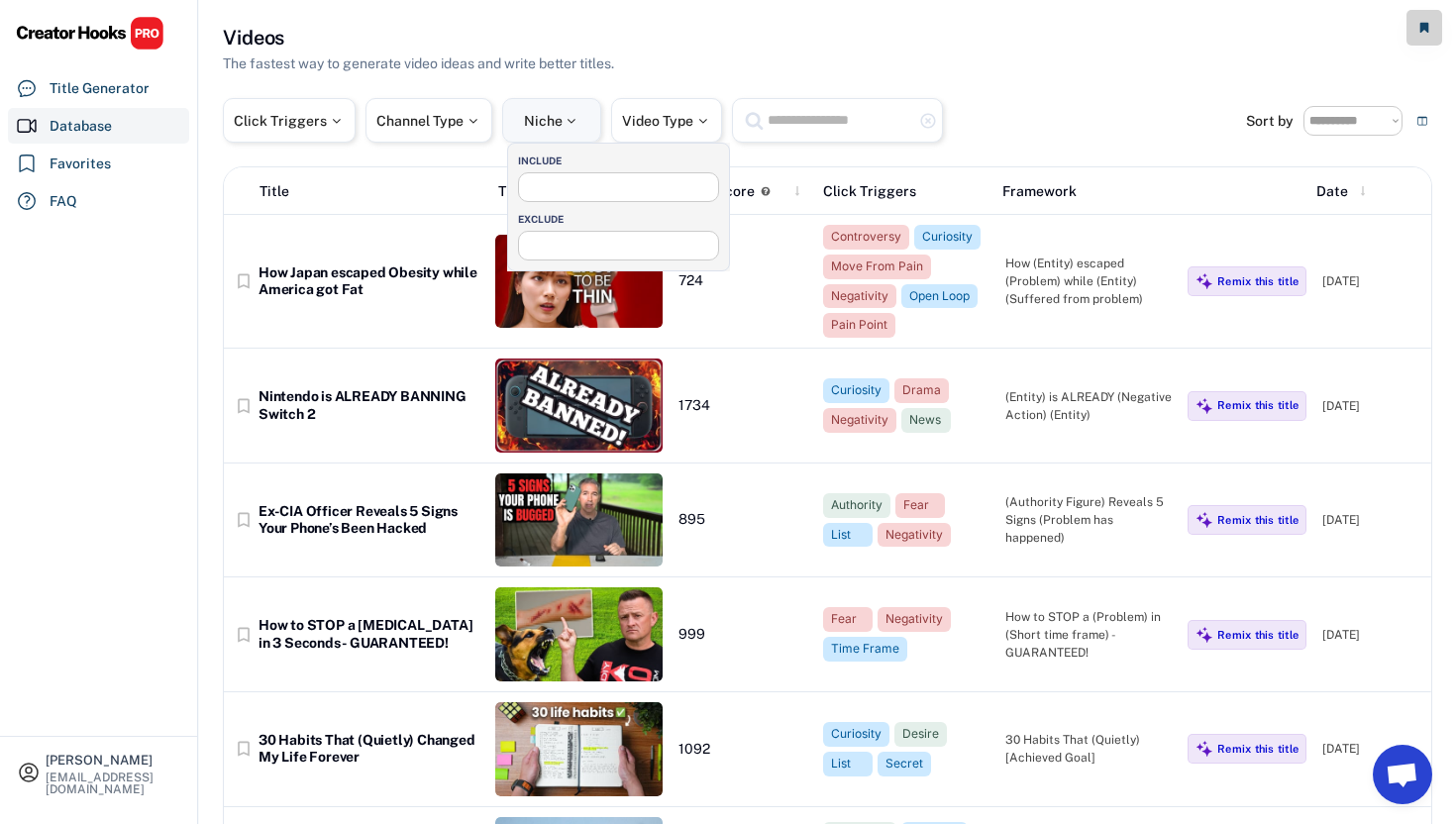 select 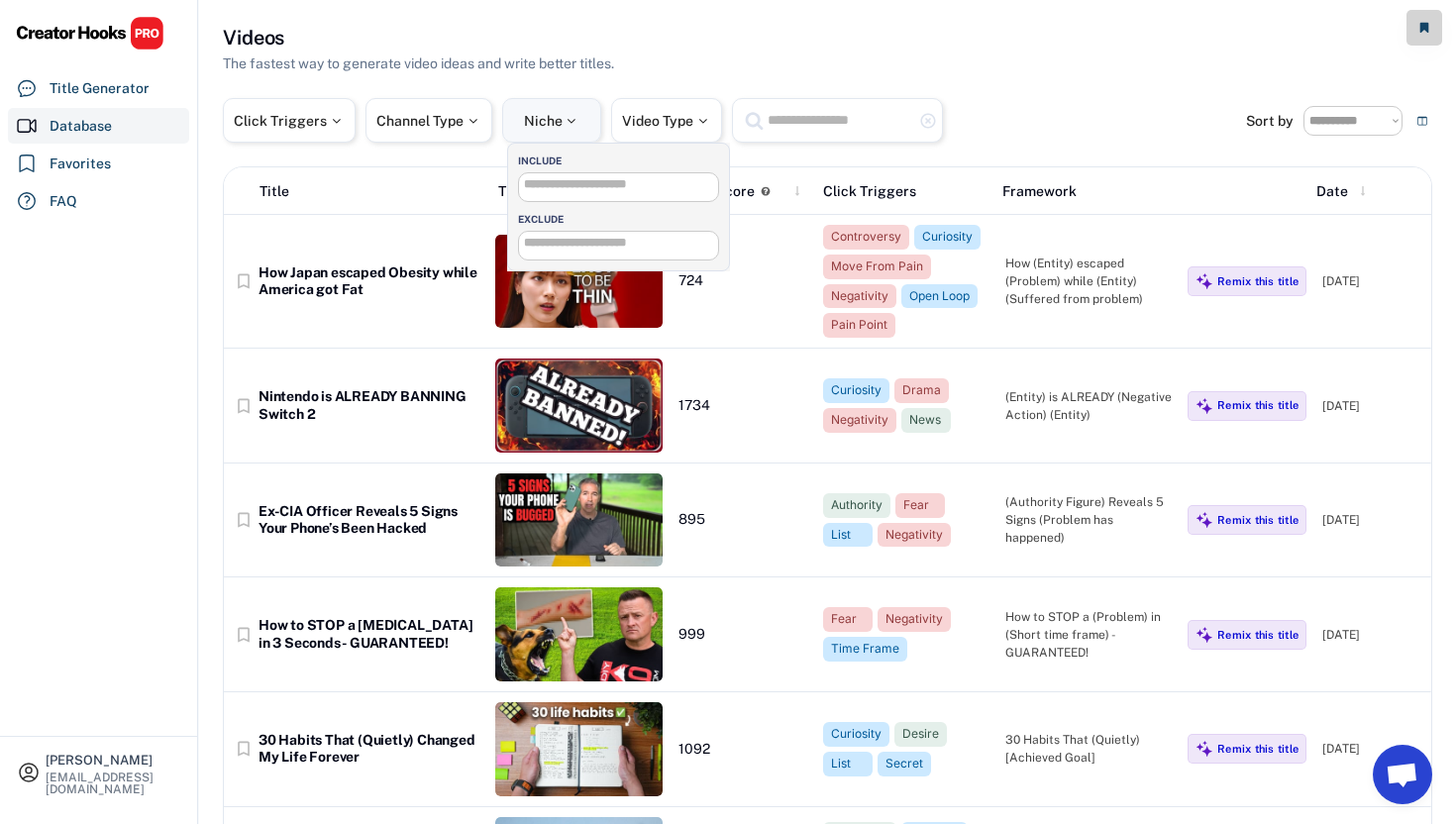 click on "Niche" at bounding box center (552, 120) 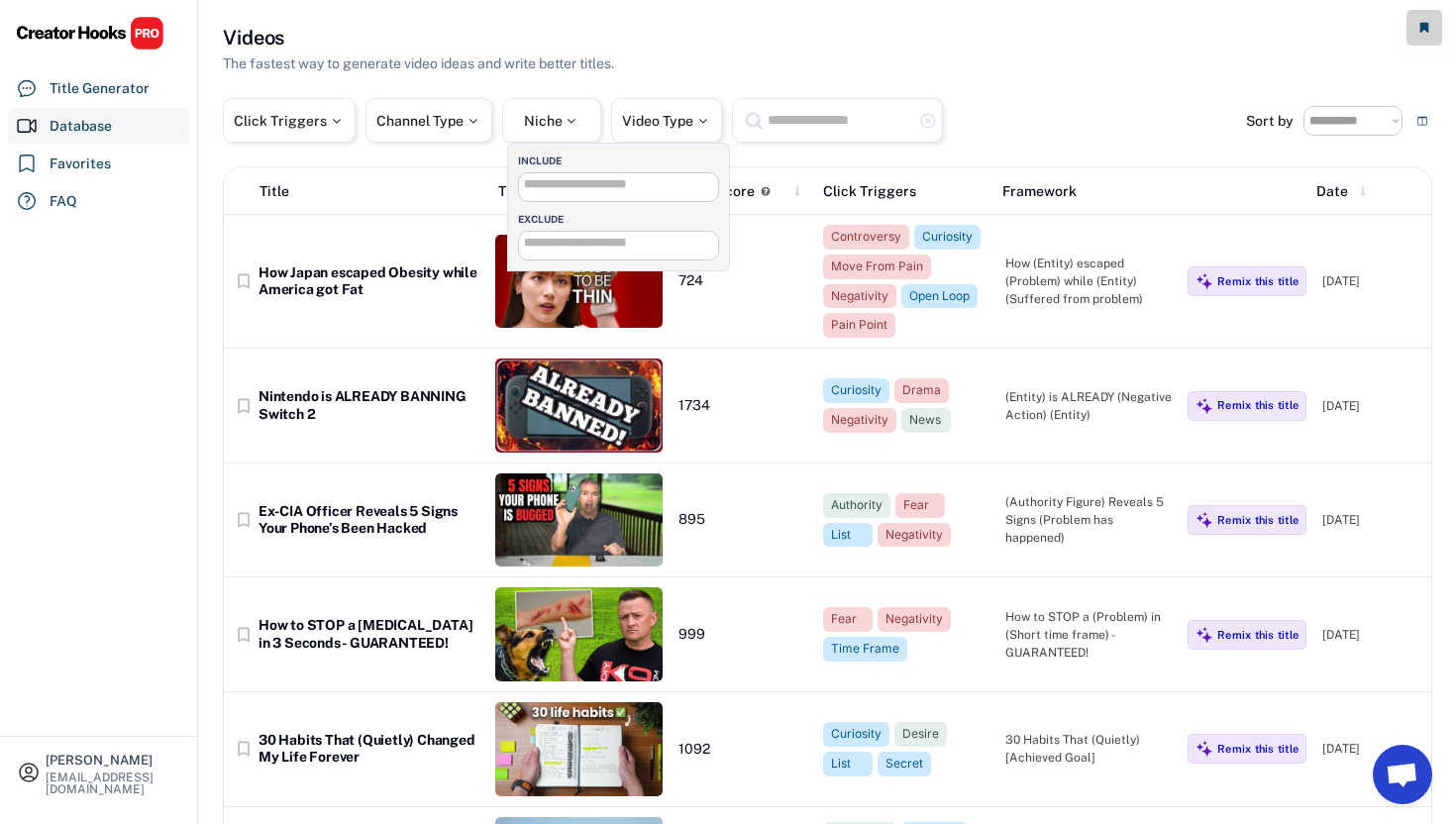 click on "**********" at bounding box center (827, 1170) 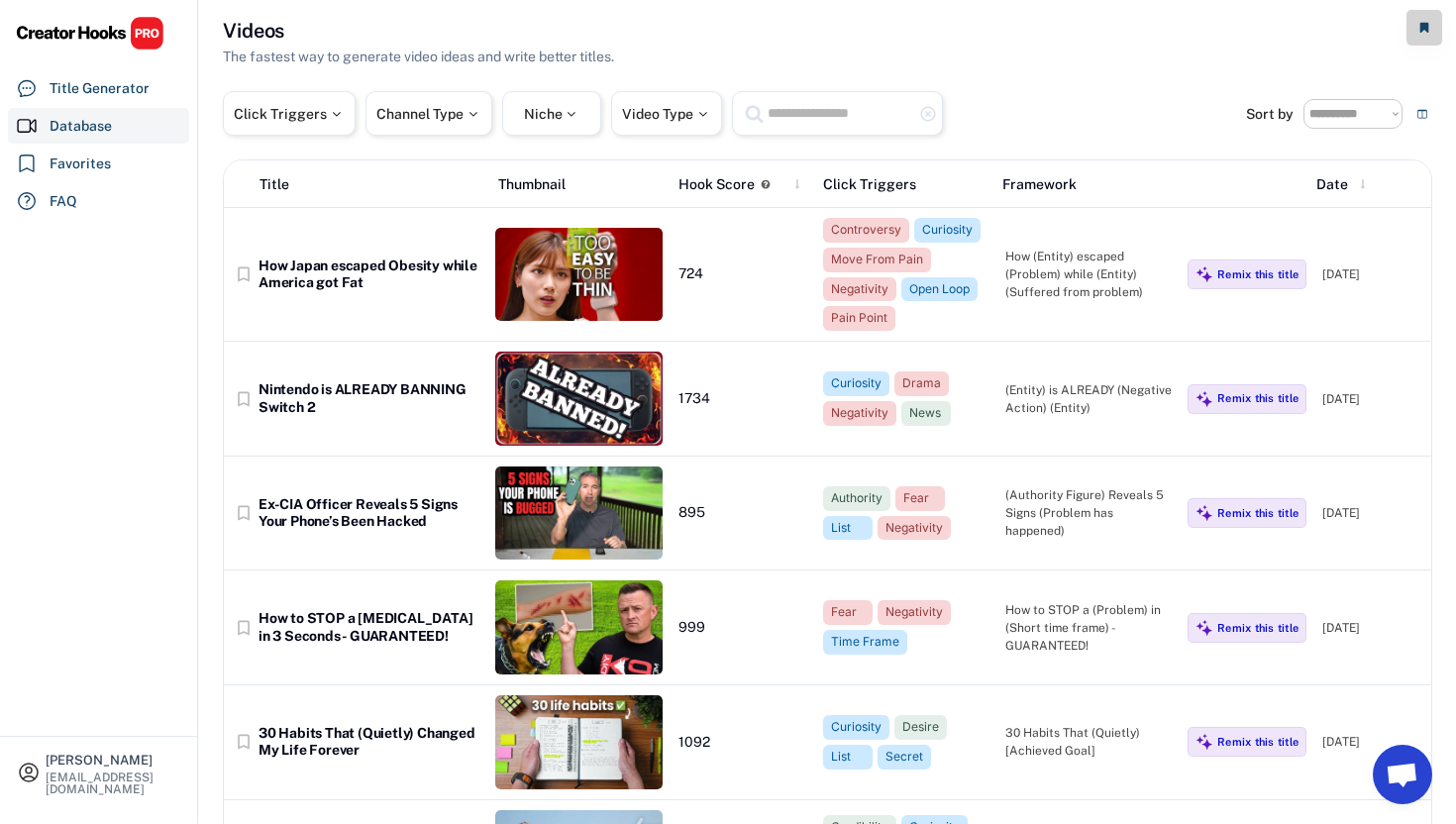 scroll, scrollTop: 0, scrollLeft: 0, axis: both 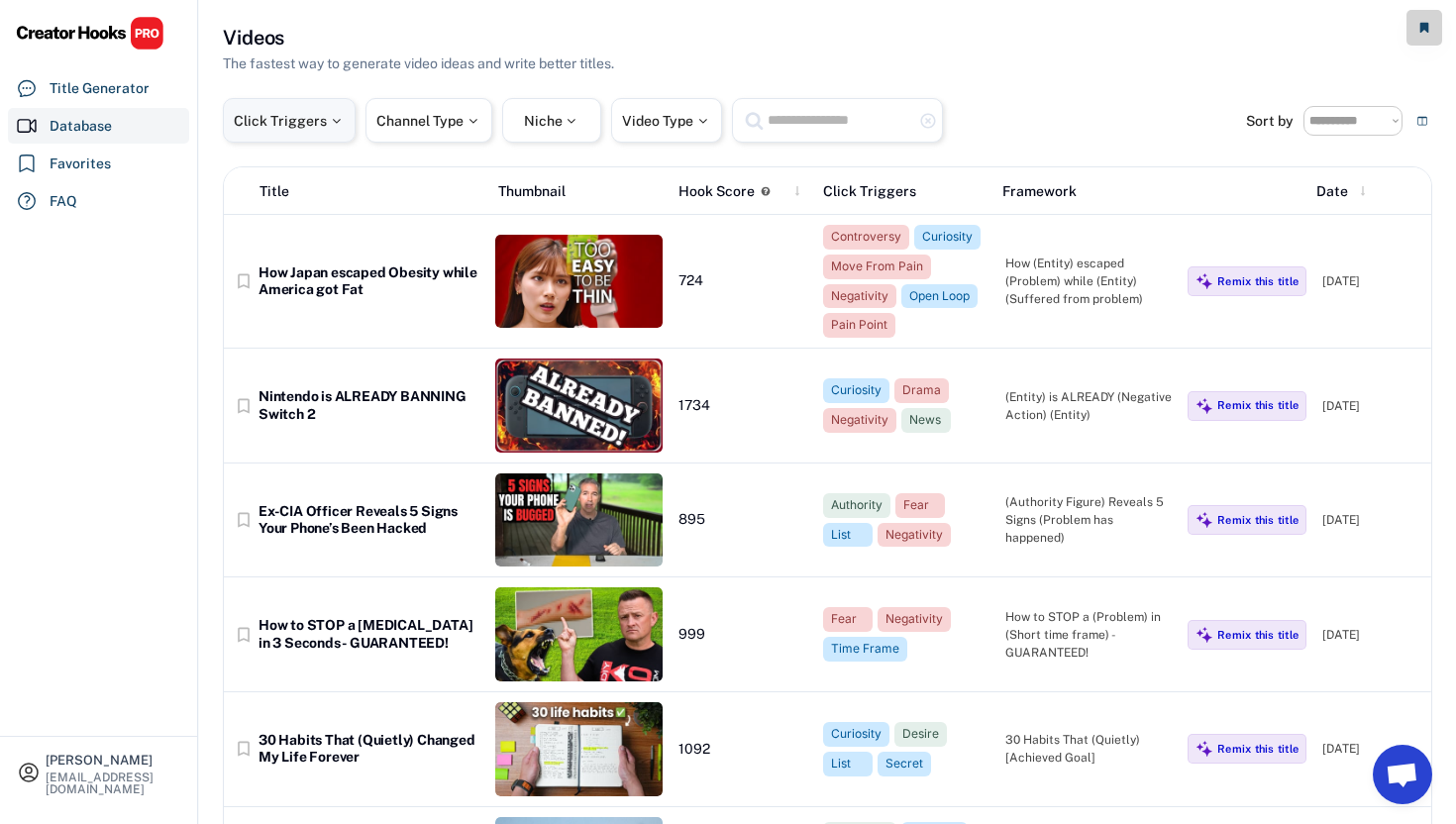 click at bounding box center (336, 121) 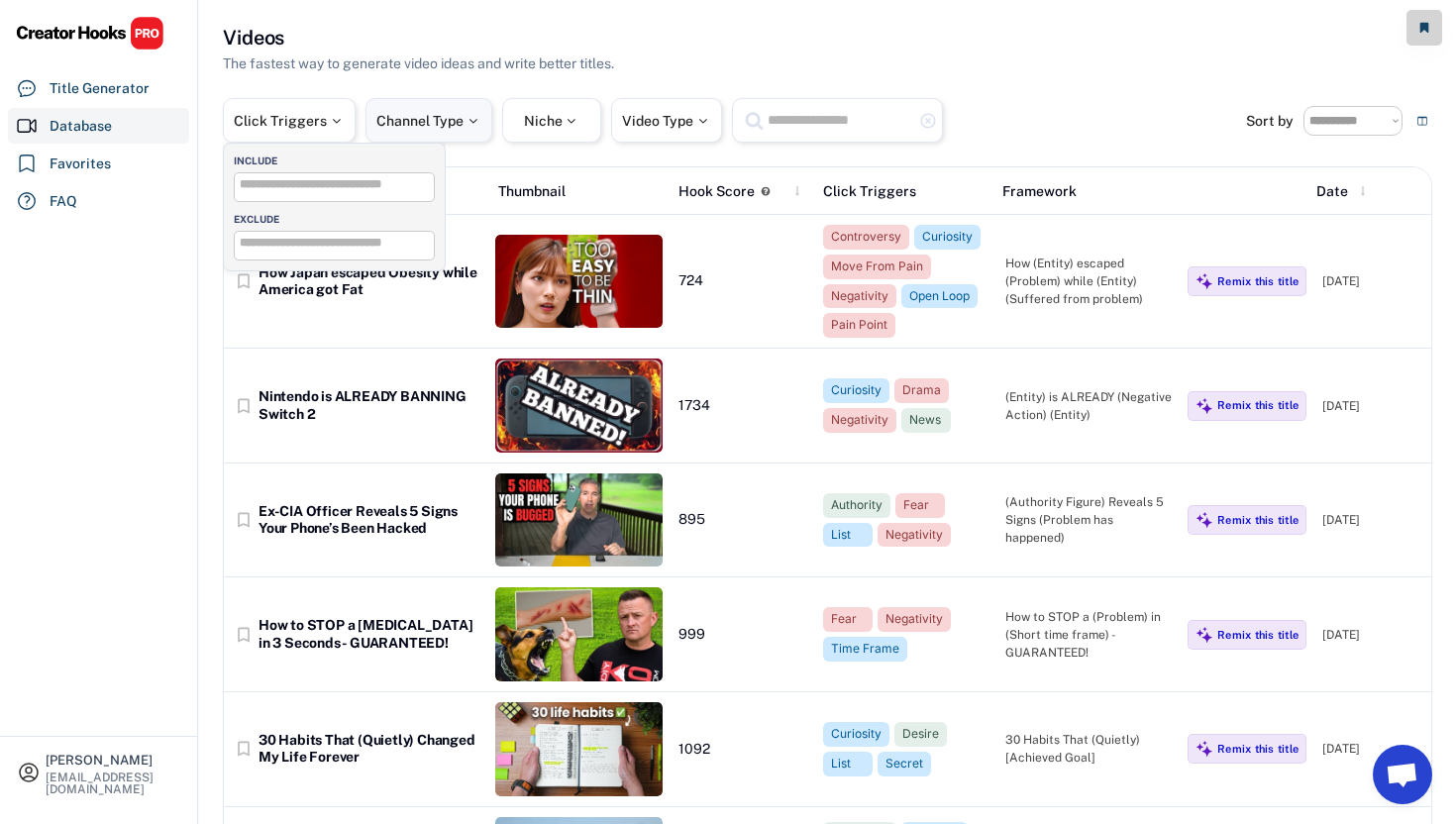 click on "Channel Type" at bounding box center [429, 121] 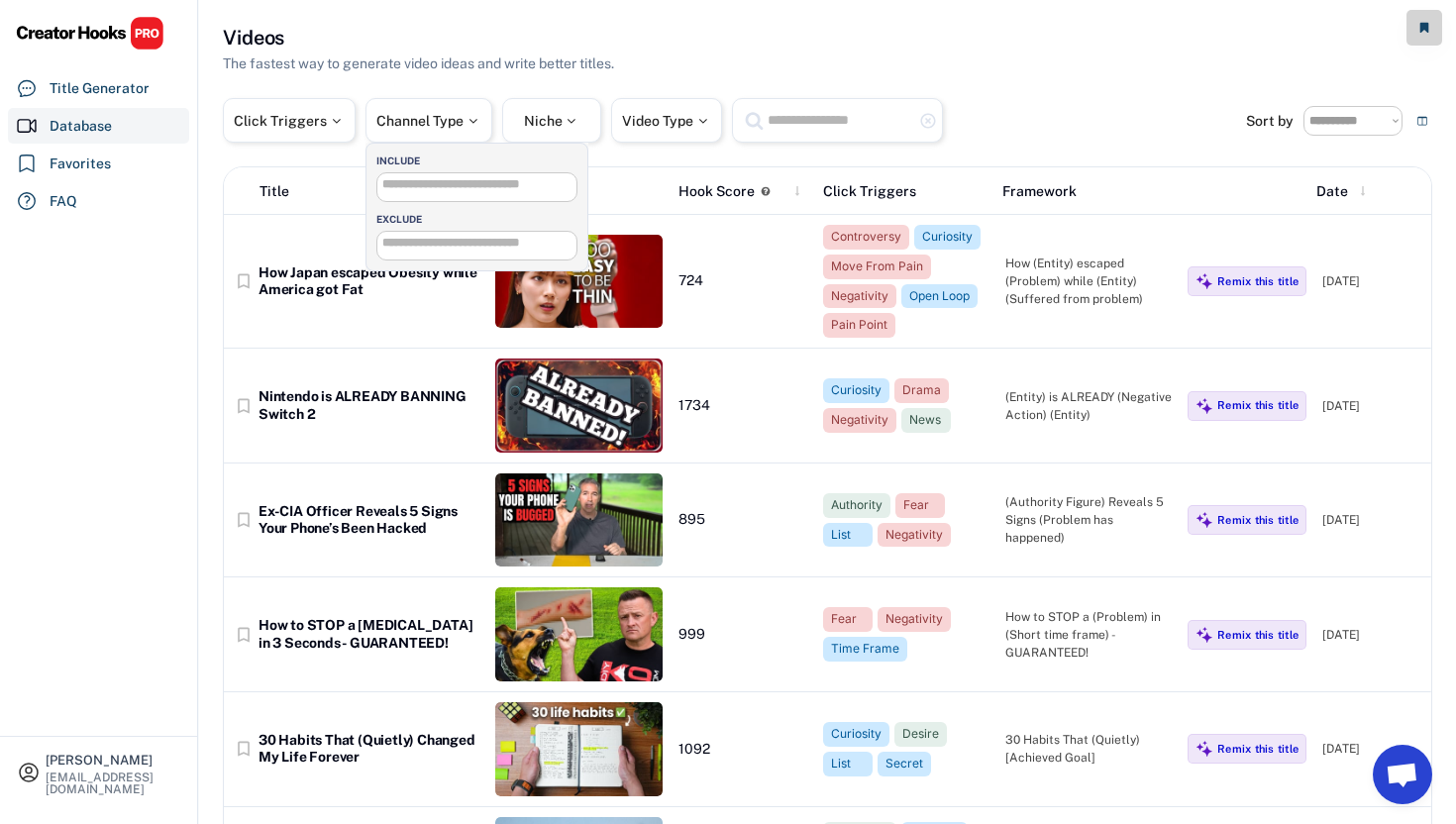 click on "The fastest way to generate video ideas and write better titles." at bounding box center (418, 63) 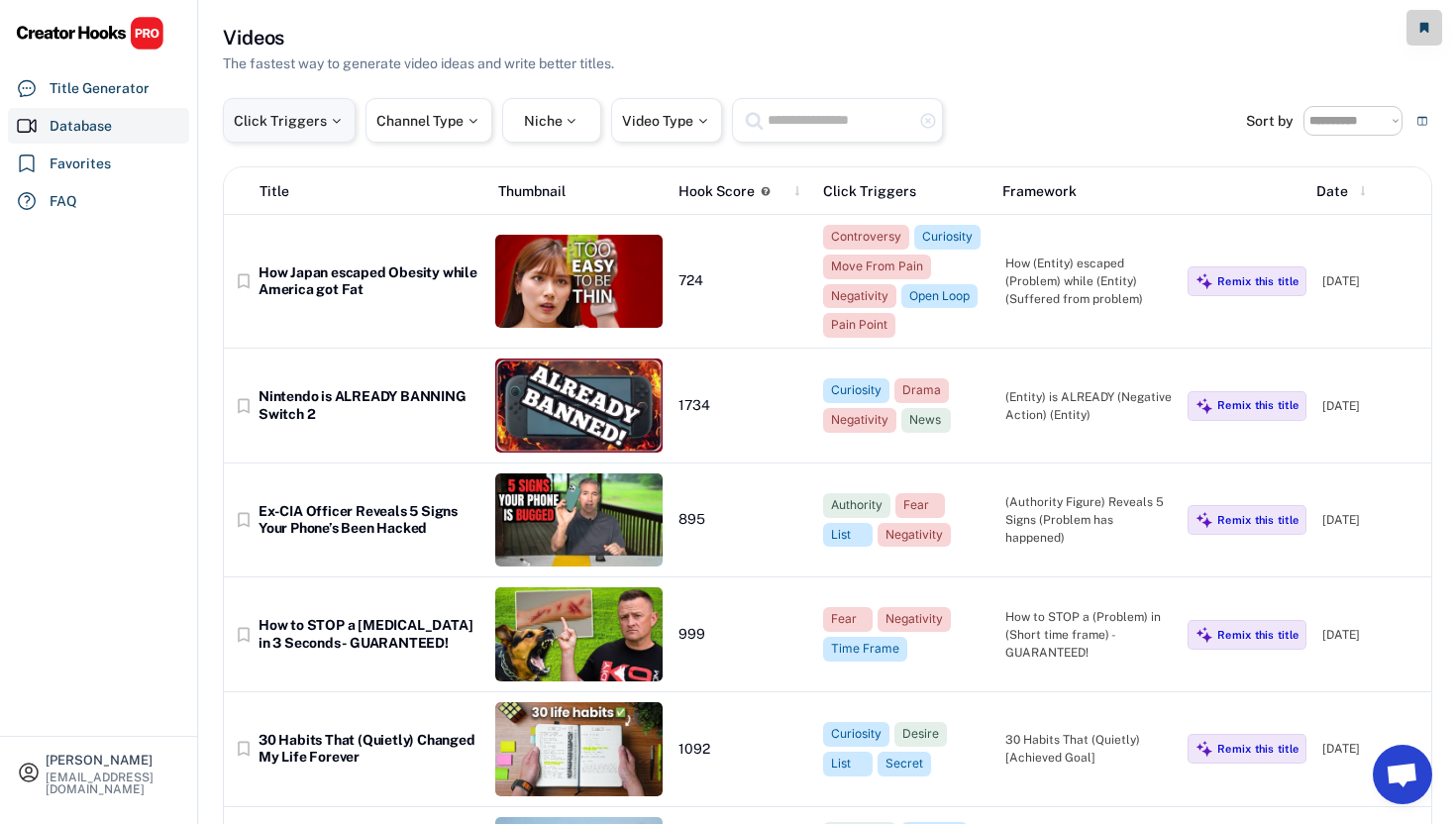 click at bounding box center [336, 121] 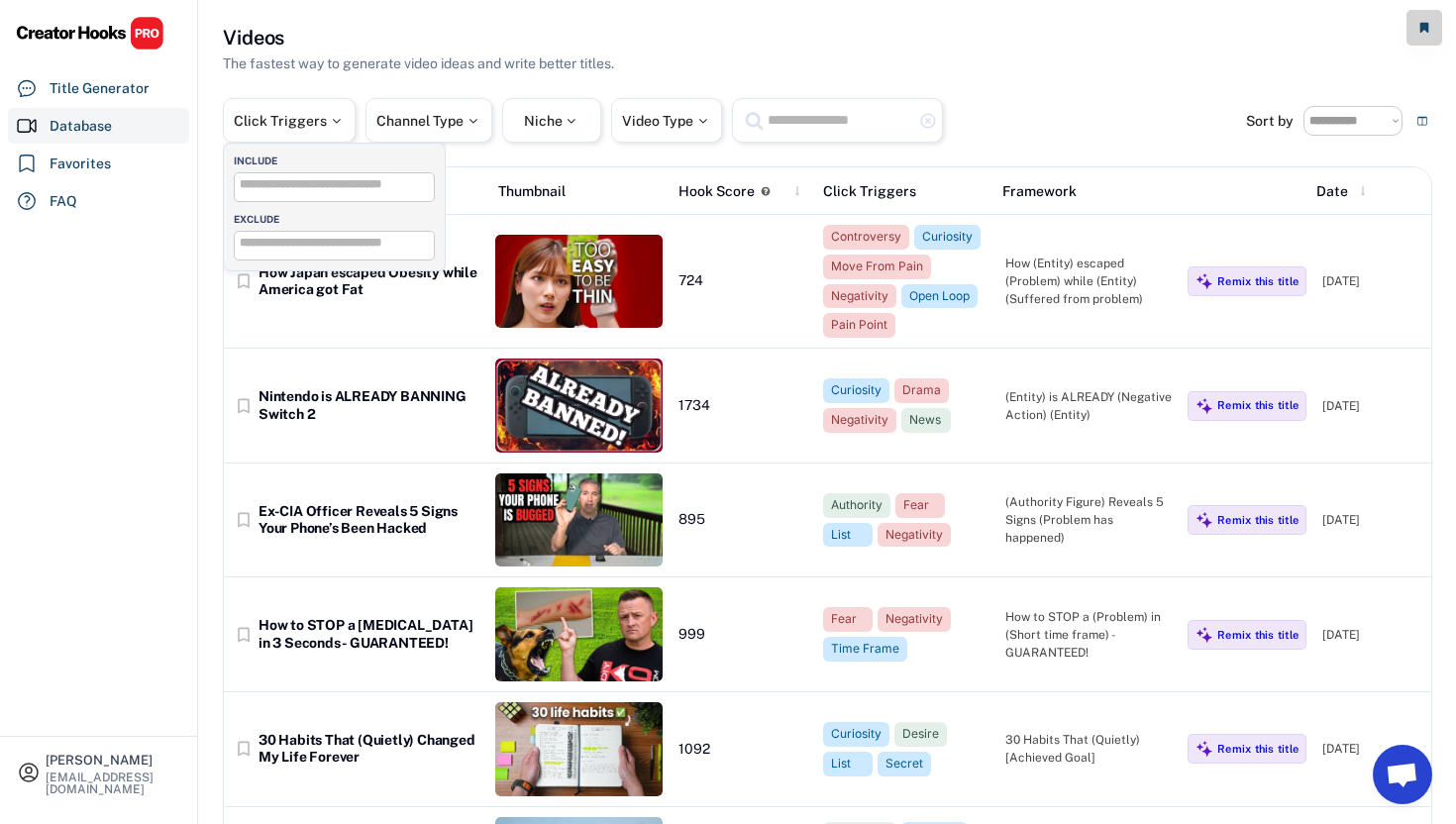click at bounding box center [339, 184] 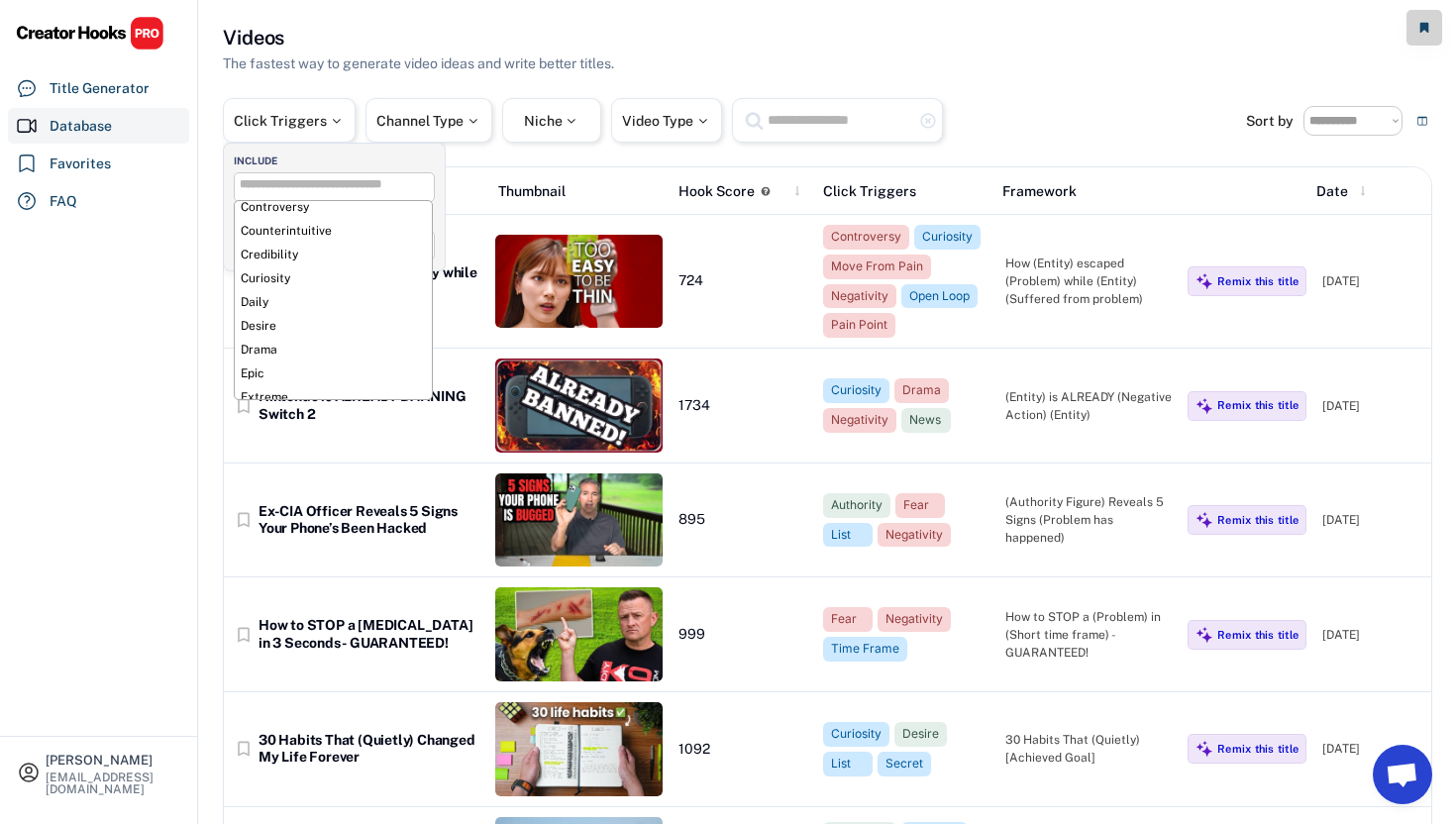 scroll, scrollTop: 174, scrollLeft: 0, axis: vertical 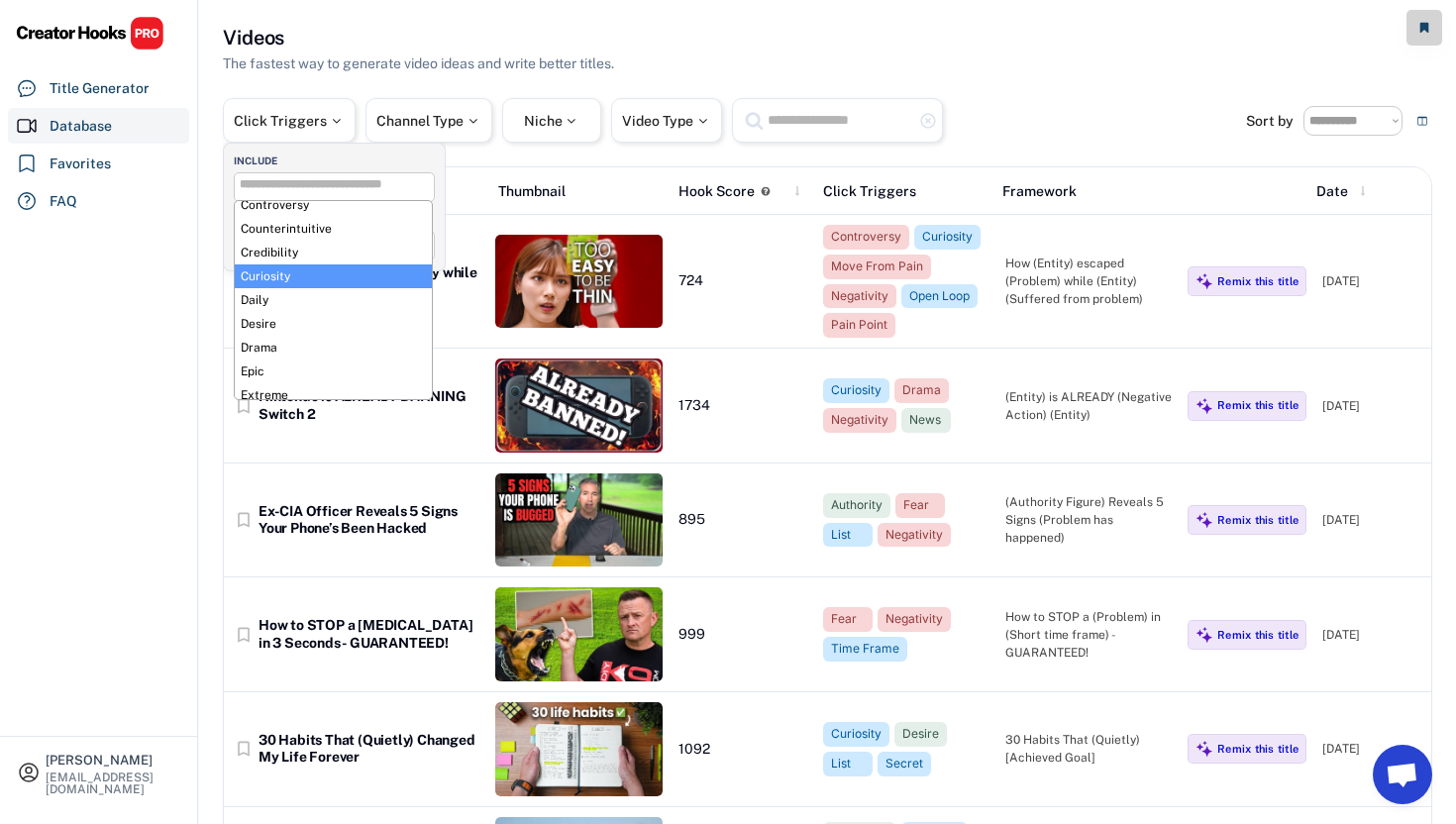select on "**********" 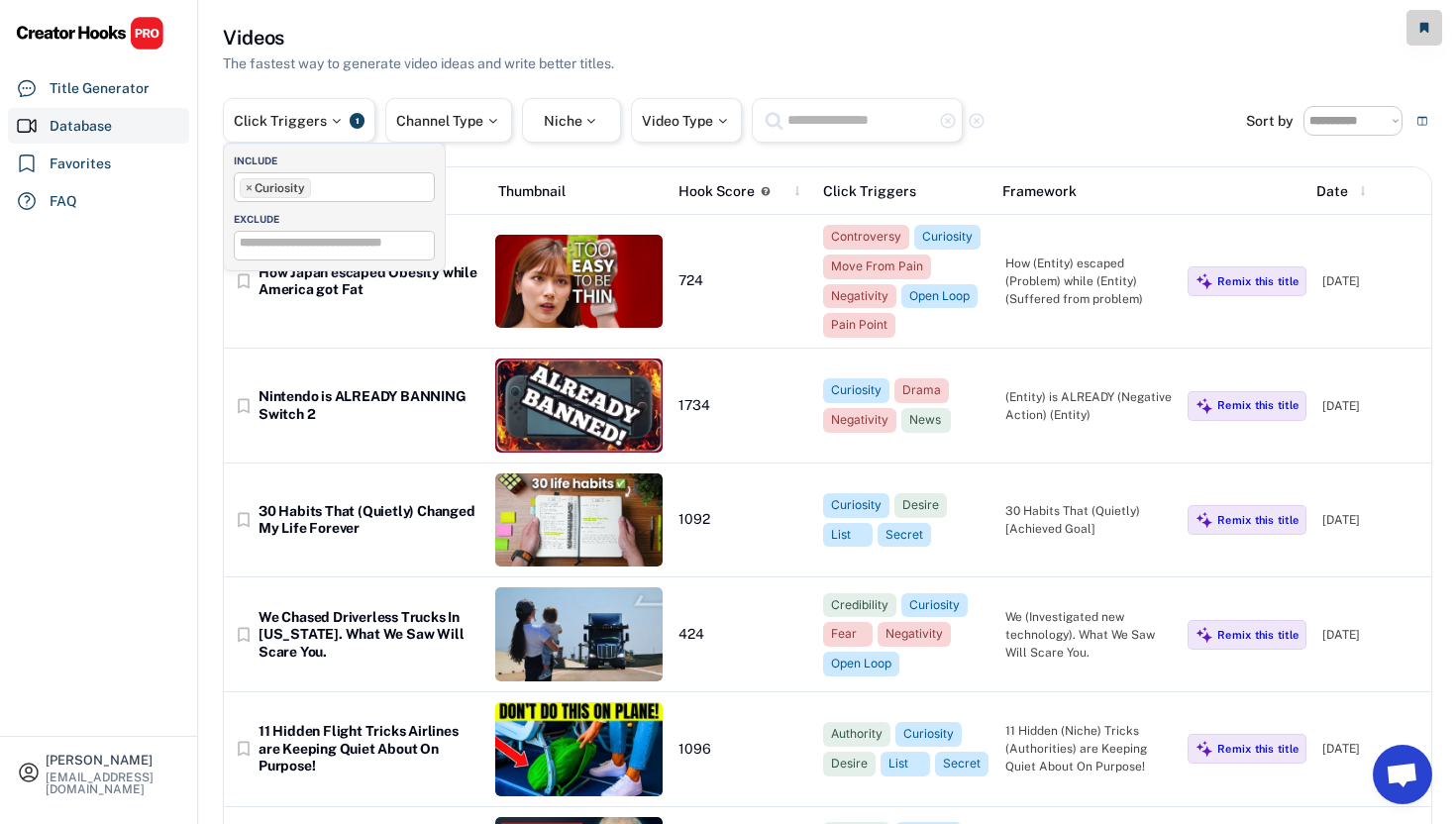 click on "× Curiosity" at bounding box center [334, 185] 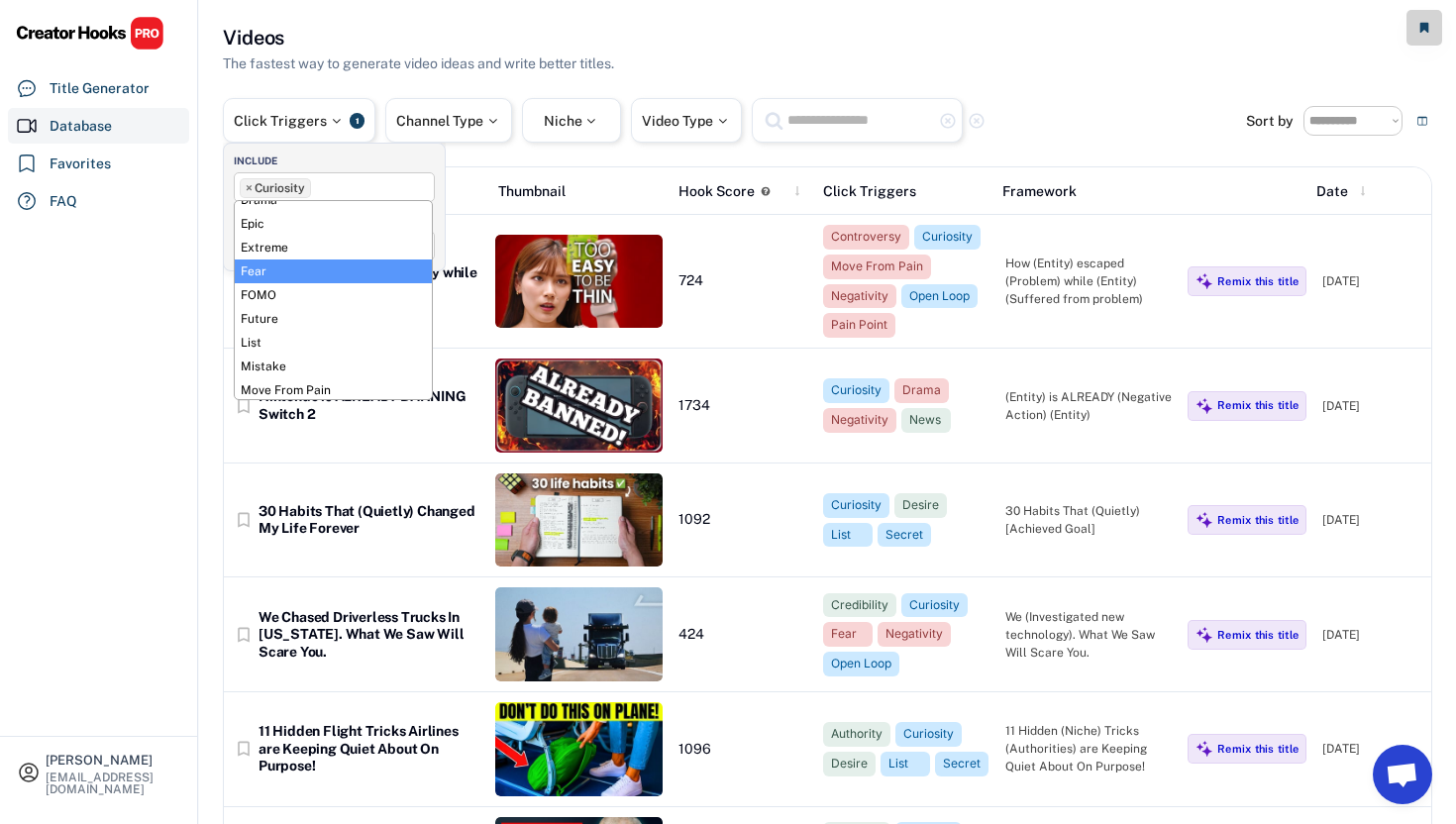 scroll, scrollTop: 324, scrollLeft: 0, axis: vertical 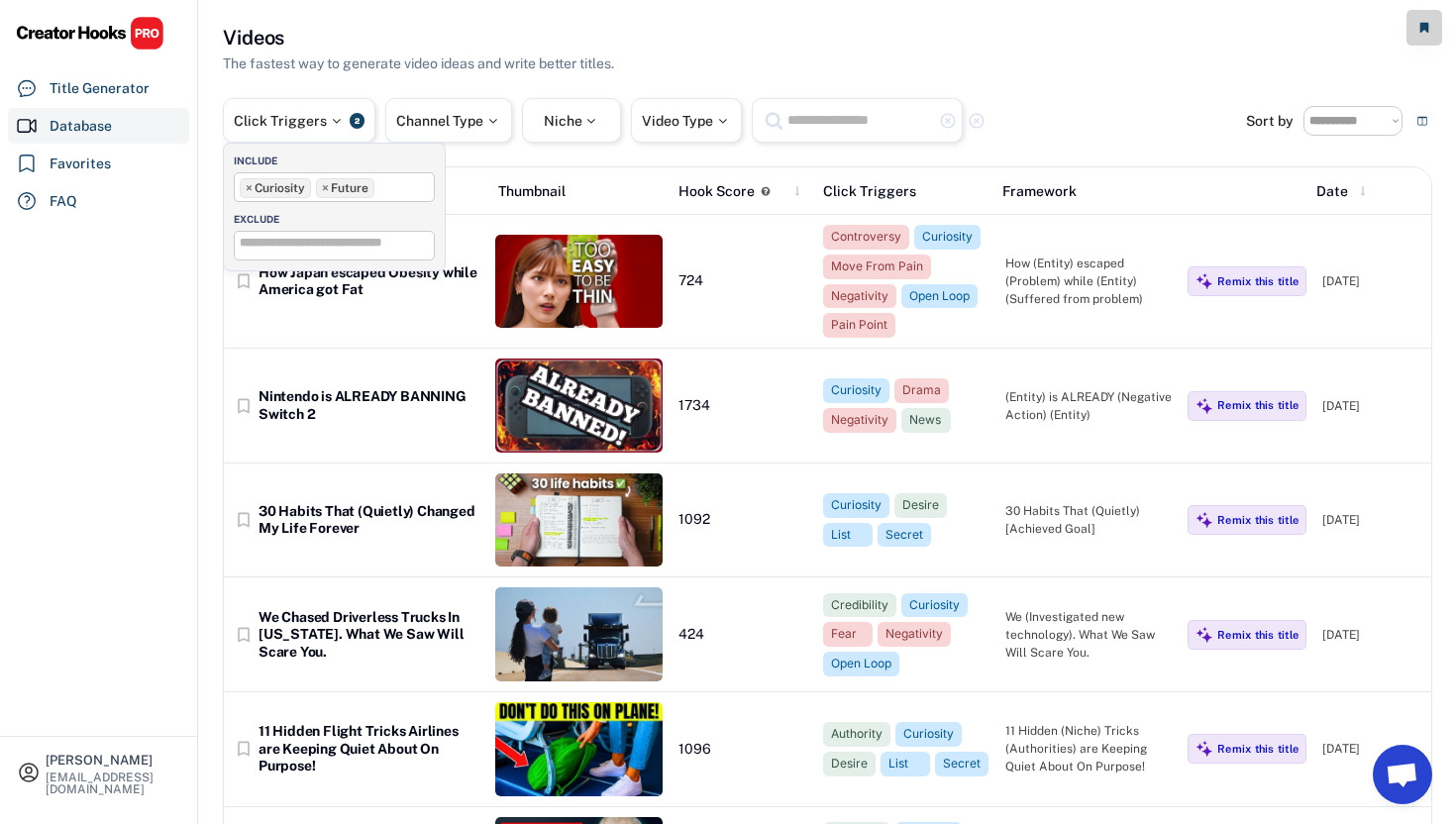 click on "× Curiosity × Future" at bounding box center [334, 185] 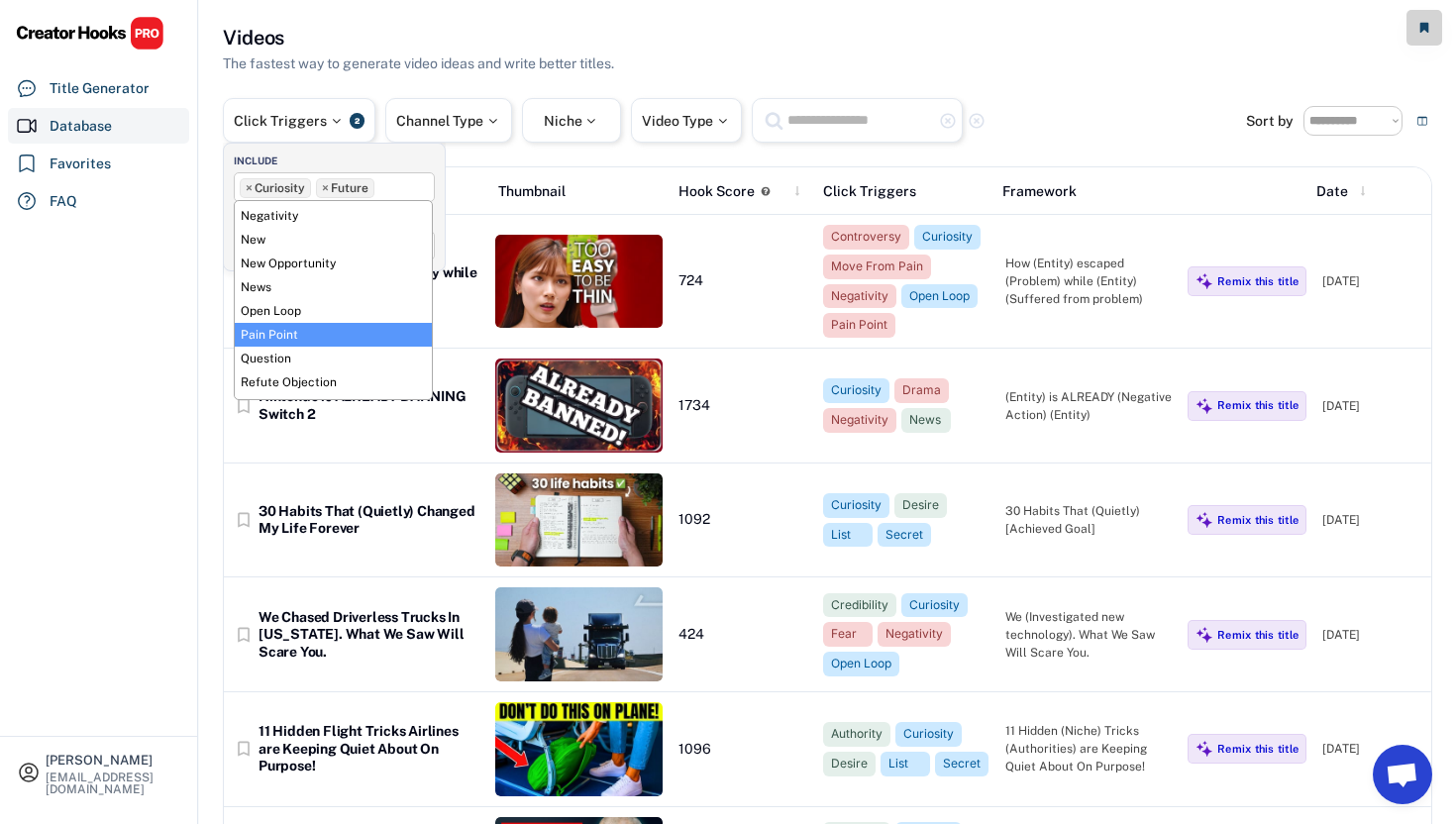 scroll, scrollTop: 527, scrollLeft: 0, axis: vertical 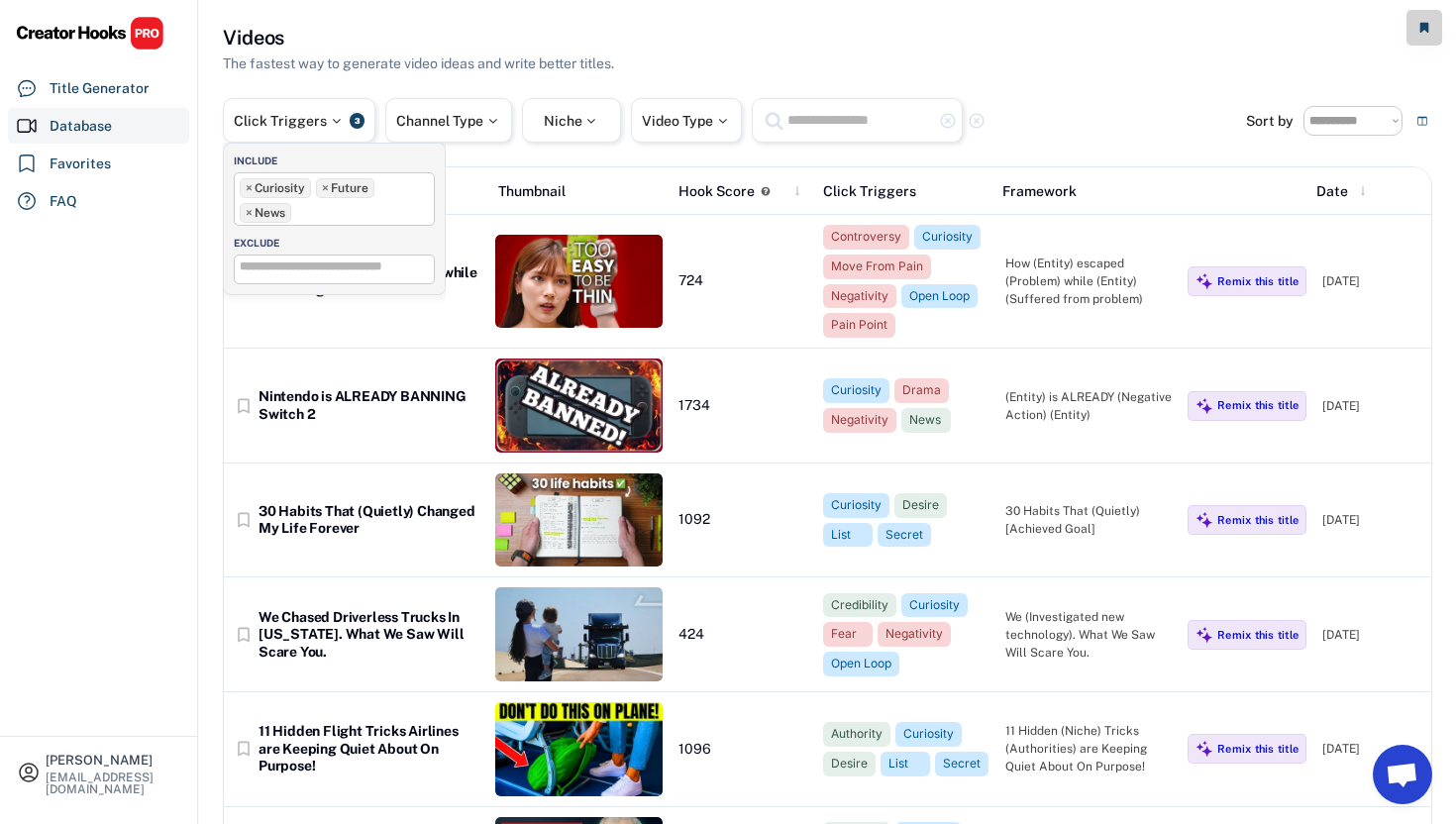 click on "× Curiosity × Future × News" at bounding box center [334, 198] 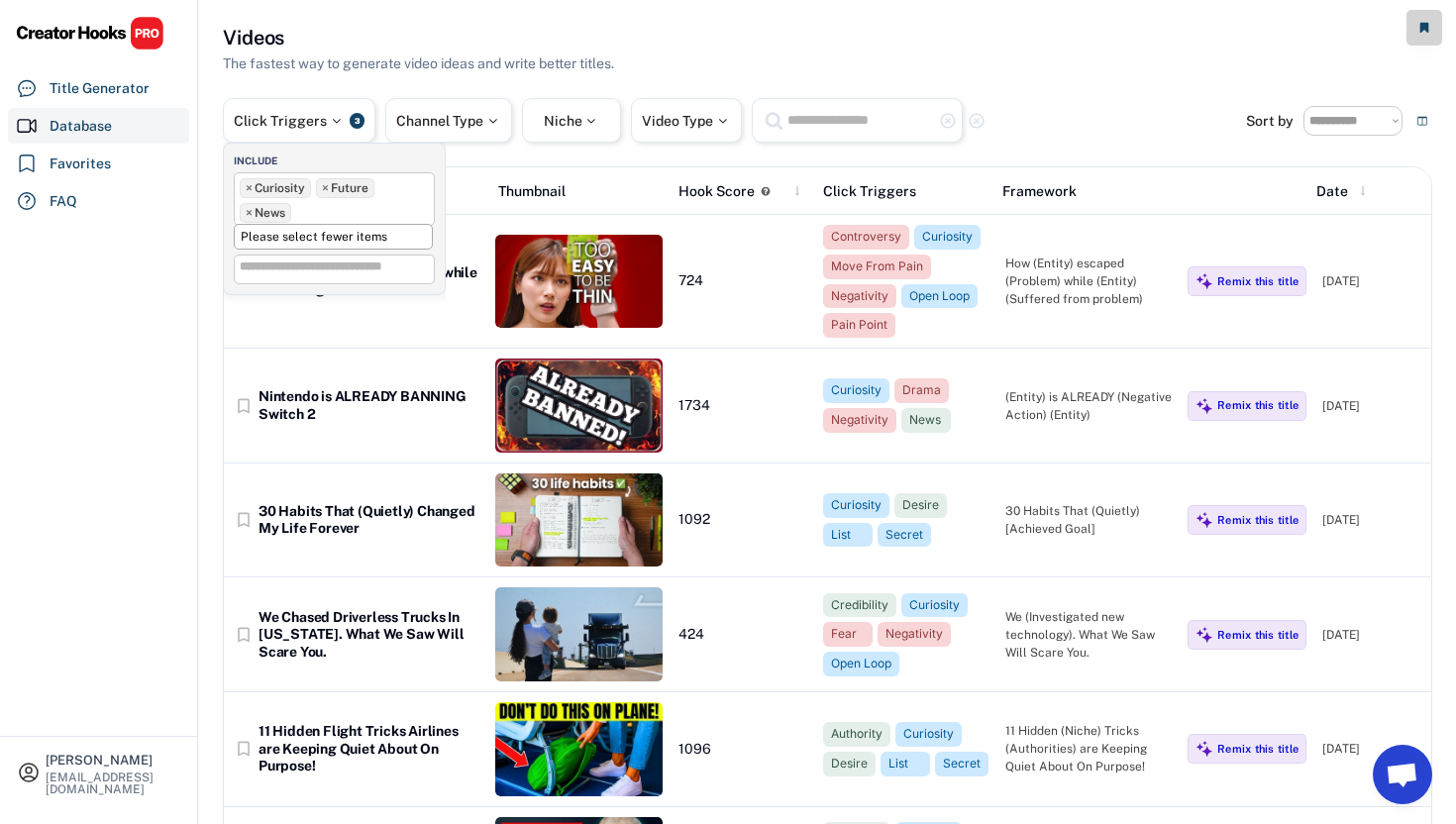 click on "×" at bounding box center (249, 213) 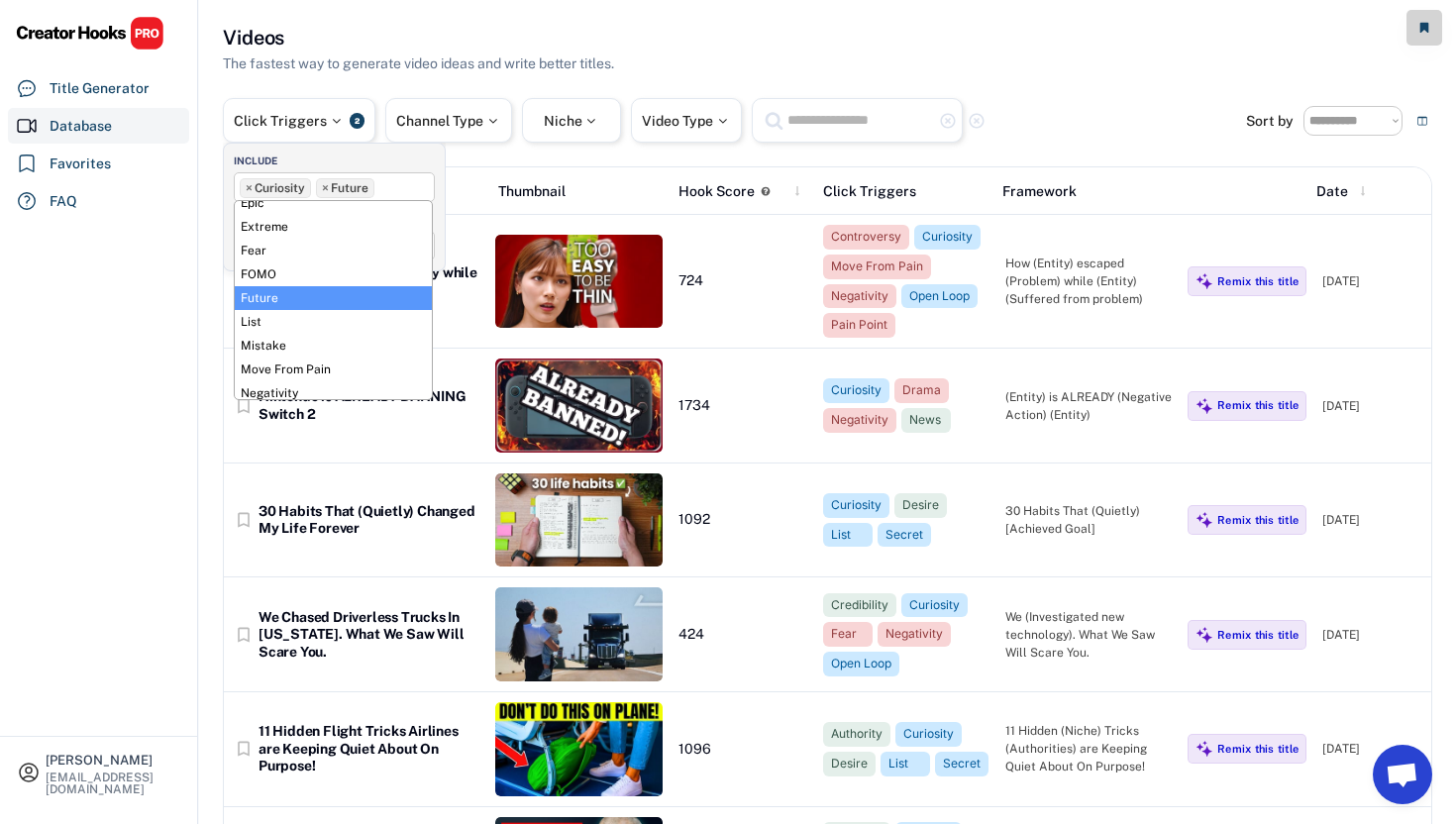scroll, scrollTop: 338, scrollLeft: 0, axis: vertical 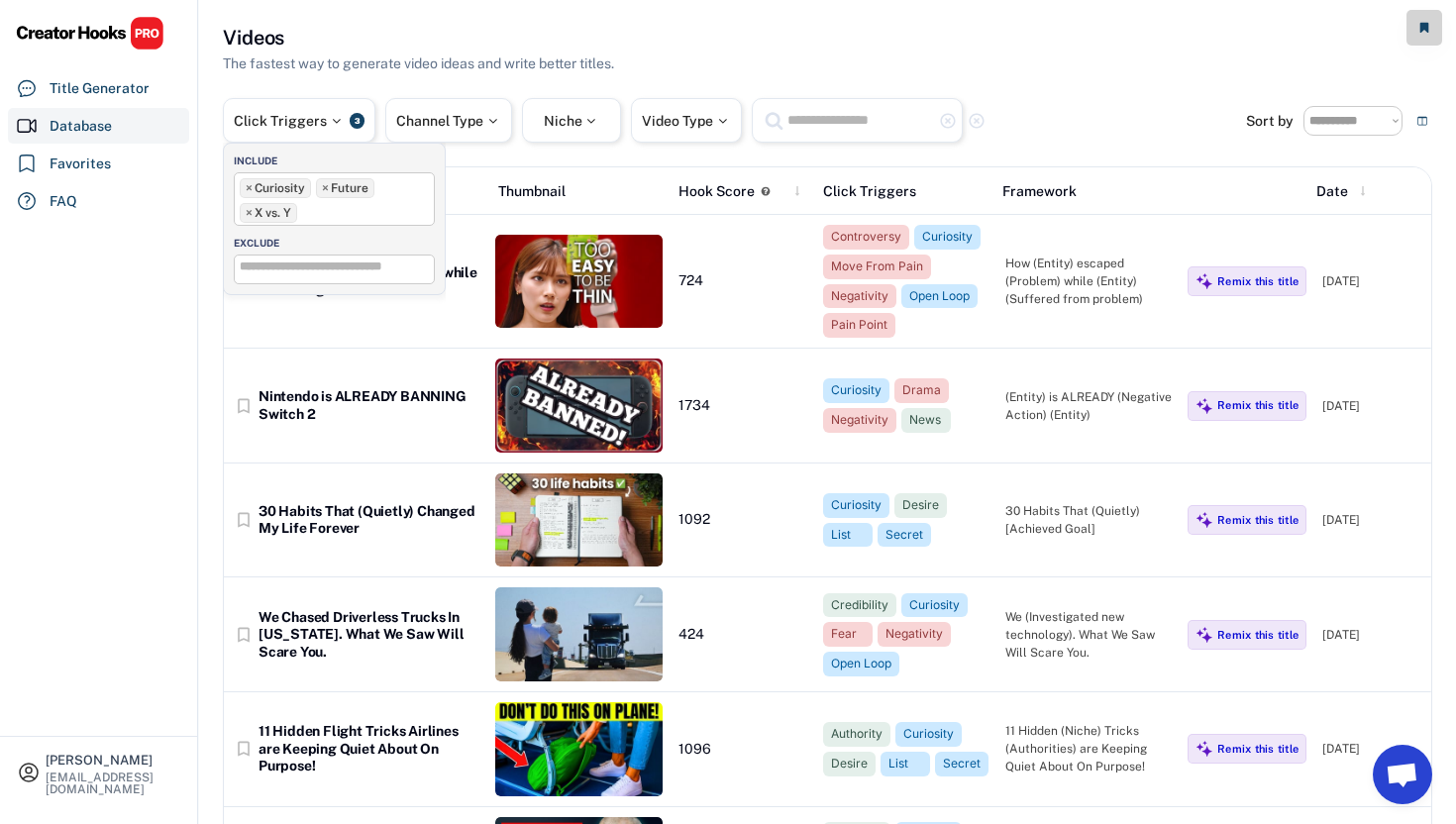 click at bounding box center [334, 269] 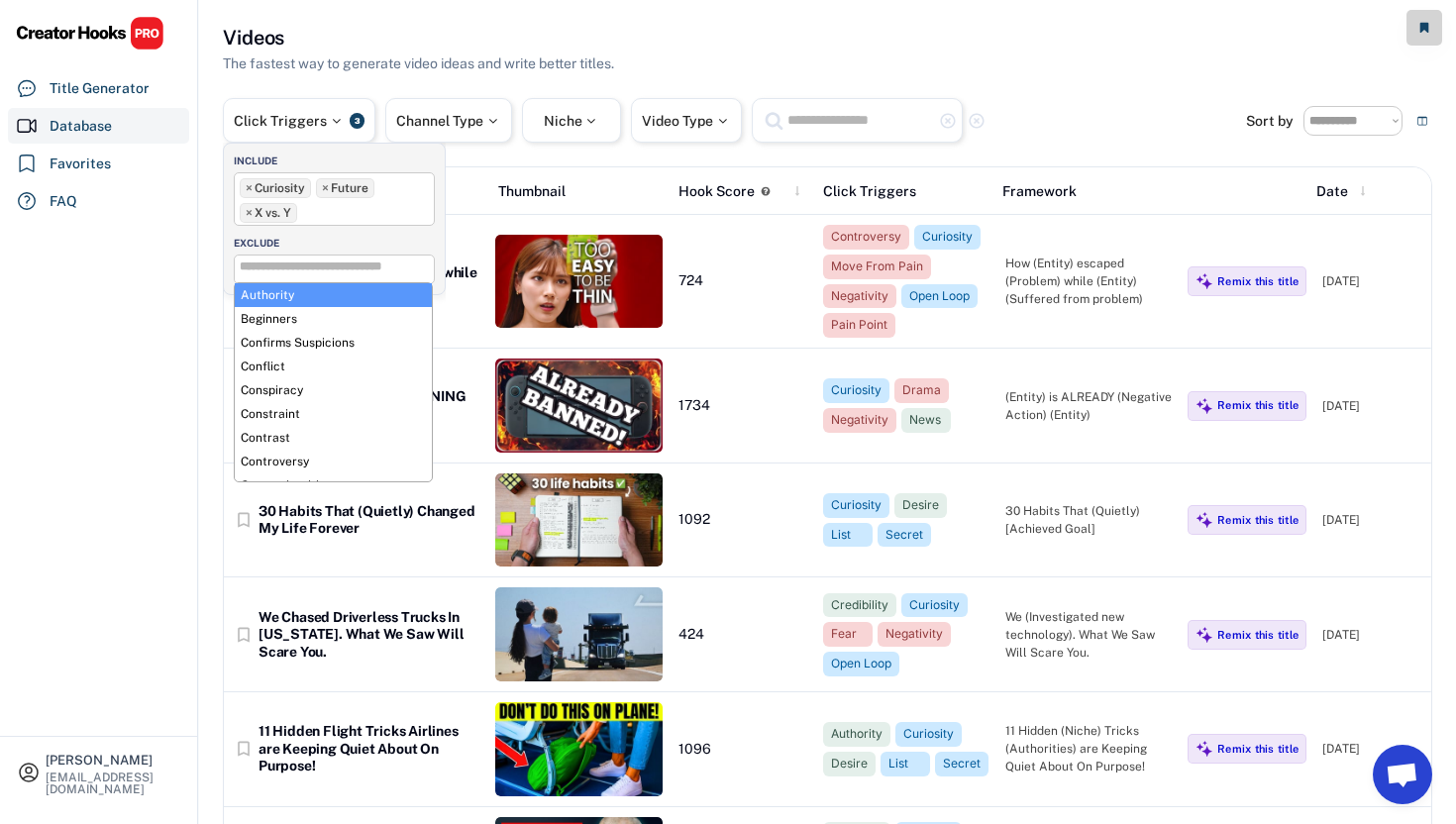 click at bounding box center [339, 266] 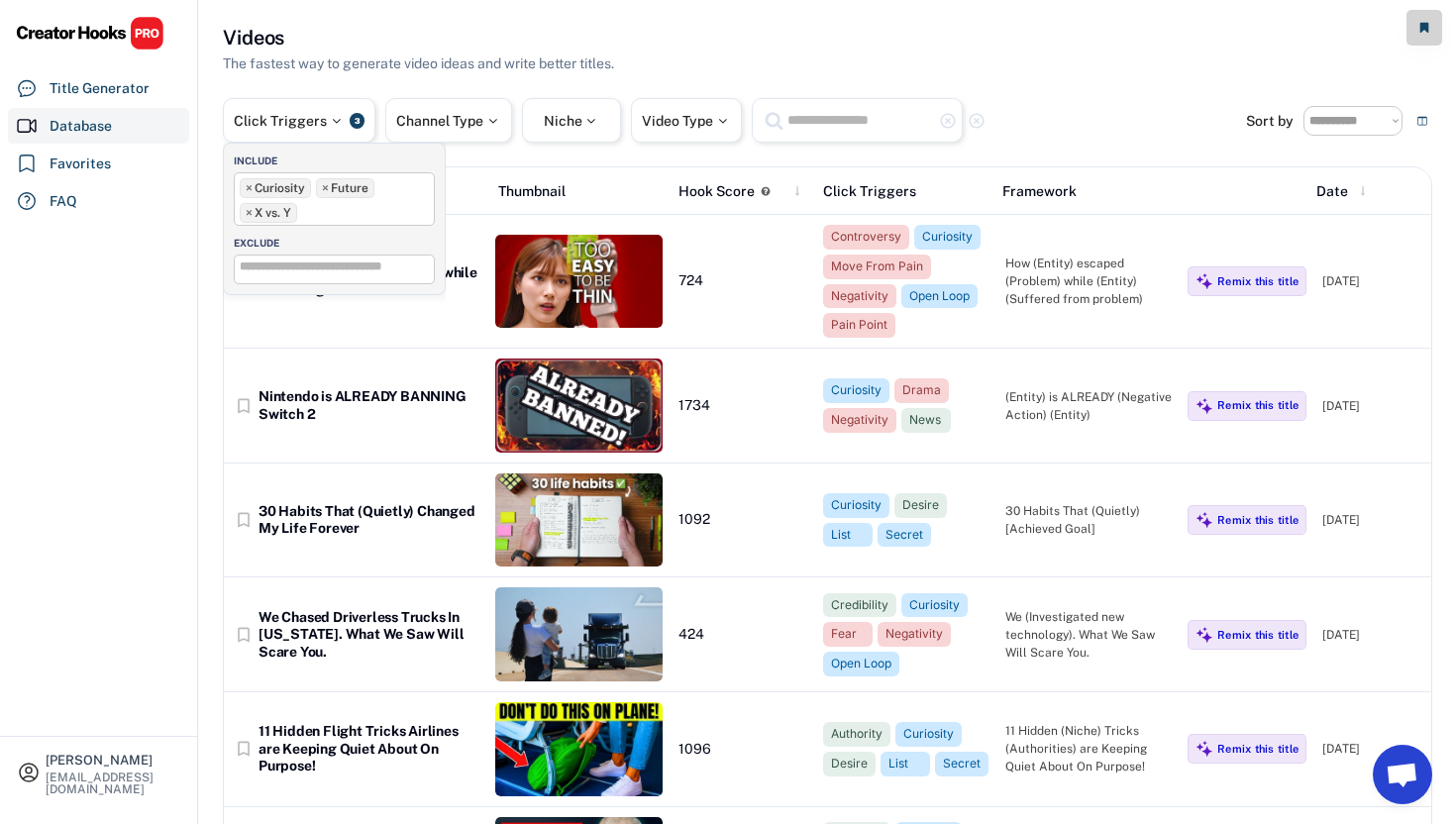 click on "Title Thumbnail Hook Score Click Triggers Framework Date" at bounding box center (827, 191) 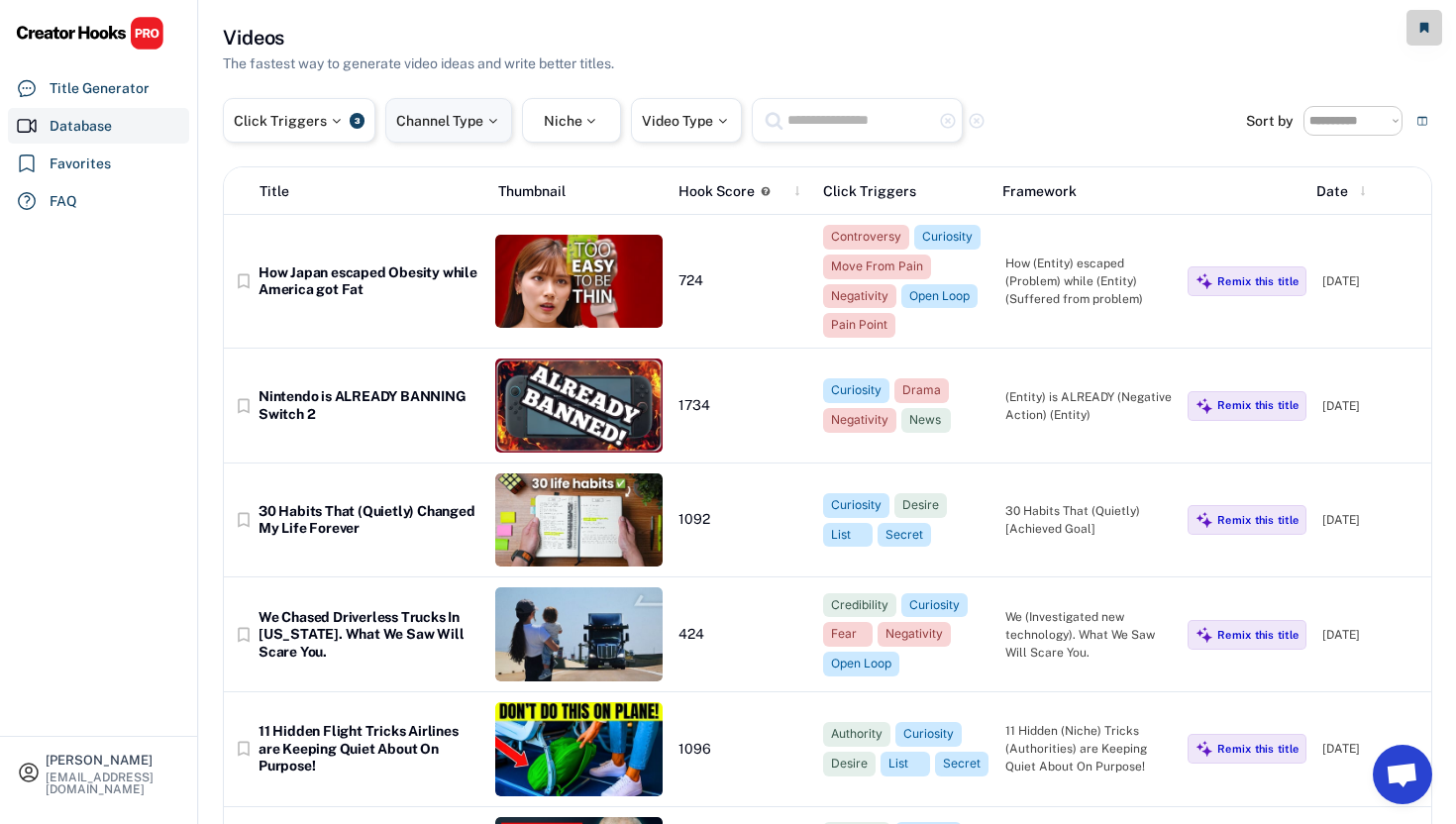 click on "Channel Type" at bounding box center (449, 121) 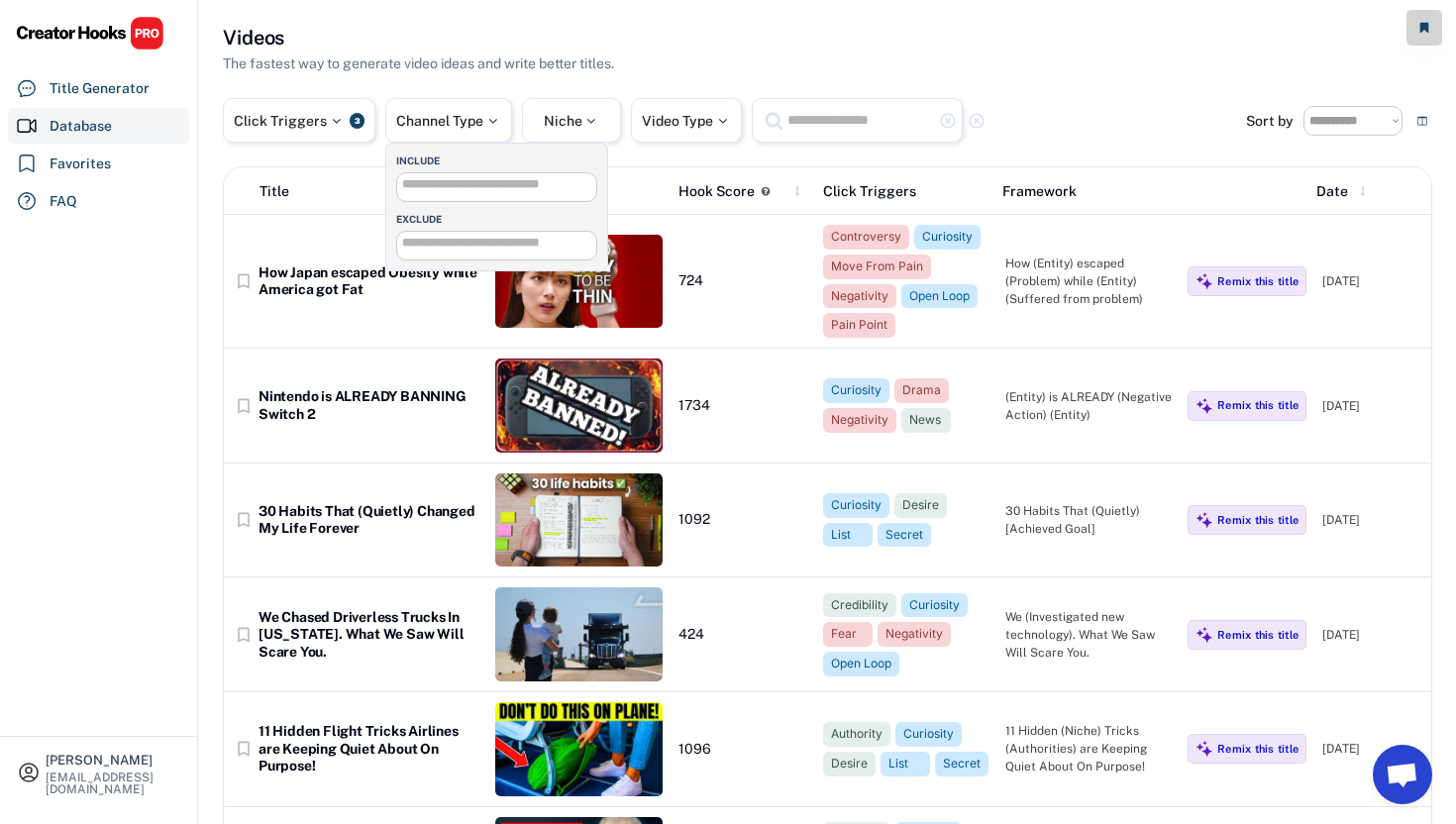 click at bounding box center [501, 184] 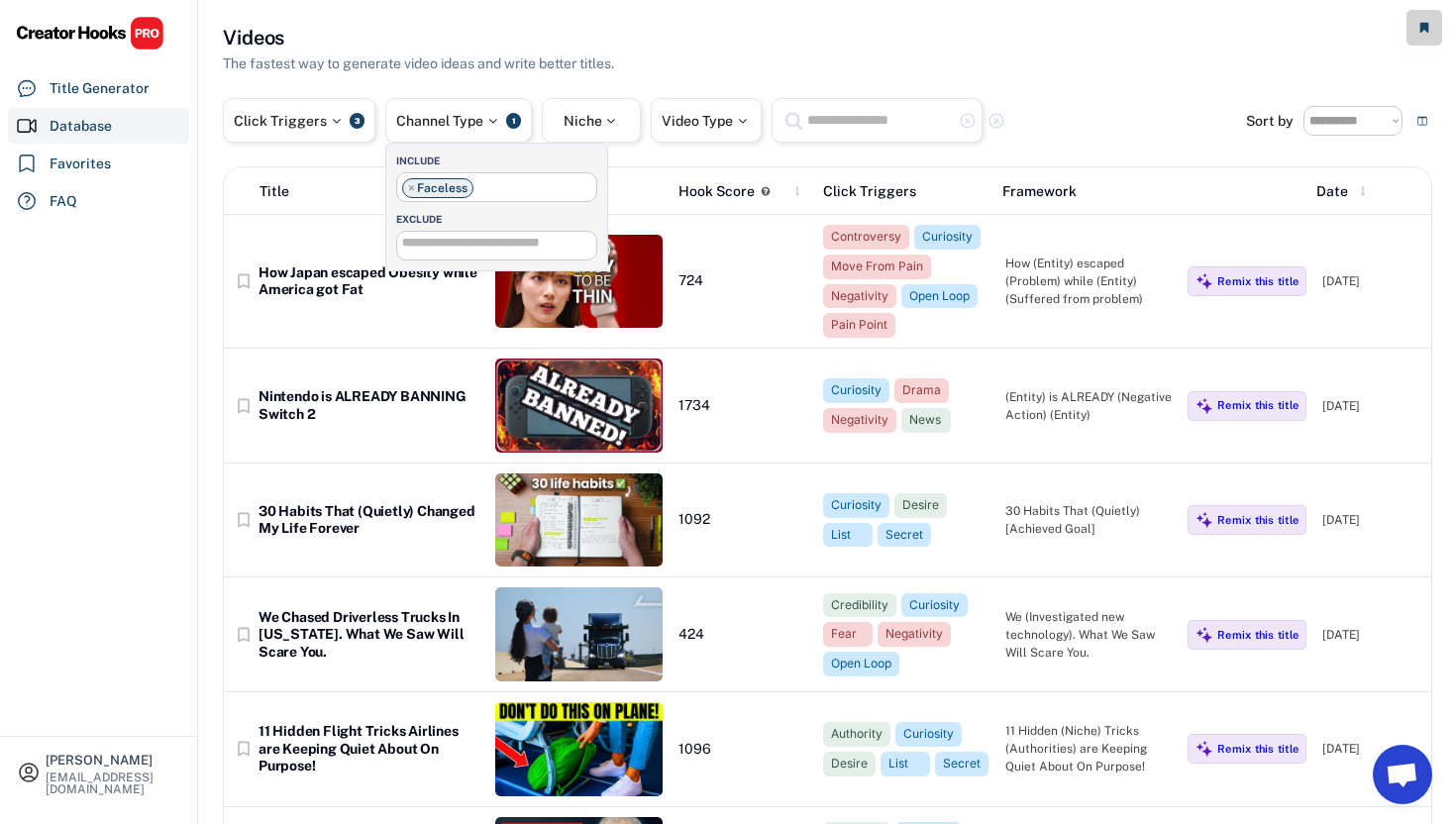 scroll, scrollTop: 34, scrollLeft: 0, axis: vertical 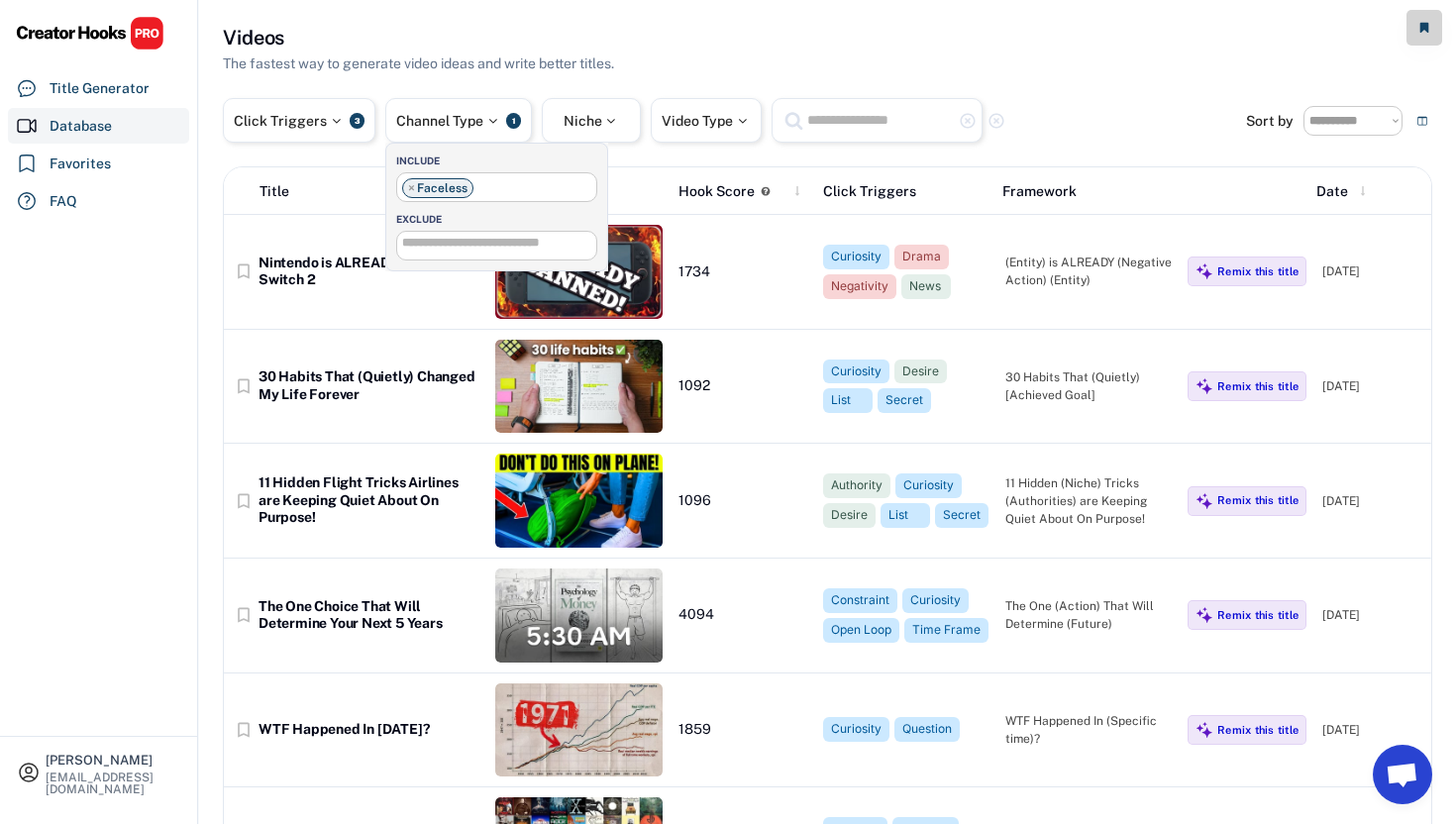 click on "× Faceless" at bounding box center (496, 185) 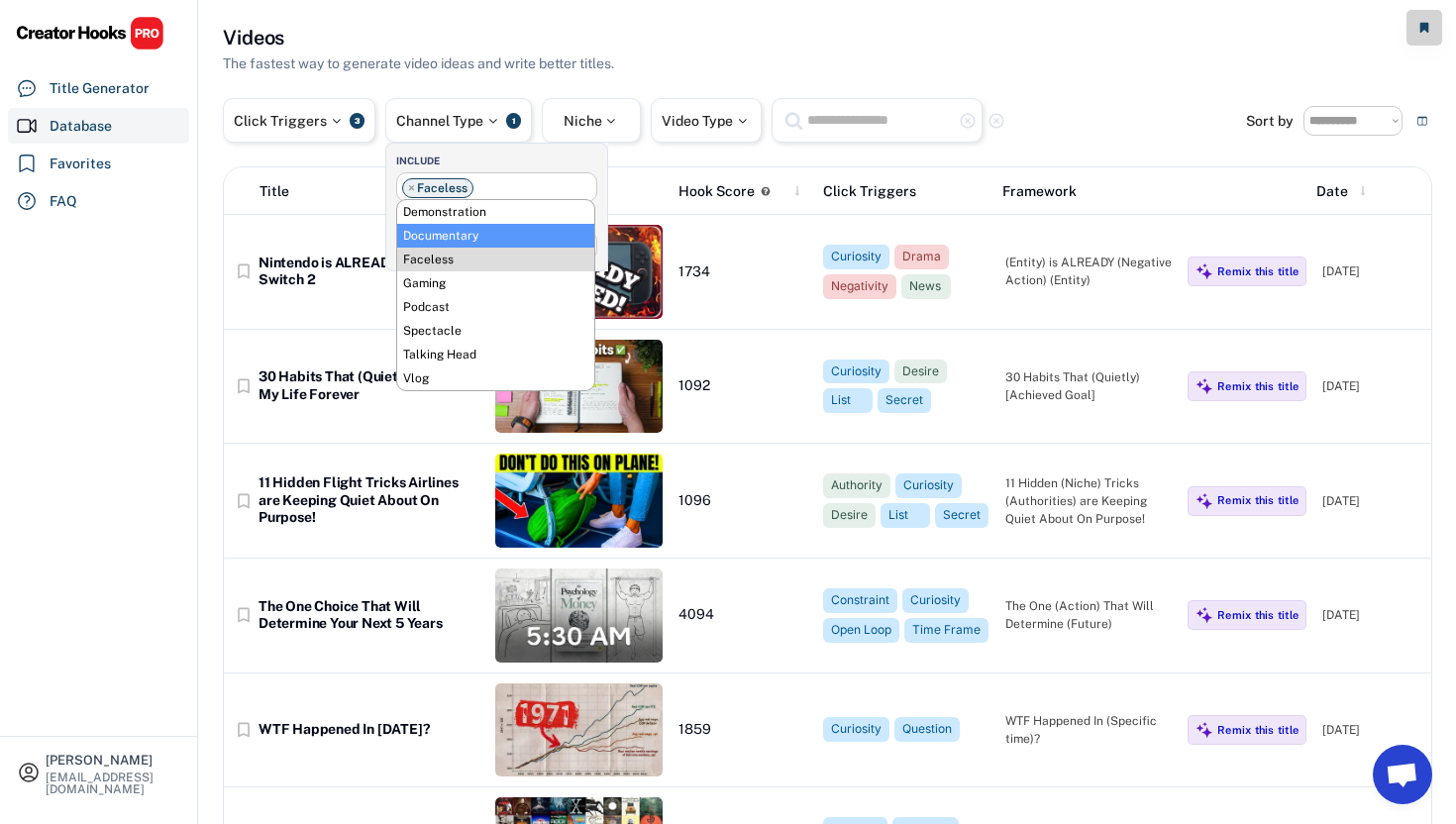 select on "**********" 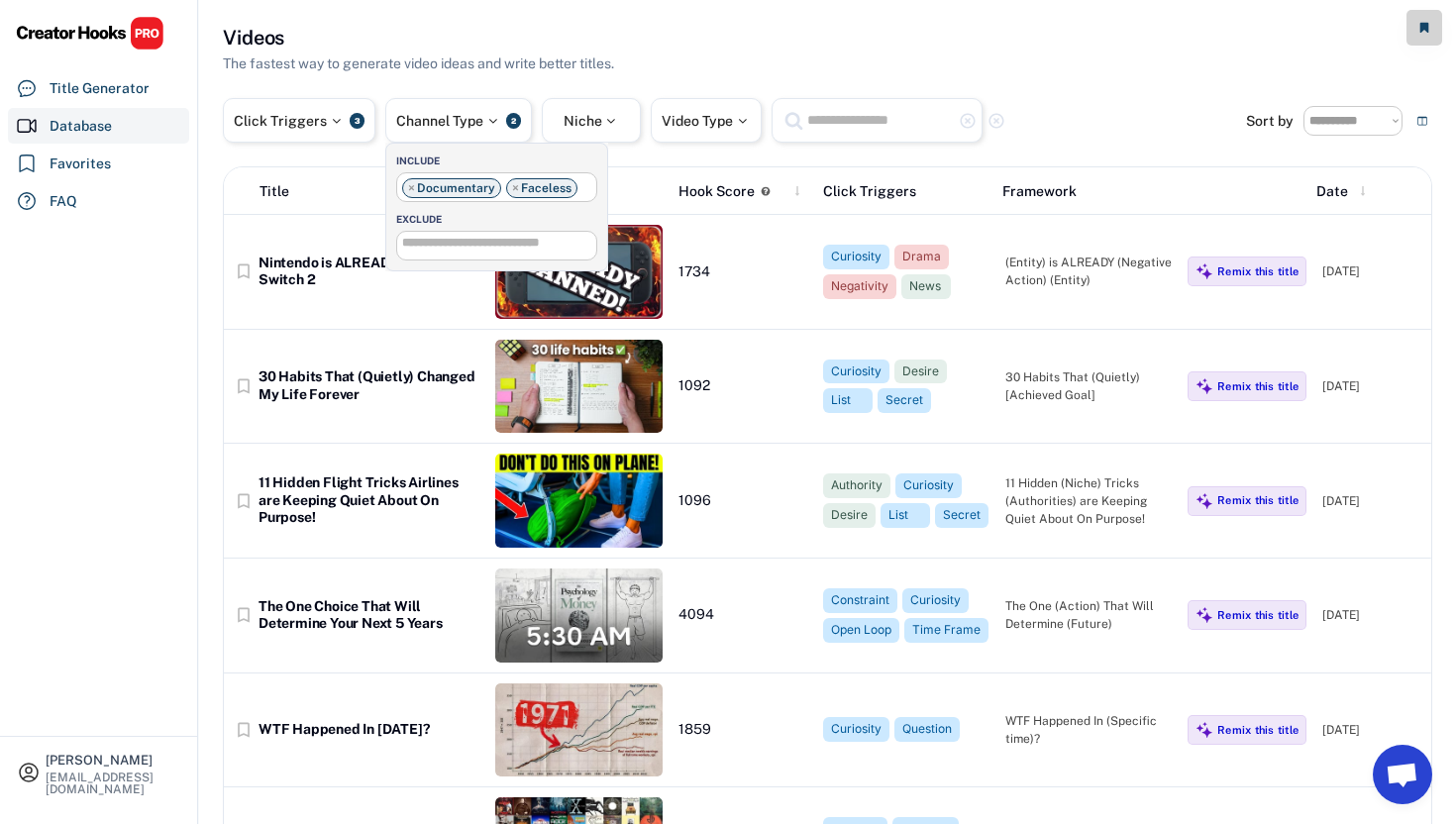 click on "× Documentary × Faceless" at bounding box center (496, 185) 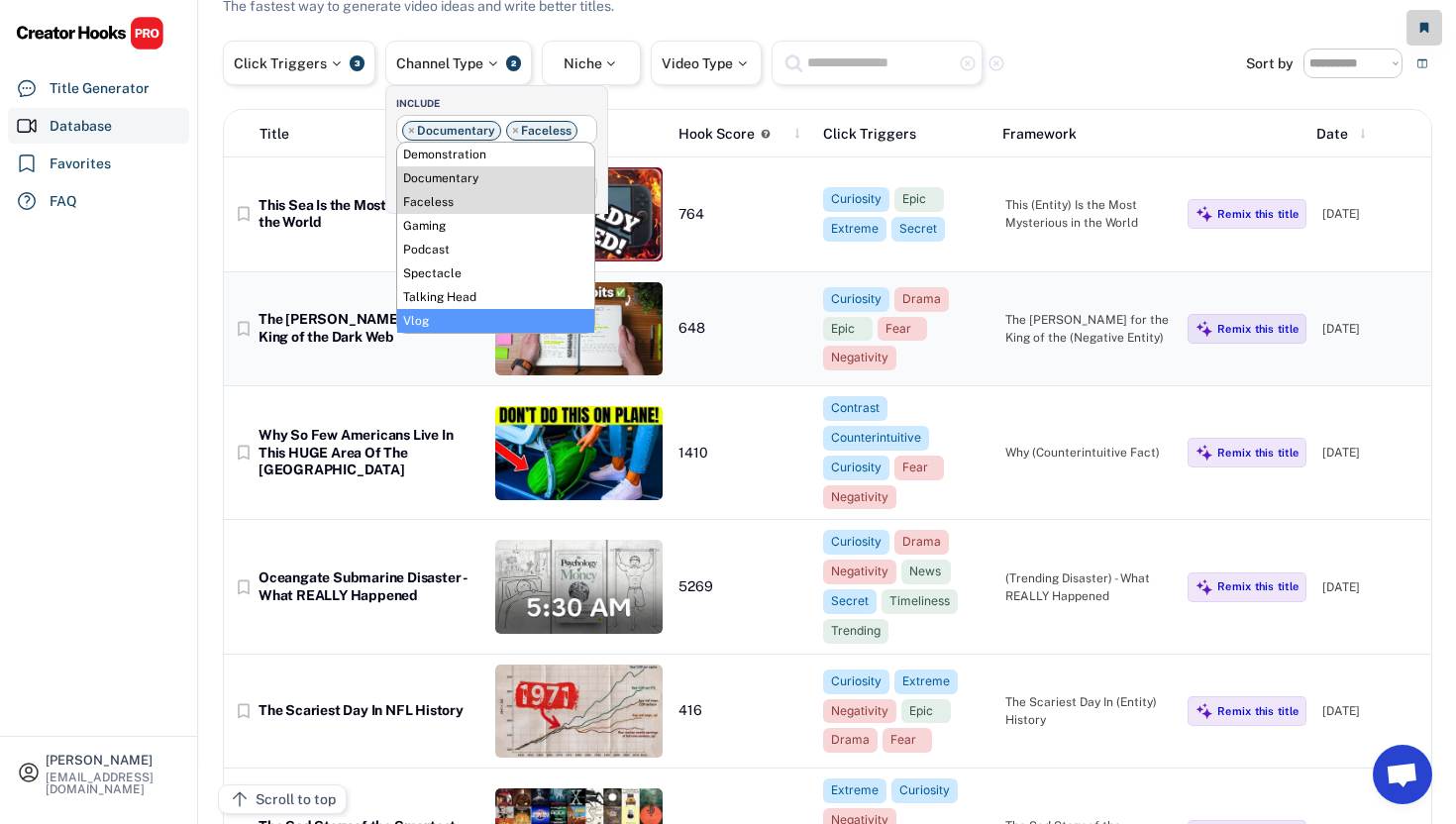 scroll, scrollTop: 65, scrollLeft: 0, axis: vertical 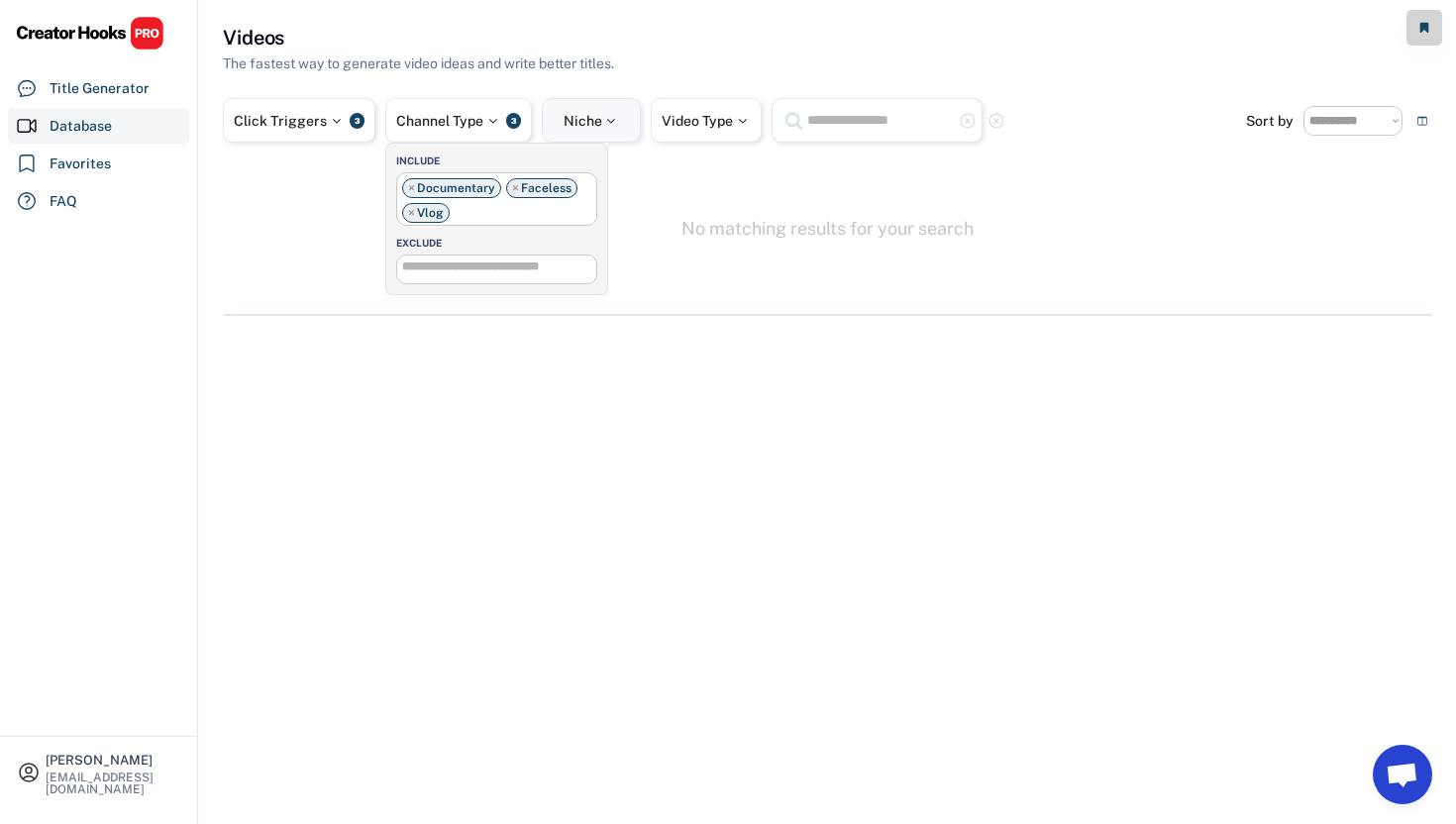 click at bounding box center [611, 121] 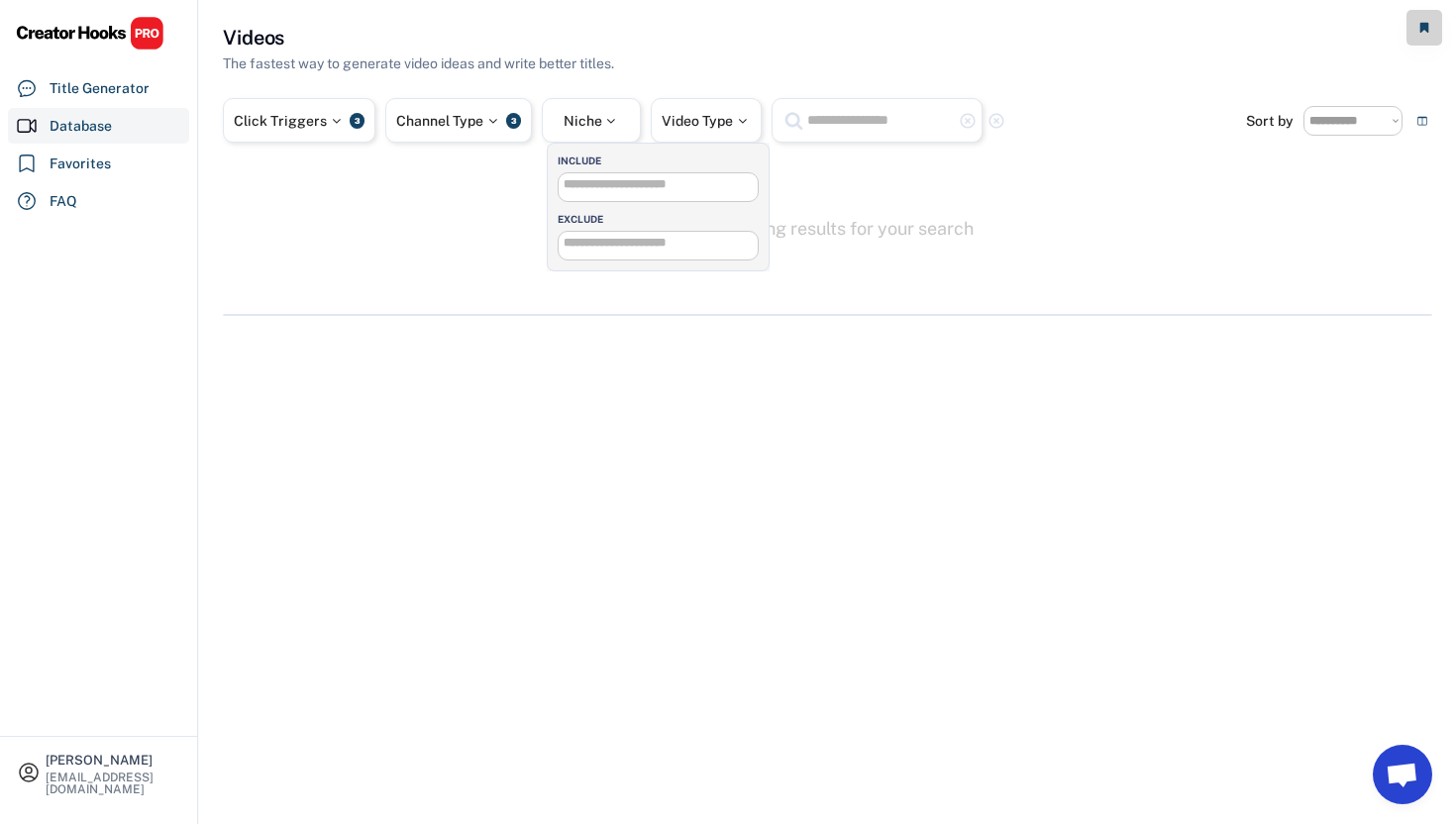 click at bounding box center [663, 184] 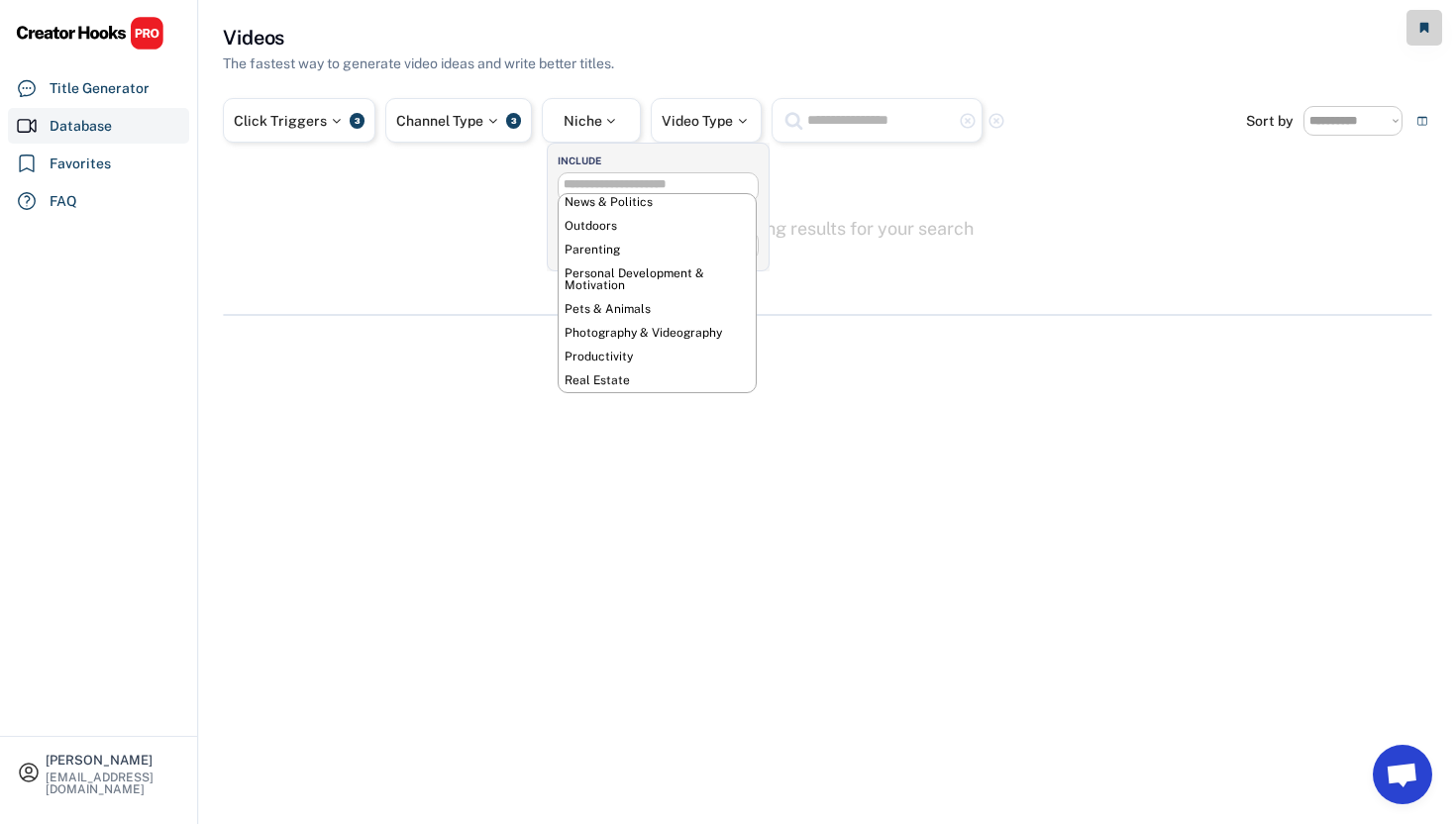scroll, scrollTop: 717, scrollLeft: 0, axis: vertical 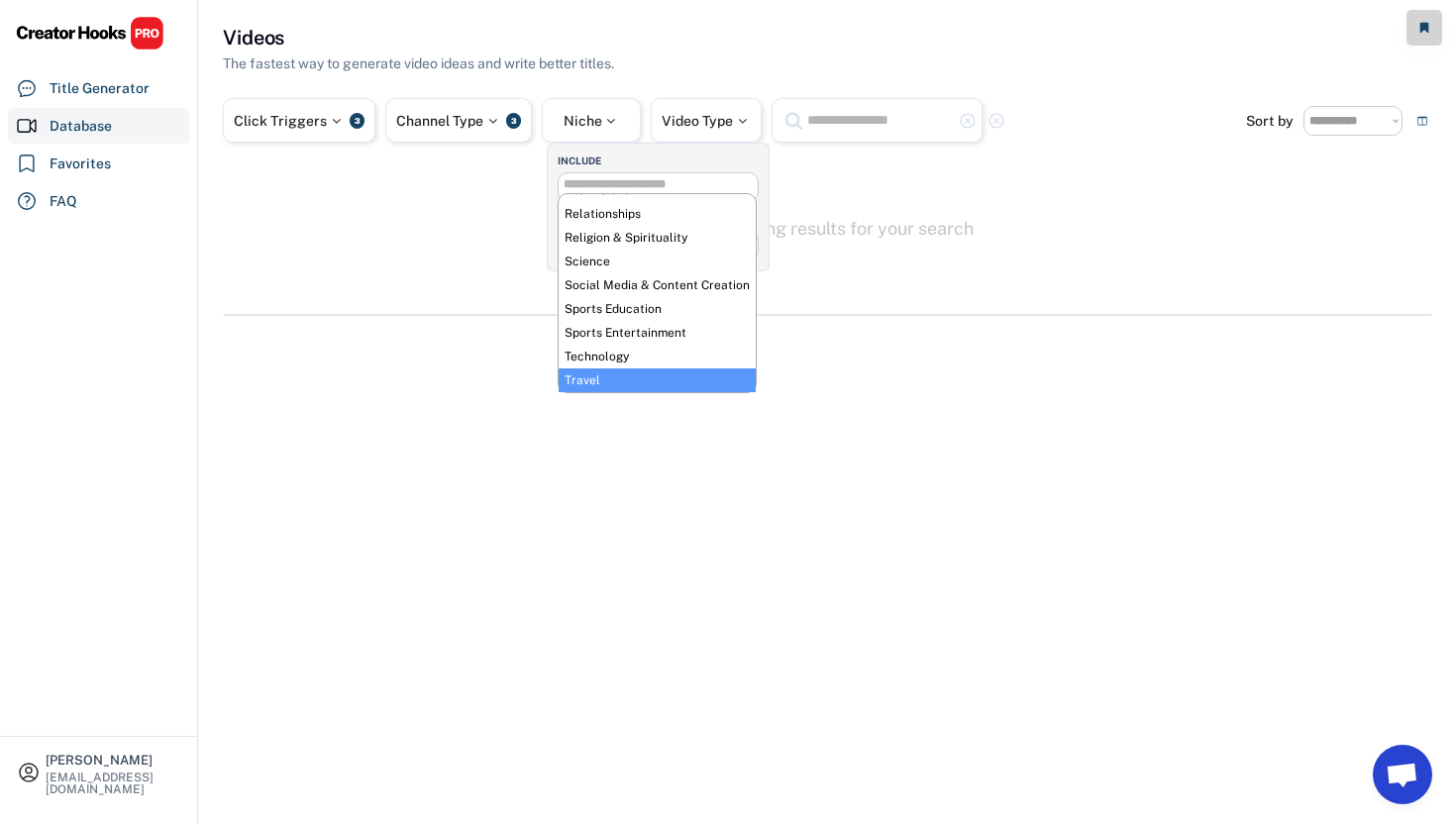 select on "**********" 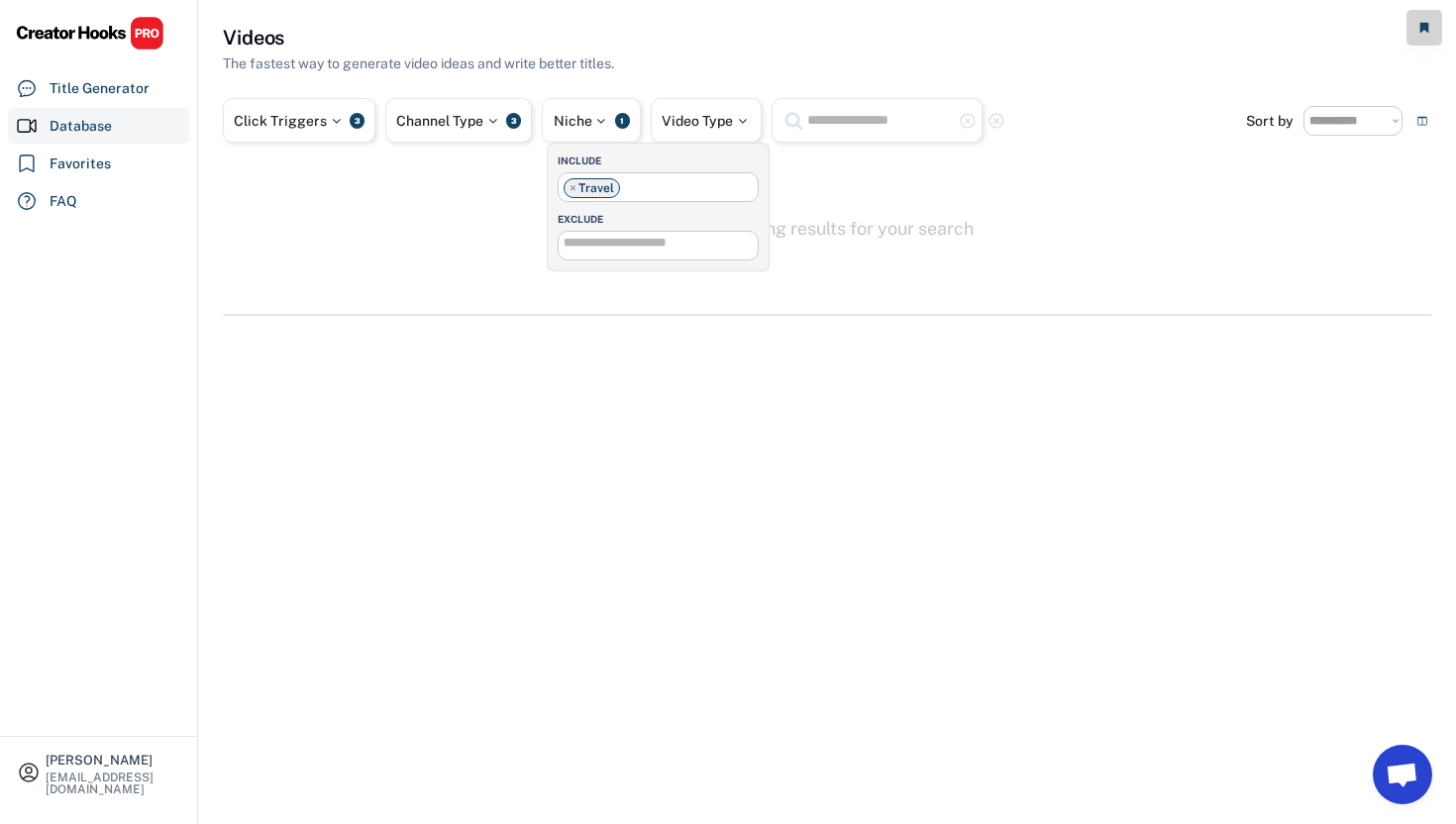 scroll, scrollTop: 623, scrollLeft: 0, axis: vertical 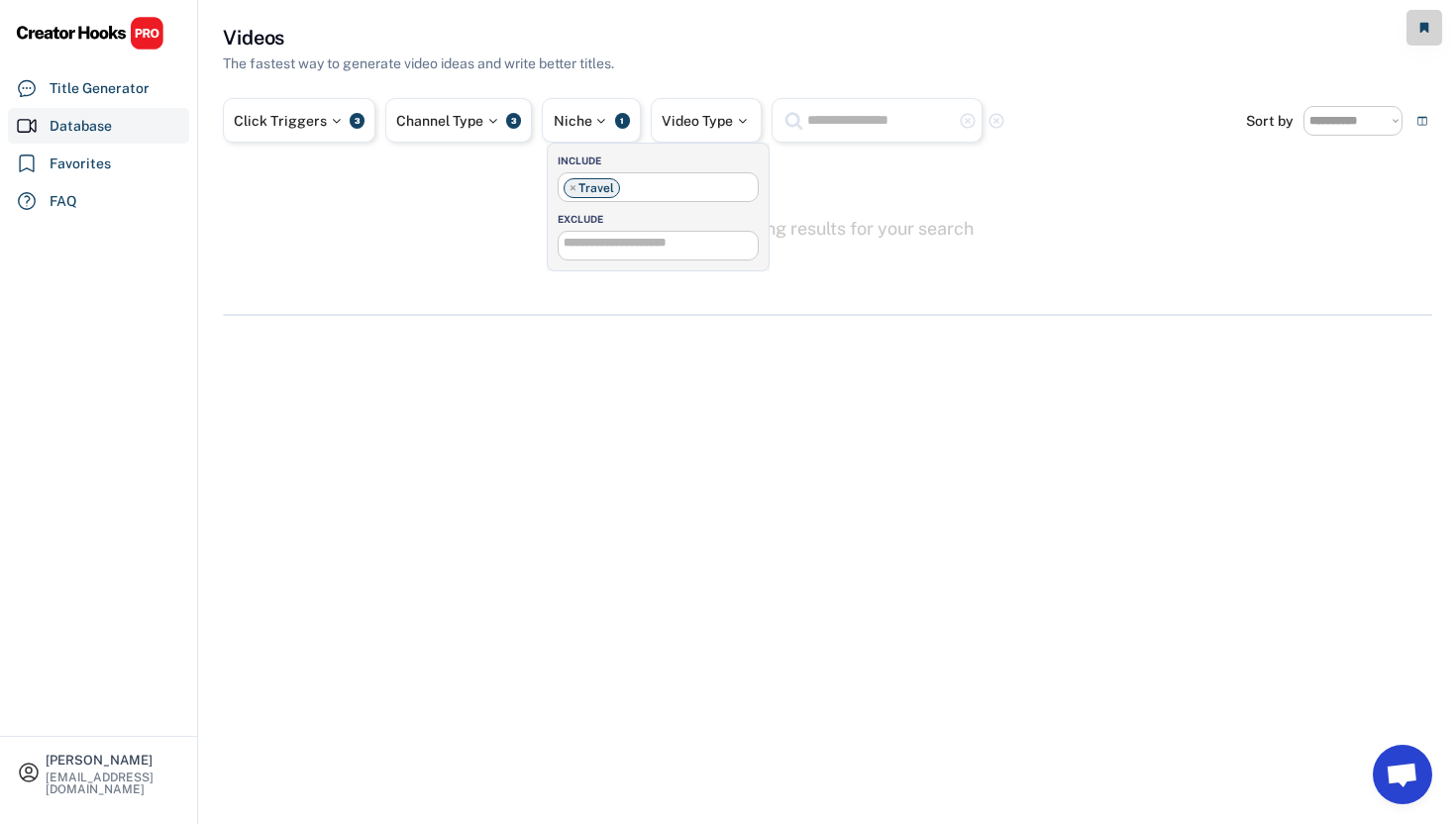 click on "× Travel" at bounding box center (658, 185) 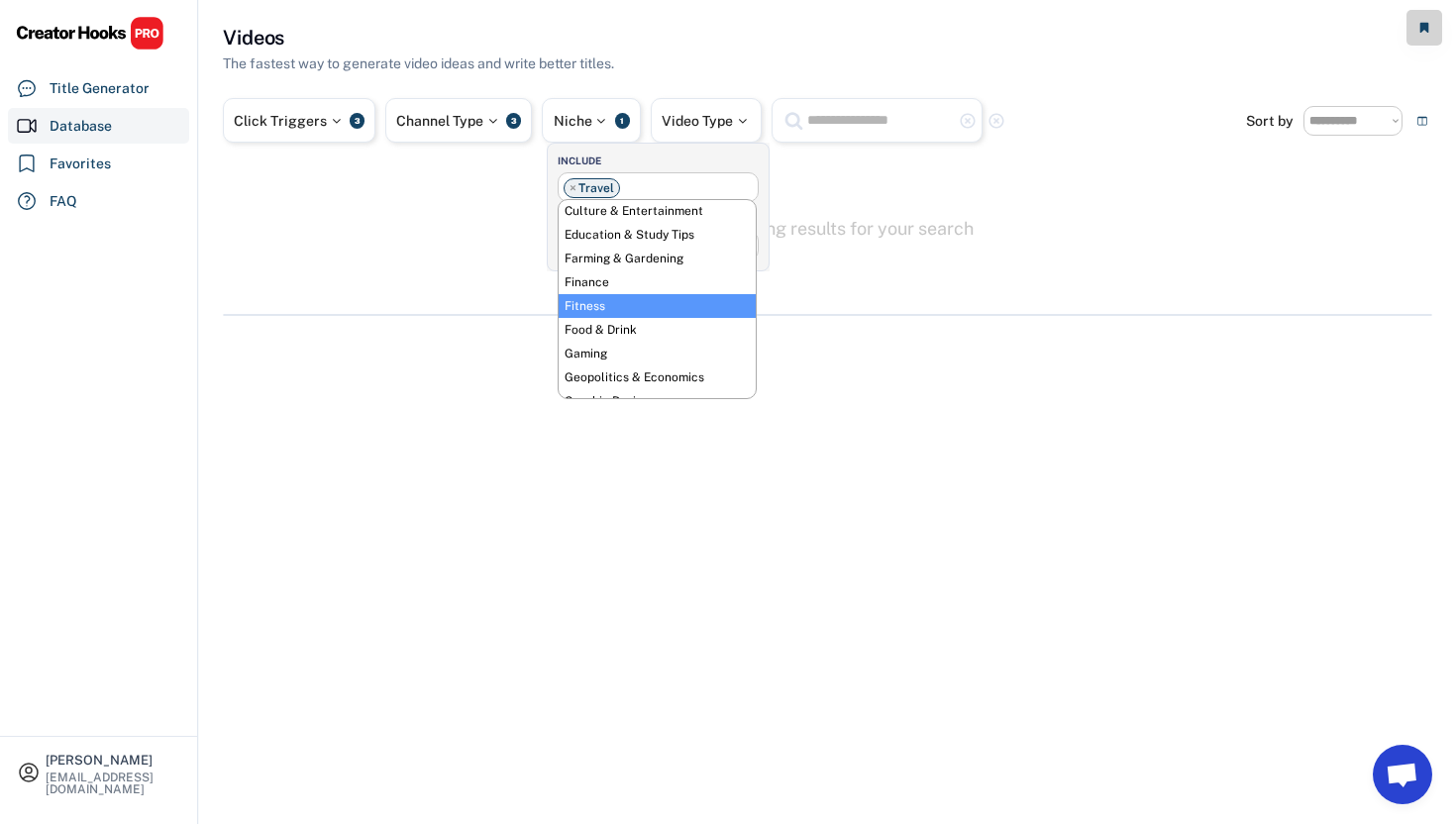 scroll, scrollTop: 0, scrollLeft: 0, axis: both 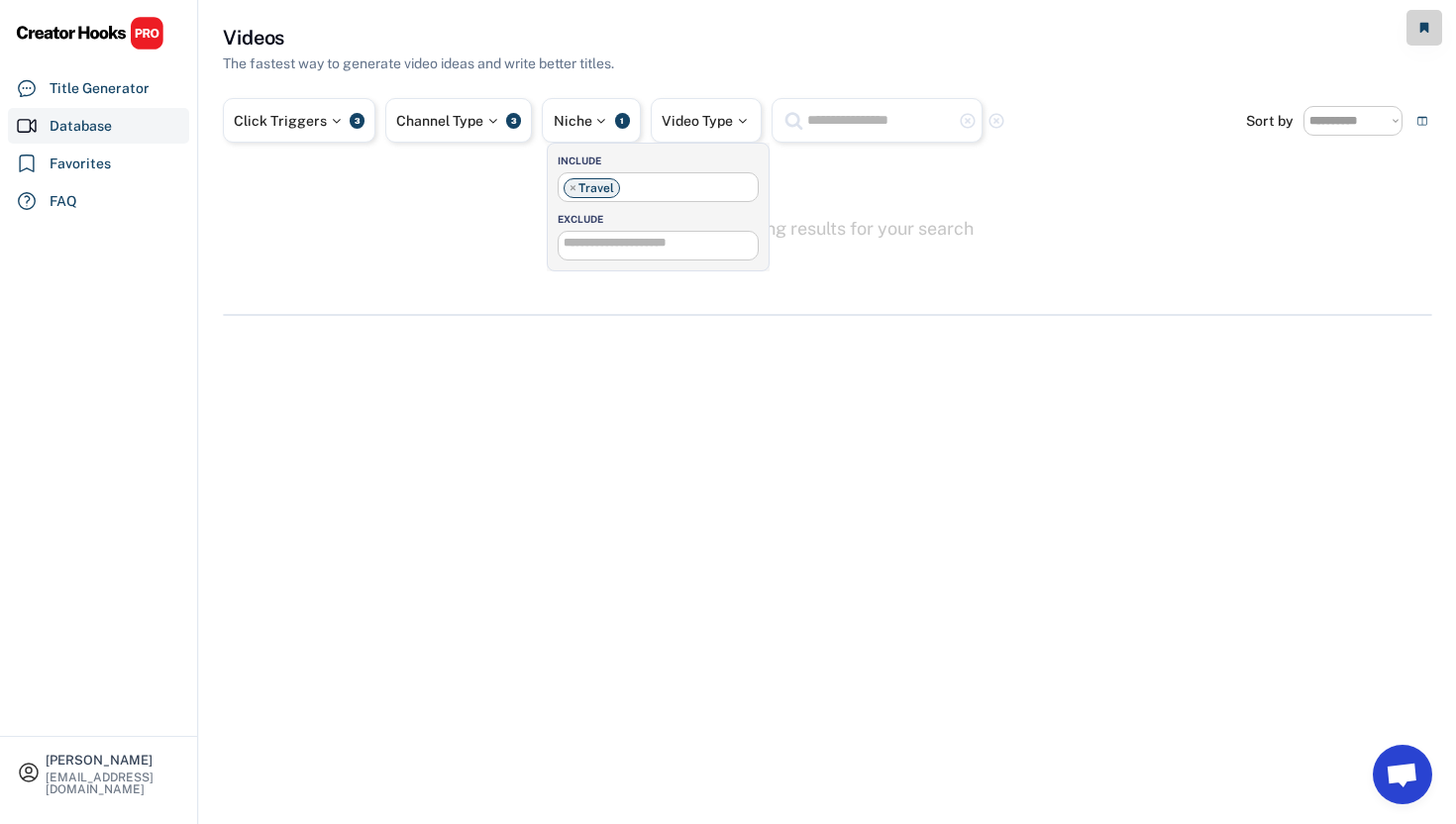 click on "**********" at bounding box center (827, 169) 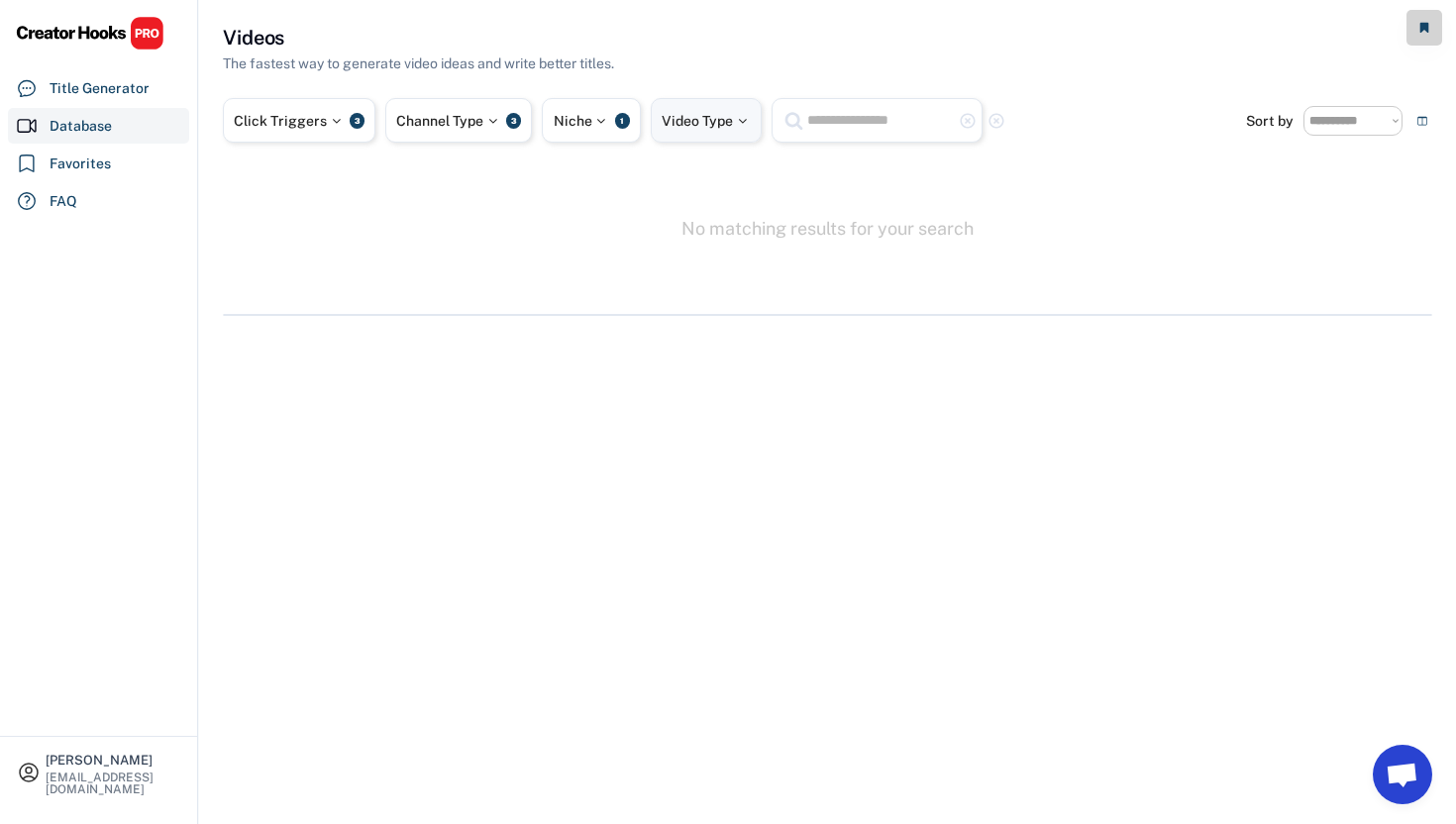 click at bounding box center (742, 121) 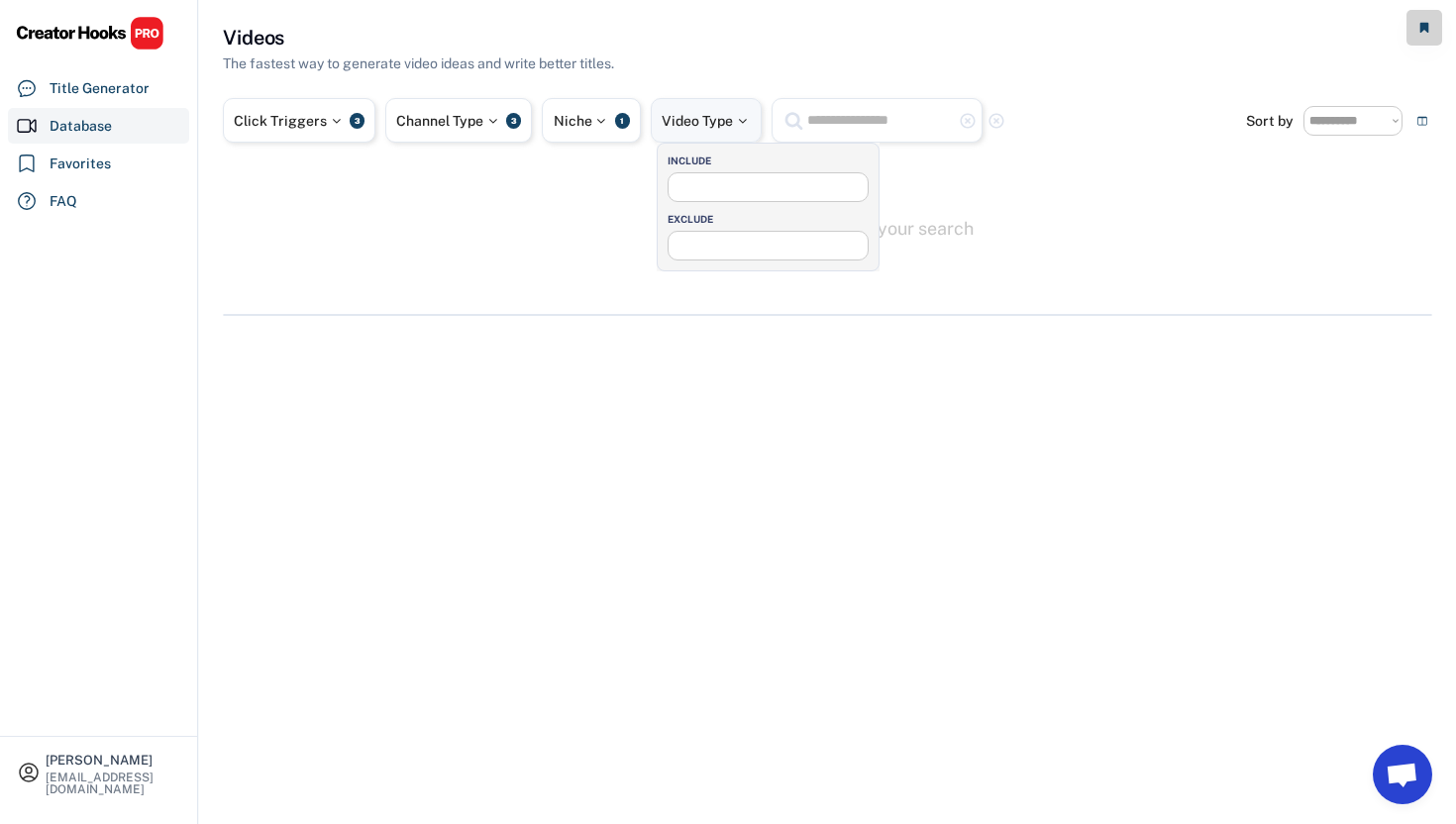 select 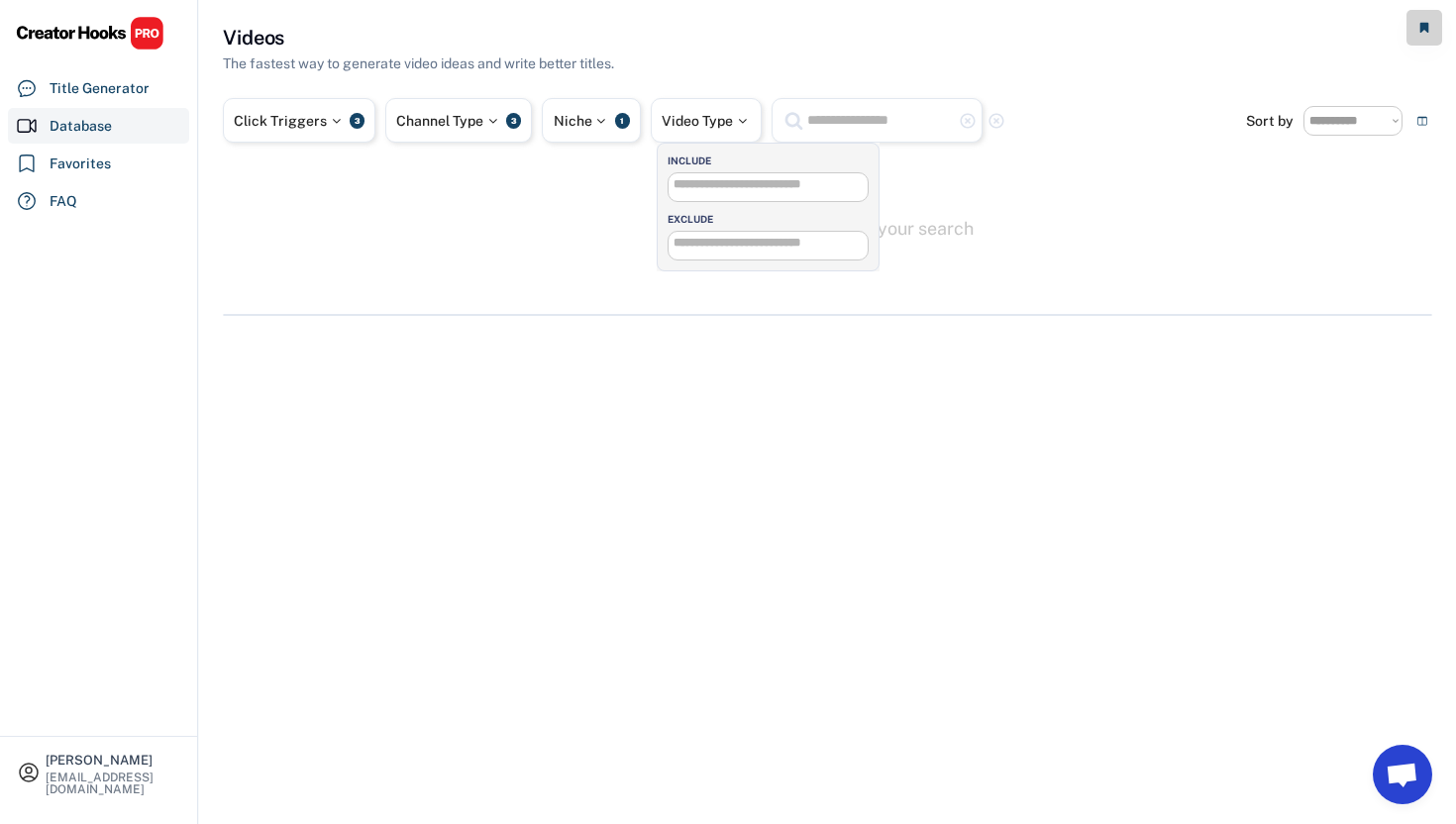 click at bounding box center [768, 182] 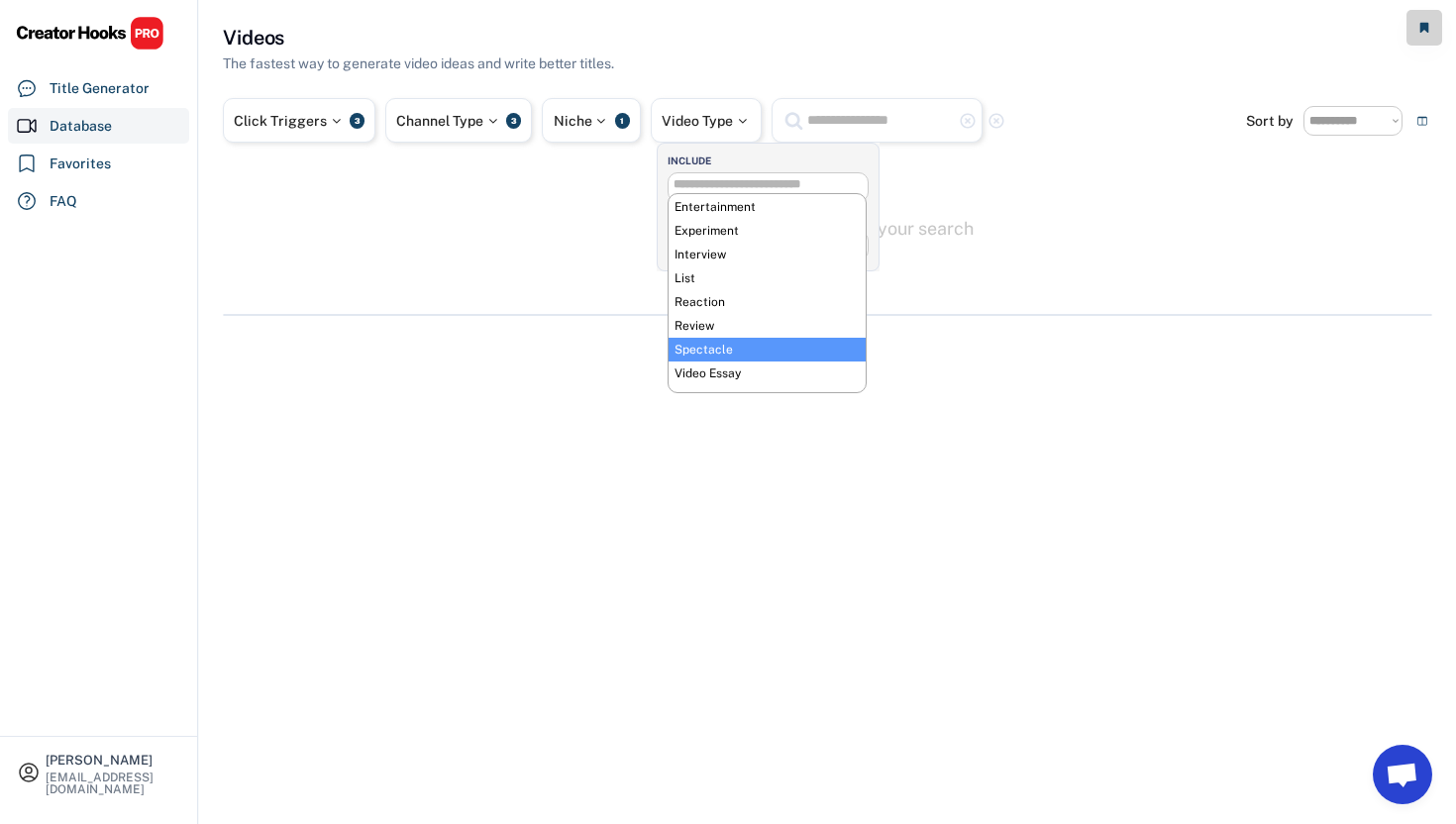 scroll, scrollTop: 0, scrollLeft: 0, axis: both 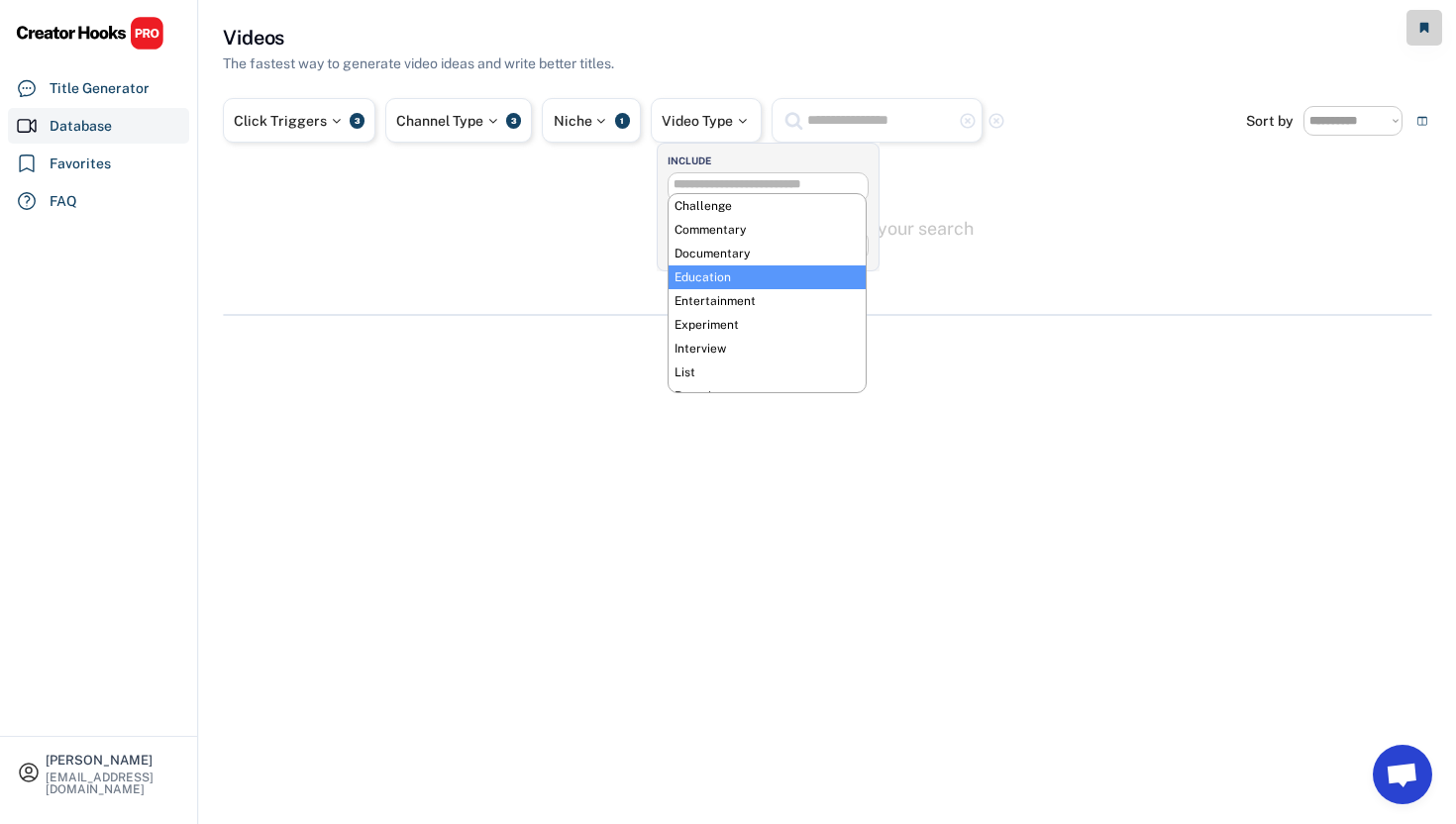 select on "**********" 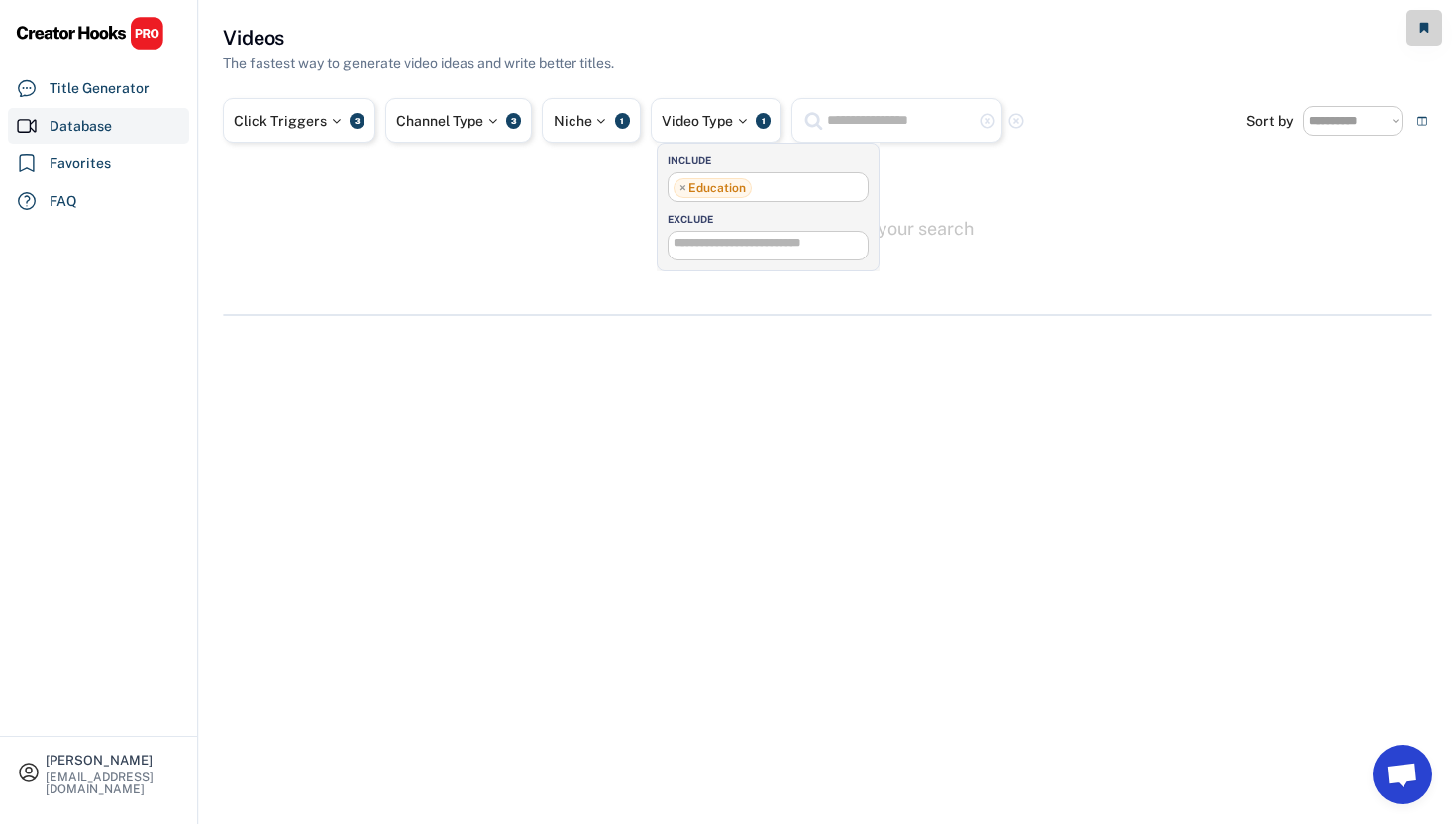 scroll, scrollTop: 51, scrollLeft: 0, axis: vertical 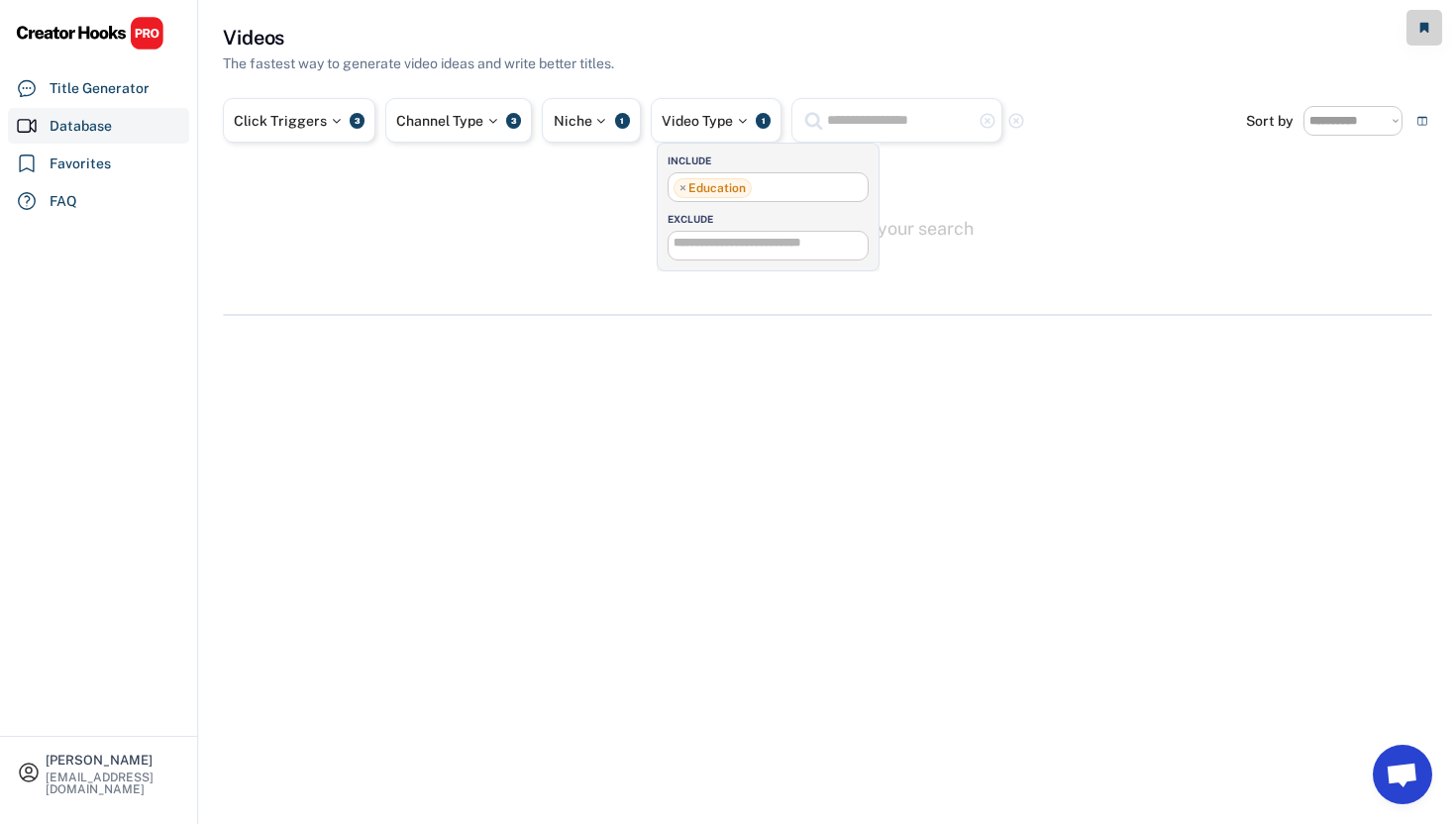 click on "× Education" at bounding box center (768, 185) 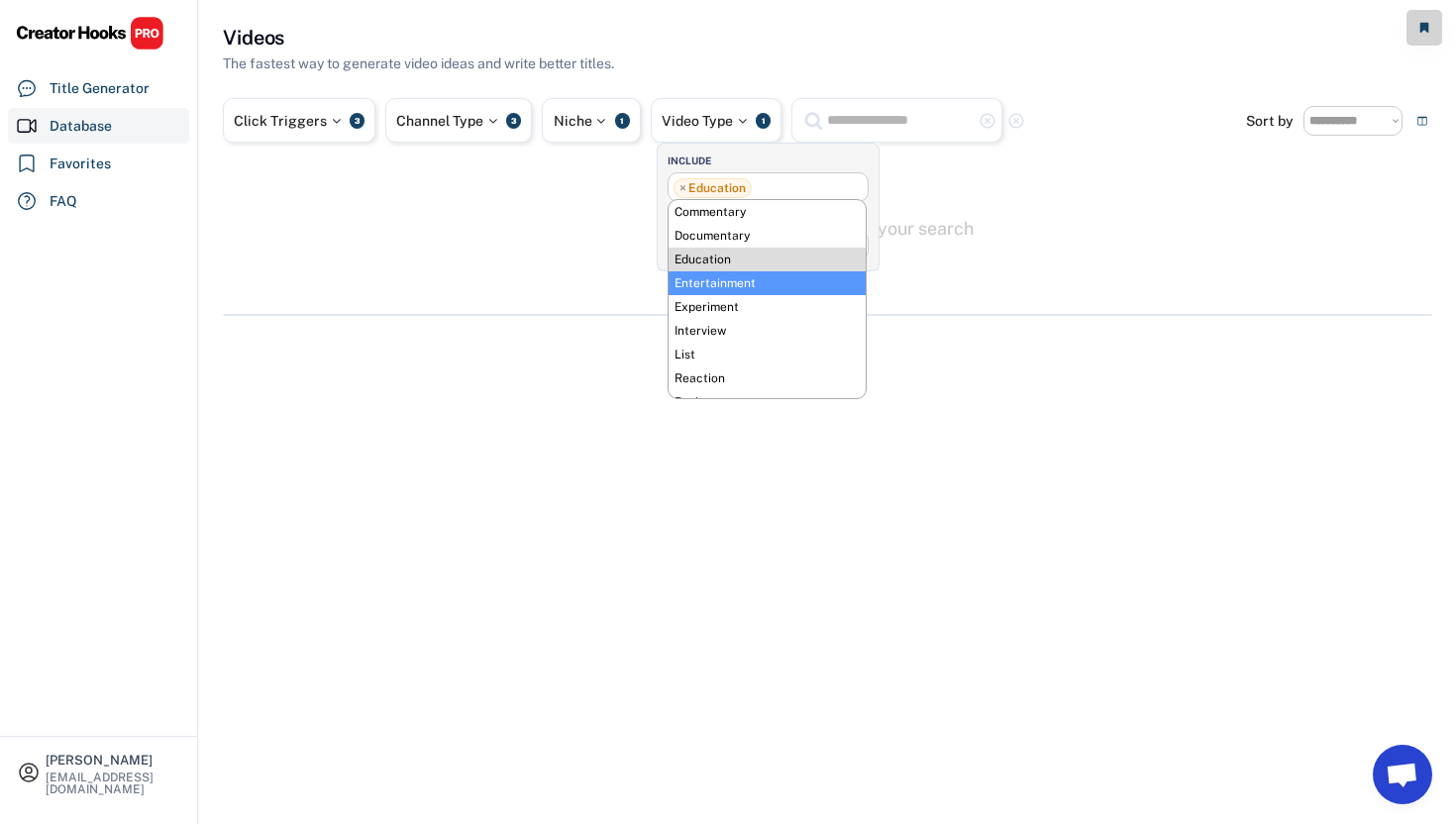 scroll, scrollTop: 111, scrollLeft: 0, axis: vertical 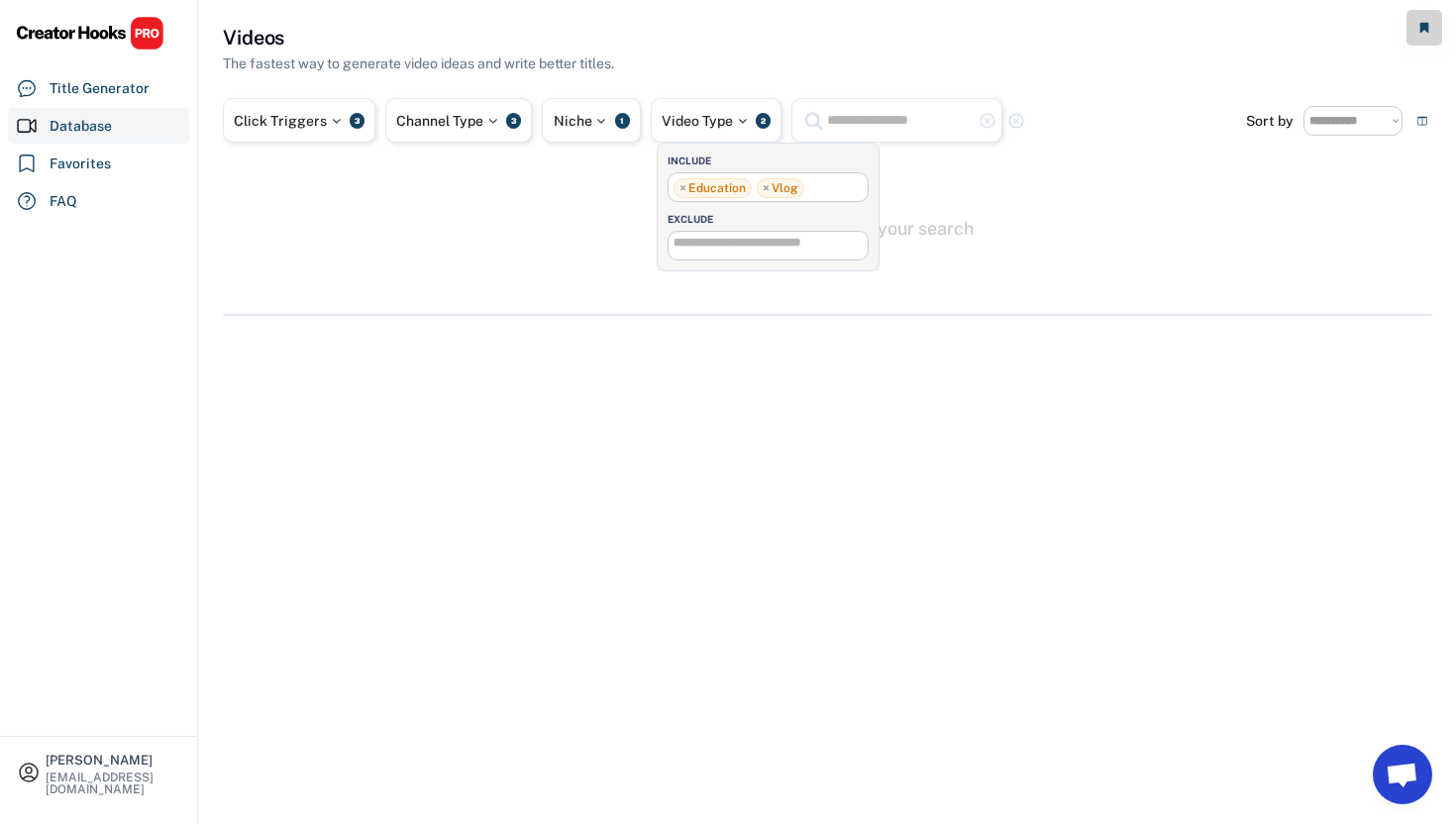click on "**********" at bounding box center [827, 169] 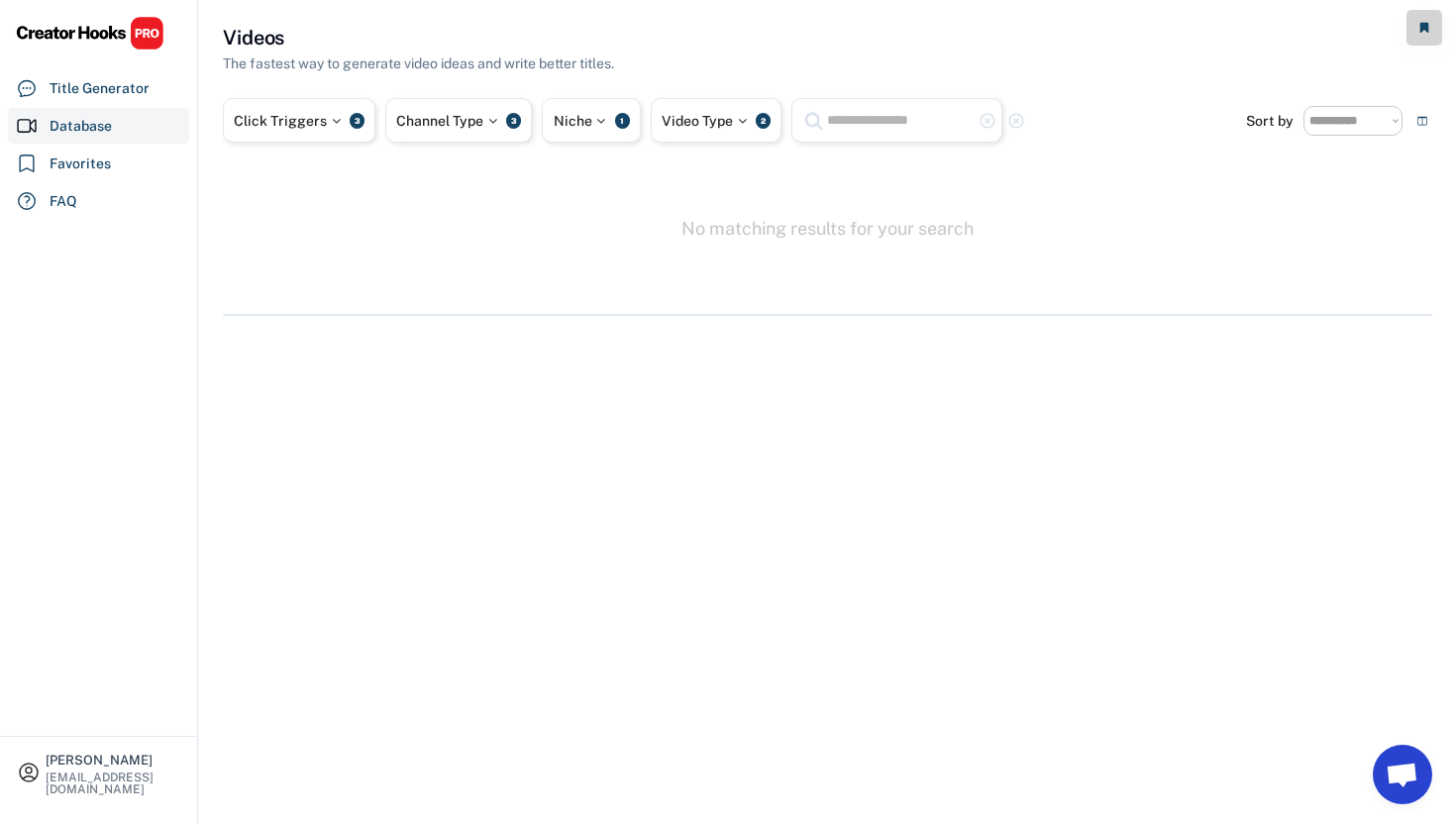 click on "highlight_remove" at bounding box center (896, 120) 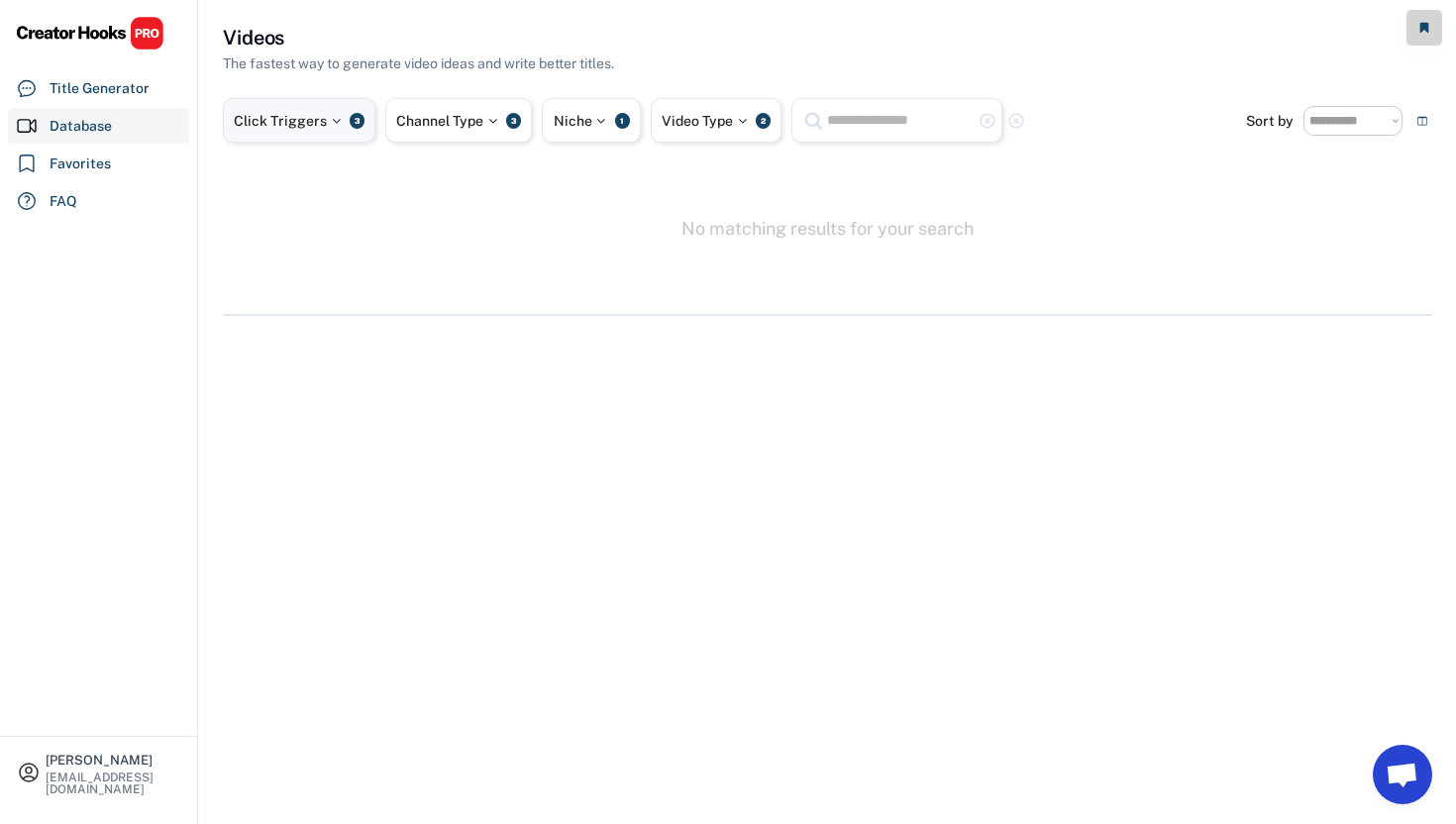 click at bounding box center [336, 121] 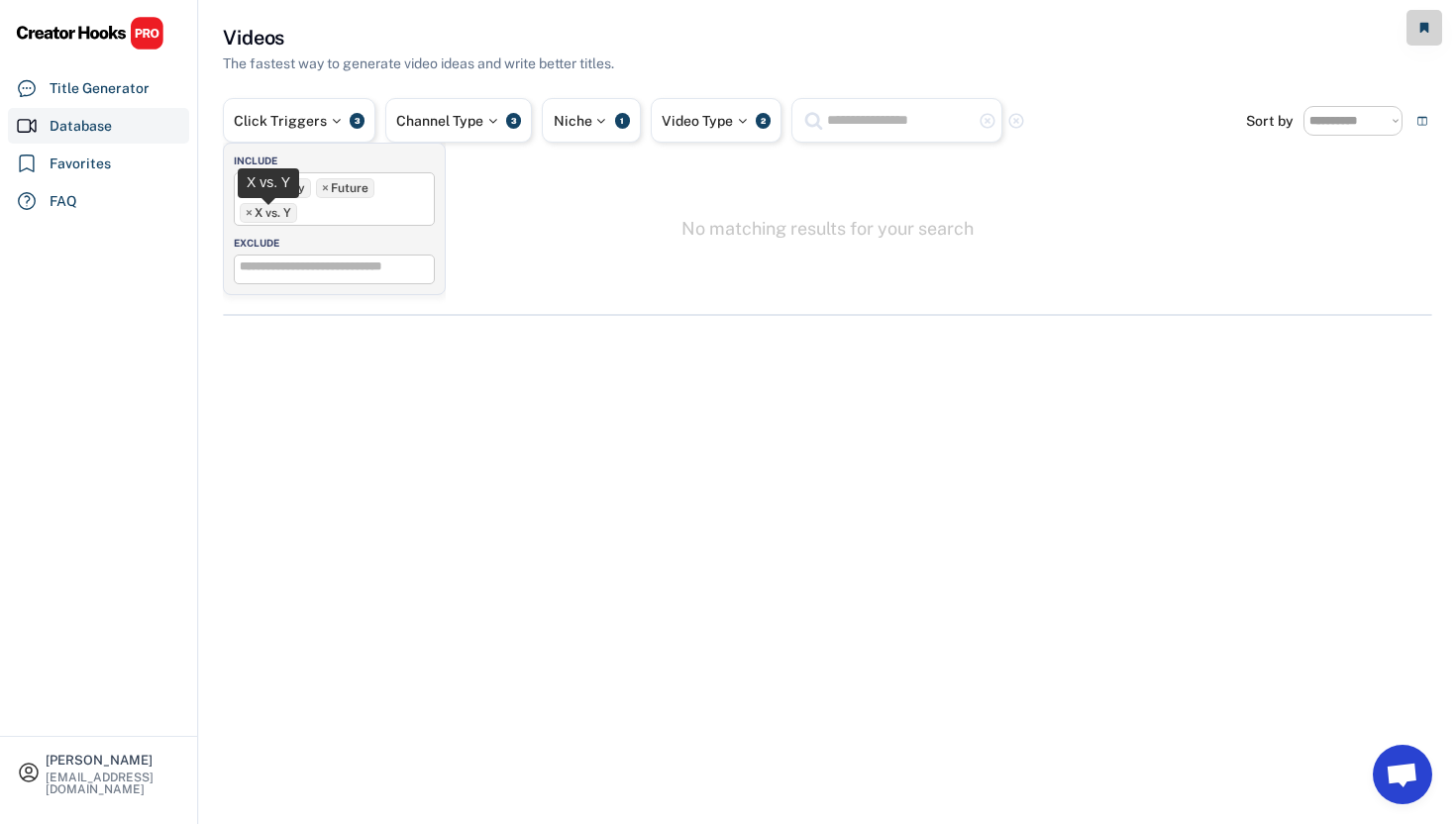 click on "×" at bounding box center [249, 213] 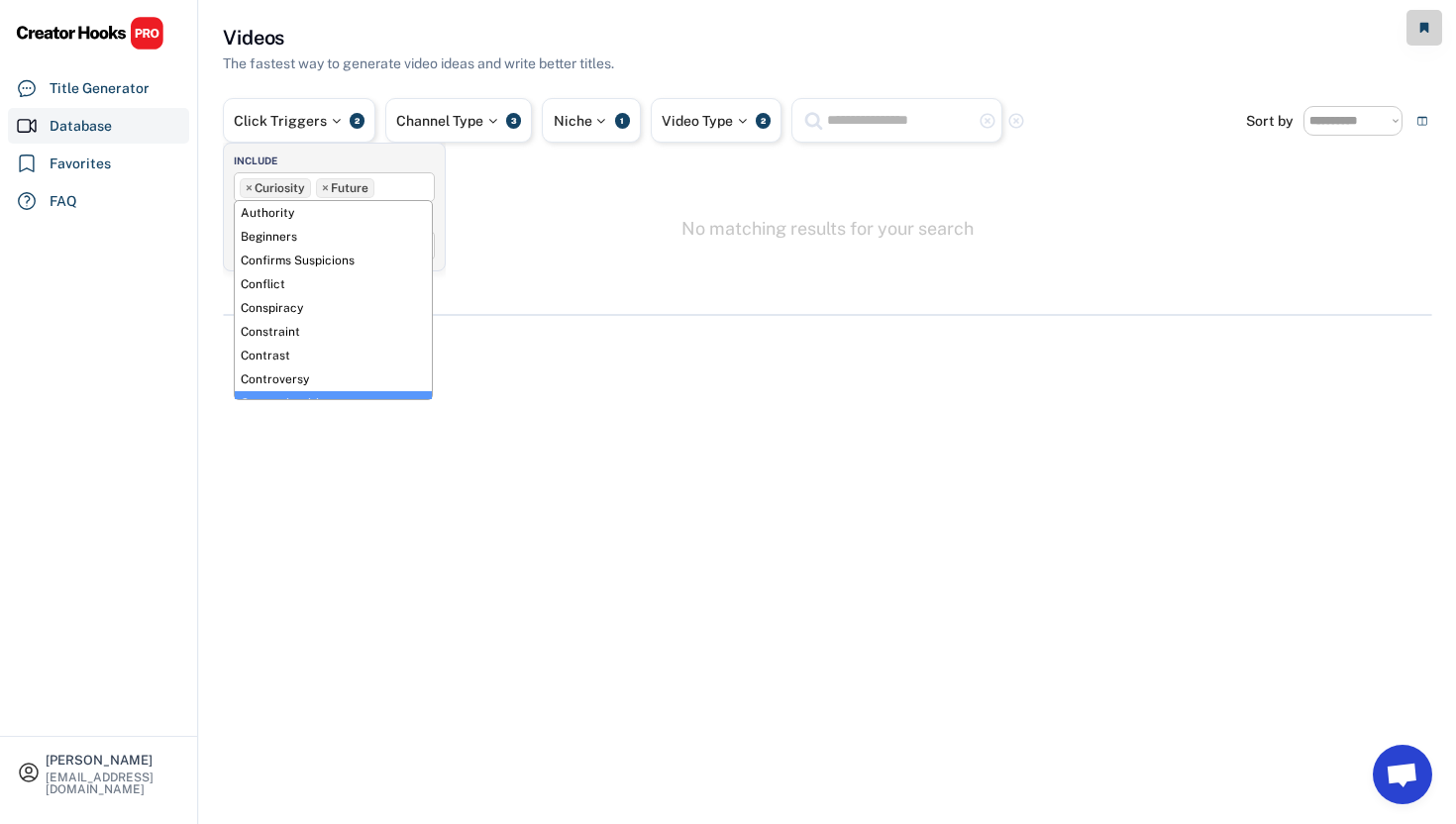scroll, scrollTop: 190, scrollLeft: 0, axis: vertical 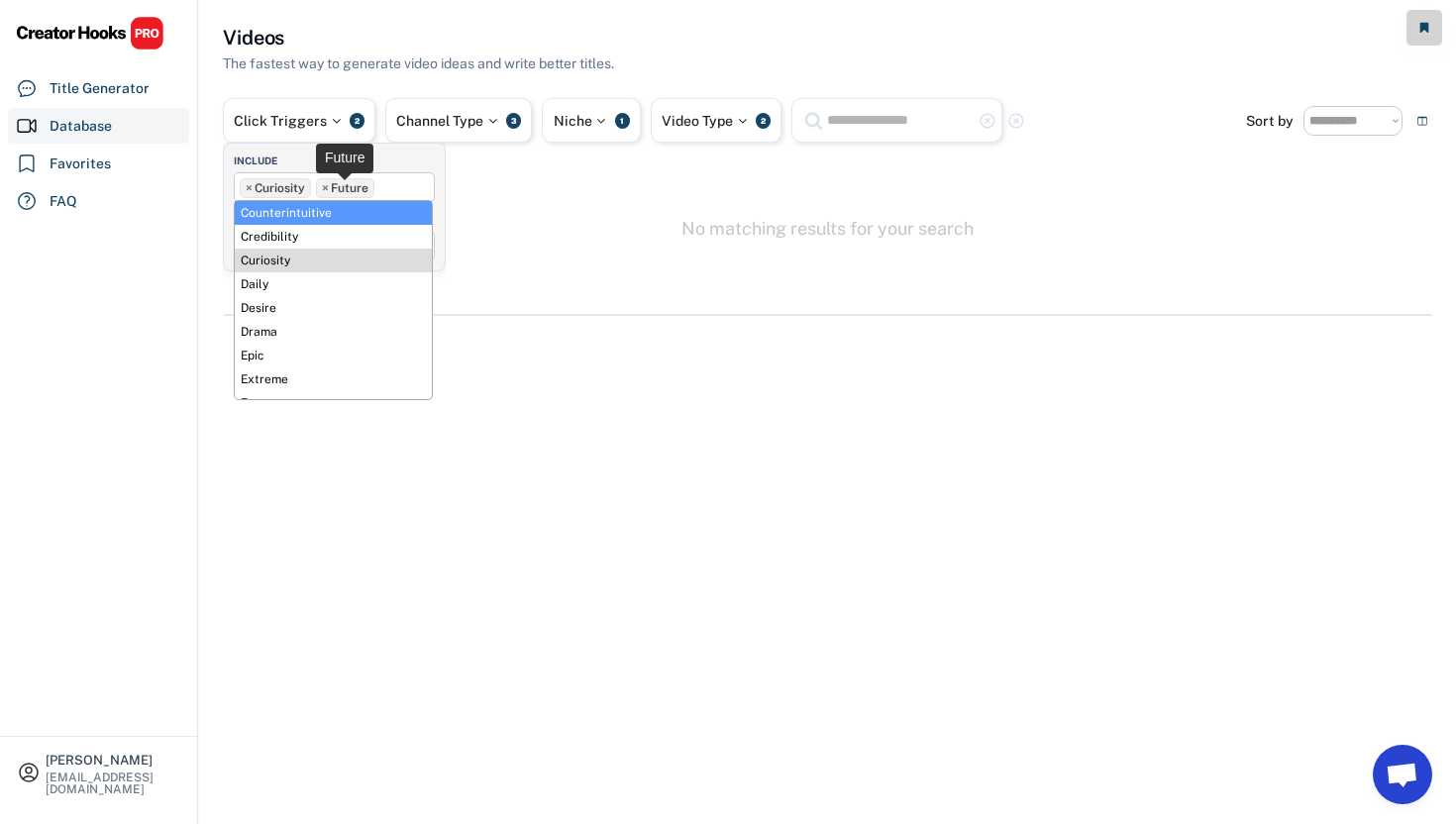 click on "×" at bounding box center (325, 188) 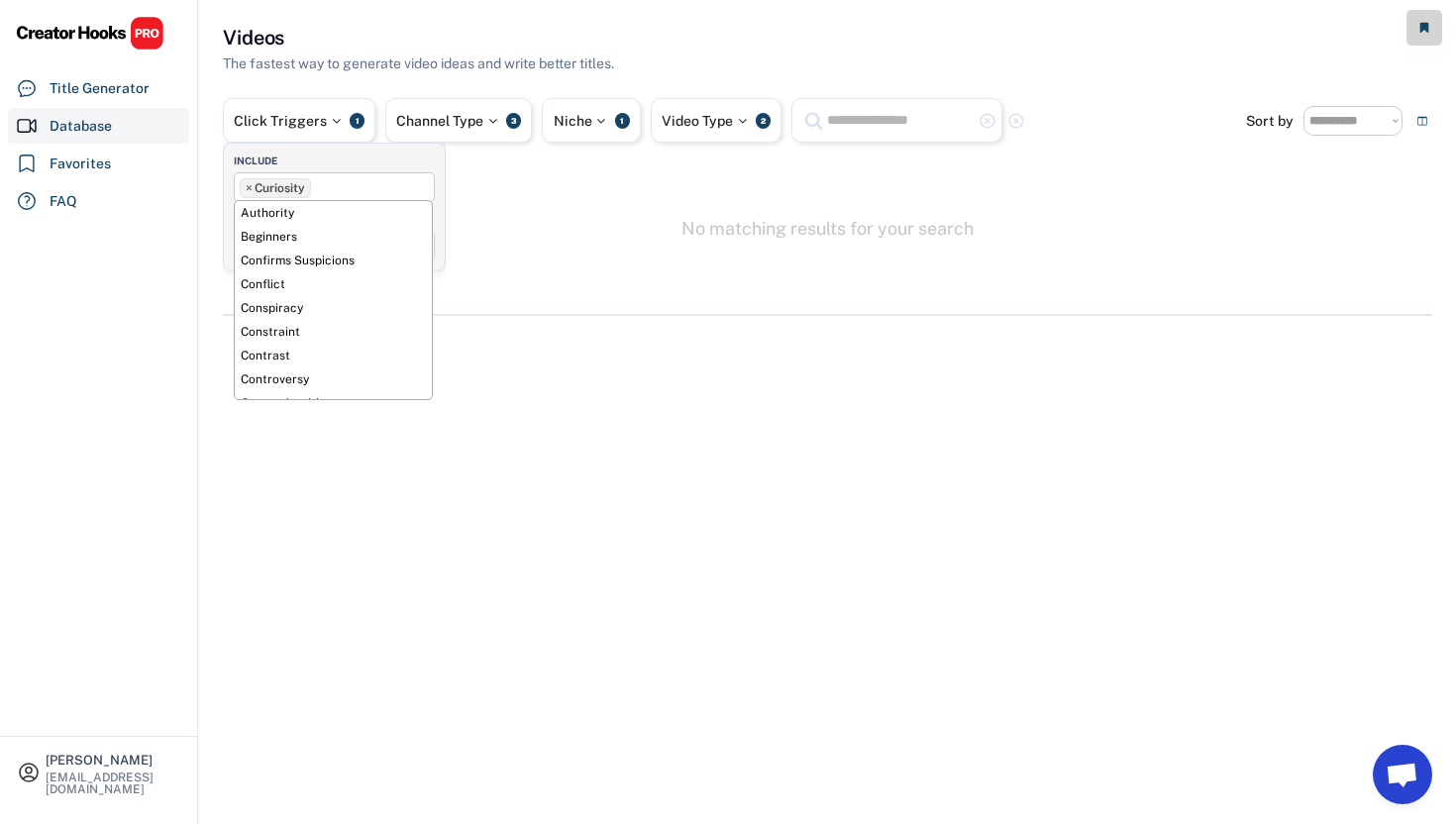 scroll, scrollTop: 166, scrollLeft: 0, axis: vertical 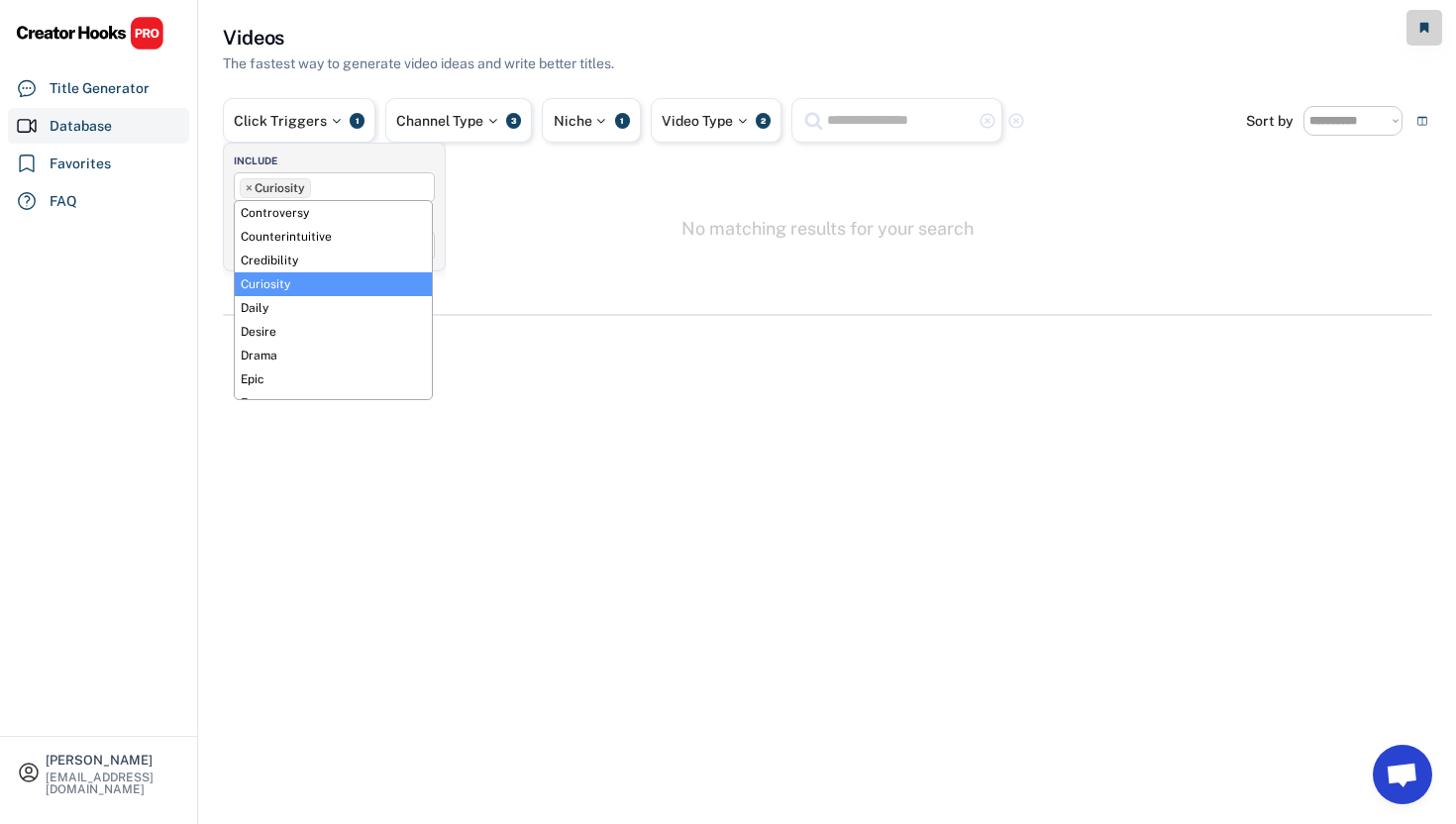 click on "**********" at bounding box center [827, 169] 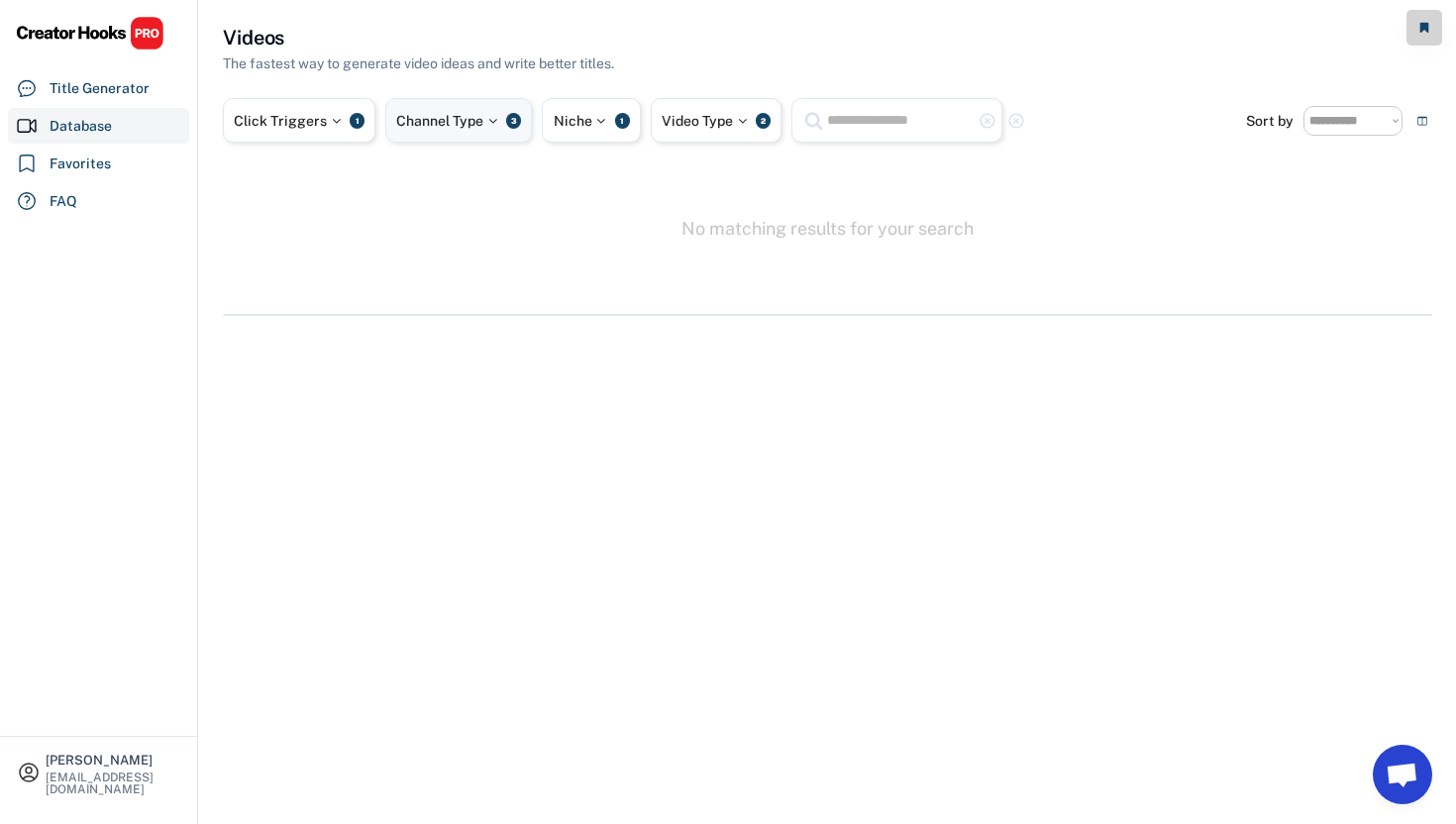 click on "Channel Type  3" at bounding box center (459, 120) 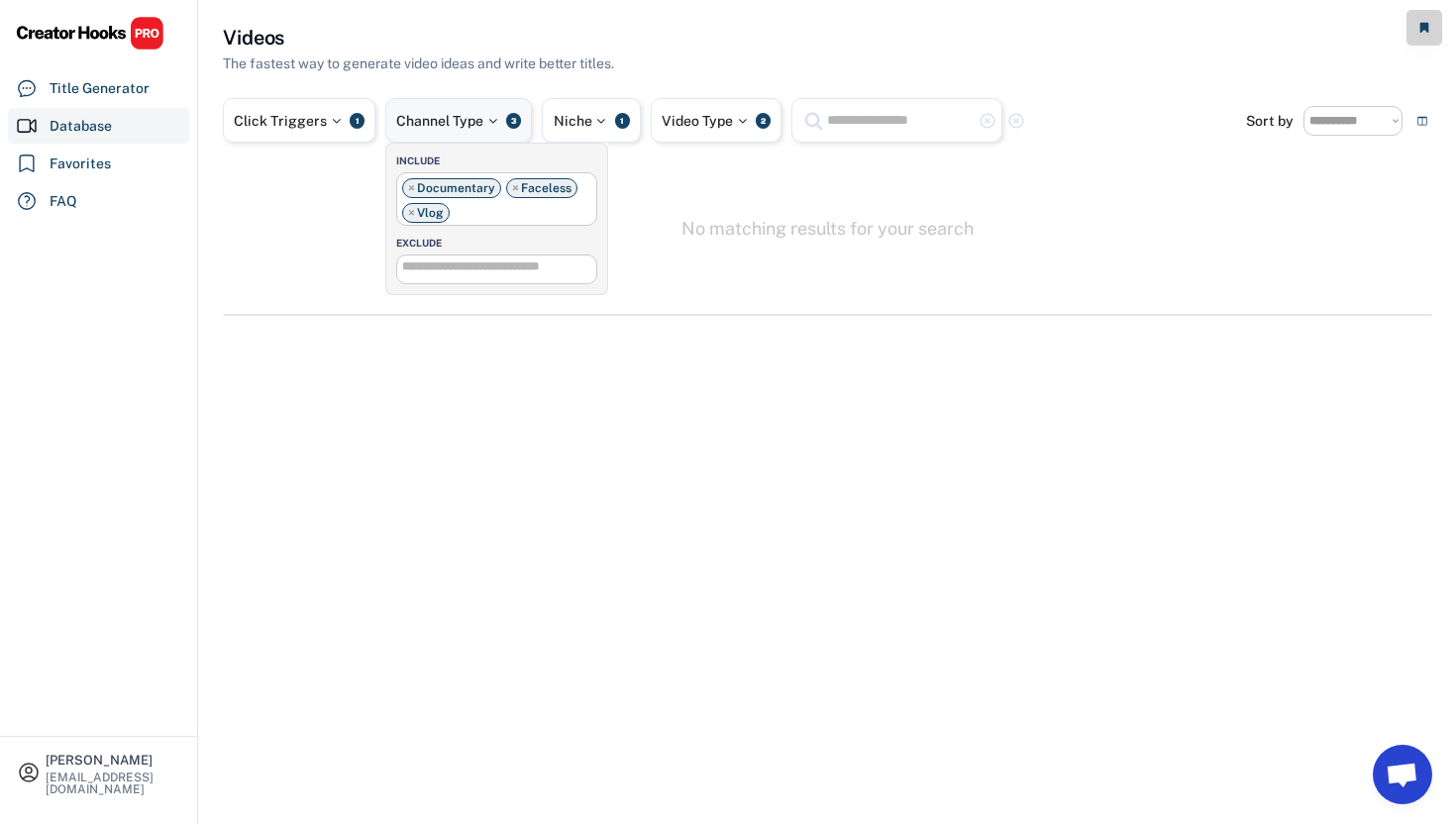 scroll, scrollTop: 118, scrollLeft: 0, axis: vertical 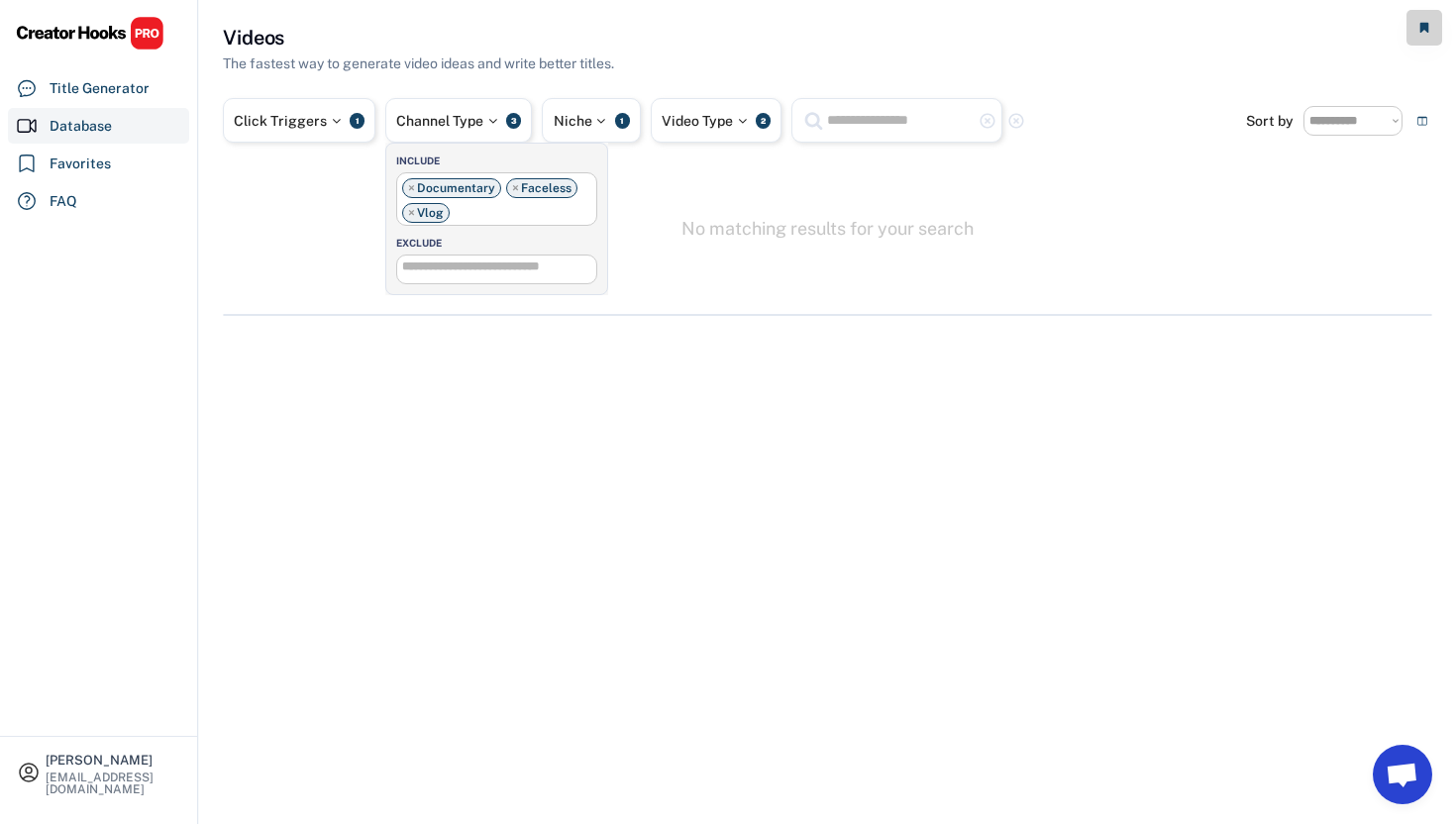 click on "×" at bounding box center (411, 188) 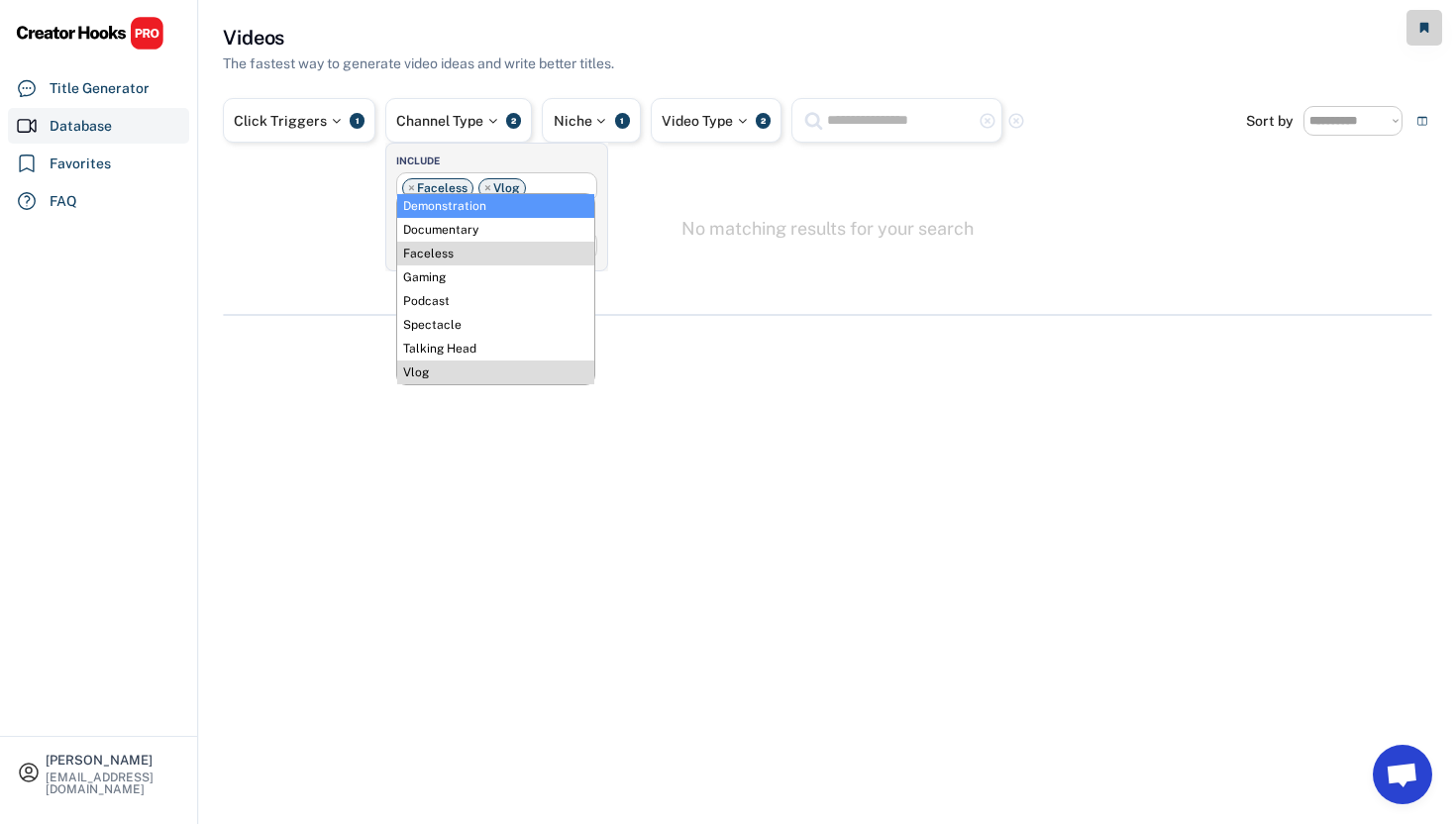 click on "**********" at bounding box center (827, 169) 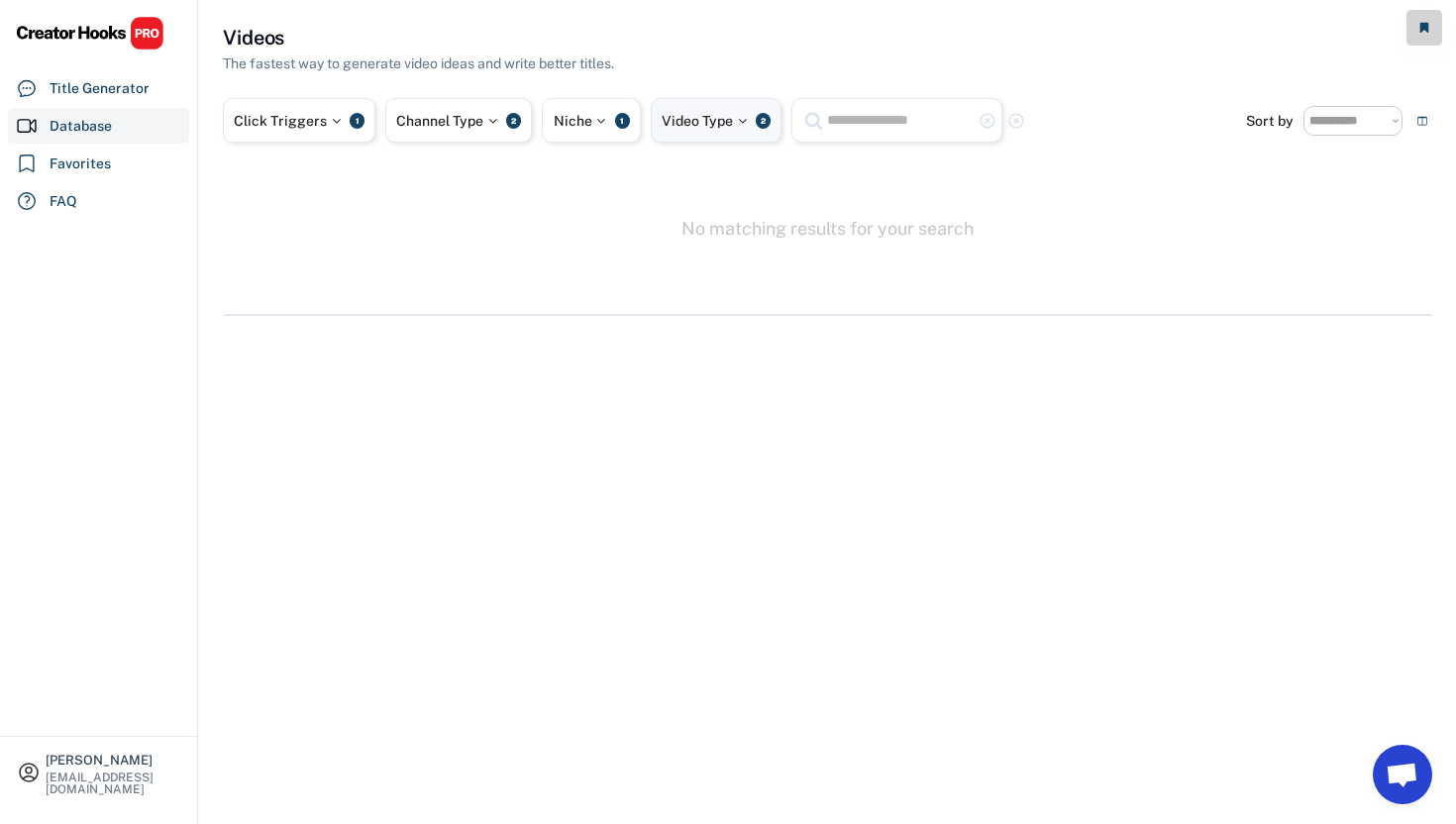 click on "Video Type  2" at bounding box center (716, 120) 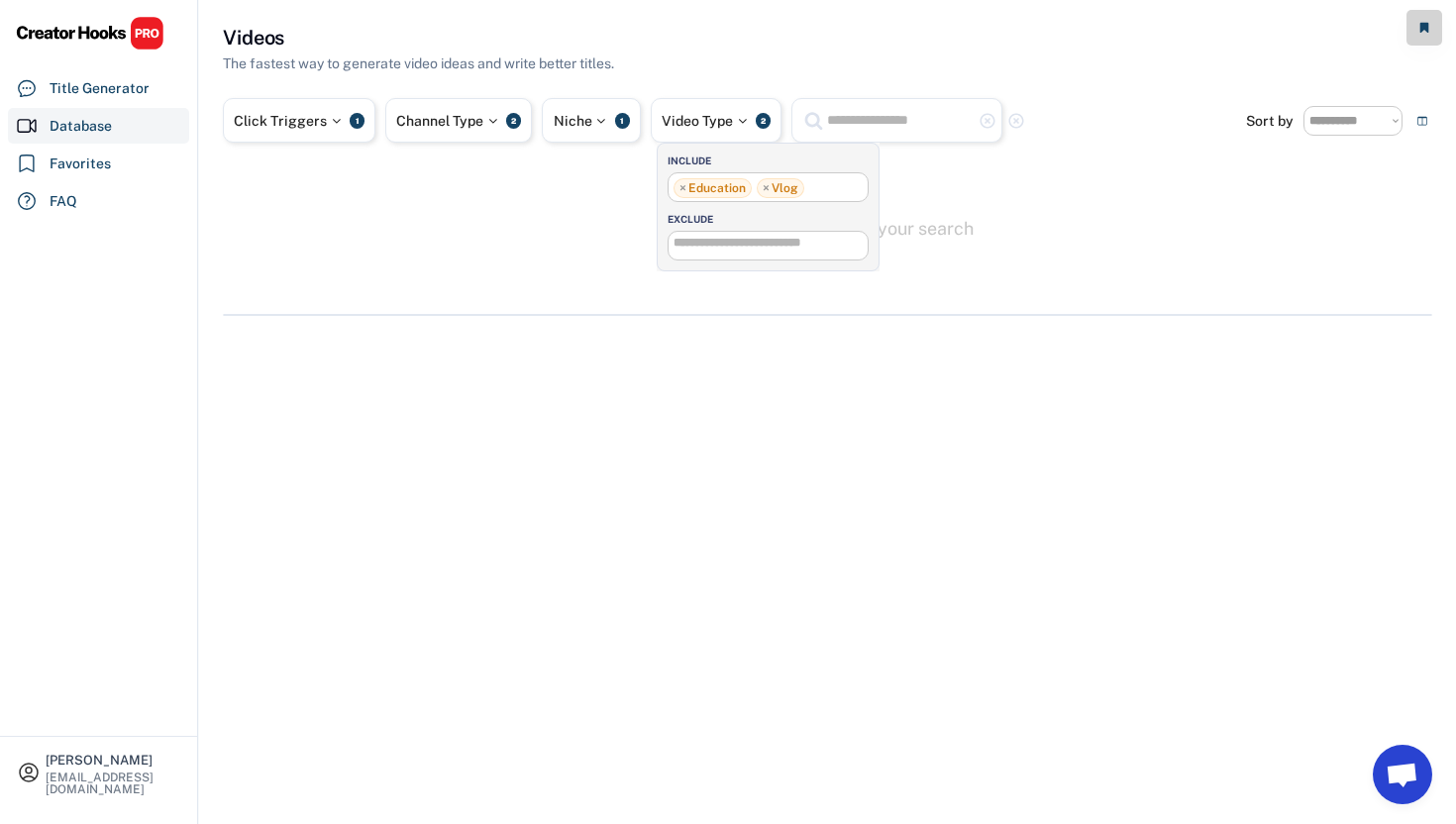 click on "×" at bounding box center (766, 188) 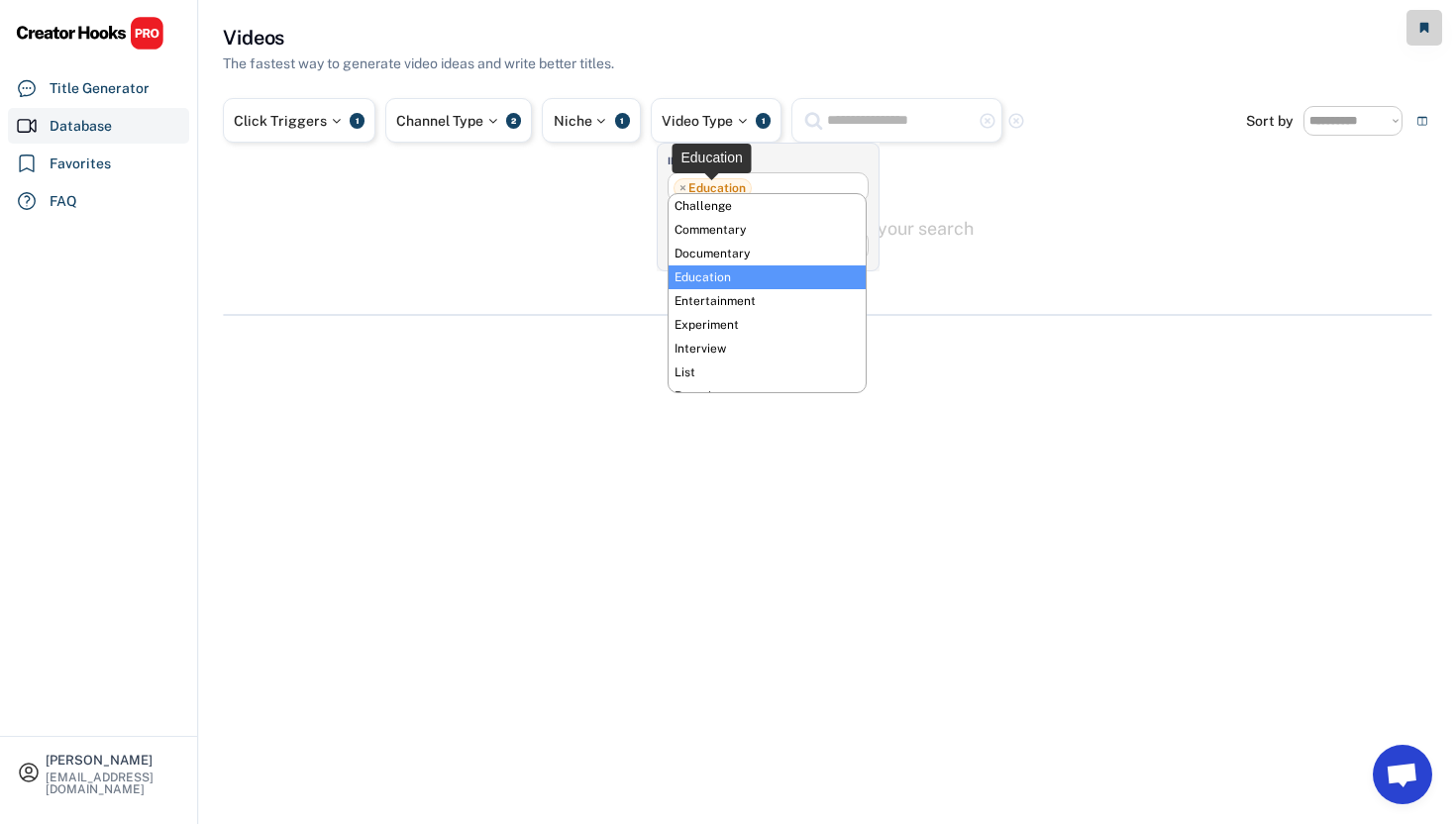 click on "×" at bounding box center [682, 188] 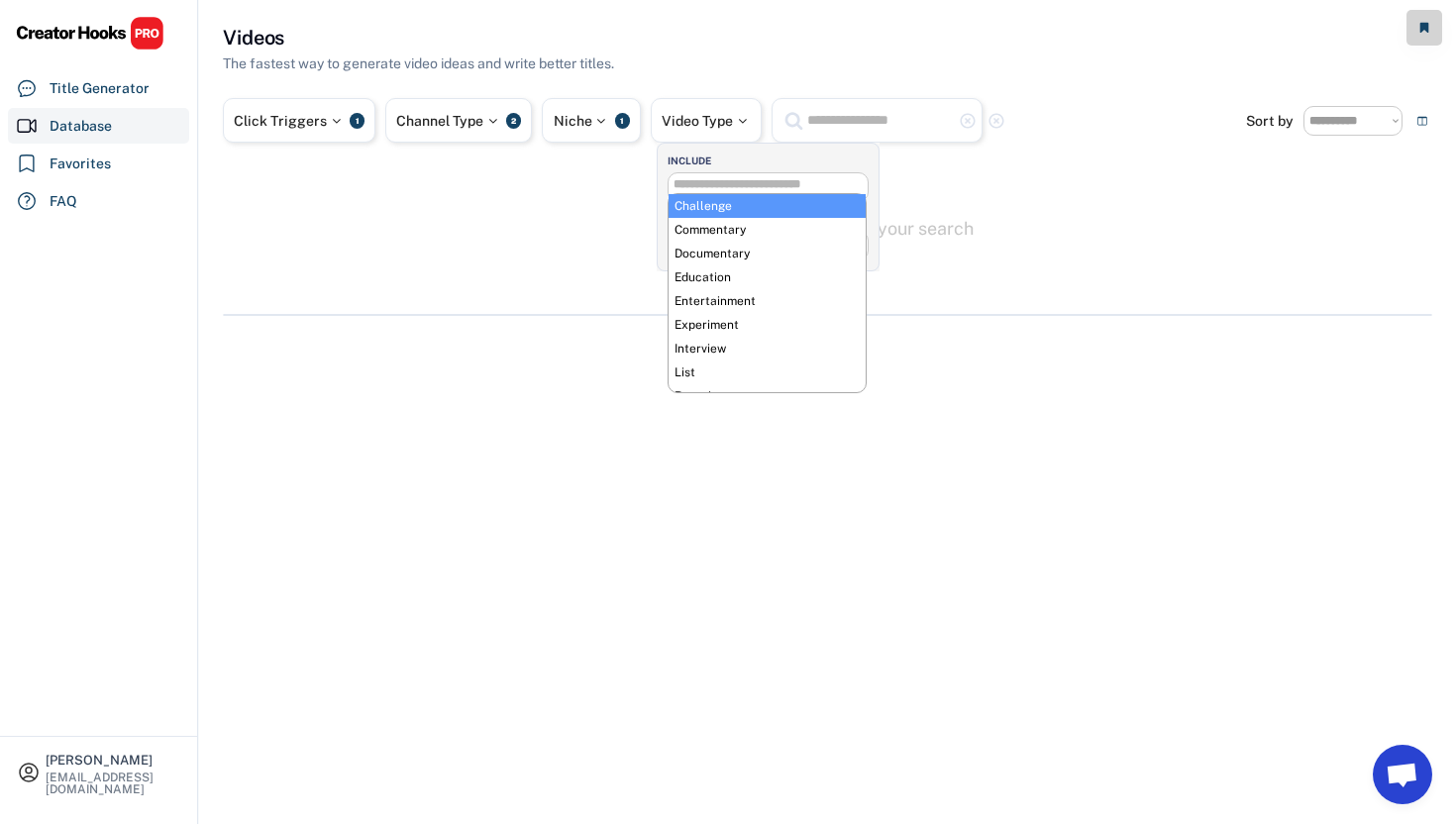 click on "**********" at bounding box center [827, 169] 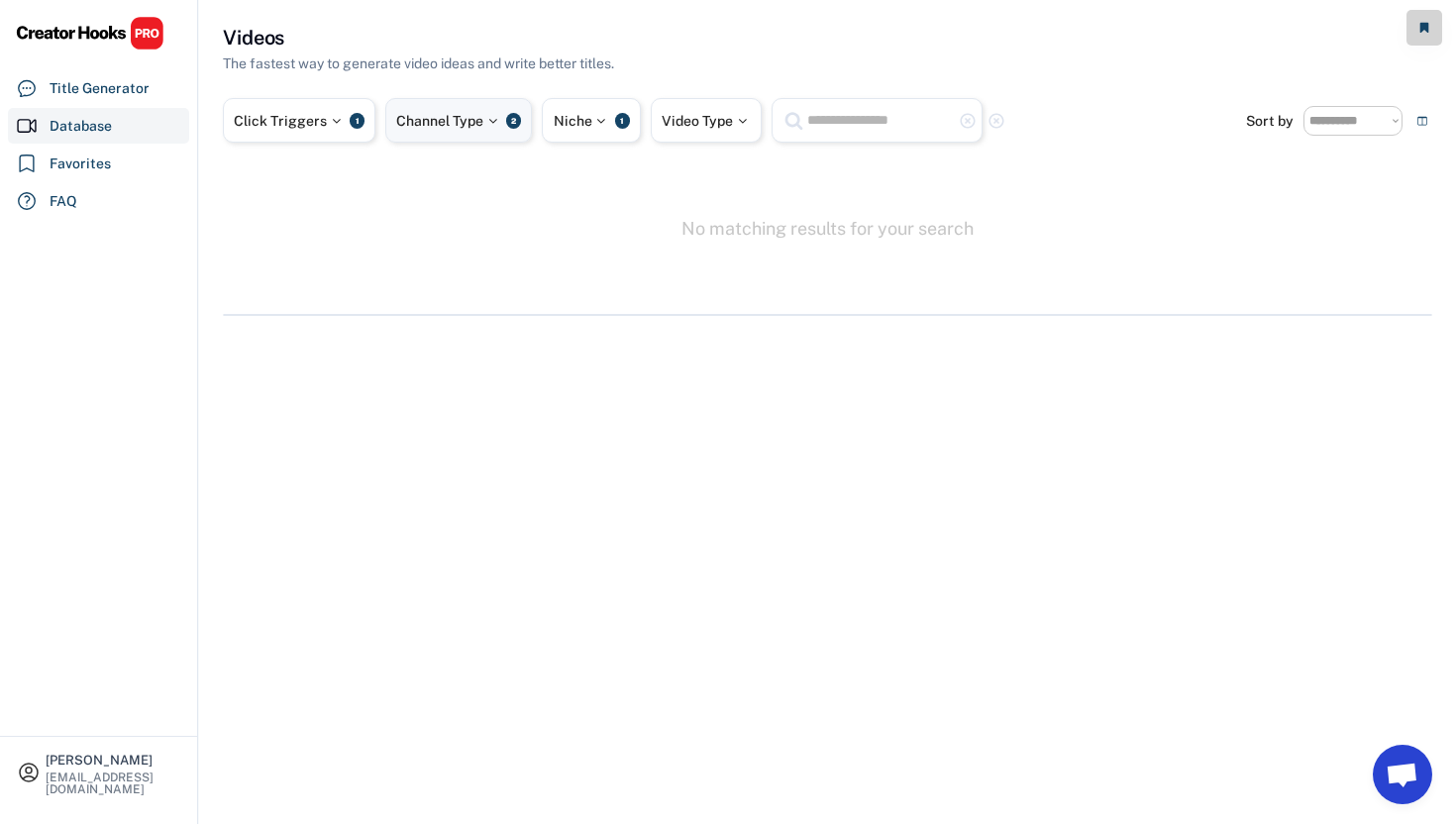 click on "Channel Type  2" at bounding box center [459, 120] 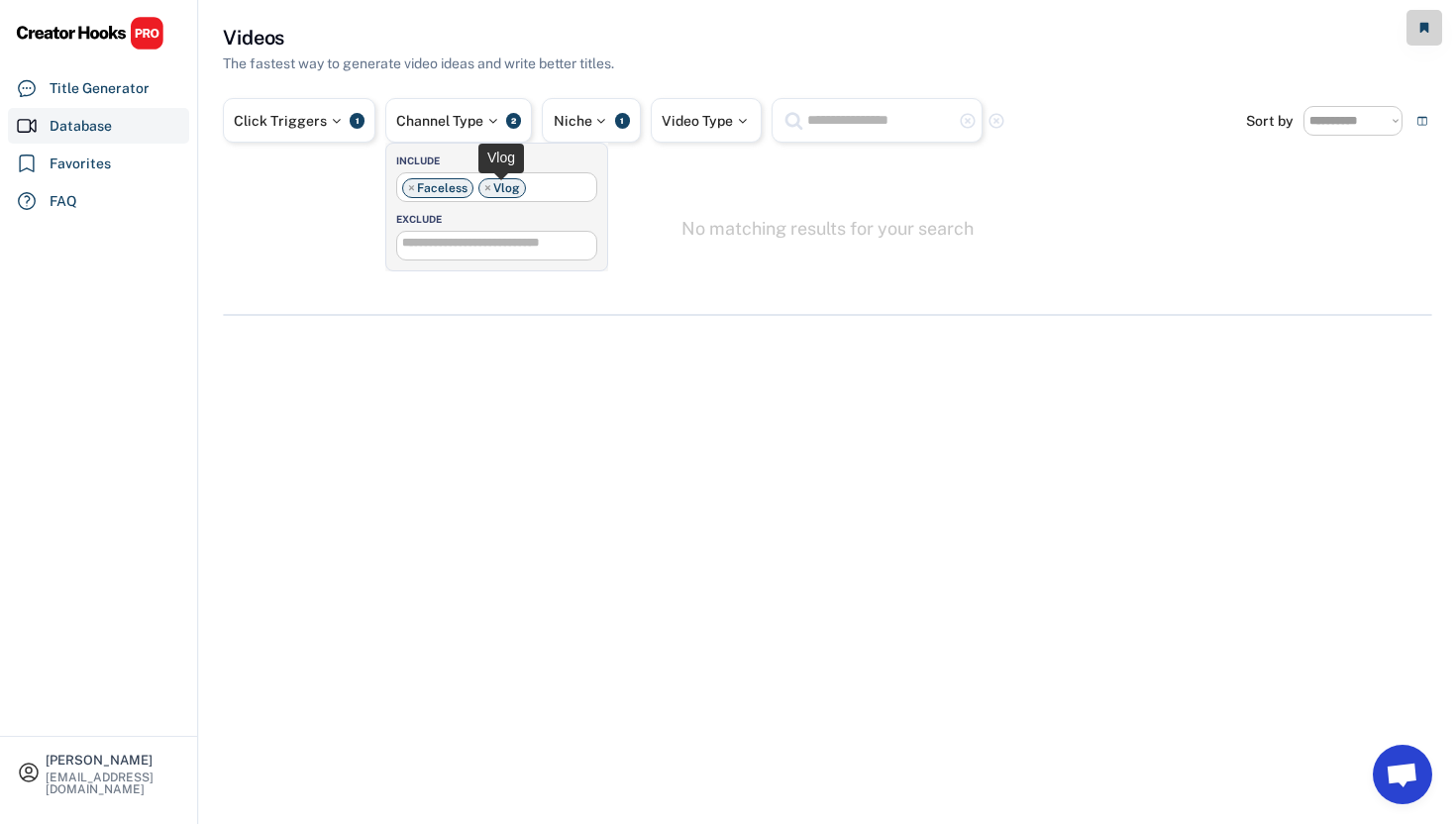 click on "×" at bounding box center (487, 188) 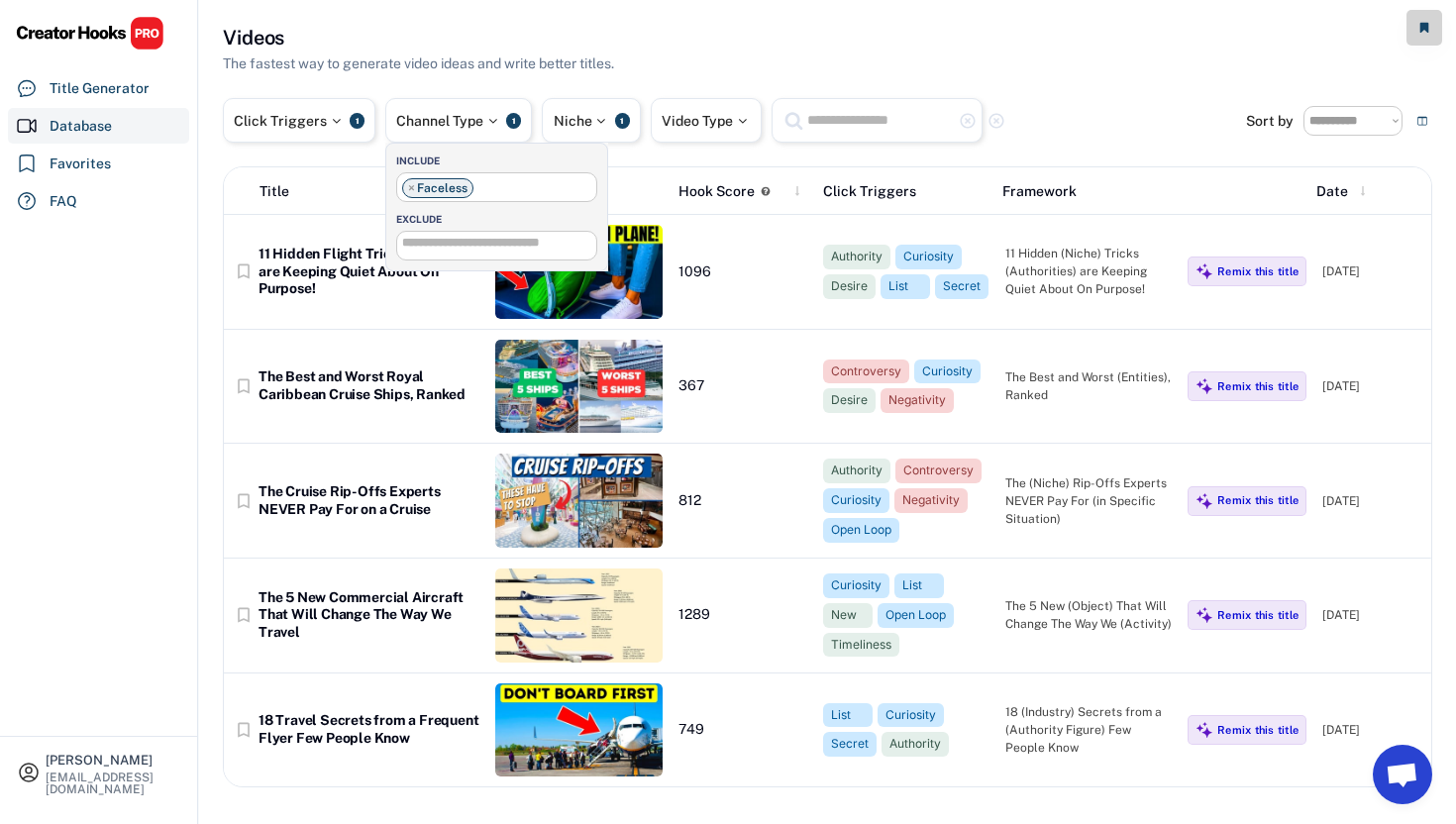 click on "**********" at bounding box center (827, 405) 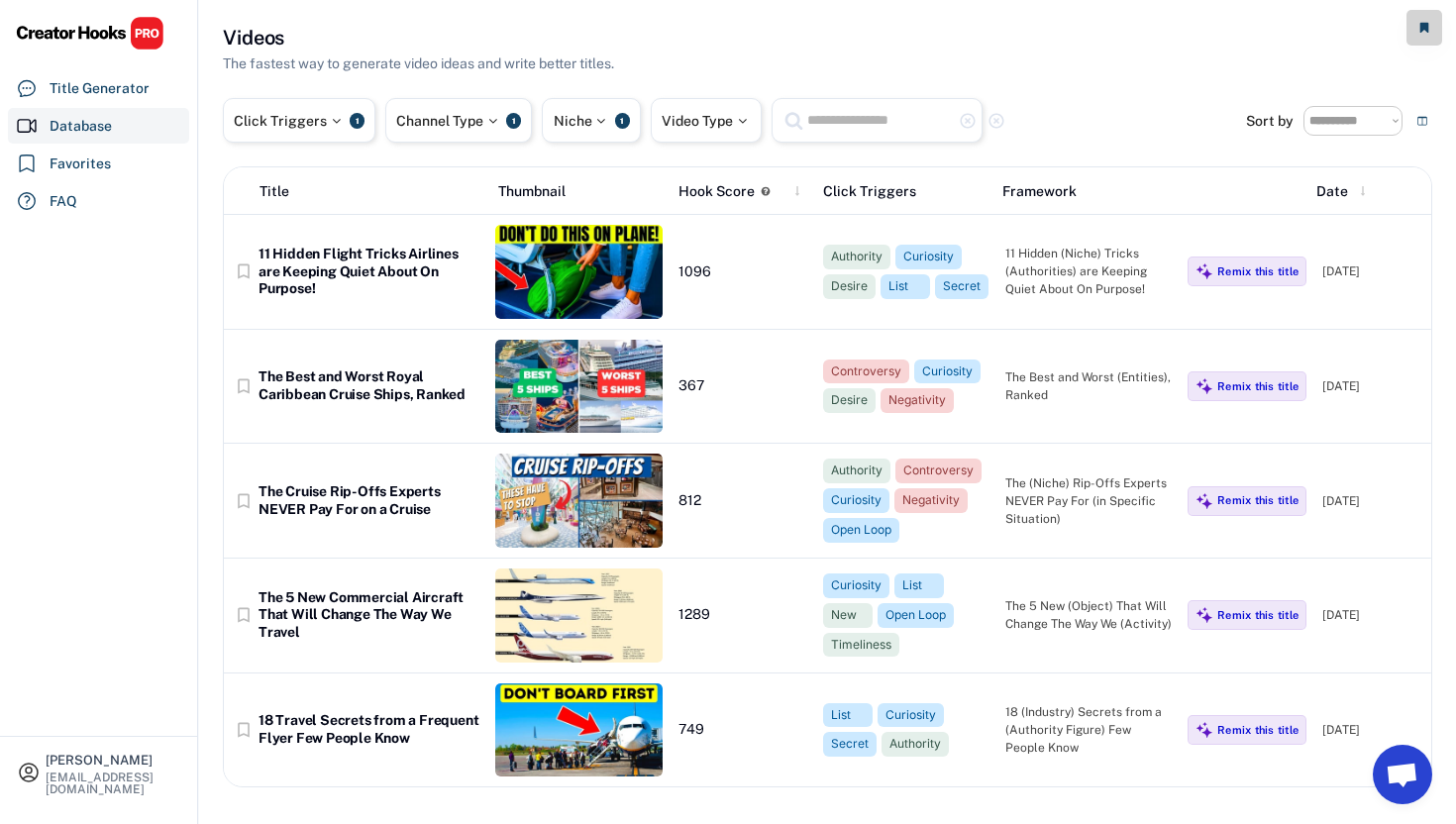 click at bounding box center [880, 120] 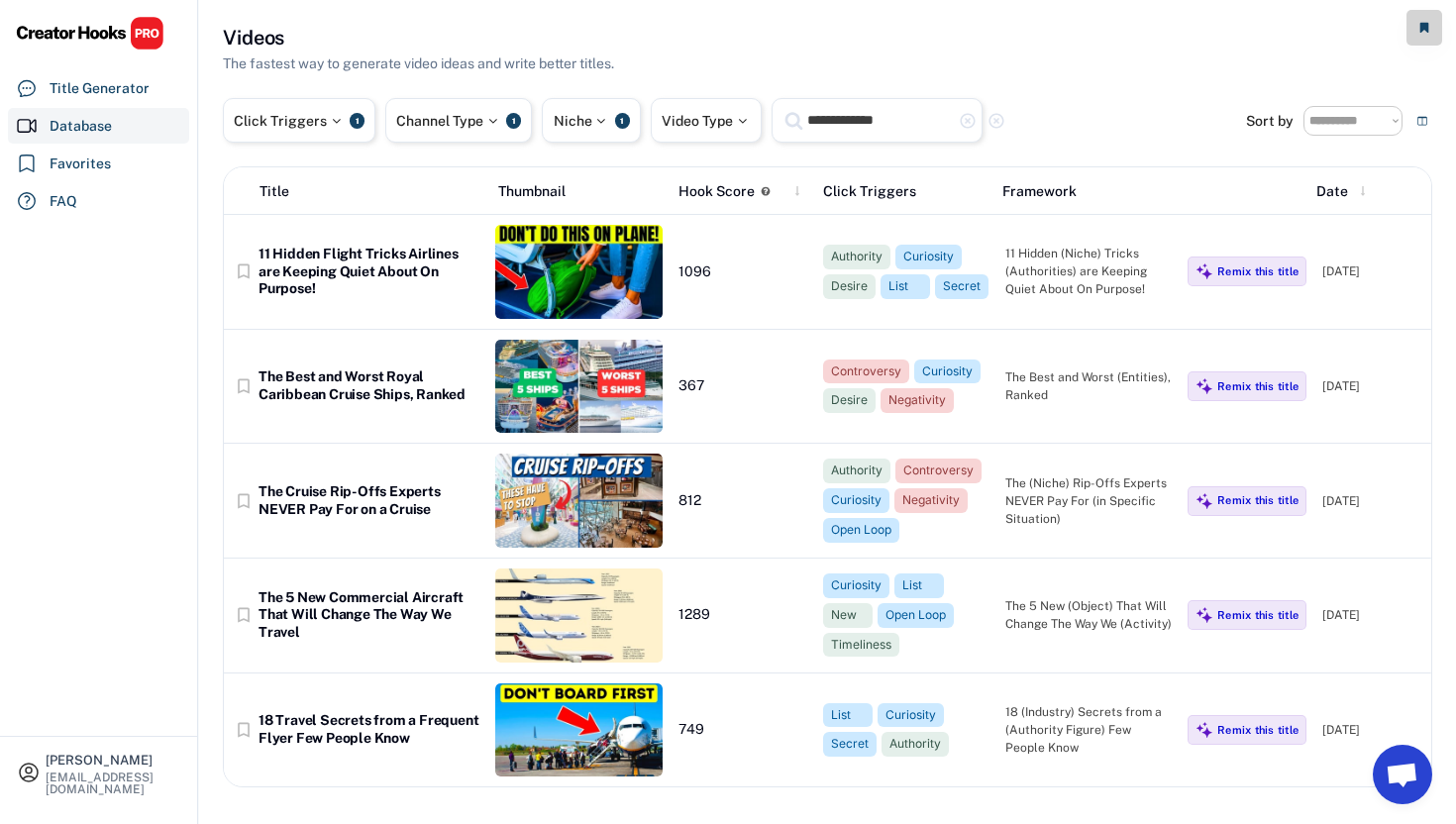 type on "**********" 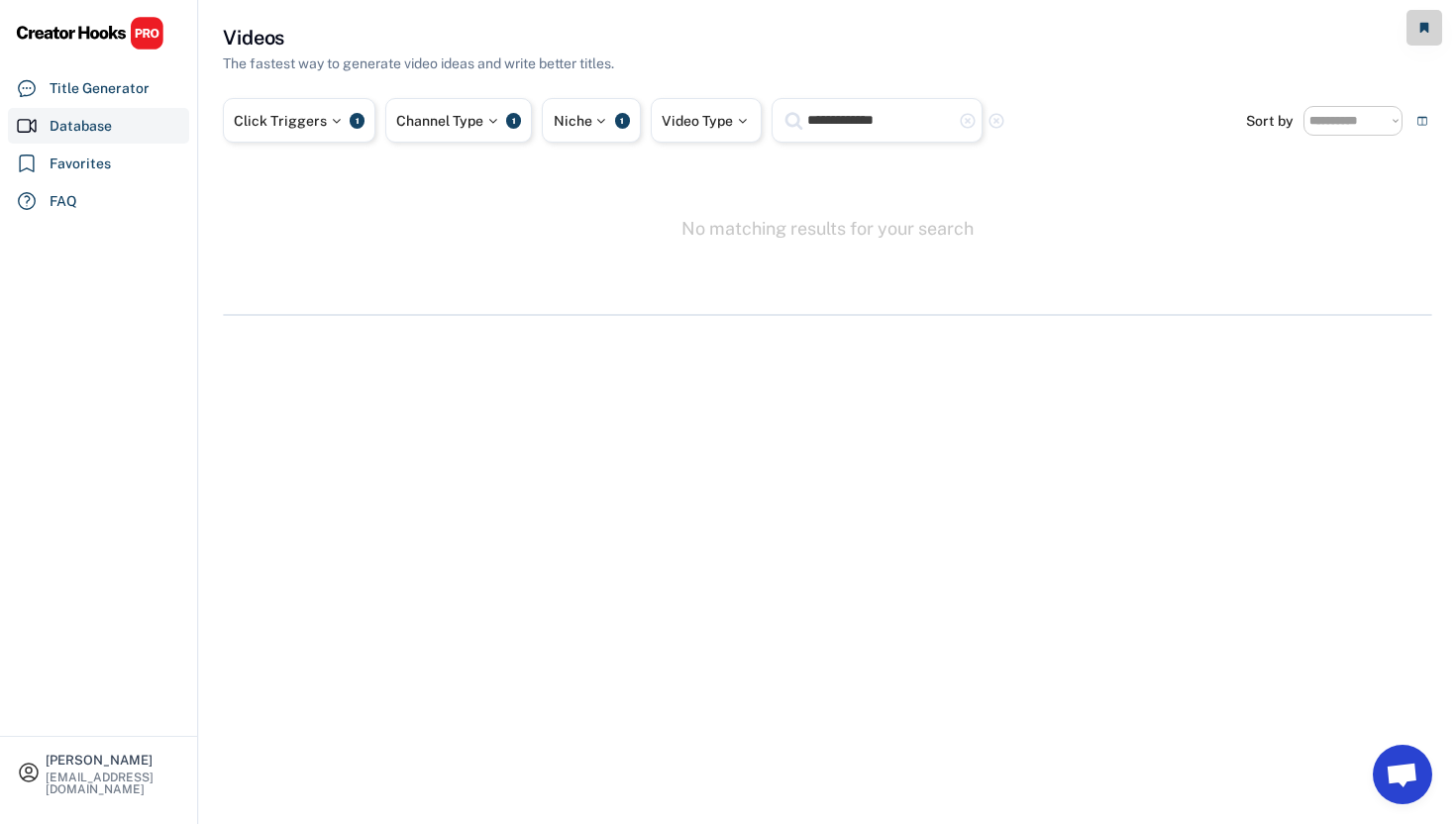 click on "**********" at bounding box center [880, 120] 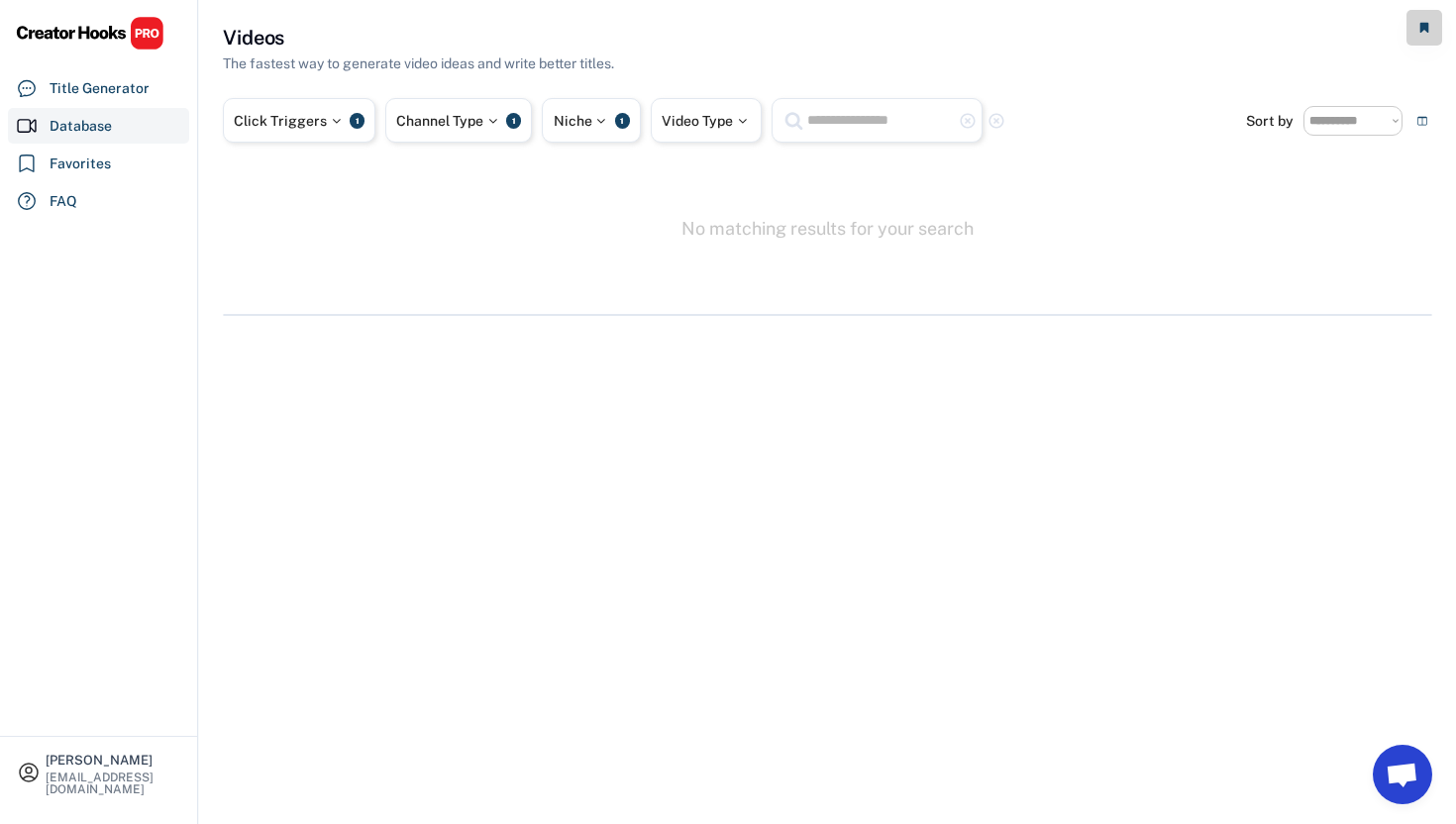 type 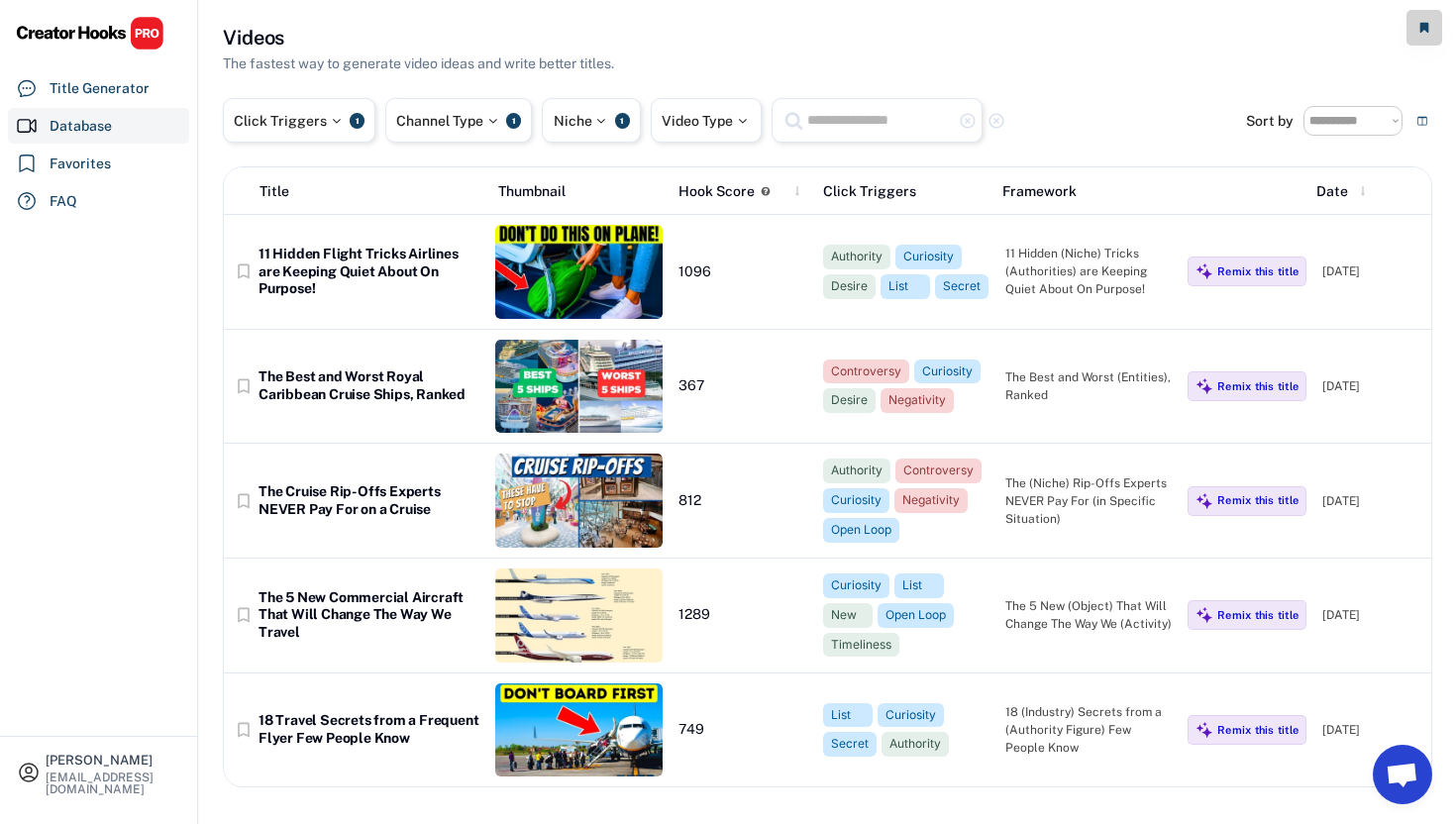 click on "**********" at bounding box center (827, 405) 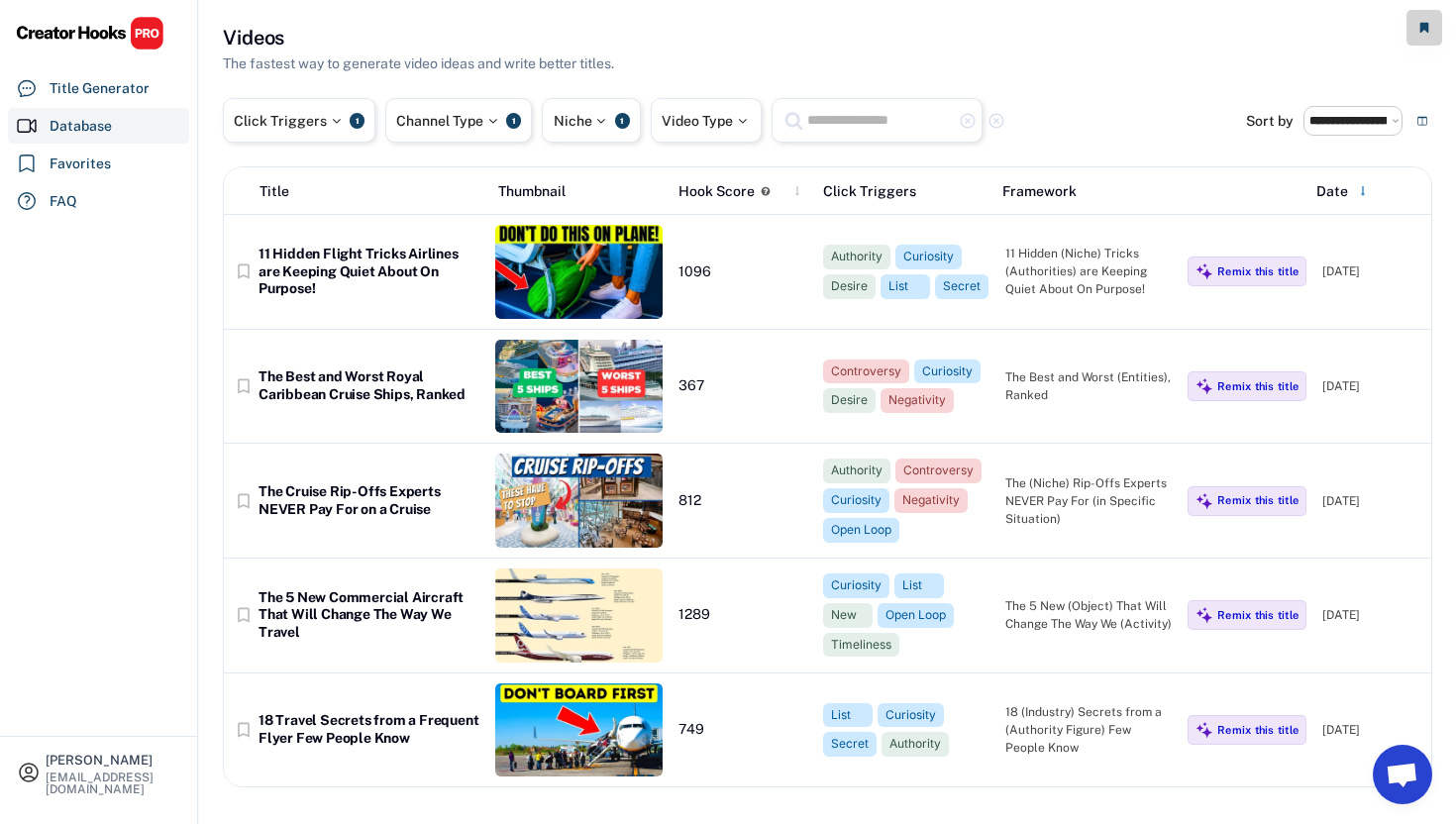 click 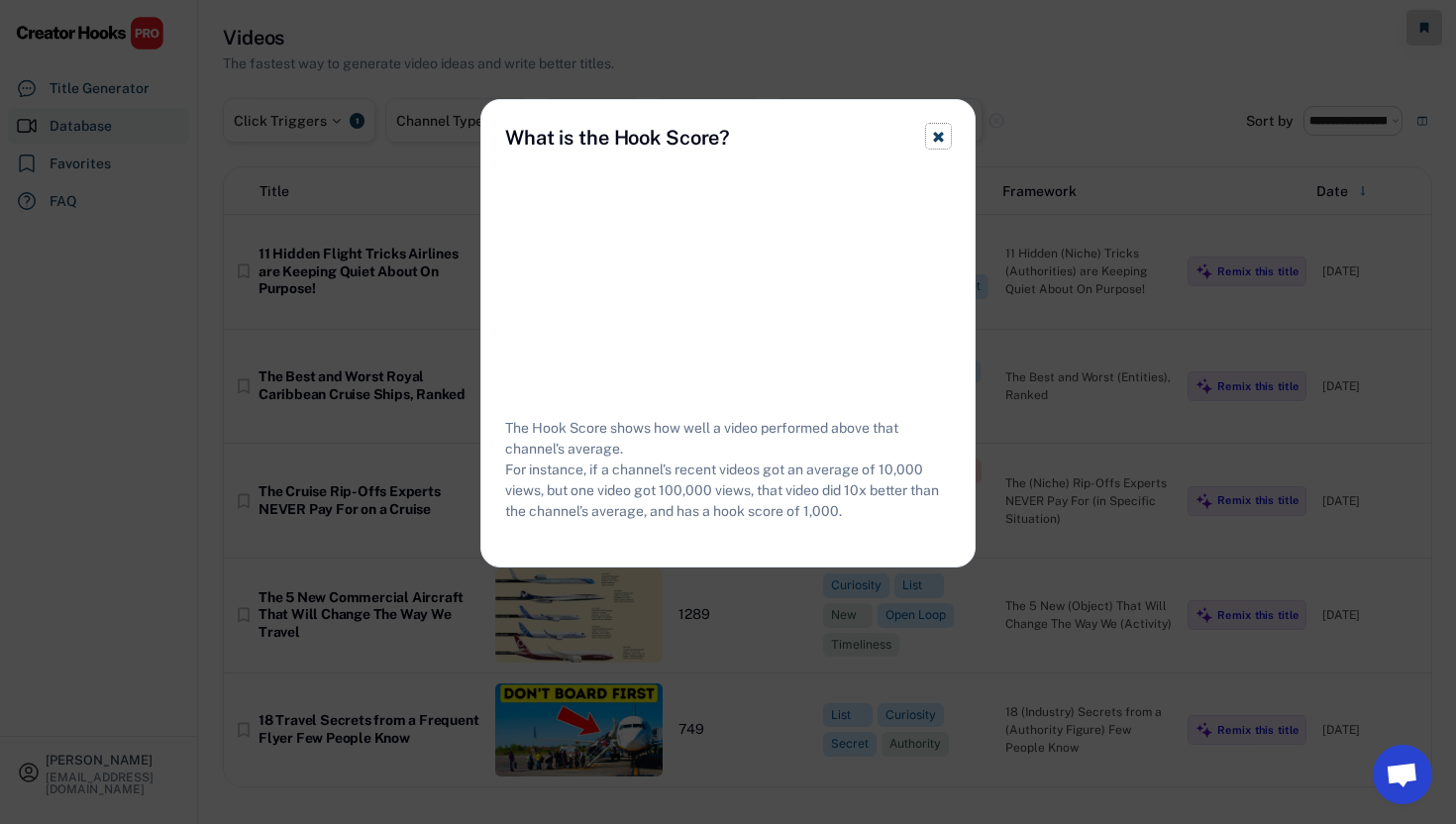 click 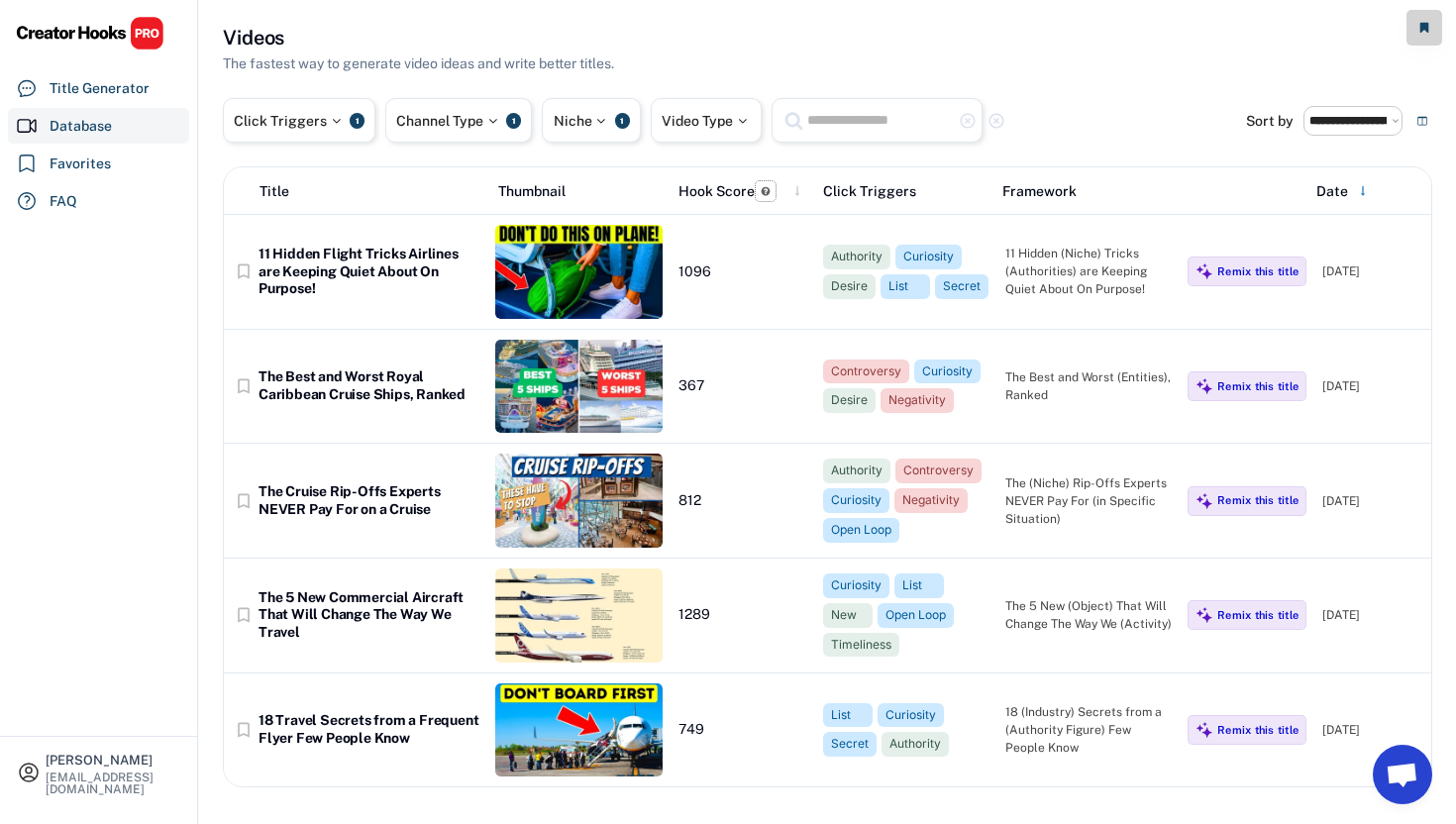 click 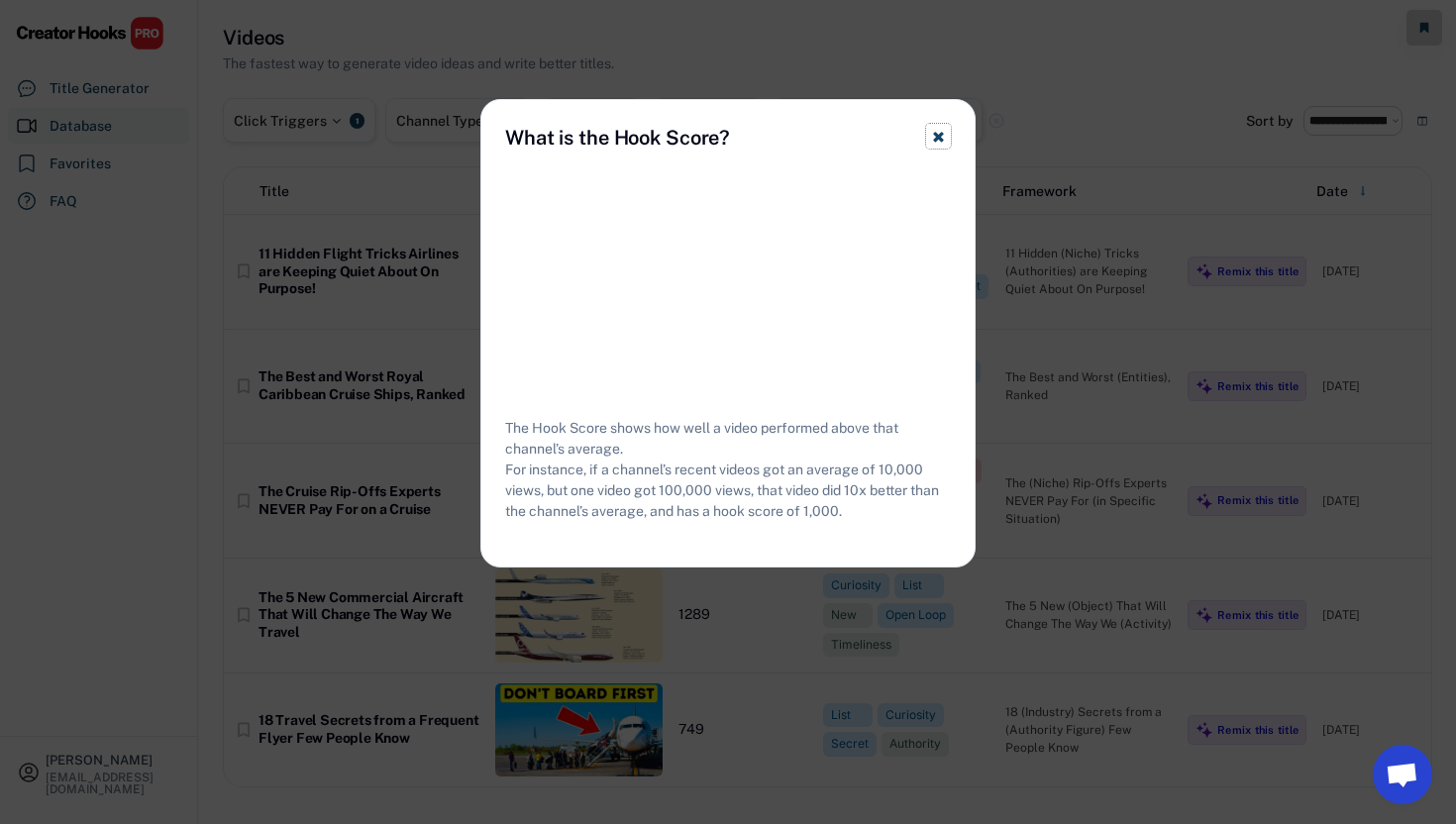 click 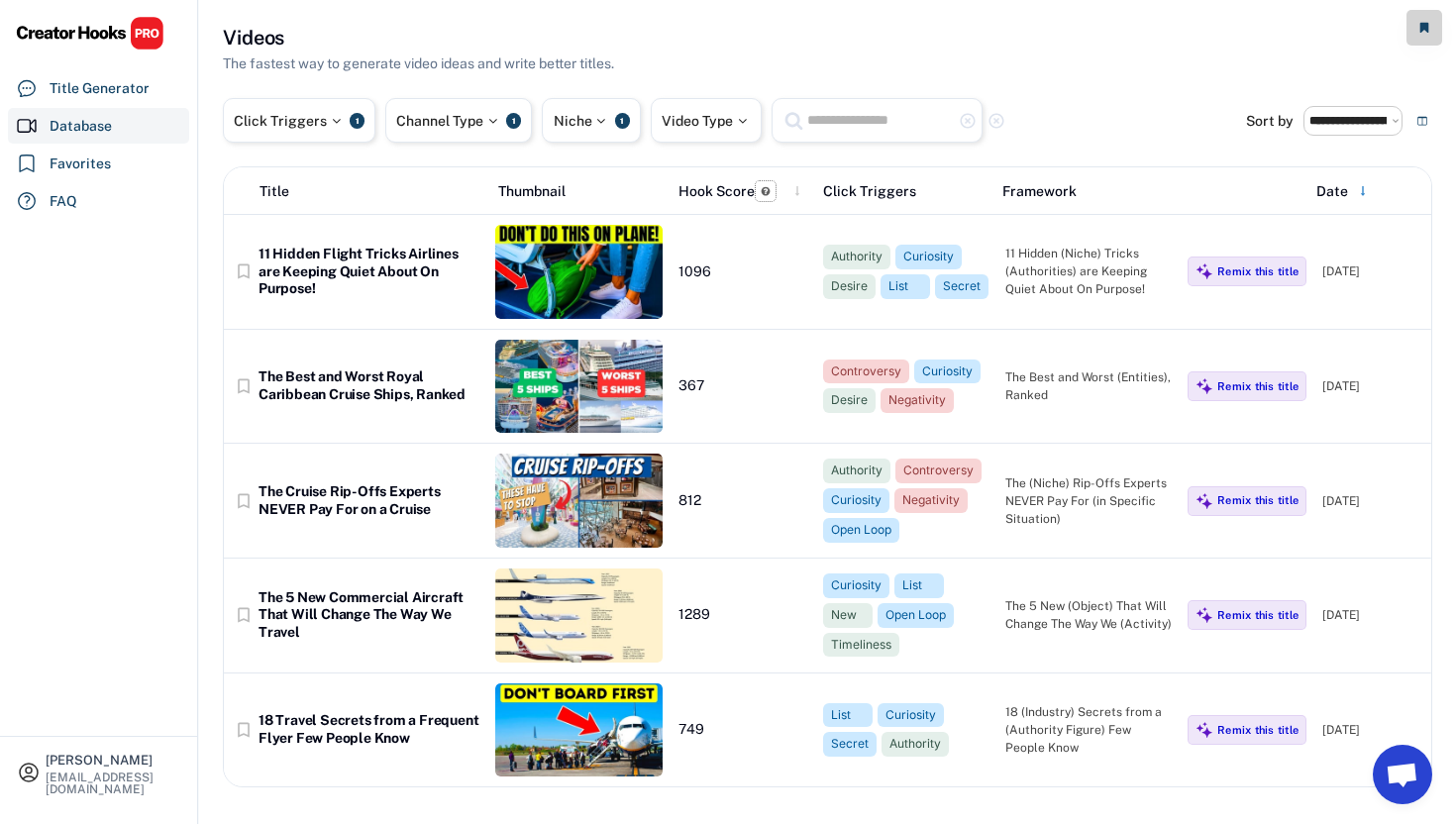 click 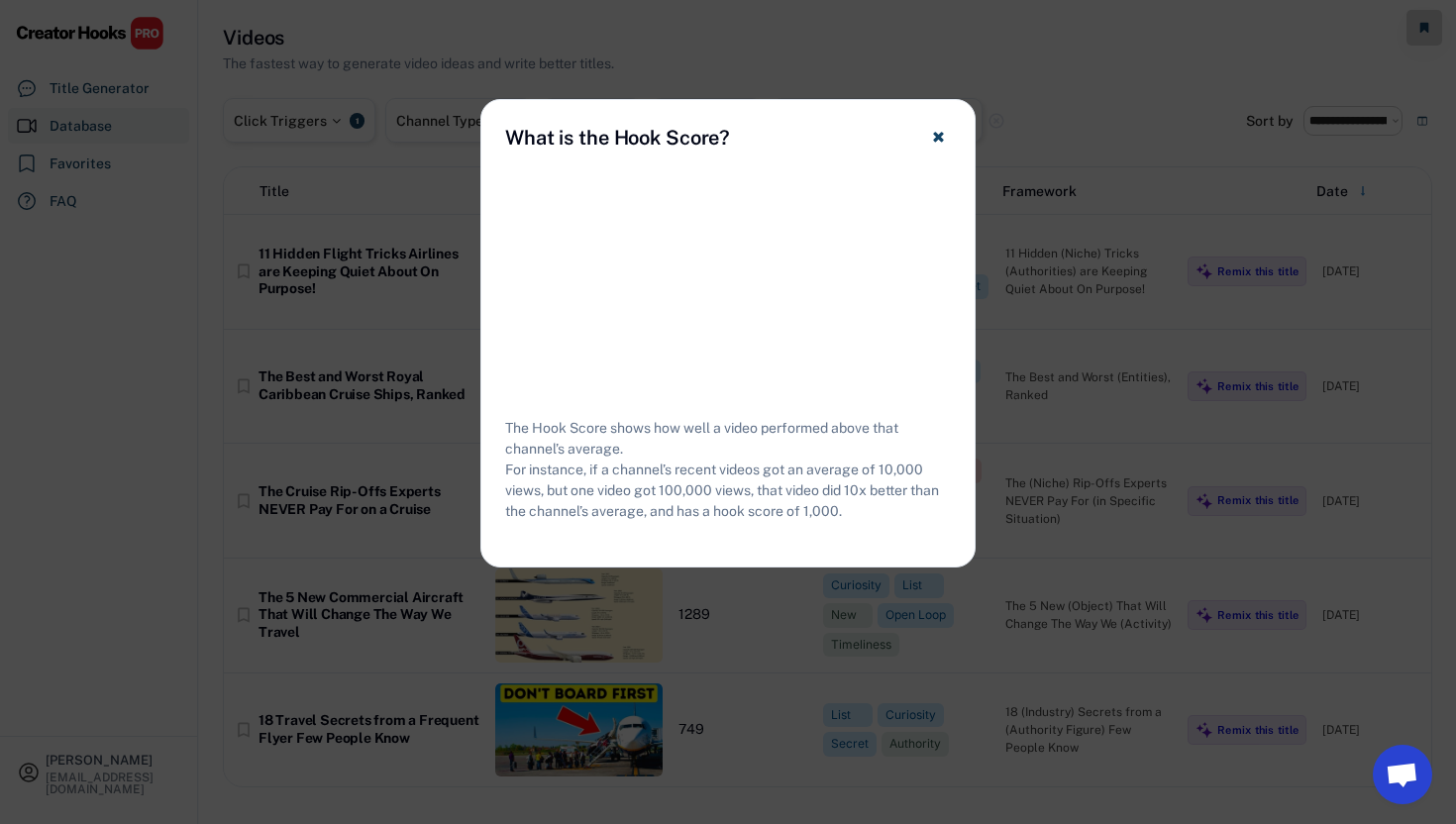 click 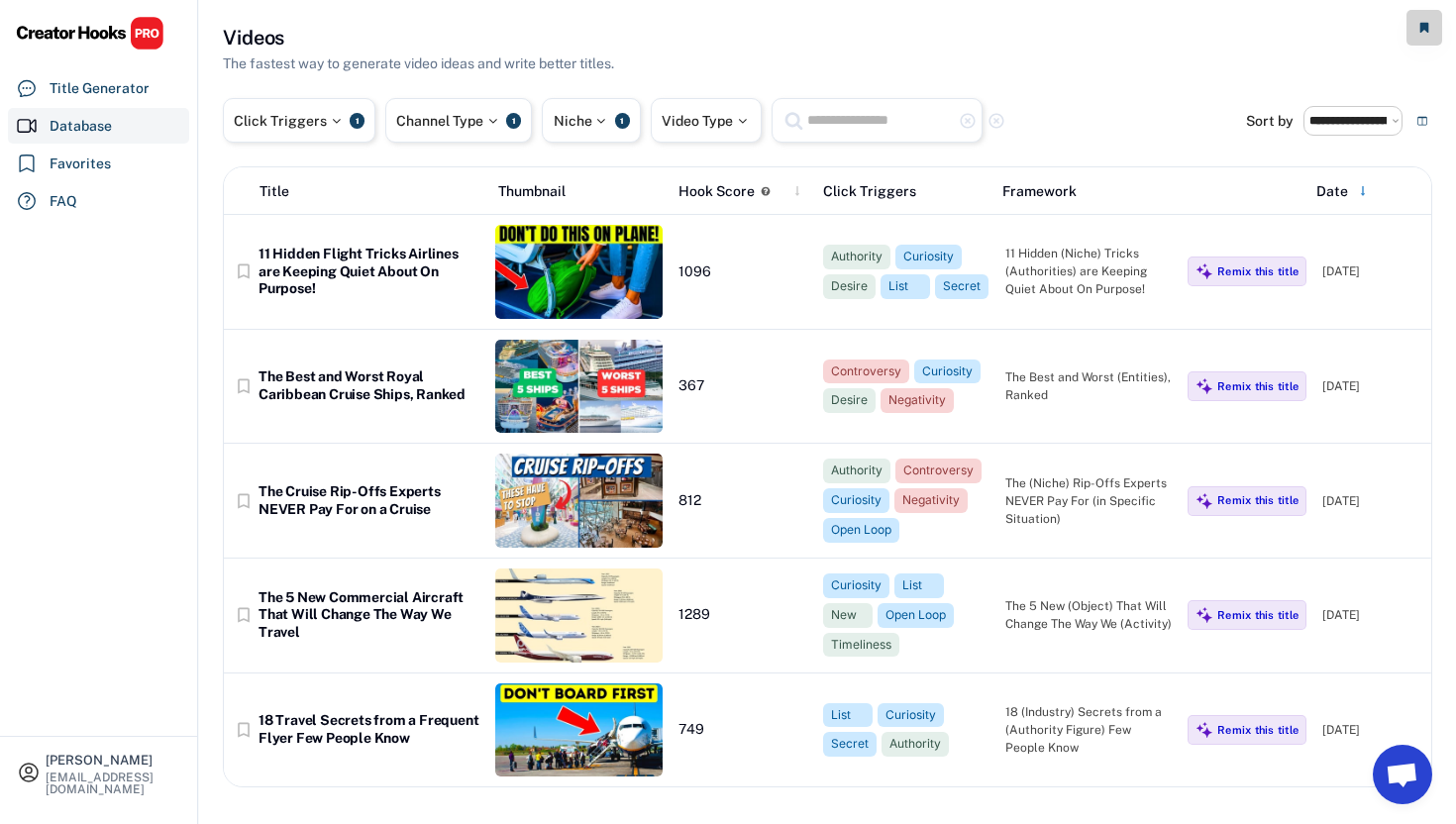 click 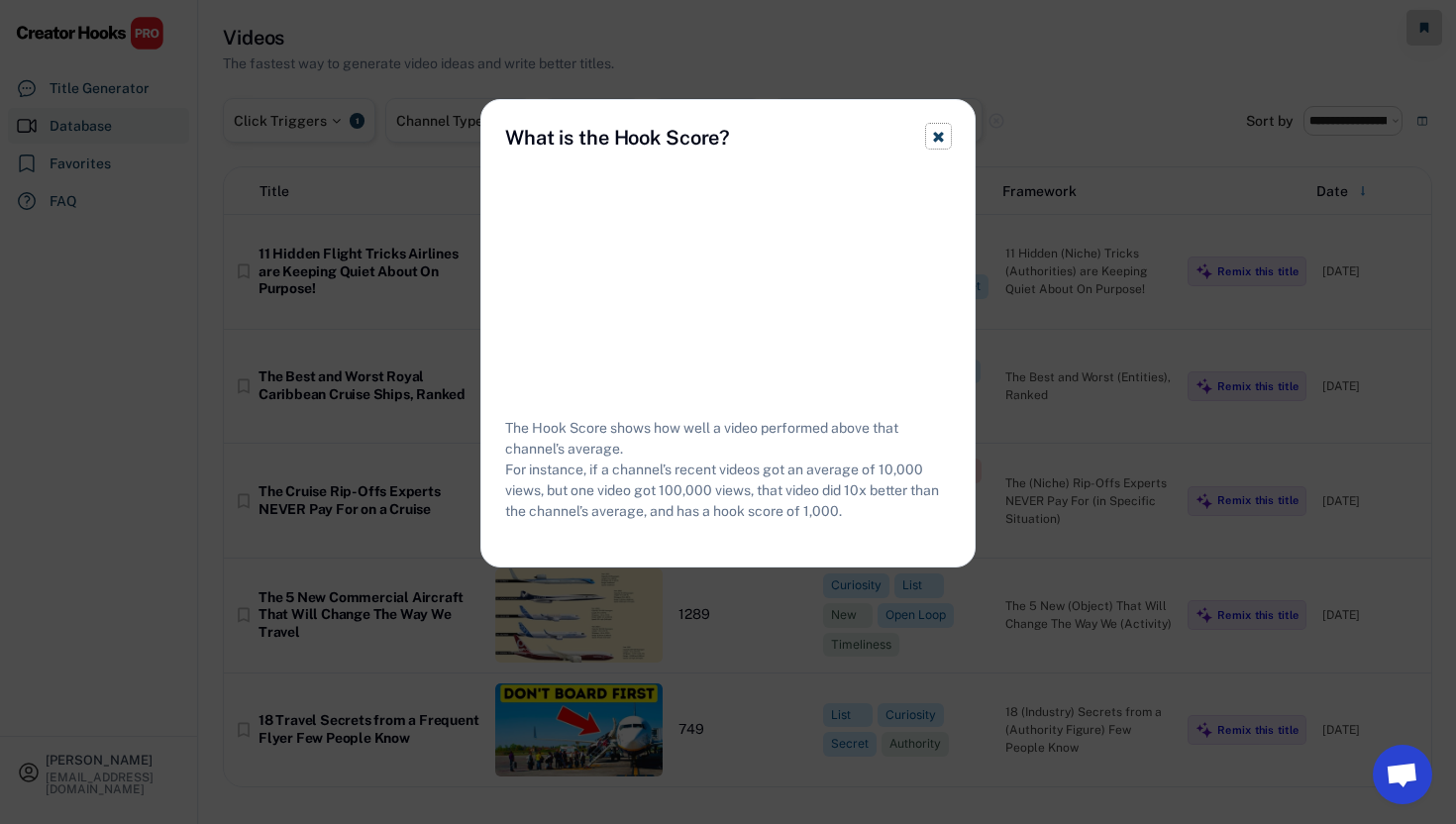 click 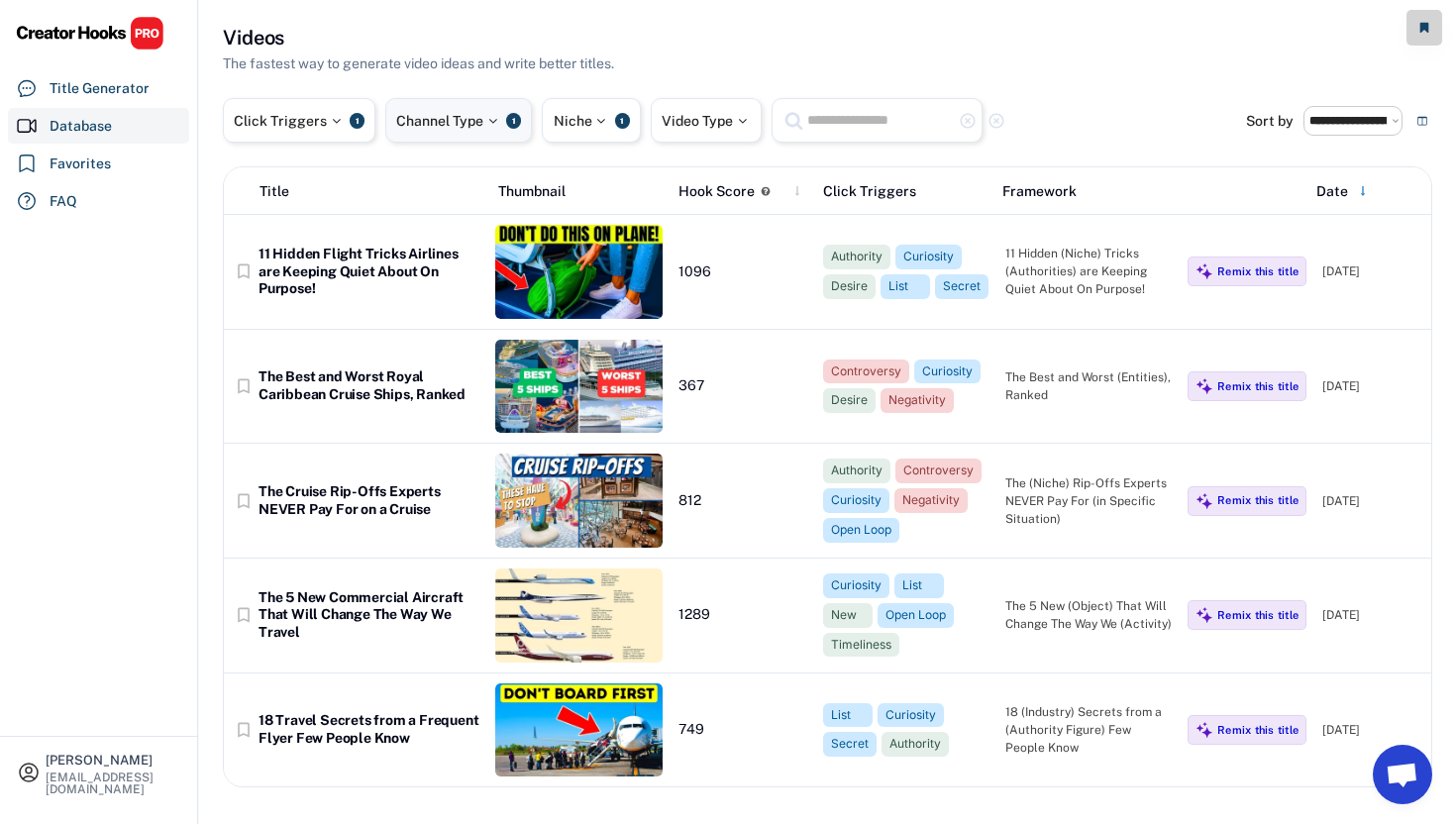 click at bounding box center (492, 121) 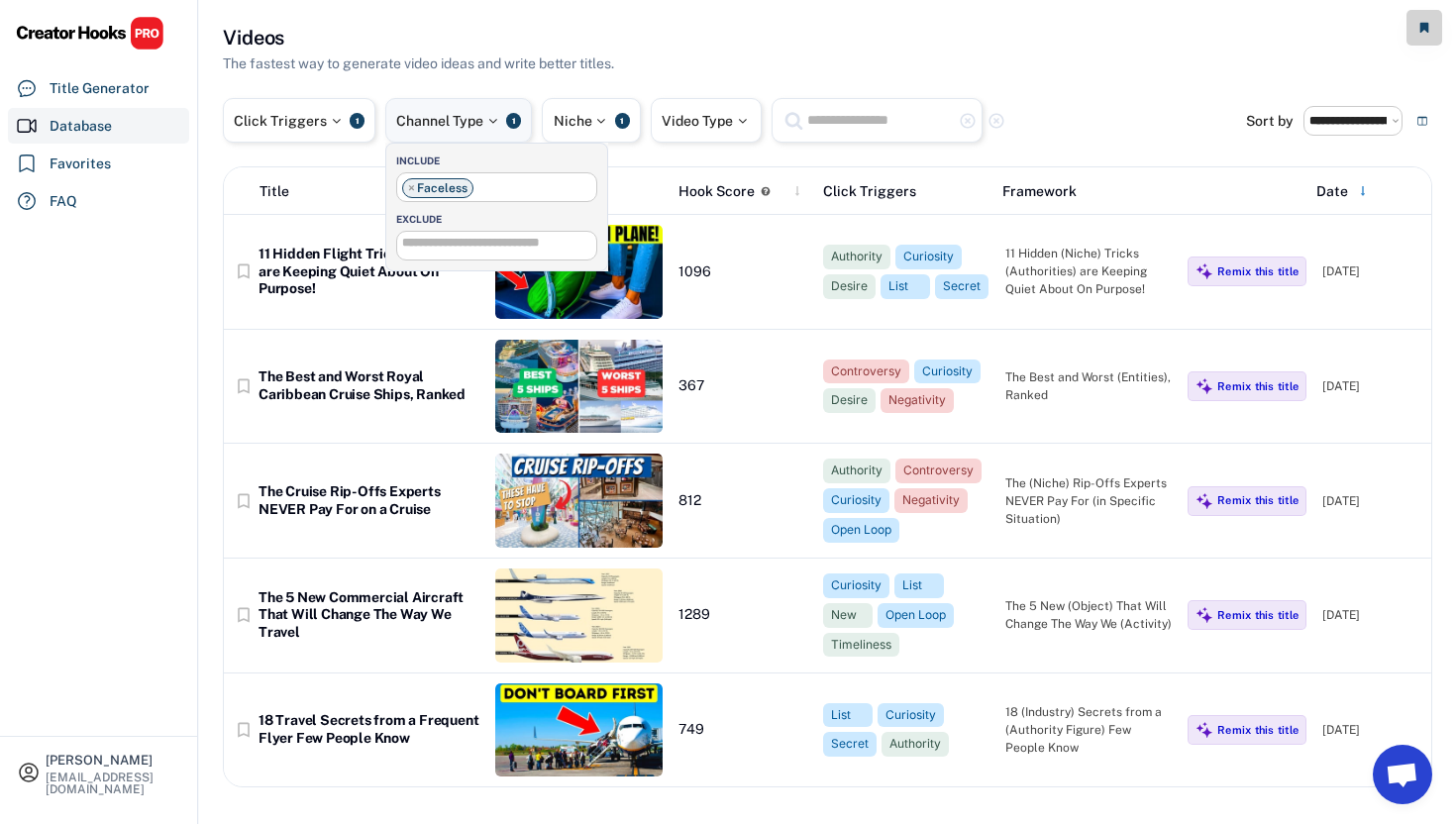 scroll, scrollTop: 50, scrollLeft: 0, axis: vertical 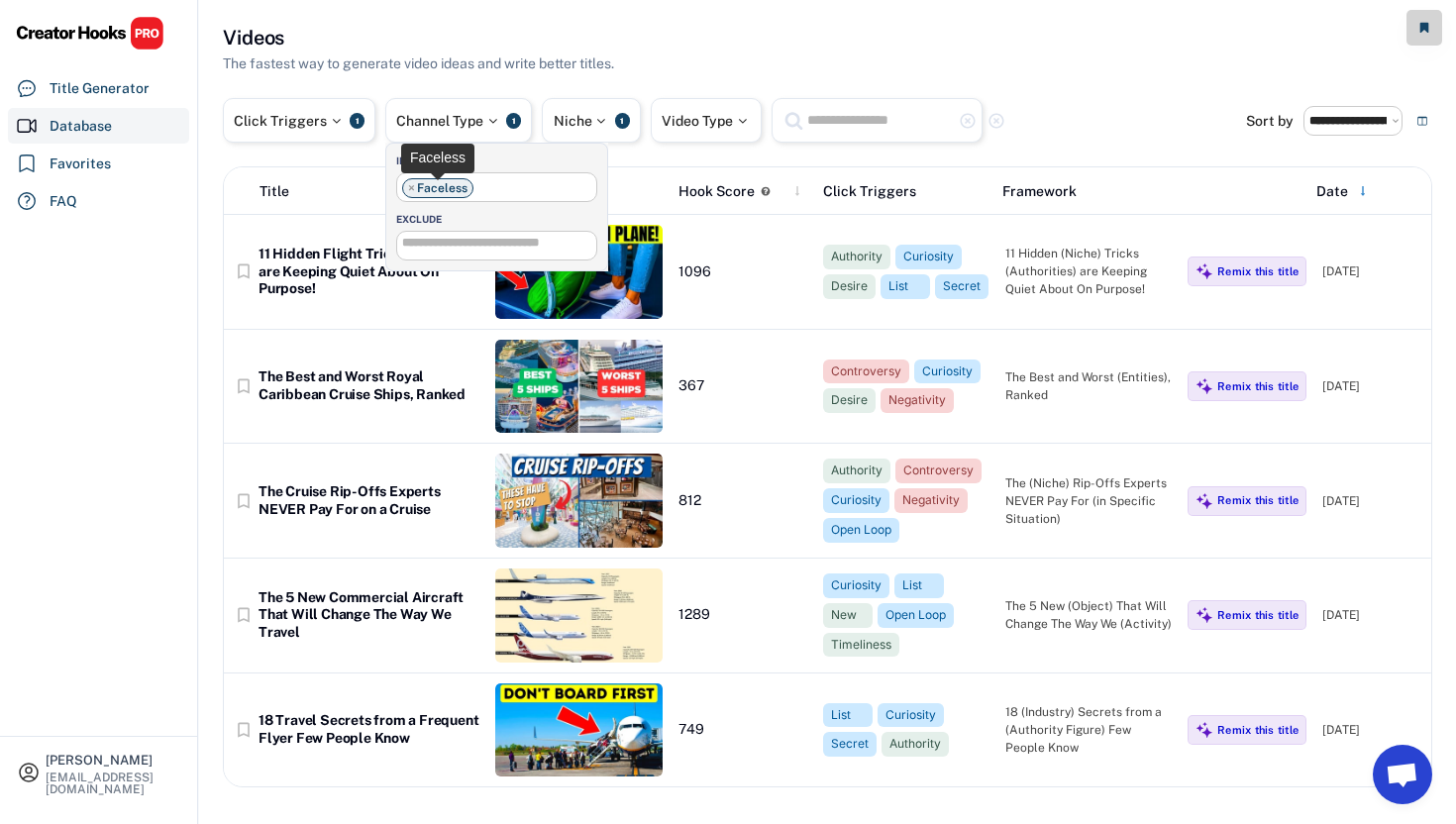 click on "×" at bounding box center (411, 188) 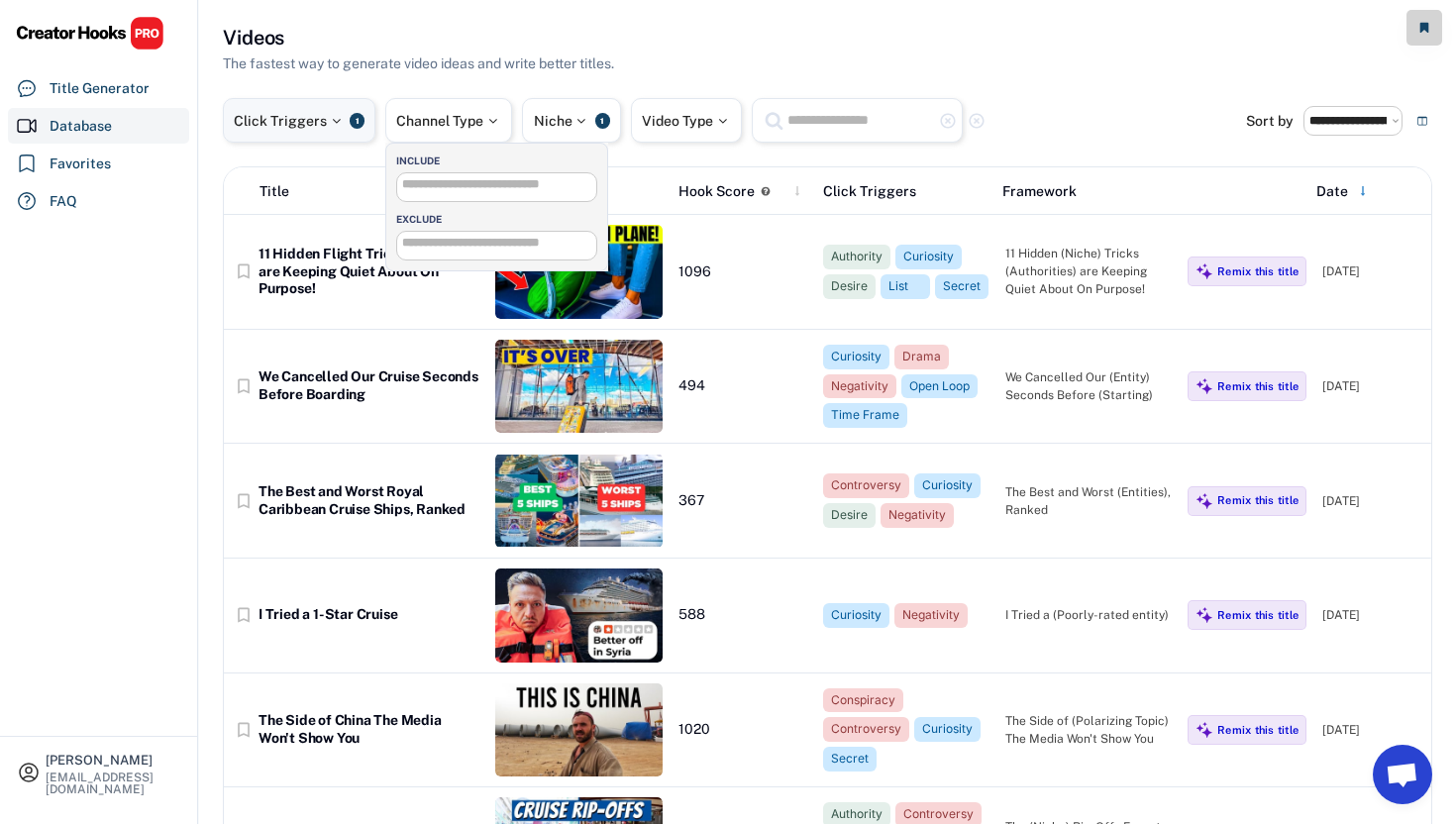 click at bounding box center [336, 121] 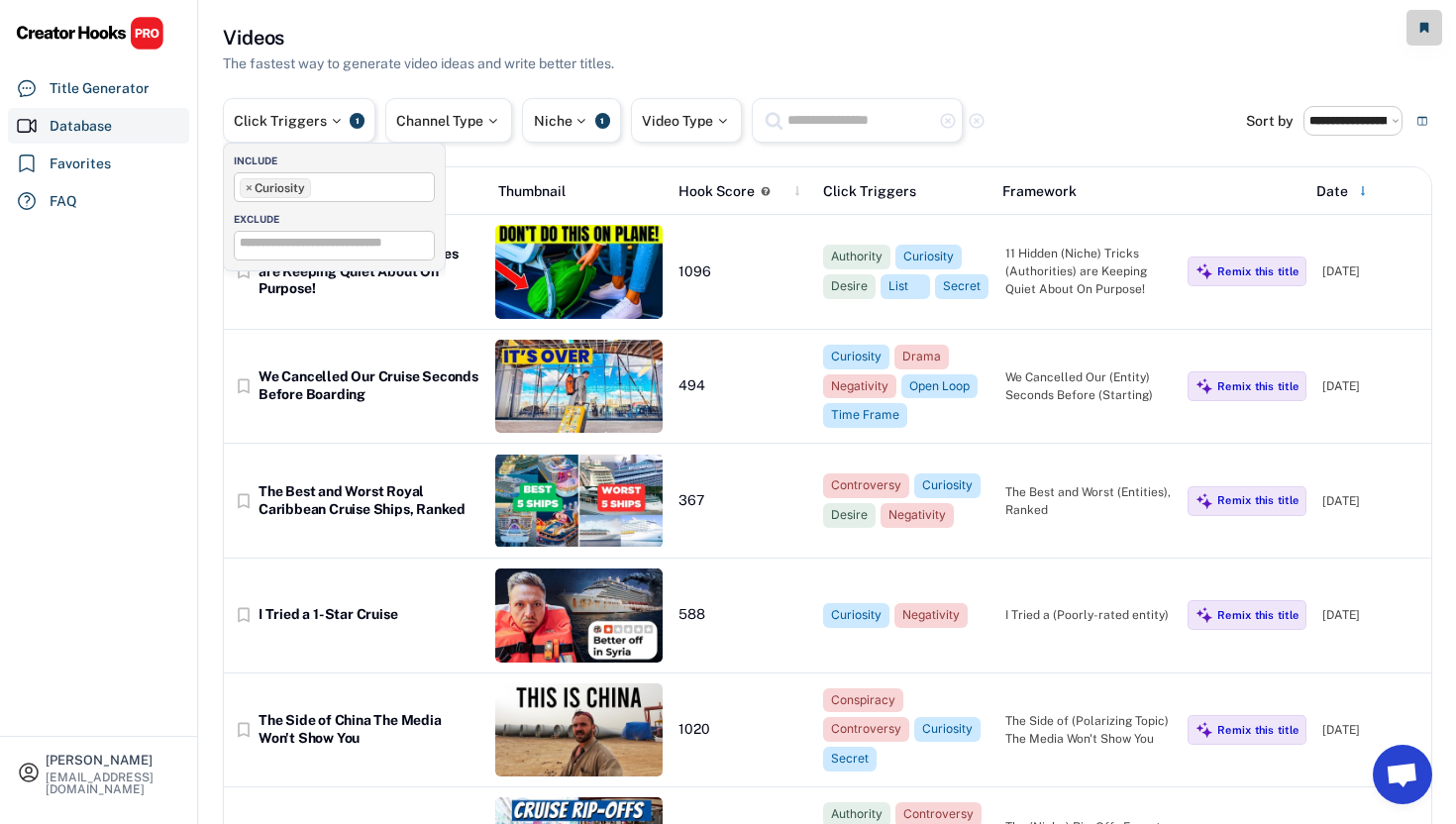 click at bounding box center [860, 120] 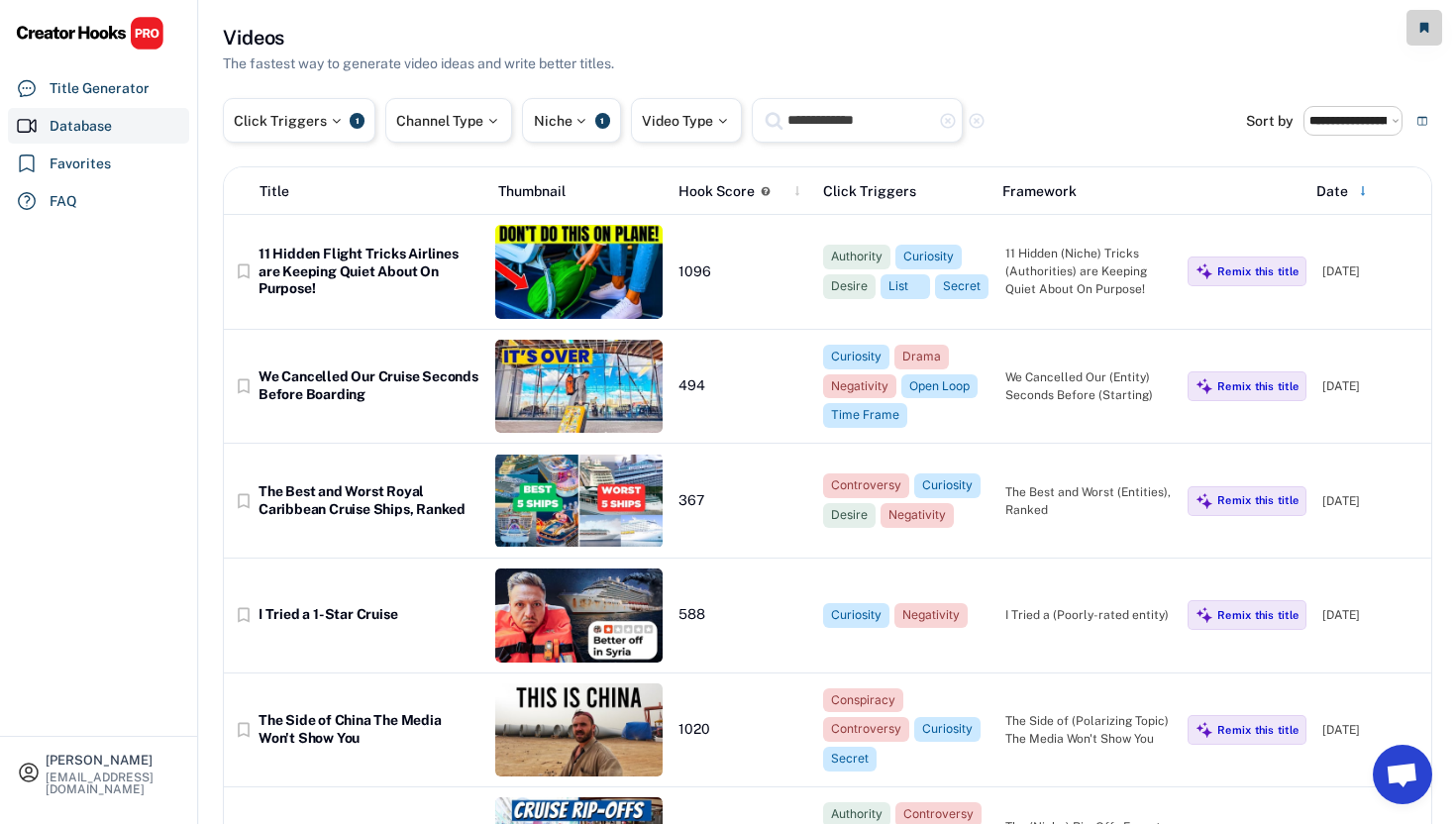 type on "**********" 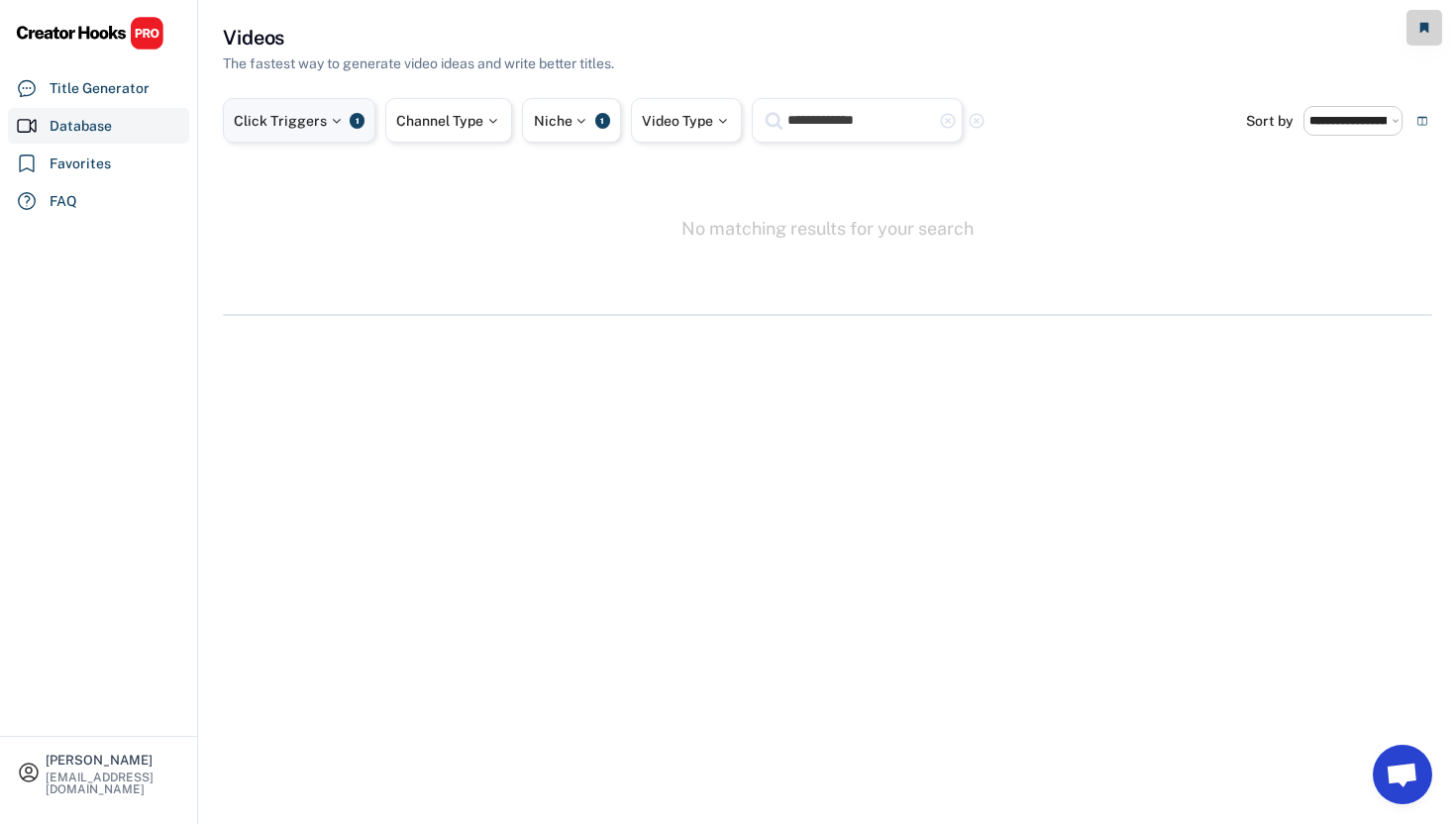 click at bounding box center (336, 121) 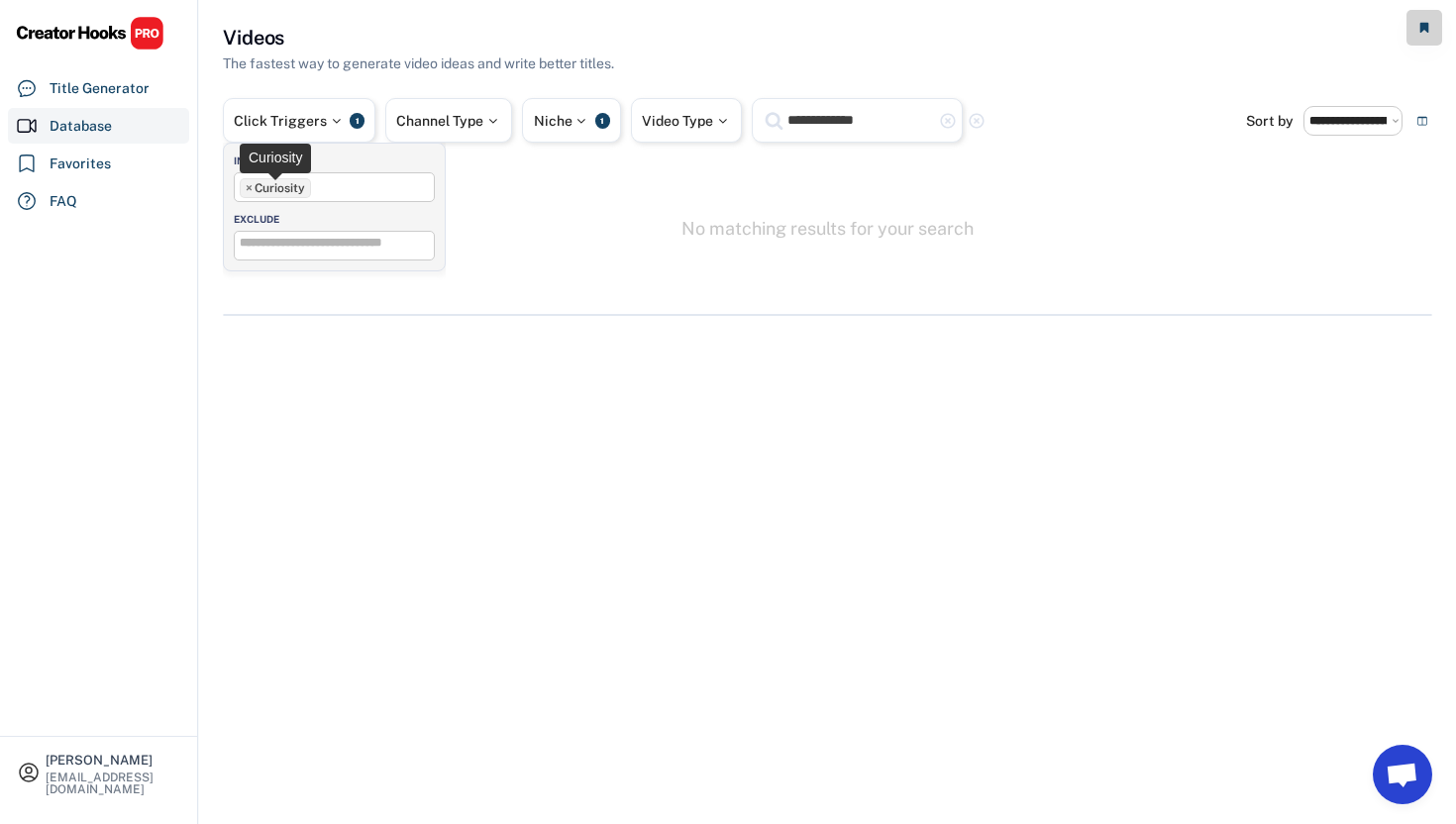 click on "×" at bounding box center (249, 188) 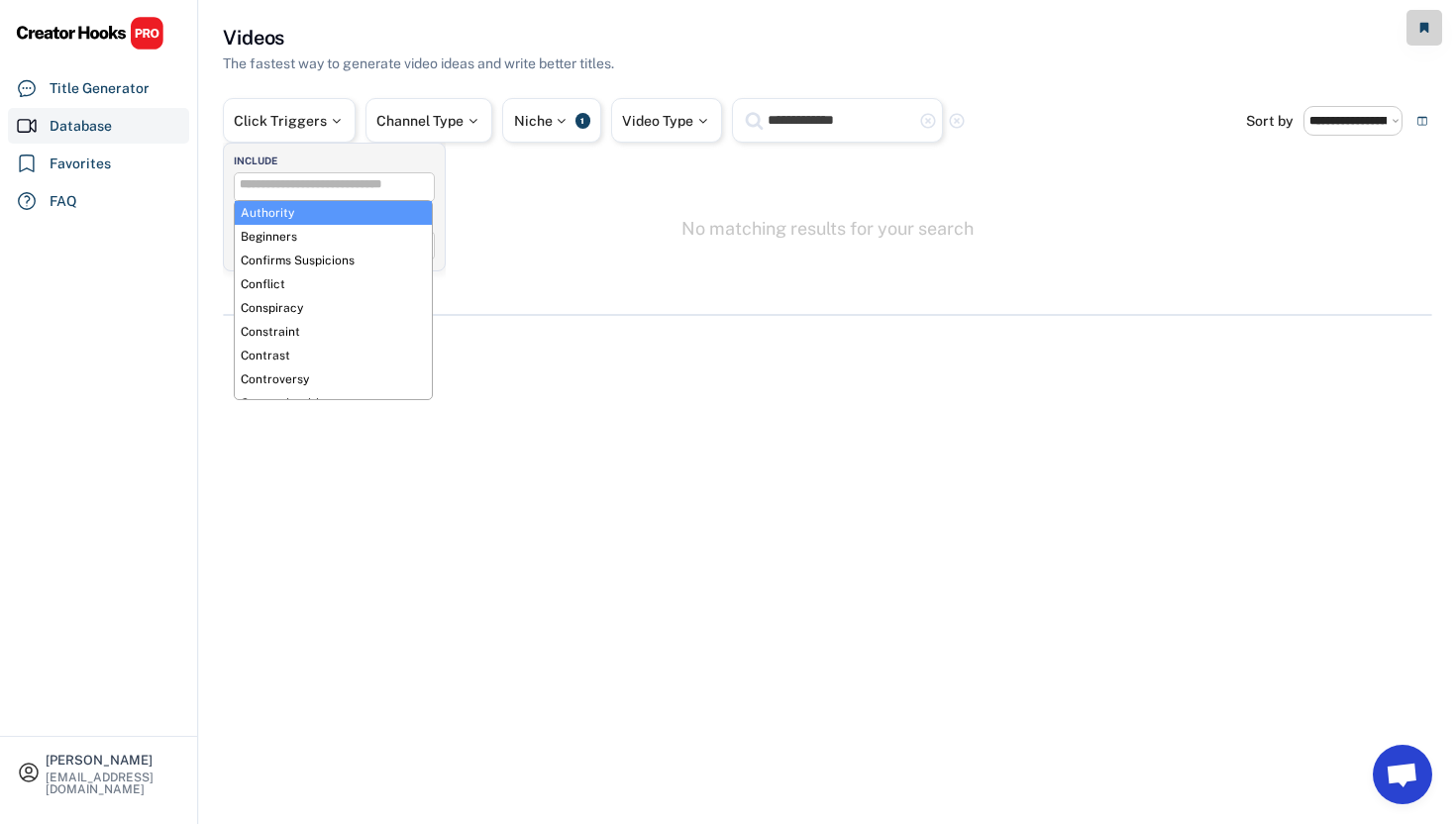 click on "**********" at bounding box center (827, 169) 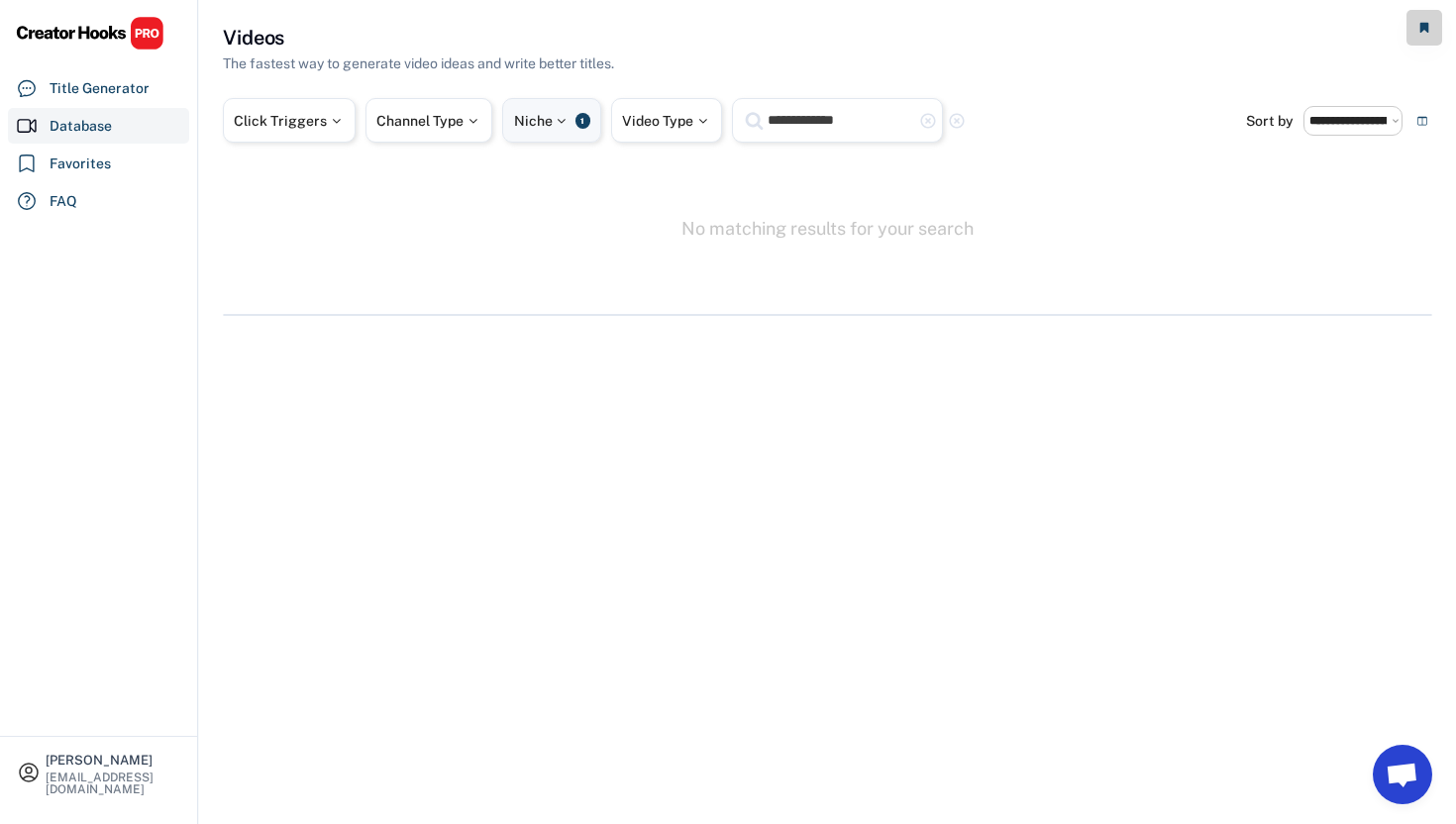 click at bounding box center (562, 121) 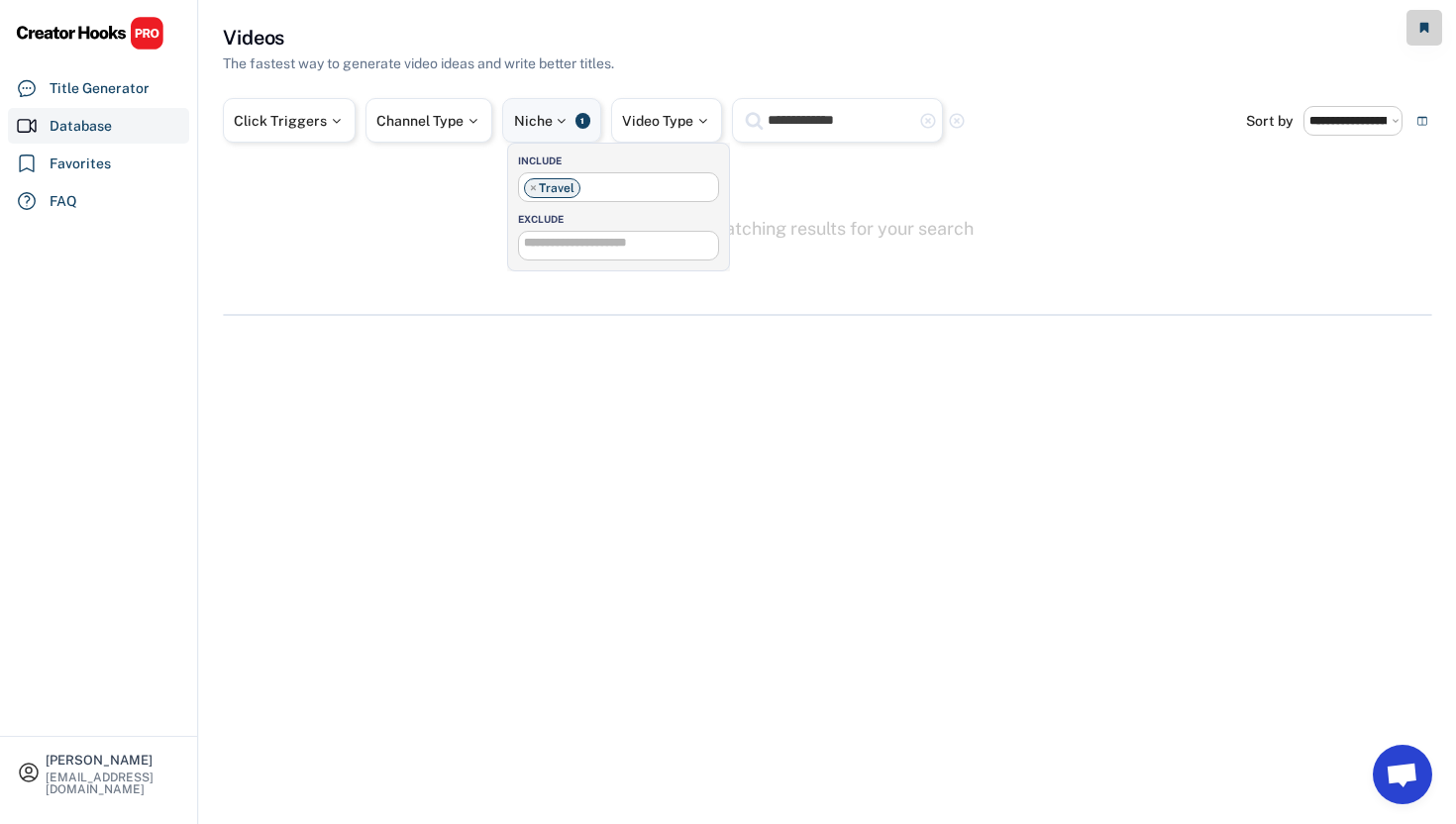 scroll, scrollTop: 623, scrollLeft: 0, axis: vertical 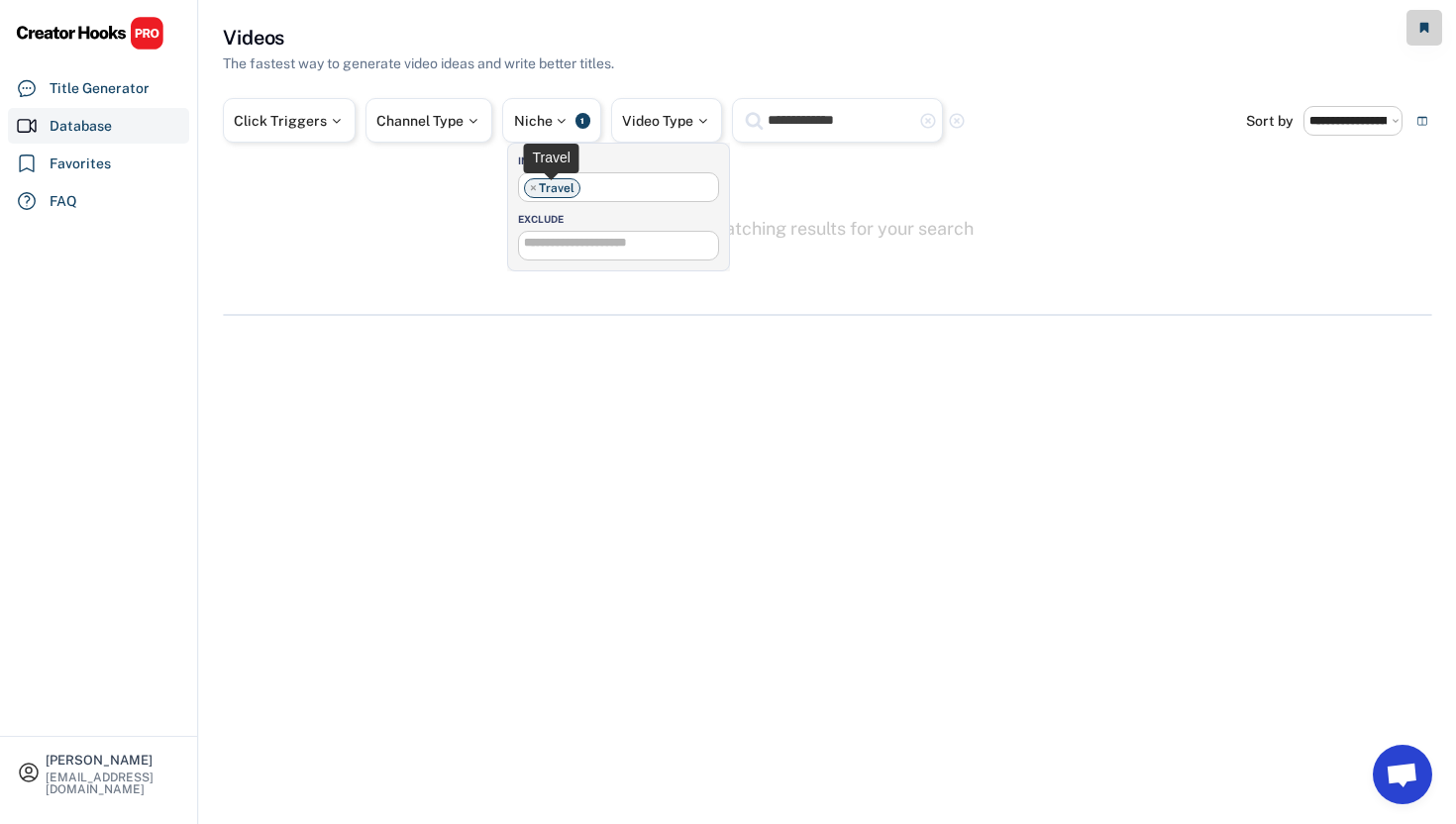 click on "×" at bounding box center (533, 188) 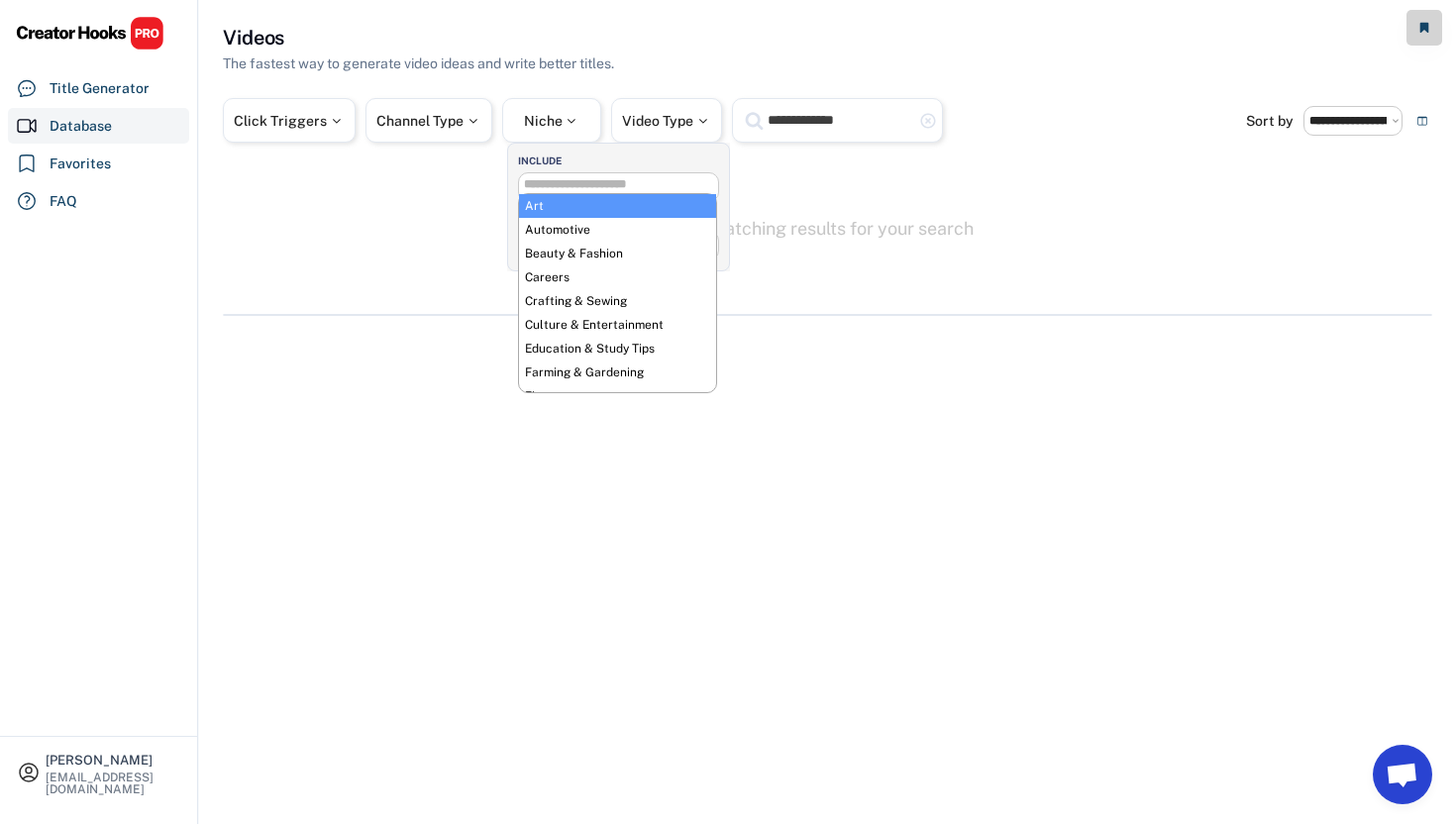 click on "**********" at bounding box center (827, 169) 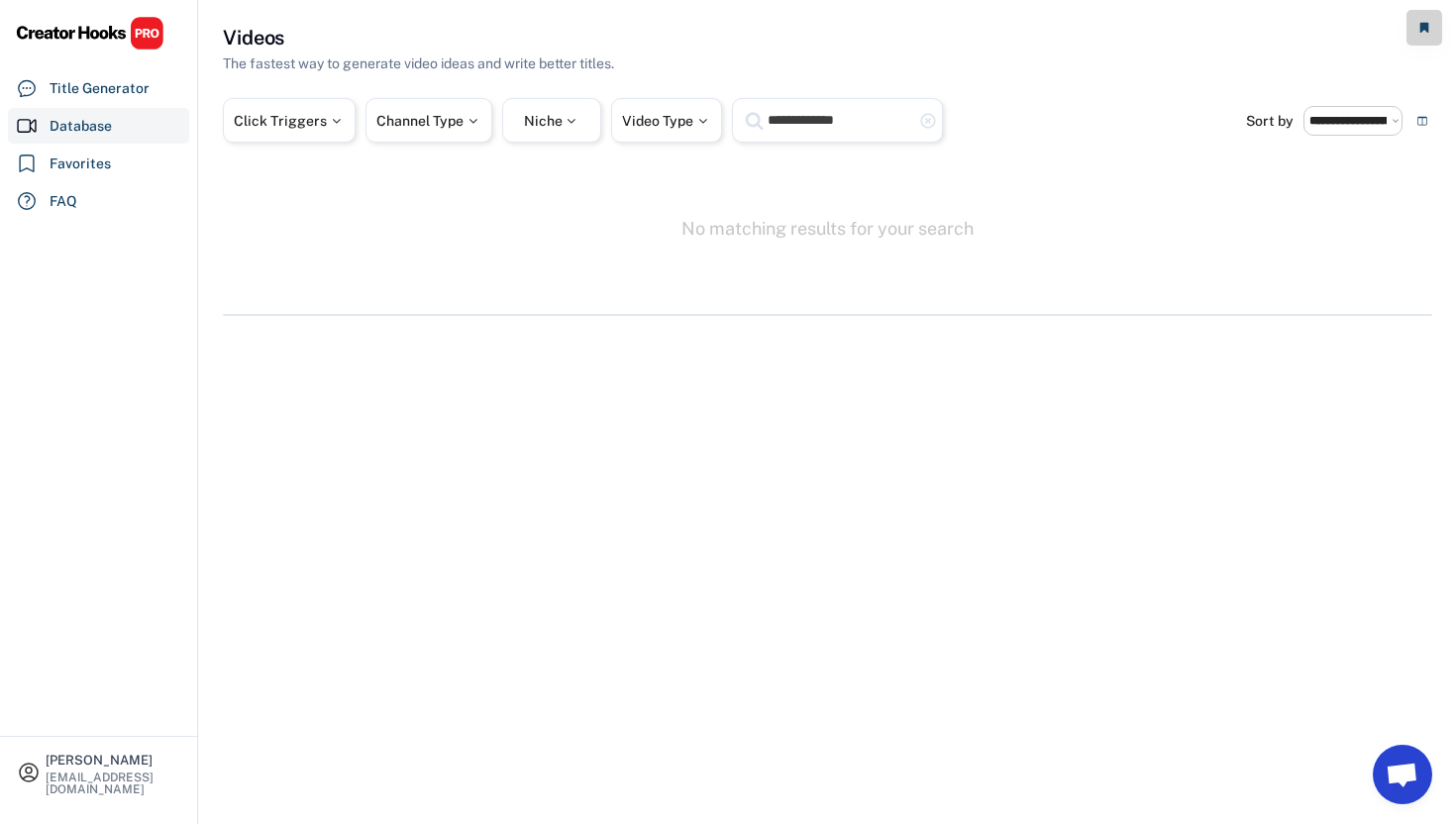click on "**********" at bounding box center (840, 120) 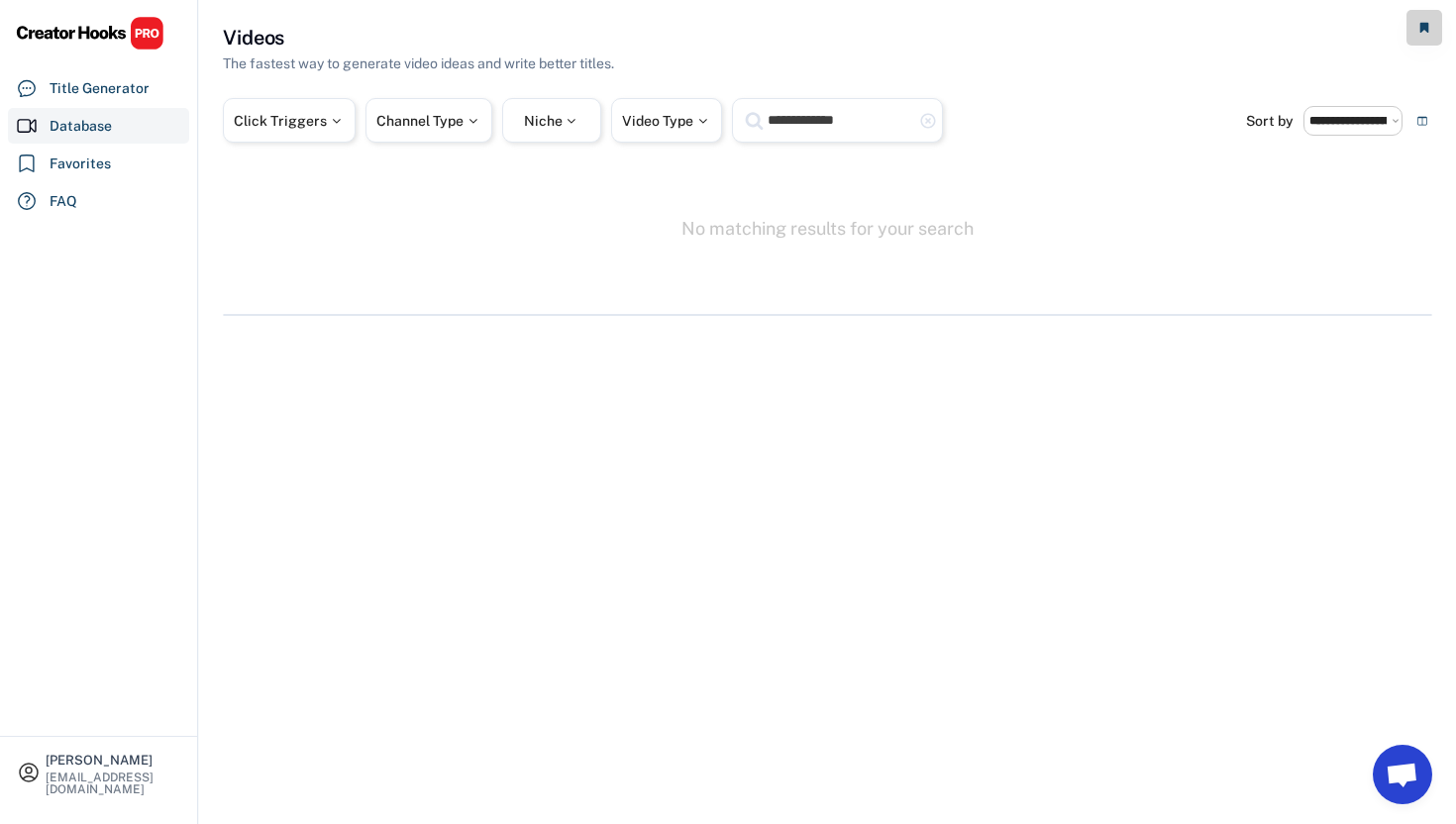 click on "**********" at bounding box center [840, 120] 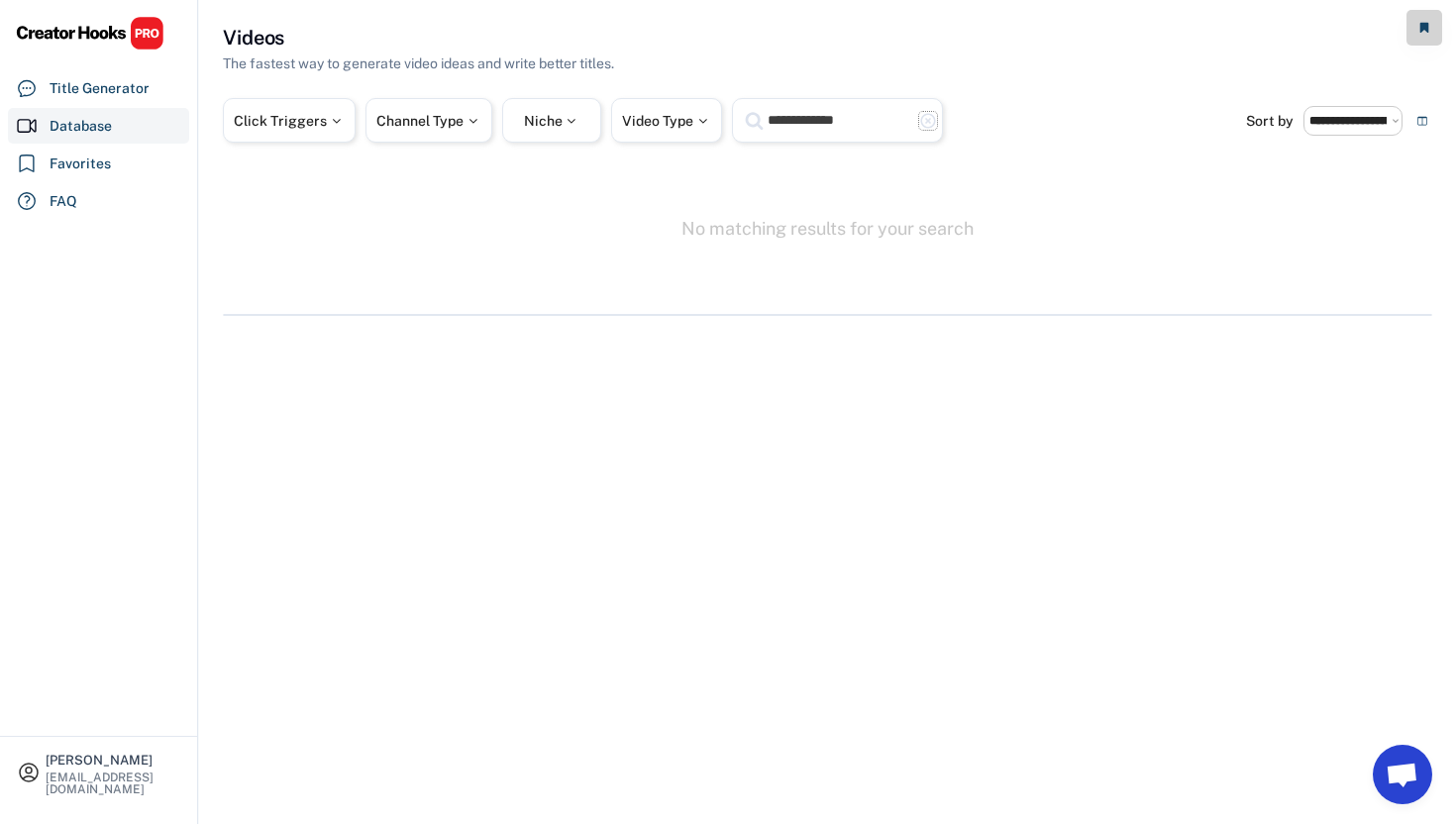 click on "highlight_remove" 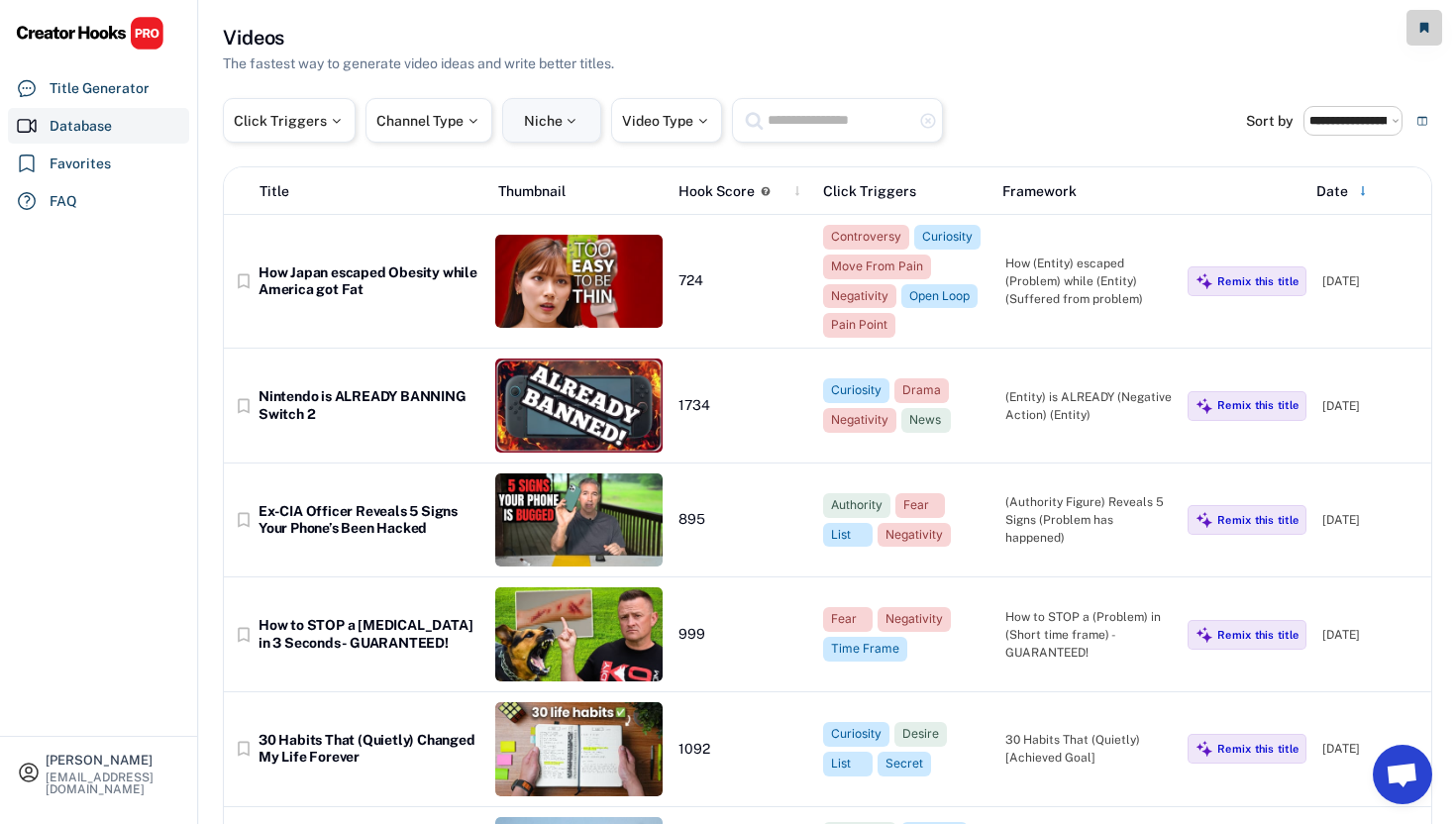 click on "Niche" at bounding box center (552, 121) 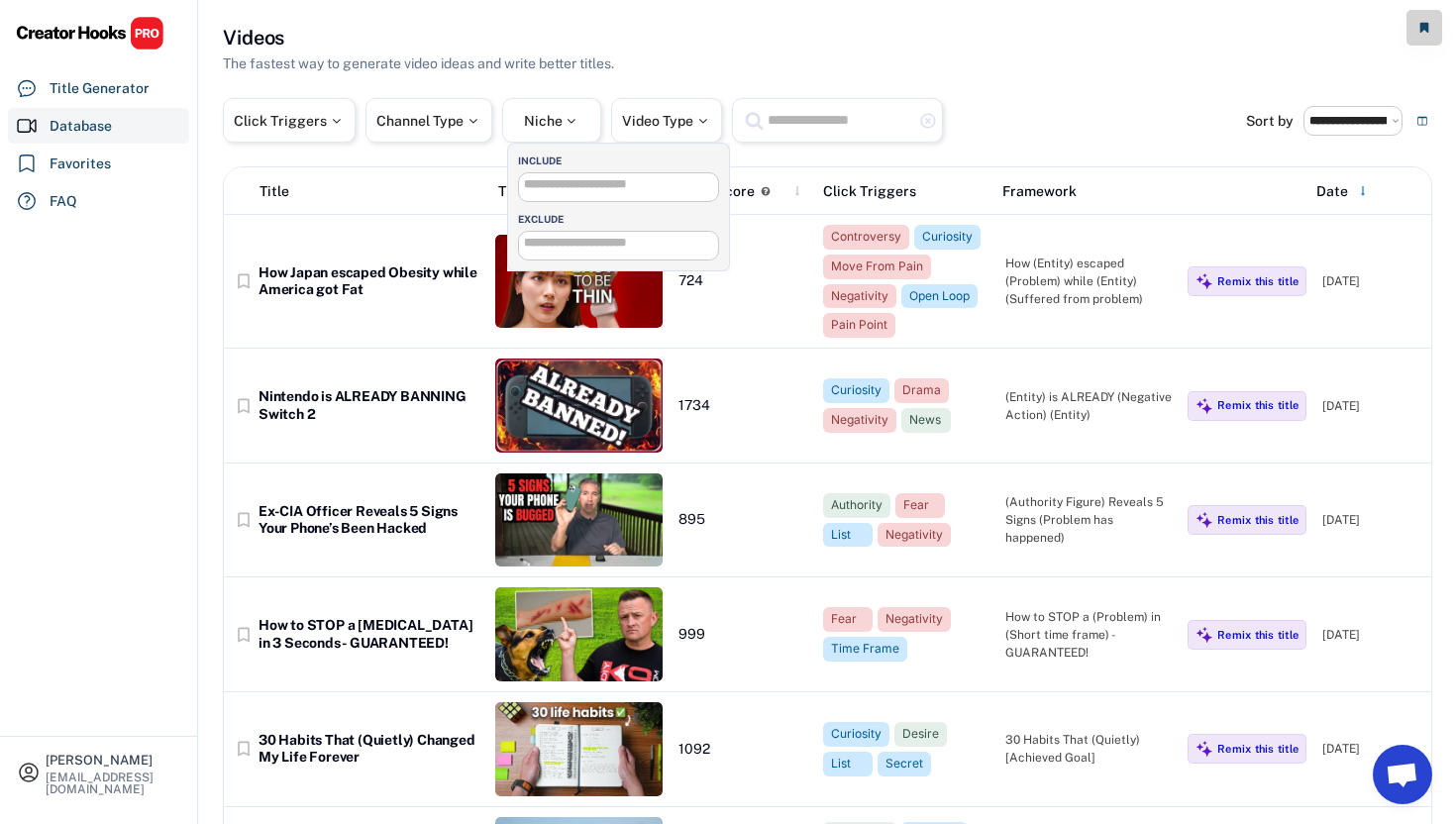 click at bounding box center (623, 184) 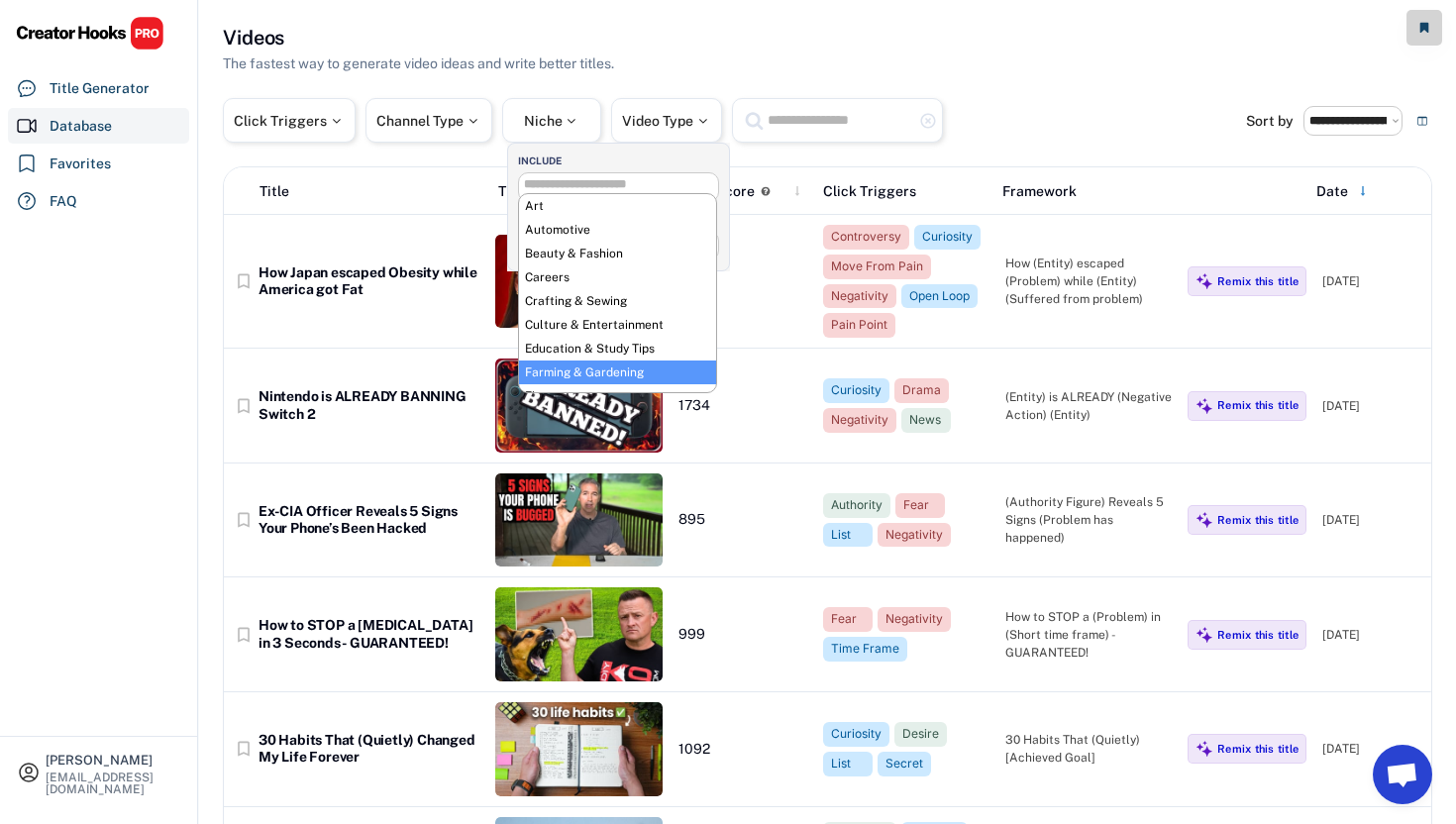 scroll, scrollTop: 717, scrollLeft: 0, axis: vertical 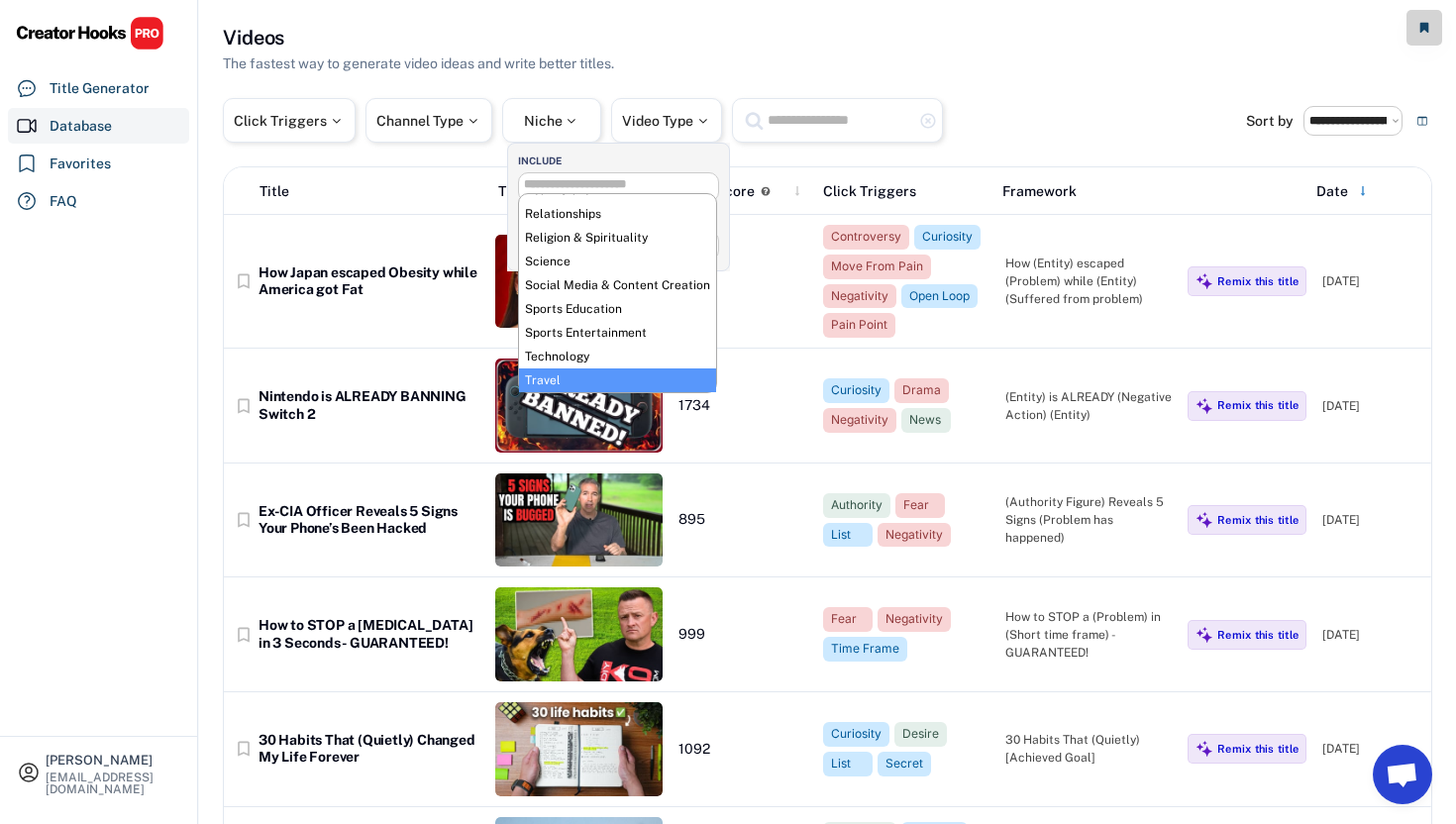 select on "**********" 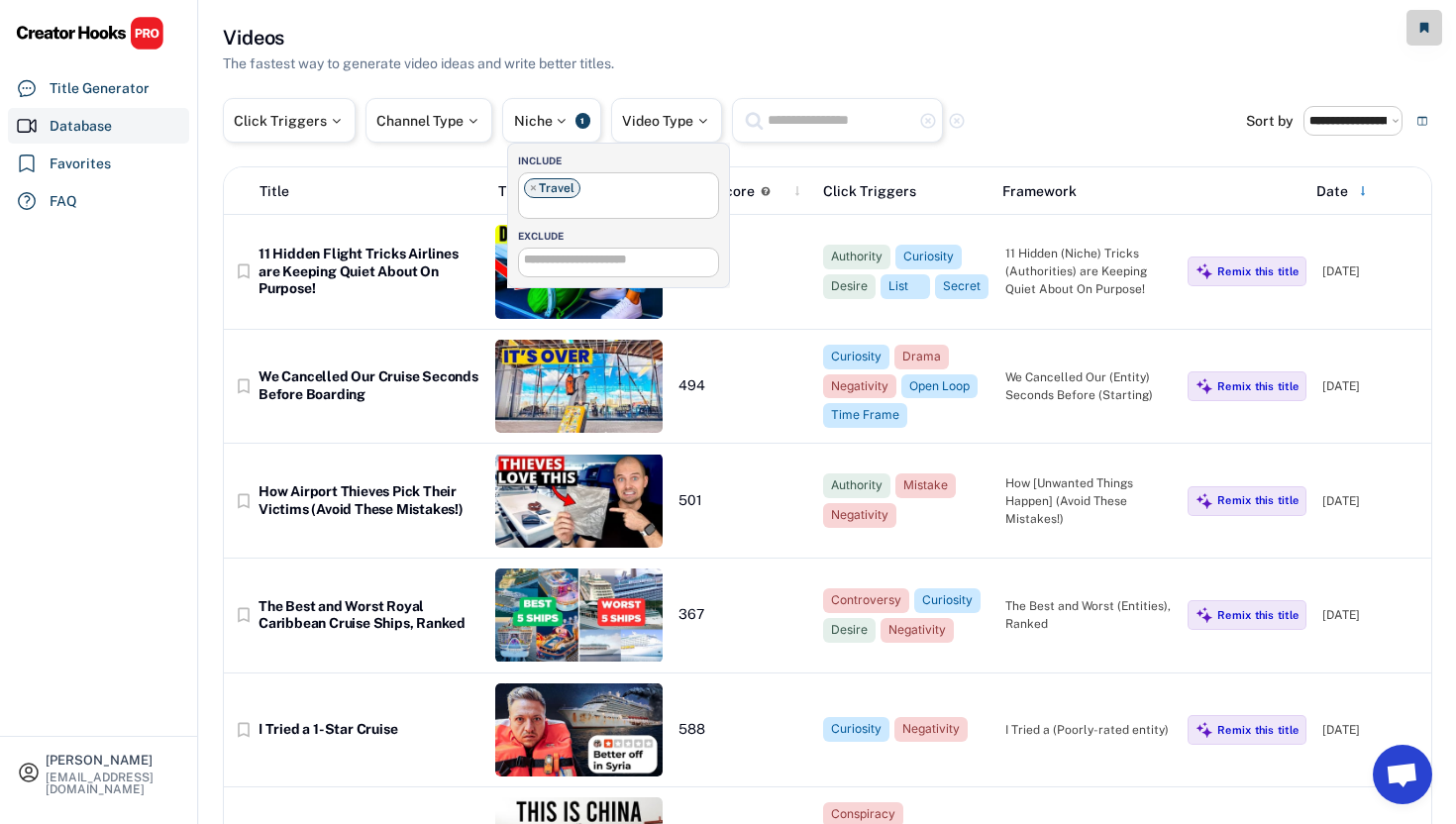 click on "**********" at bounding box center [827, 1151] 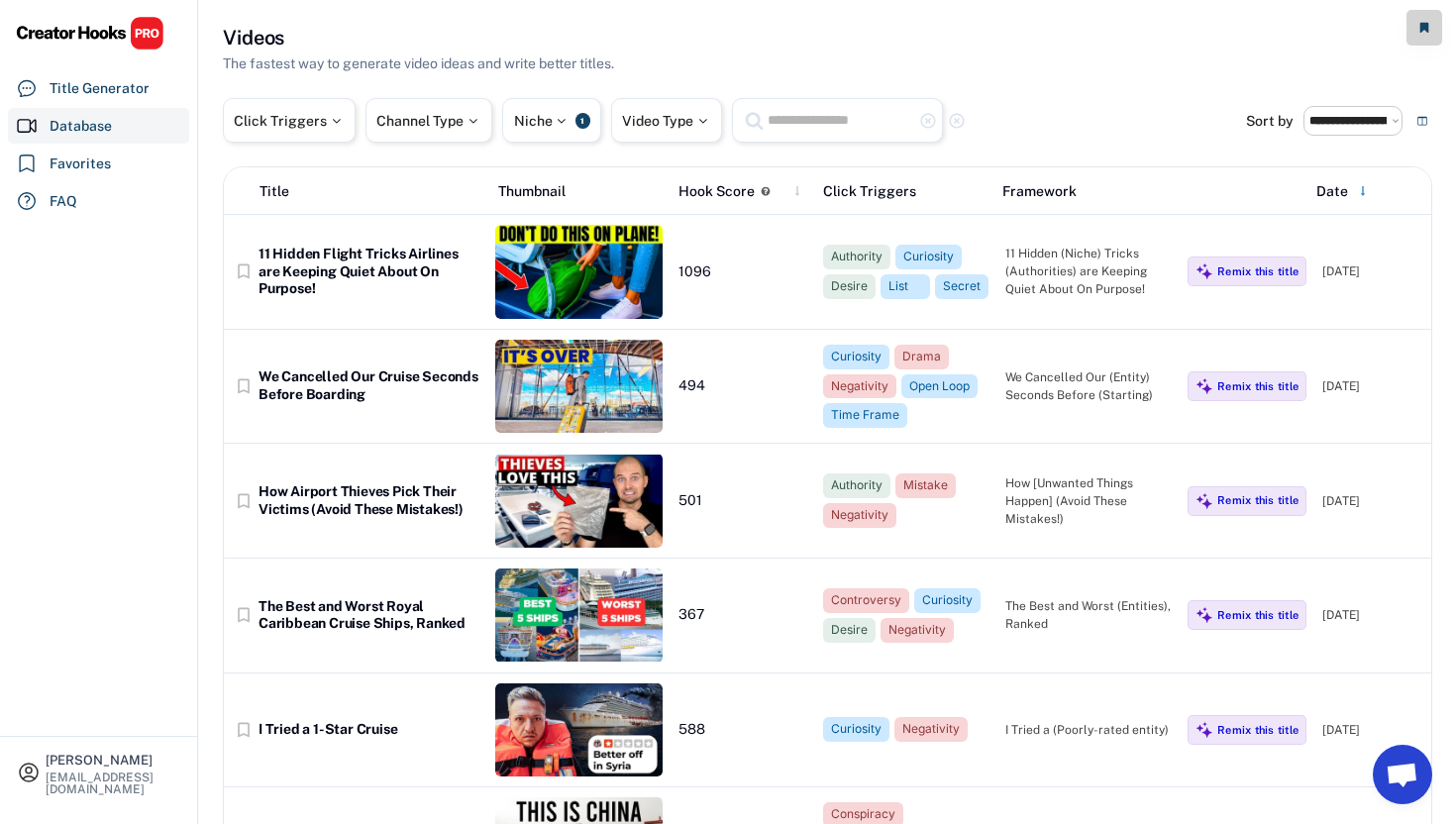 click on "Hook Score" at bounding box center [716, 191] 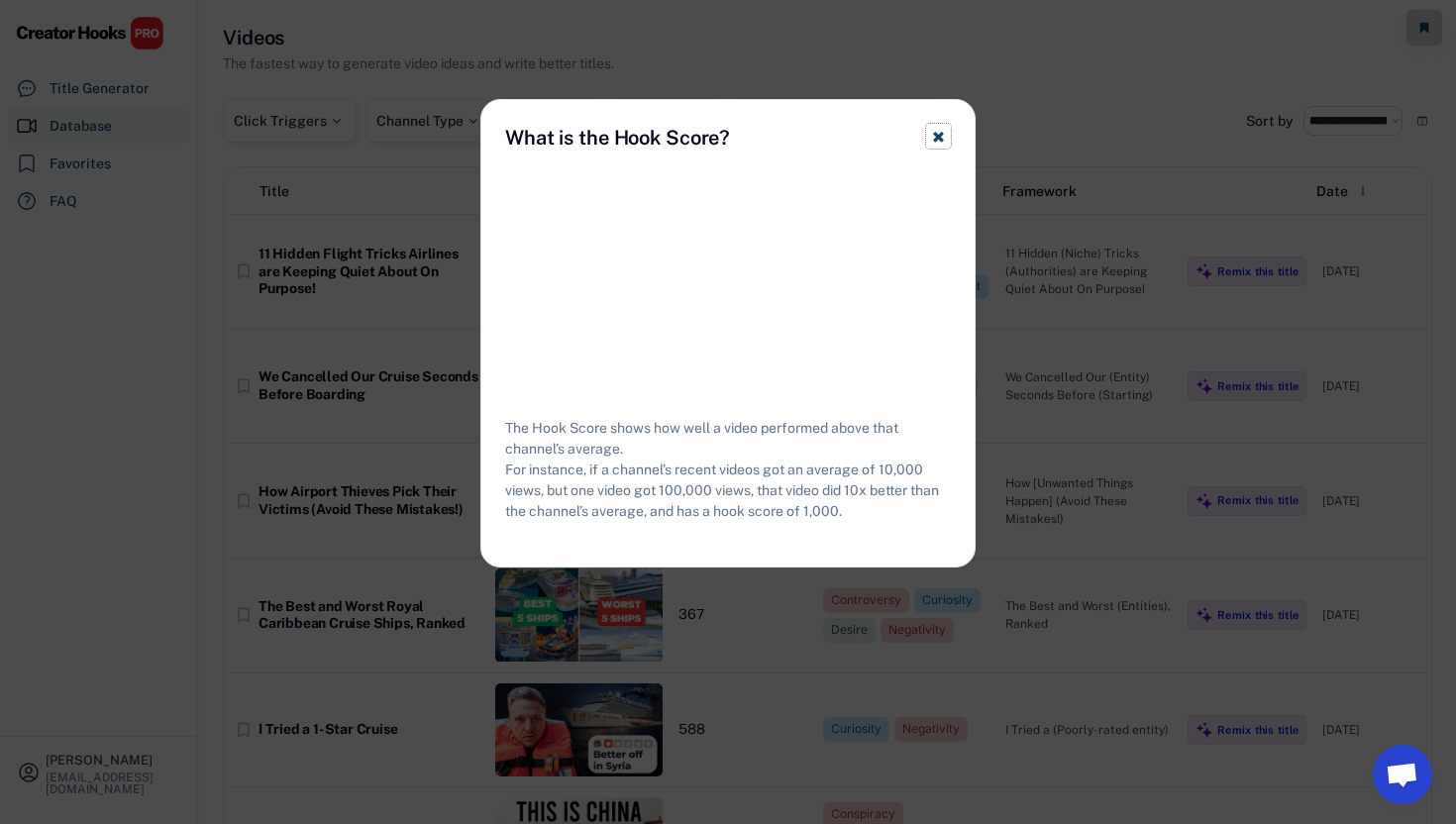 click 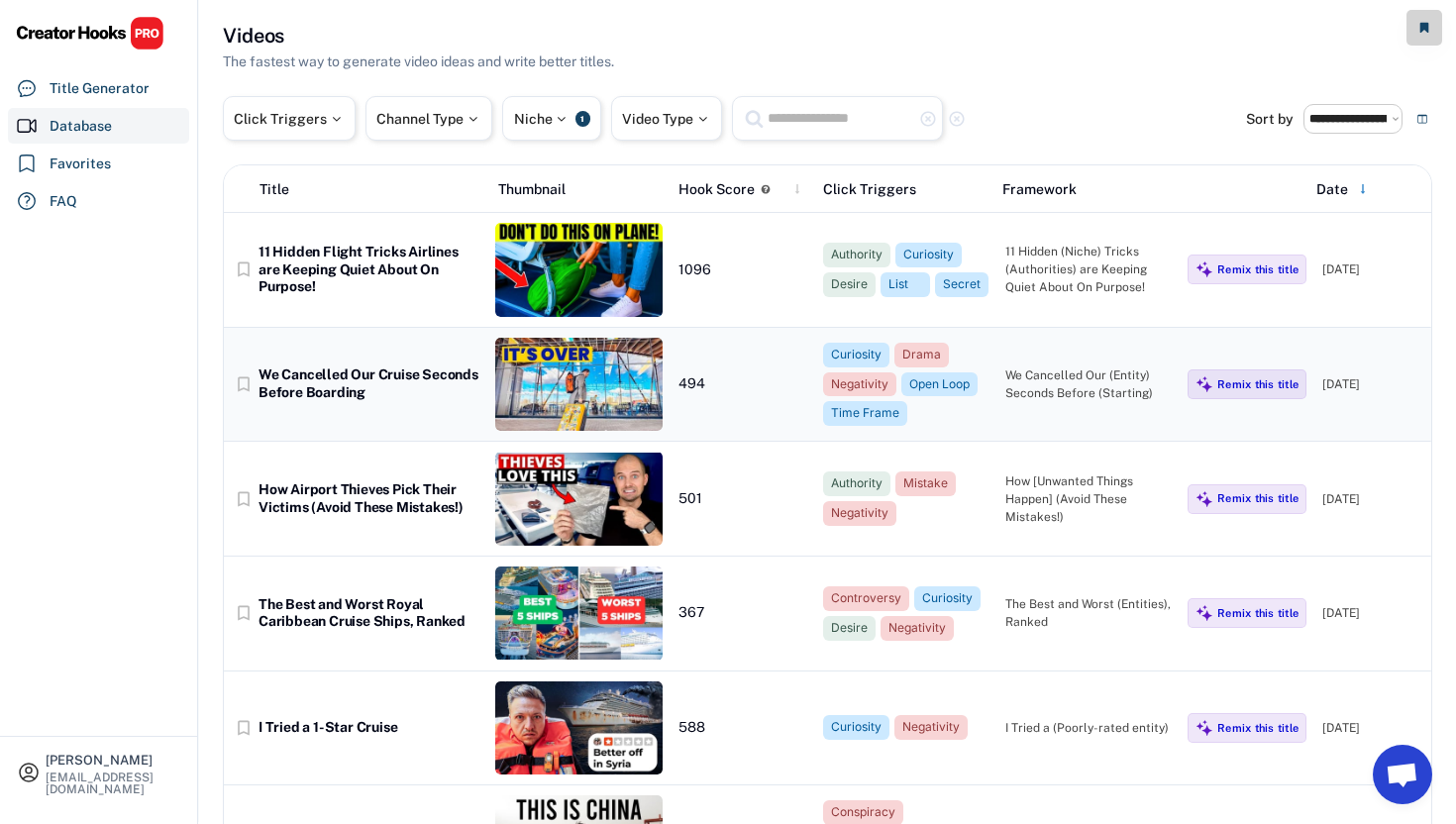 scroll, scrollTop: 0, scrollLeft: 0, axis: both 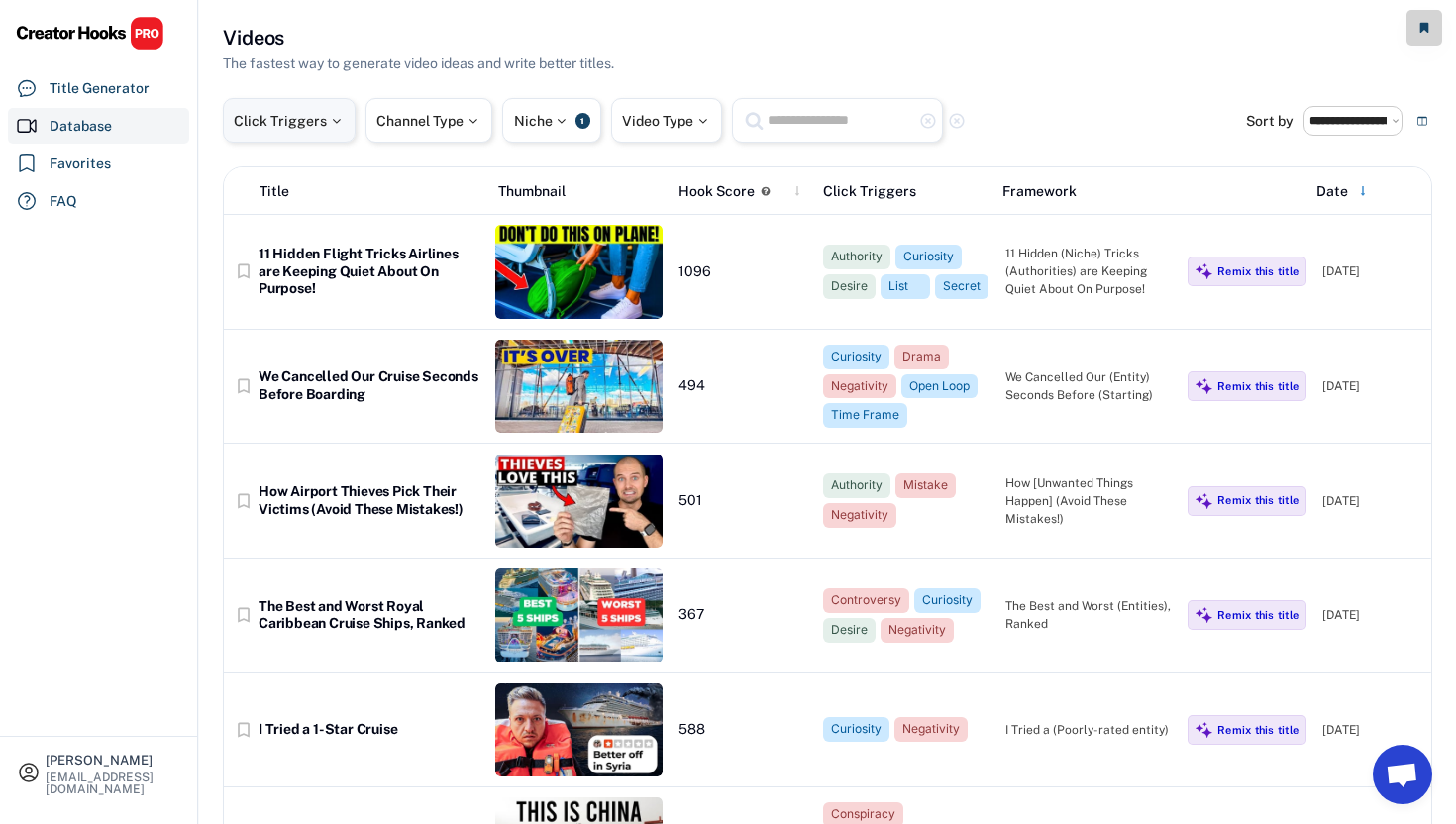 click at bounding box center (336, 121) 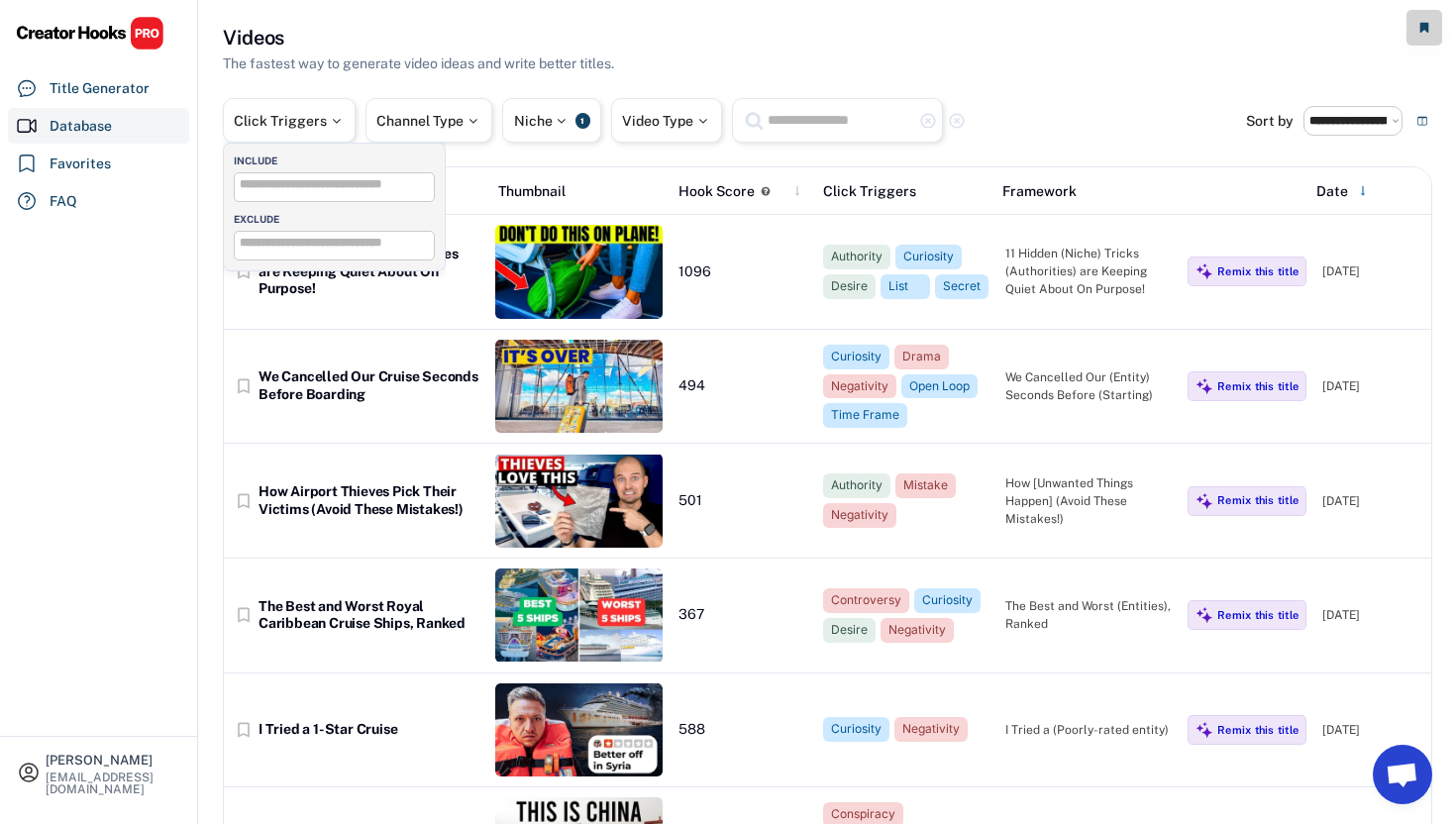 click on "**********" at bounding box center [827, 1151] 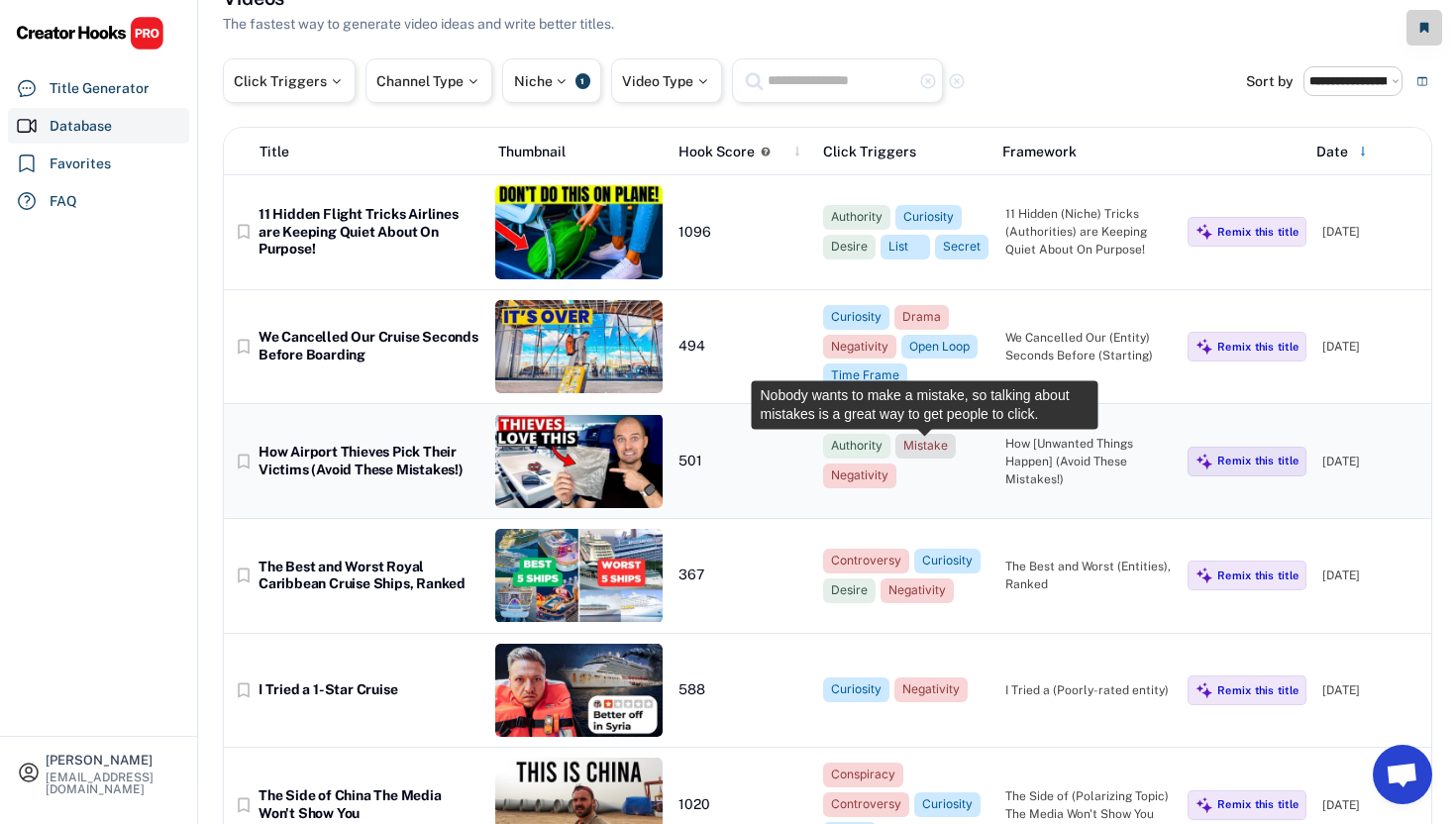 scroll, scrollTop: 0, scrollLeft: 0, axis: both 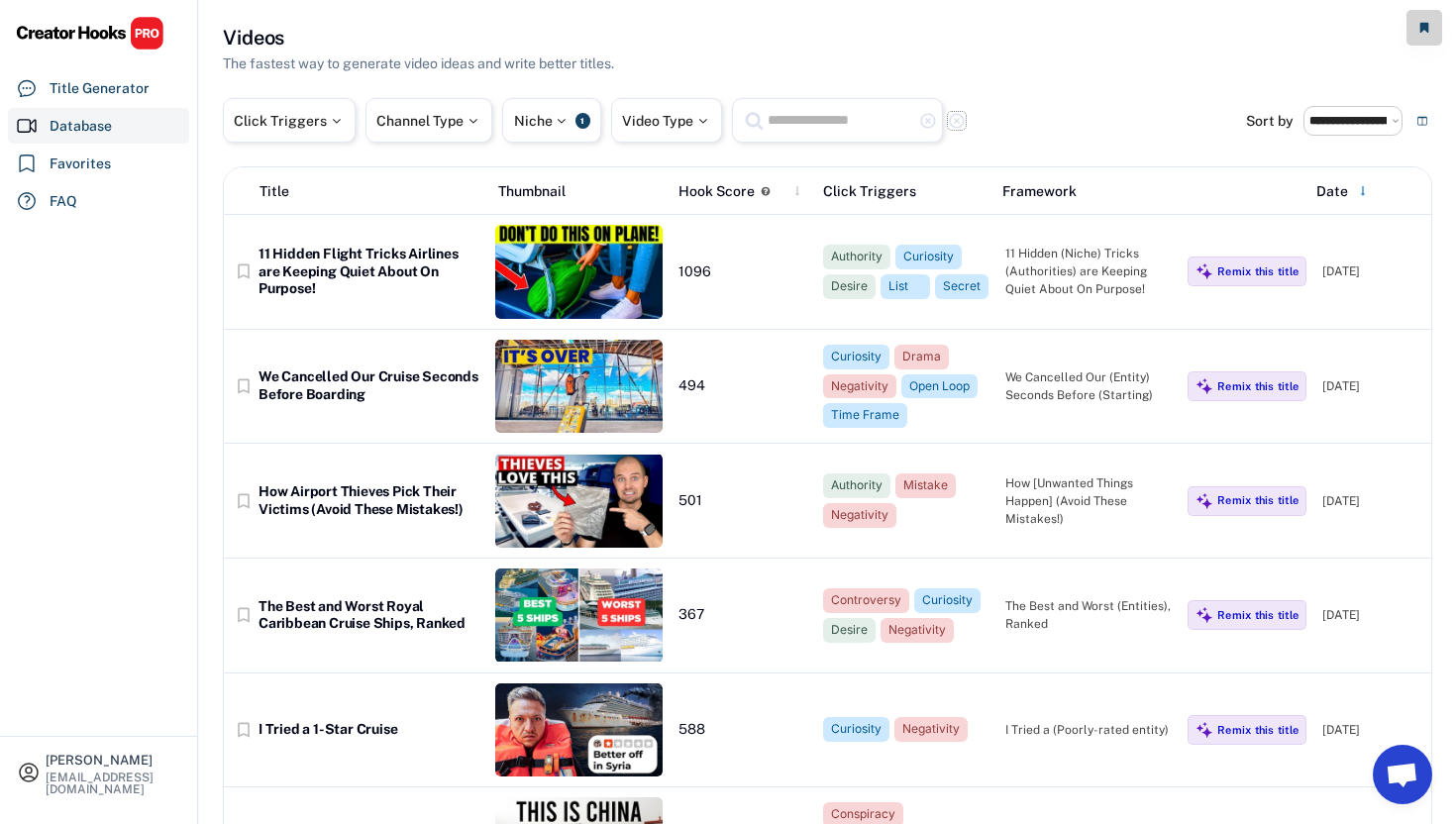 click on "highlight_remove" 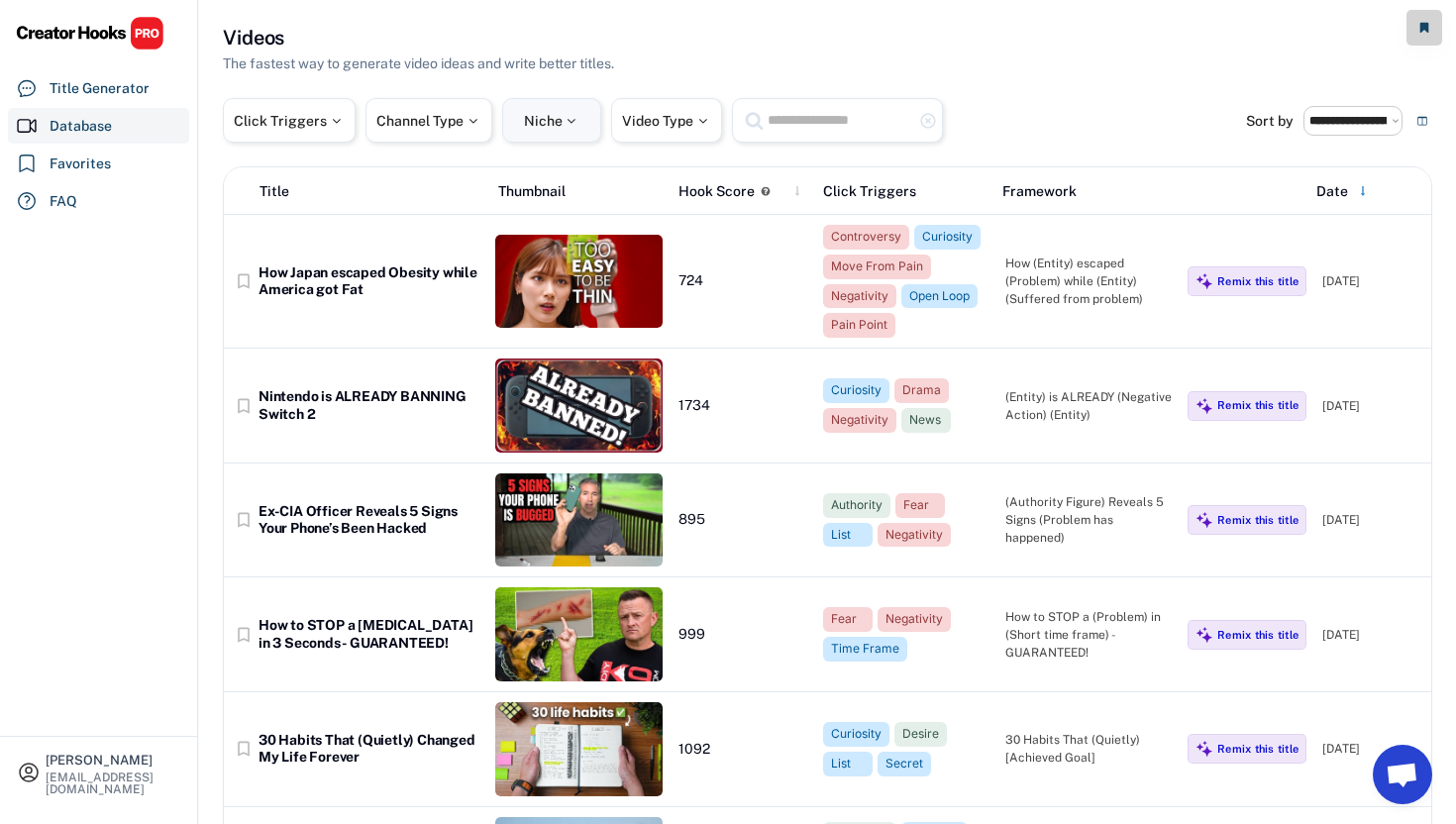 click on "Niche  0" at bounding box center (552, 120) 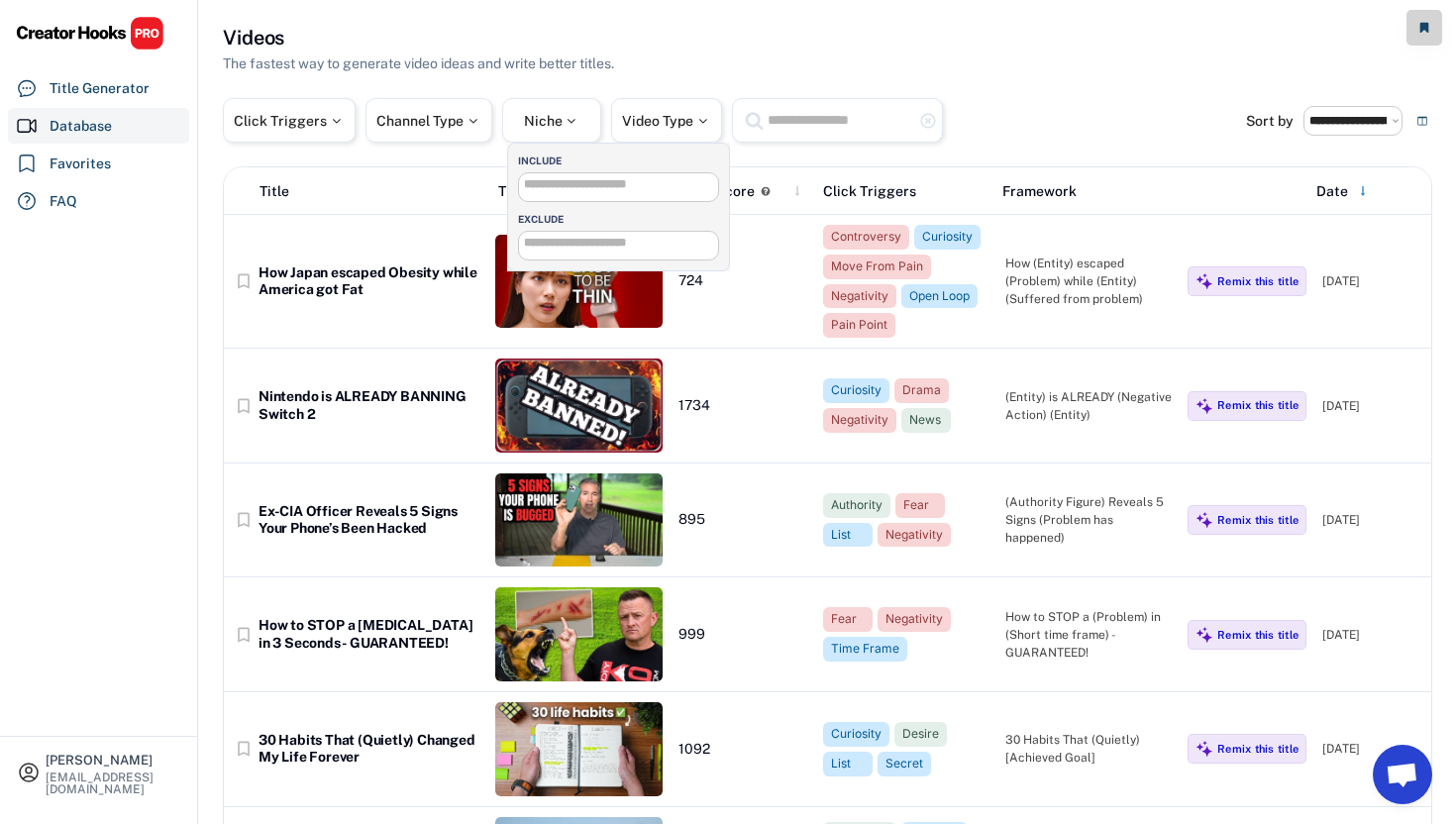 click at bounding box center (623, 184) 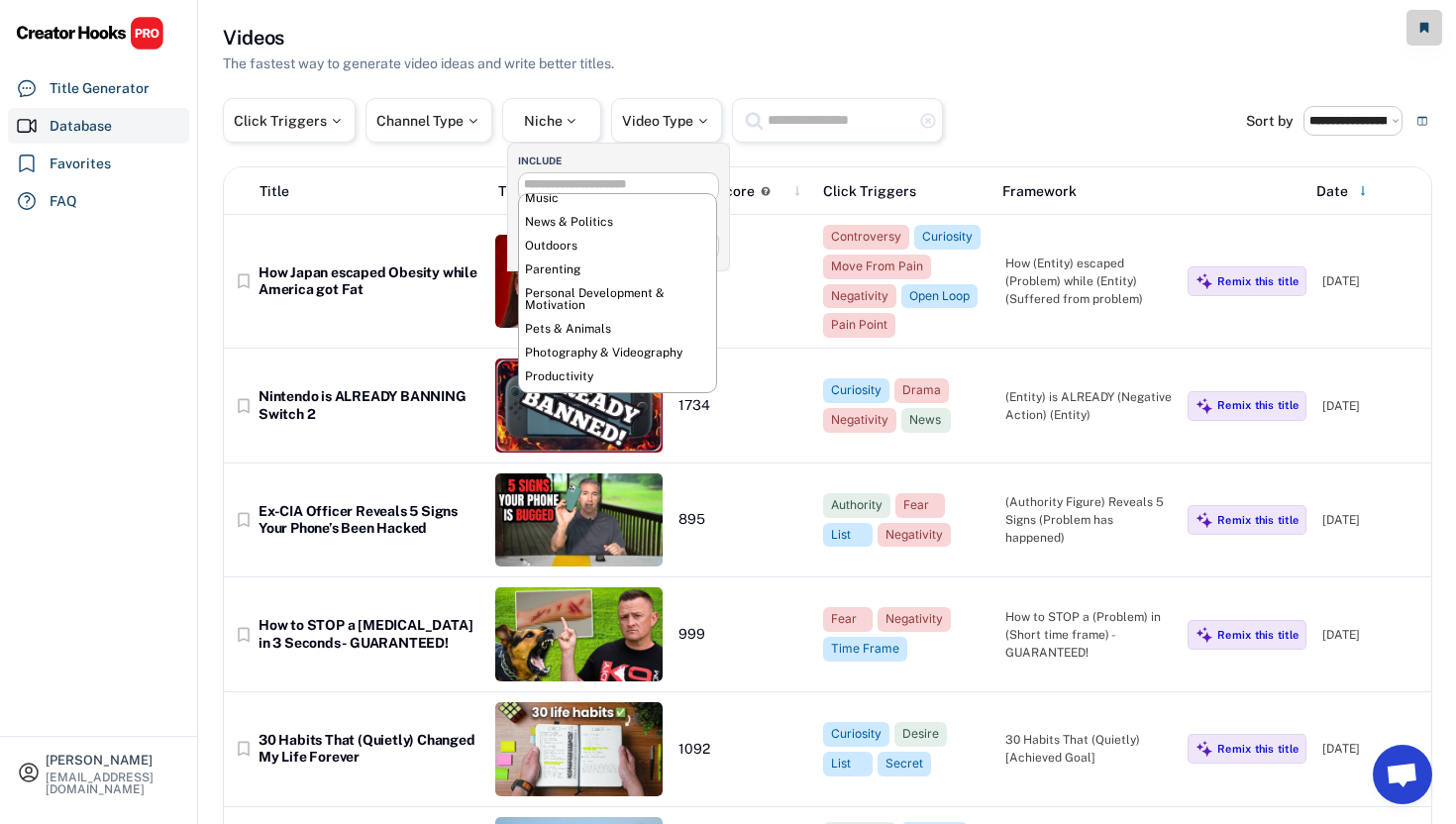 scroll, scrollTop: 717, scrollLeft: 0, axis: vertical 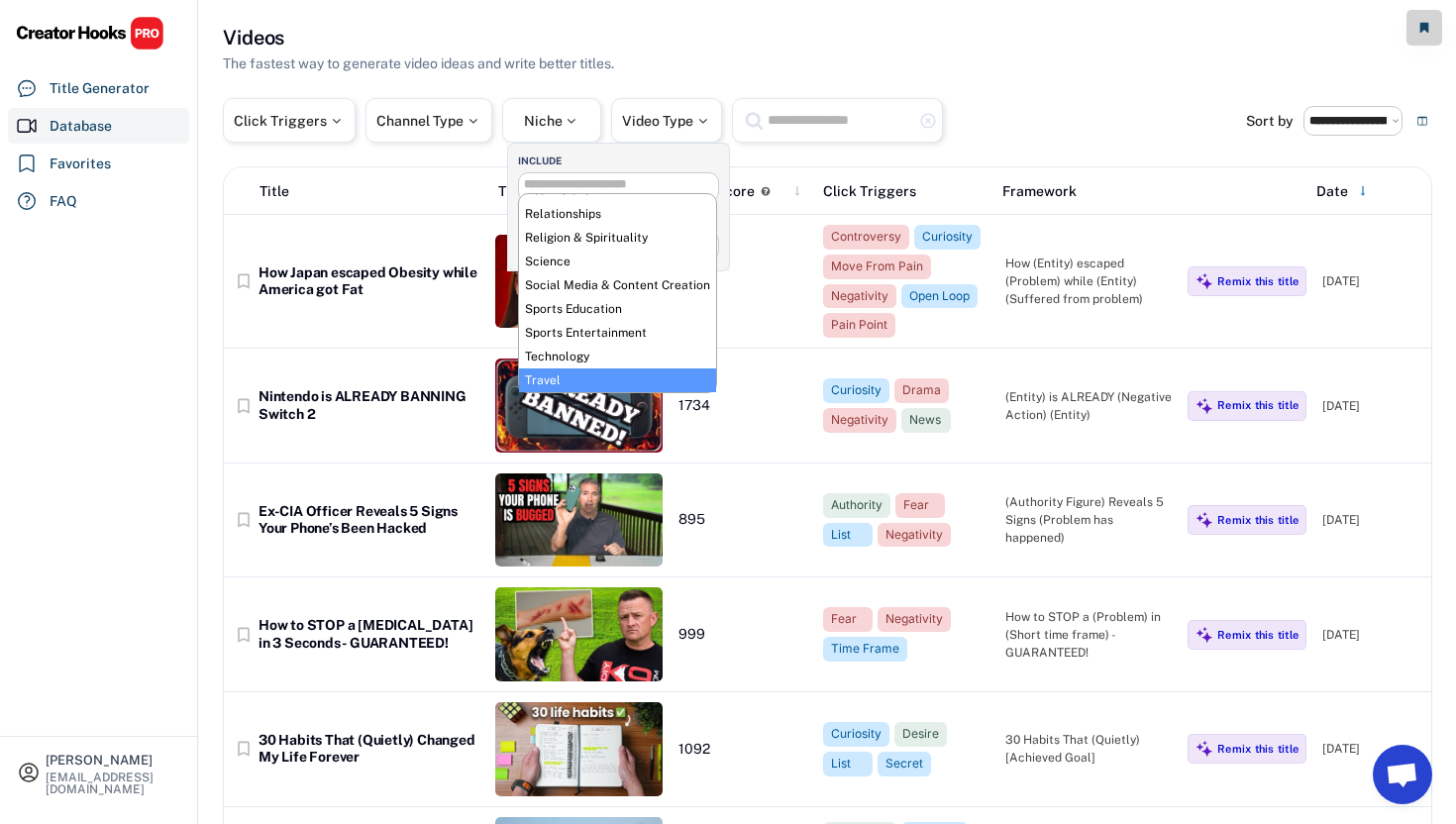select on "**********" 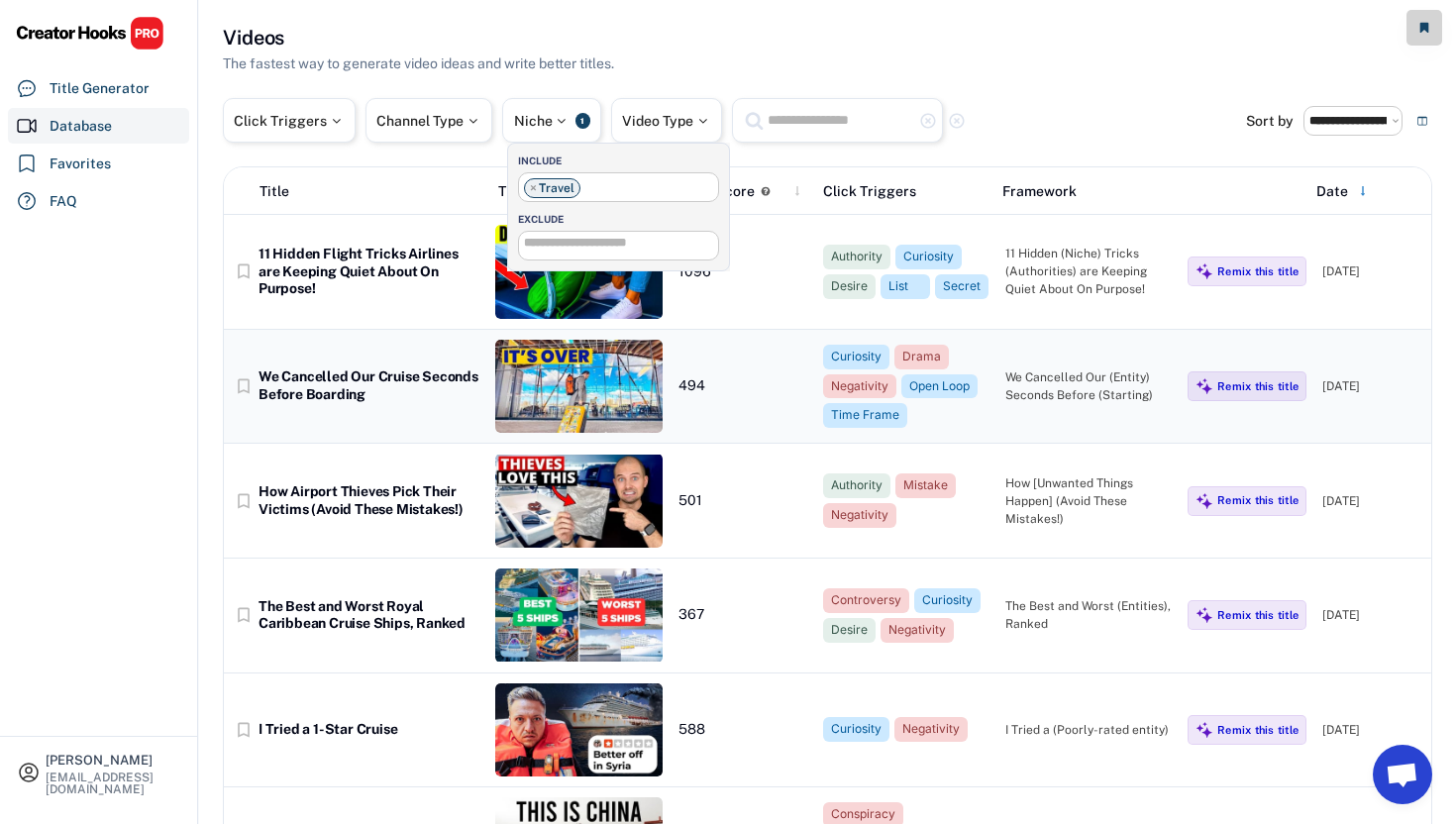 scroll, scrollTop: 623, scrollLeft: 0, axis: vertical 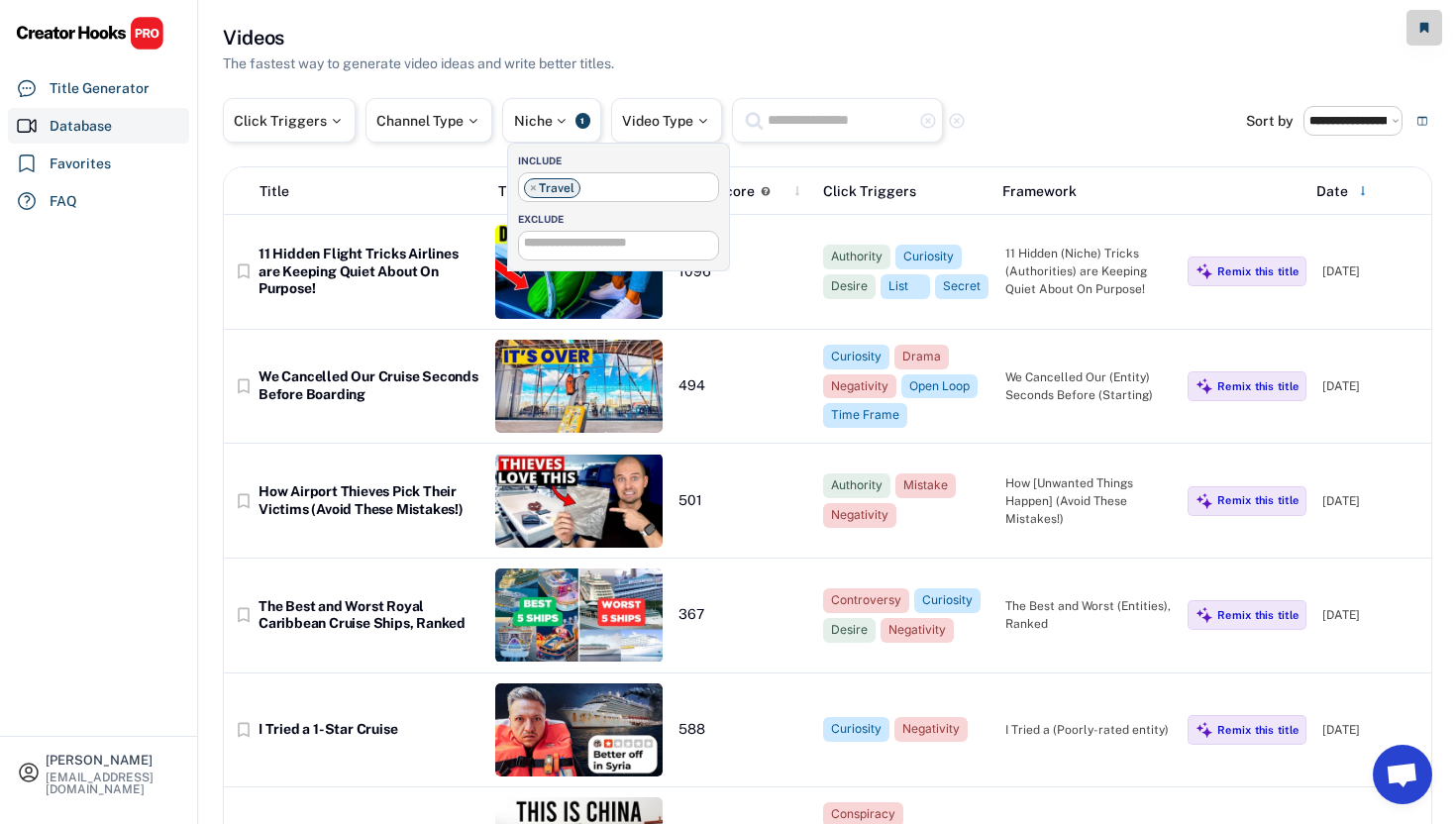 click on "**********" at bounding box center (827, 1952) 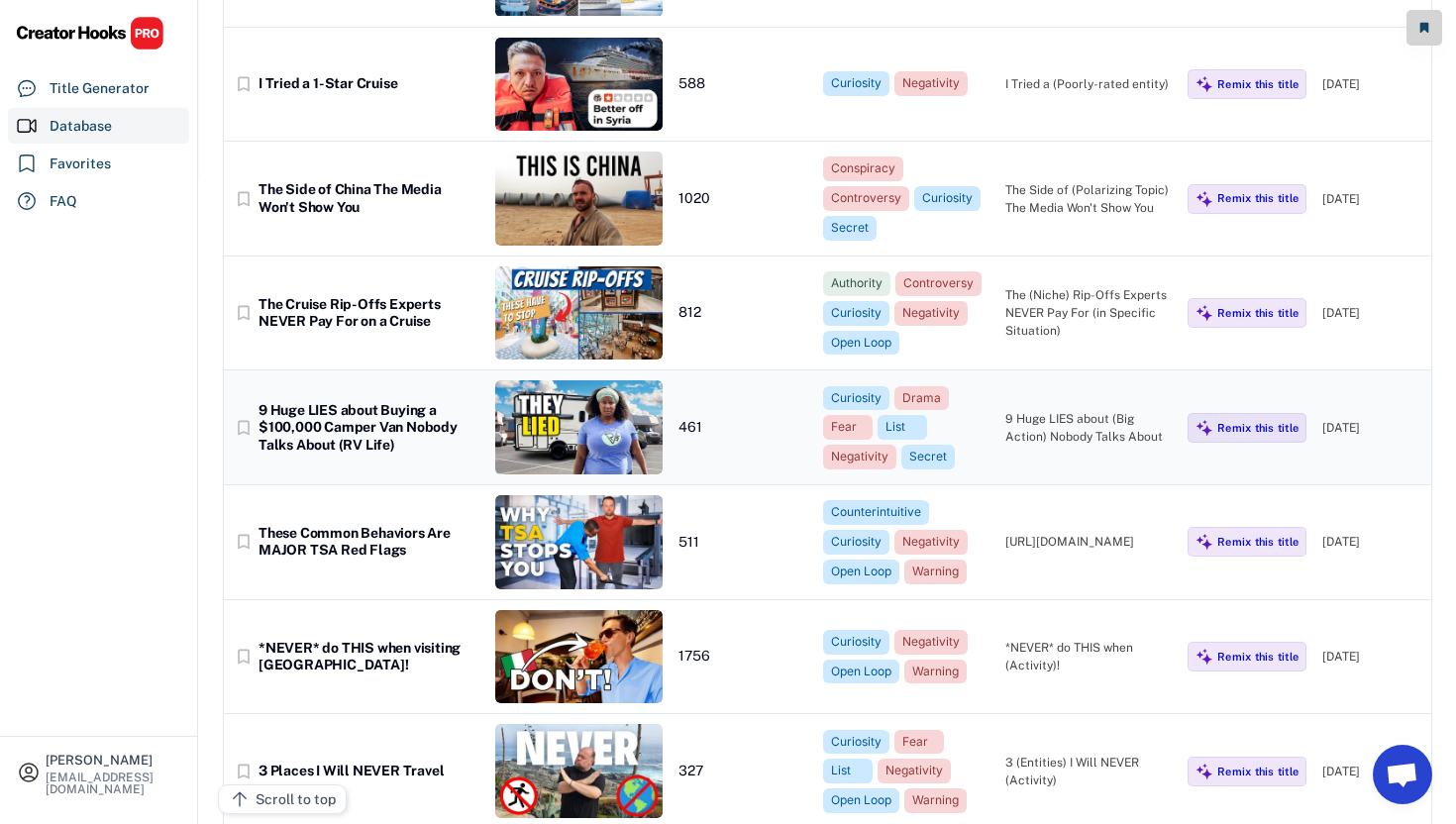 scroll, scrollTop: 651, scrollLeft: 0, axis: vertical 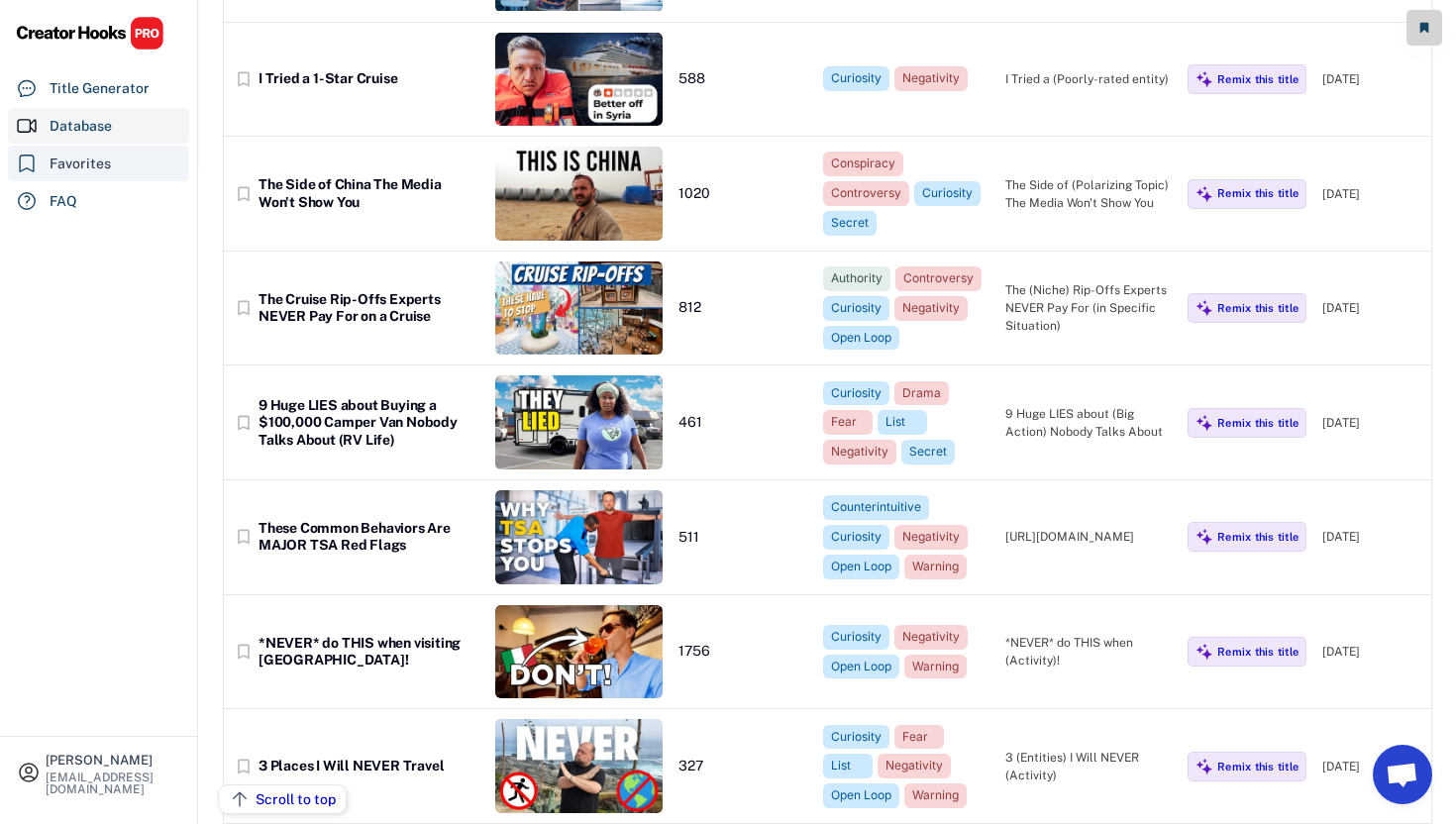 click on "Favorites" at bounding box center (80, 163) 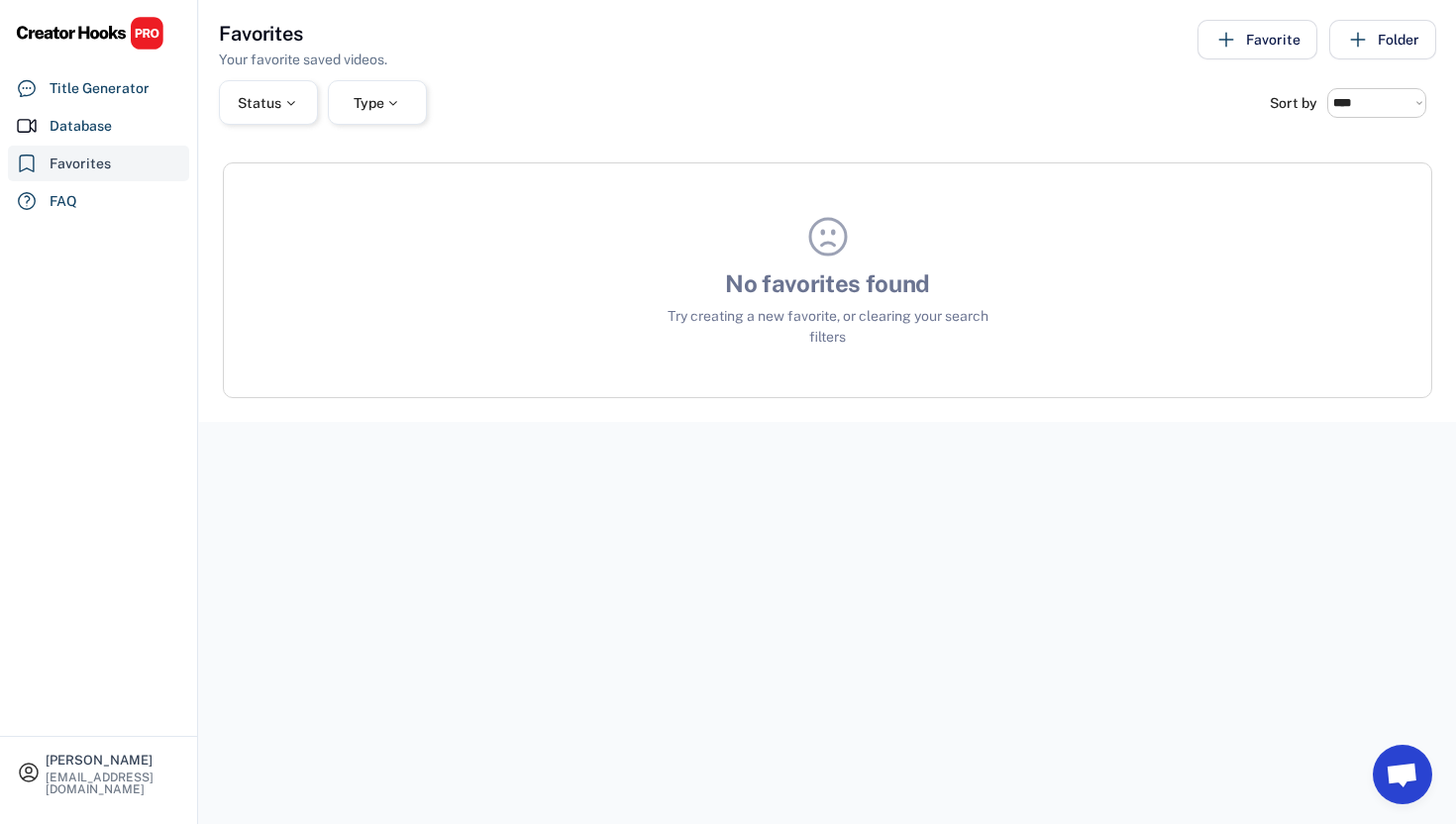 scroll, scrollTop: 0, scrollLeft: 0, axis: both 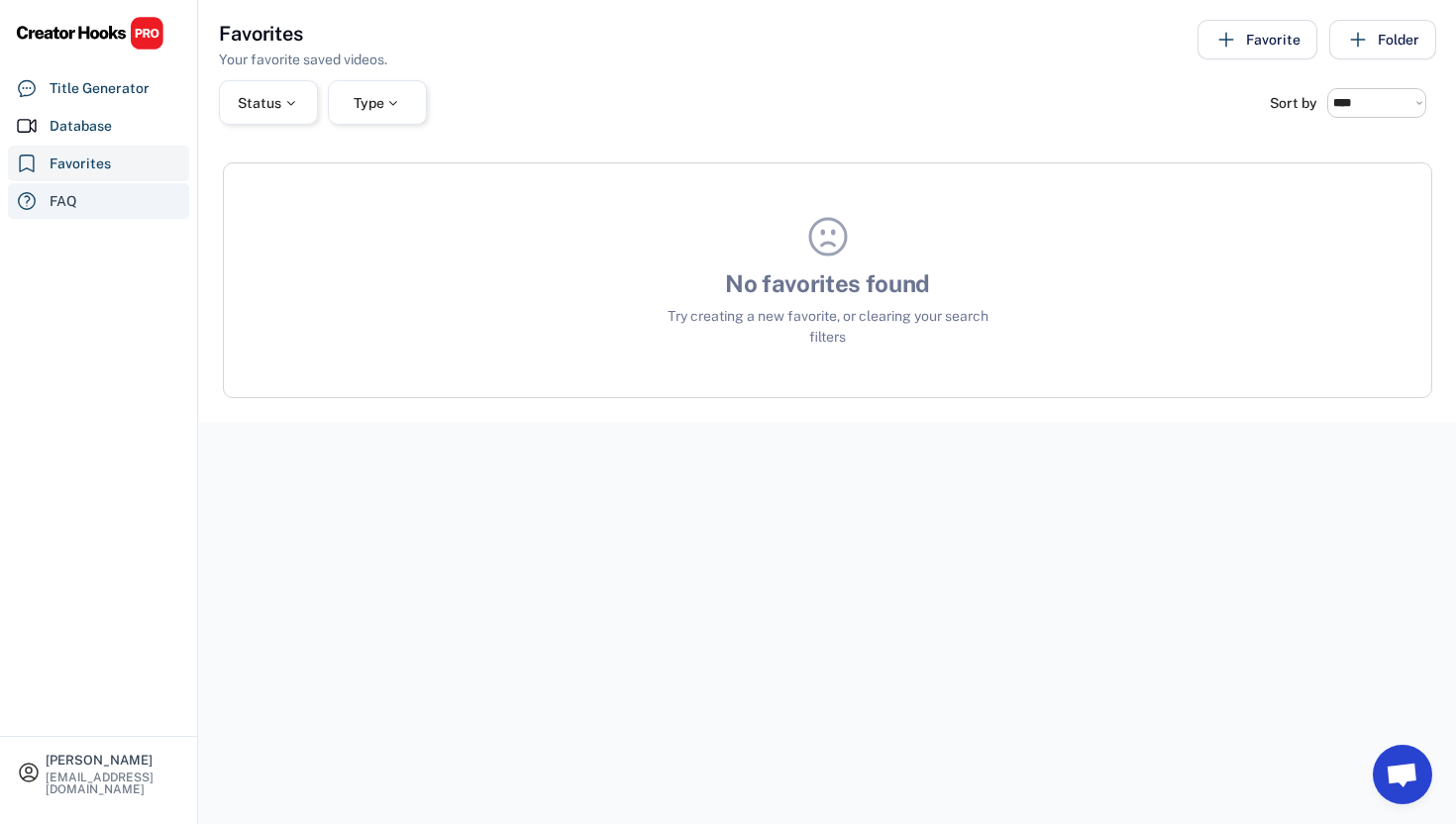 click on "FAQ" at bounding box center (98, 201) 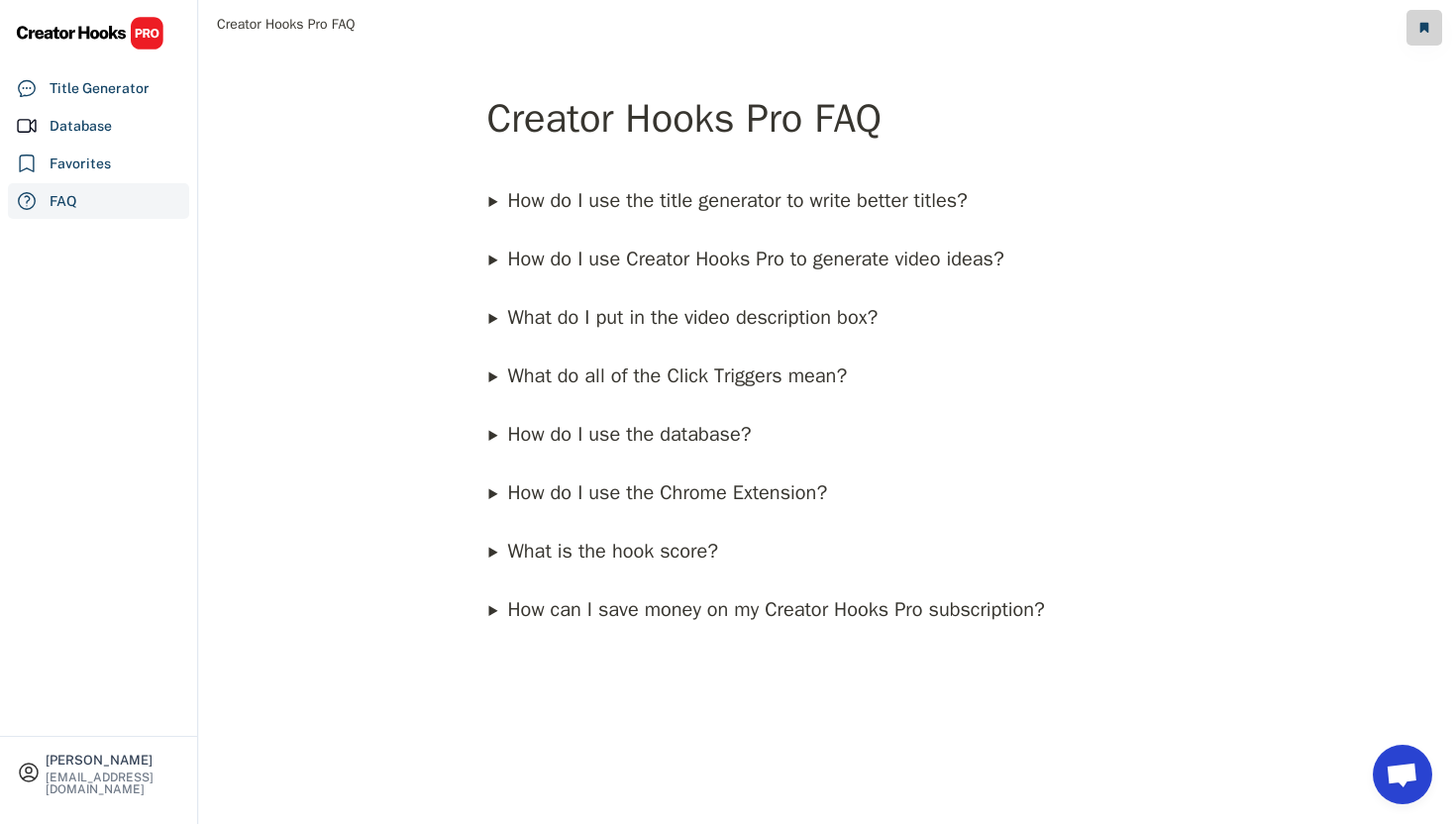 click on "How do I use Creator Hooks Pro to generate video ideas?" at bounding box center (755, 258) 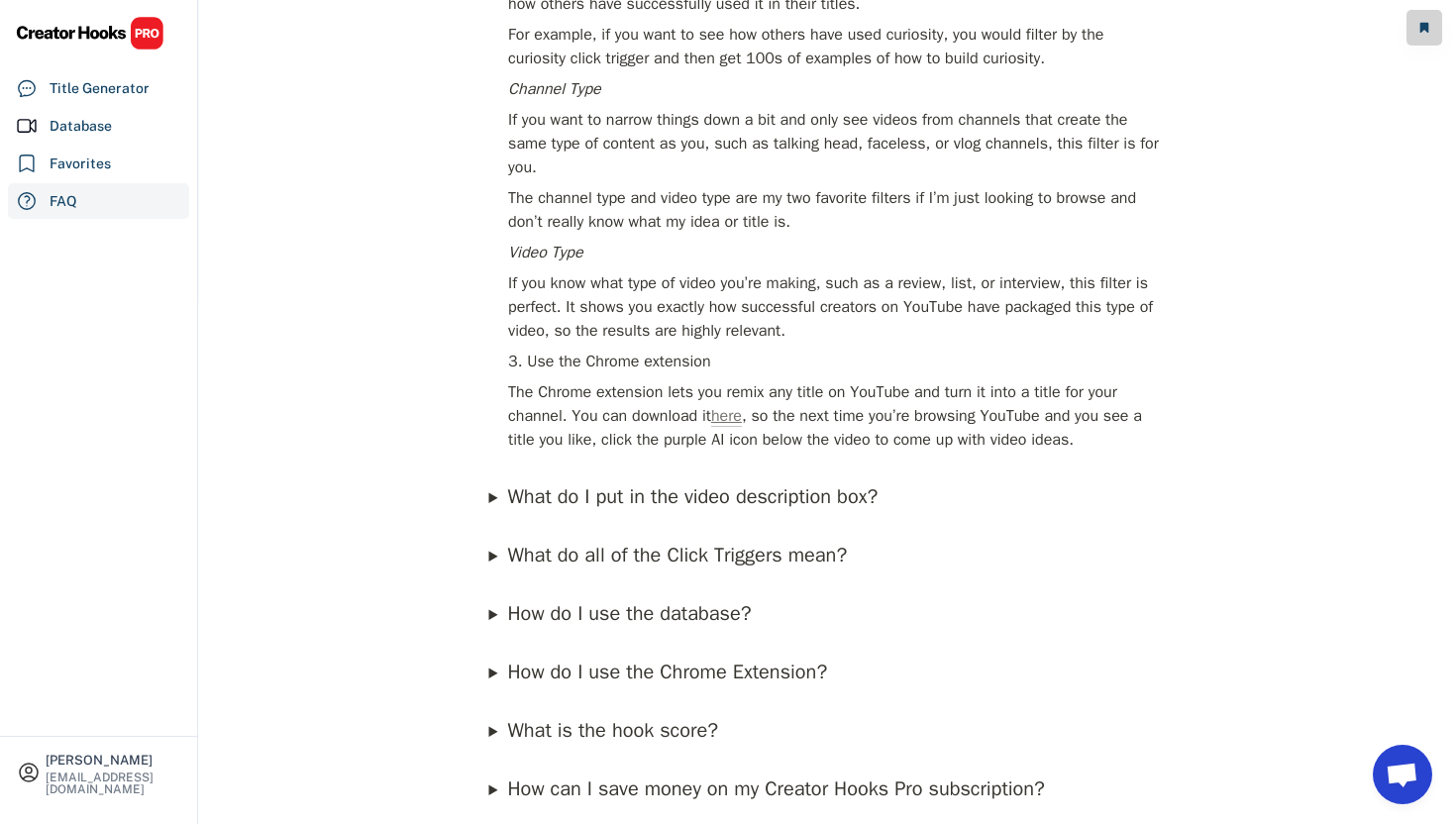 scroll, scrollTop: 537, scrollLeft: 0, axis: vertical 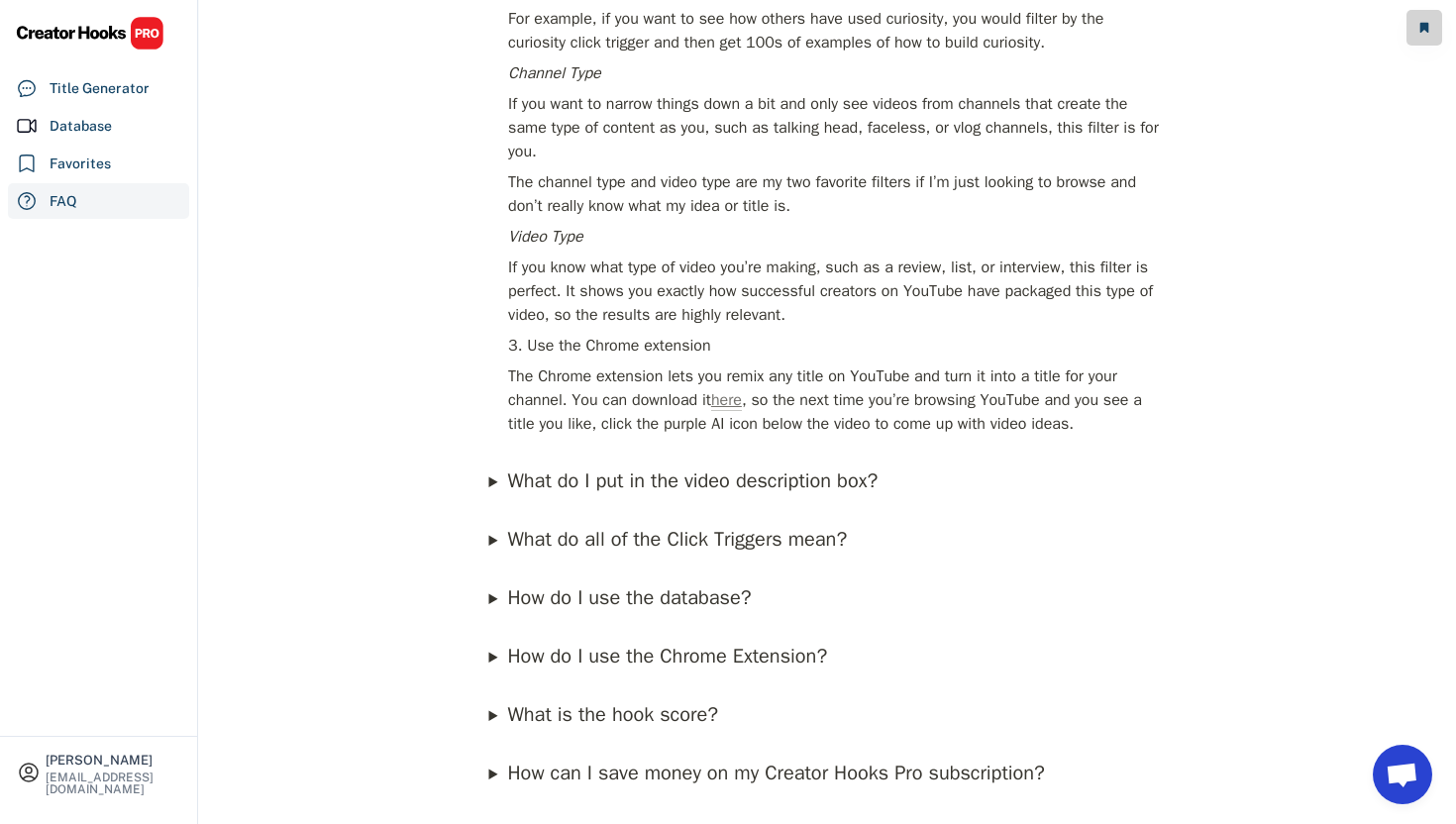click on "What do all of the Click Triggers mean?" at bounding box center (676, 539) 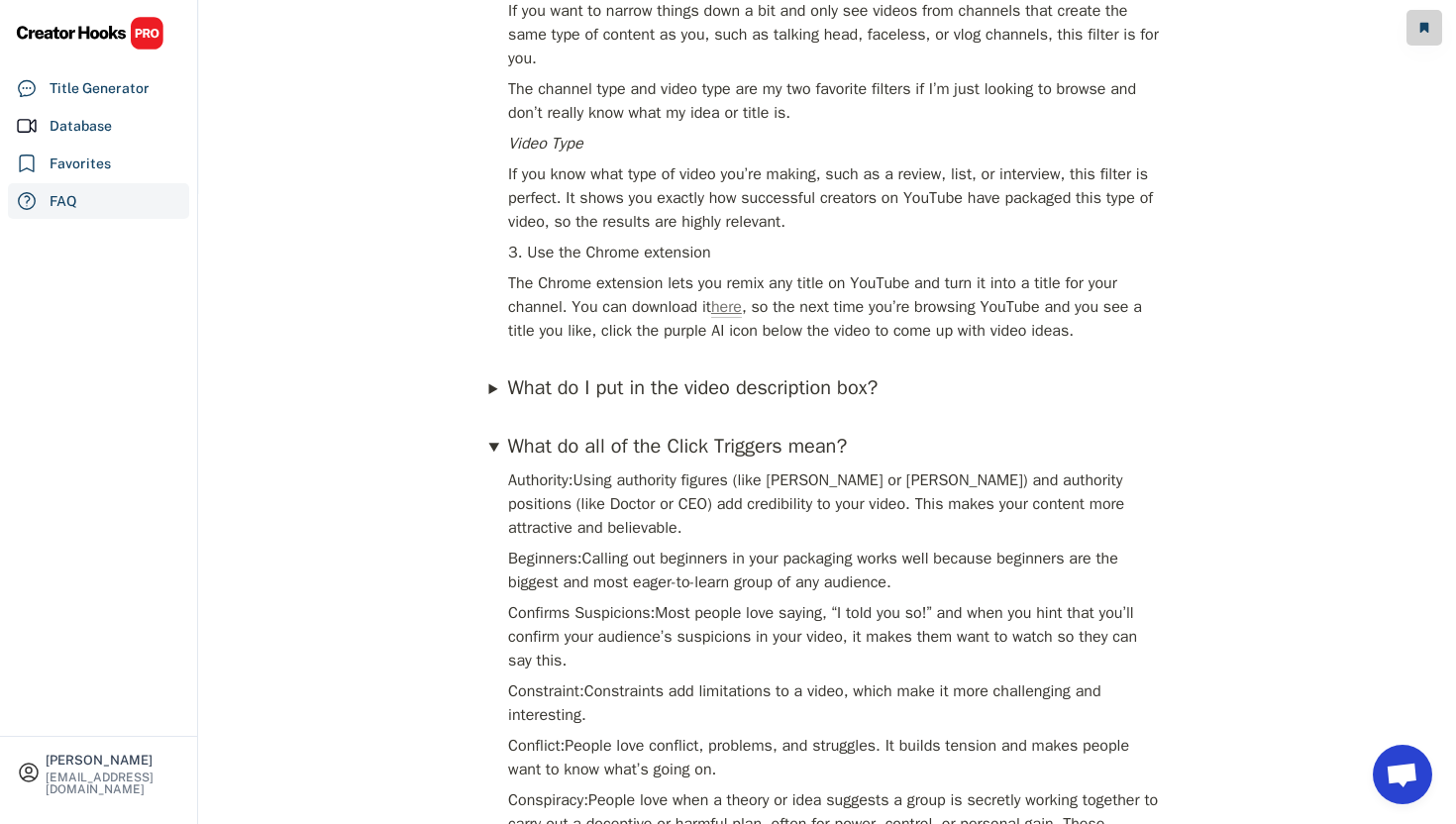 scroll, scrollTop: 635, scrollLeft: 0, axis: vertical 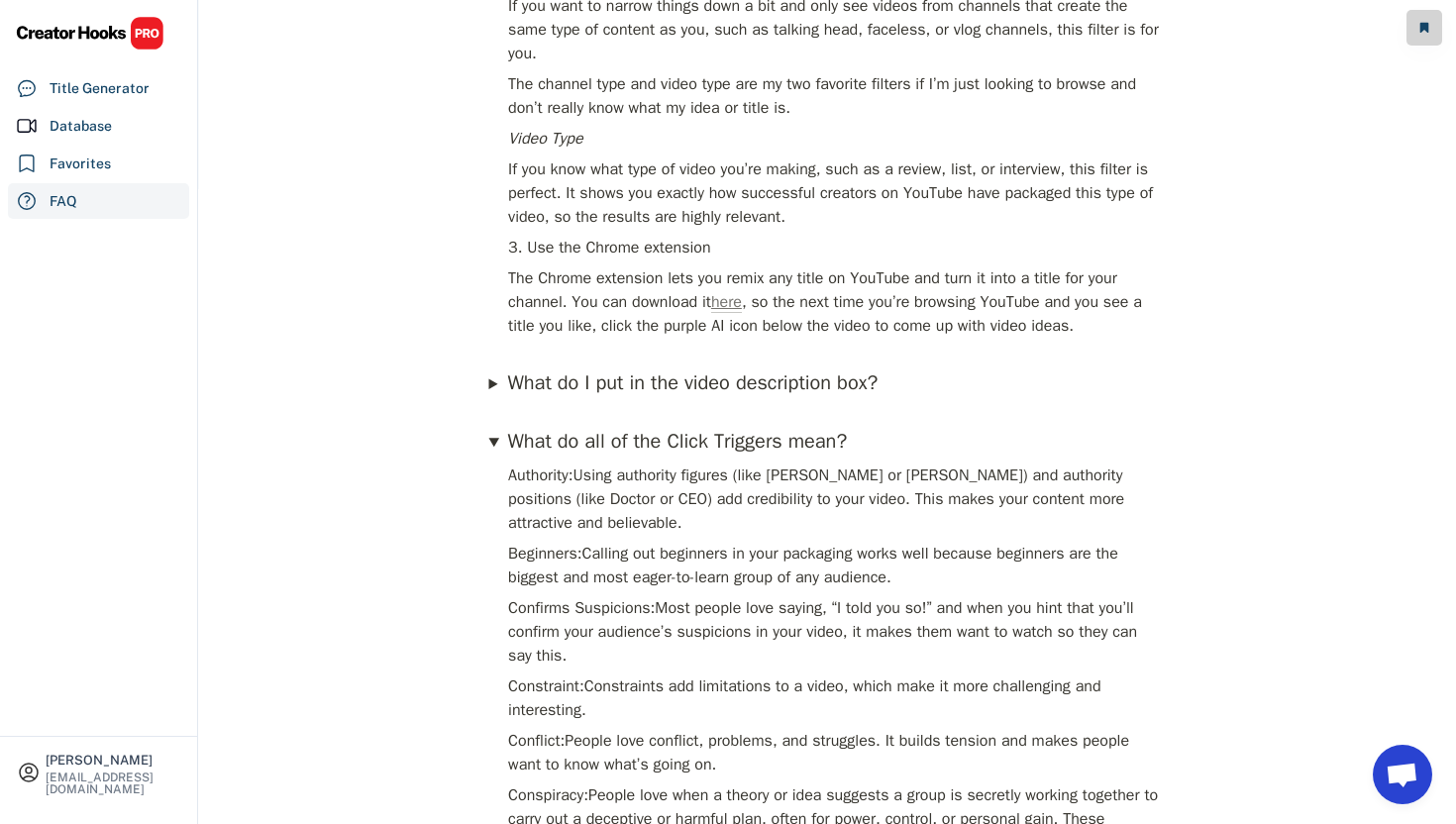 click on "What do all of the Click Triggers mean?" at bounding box center (676, 441) 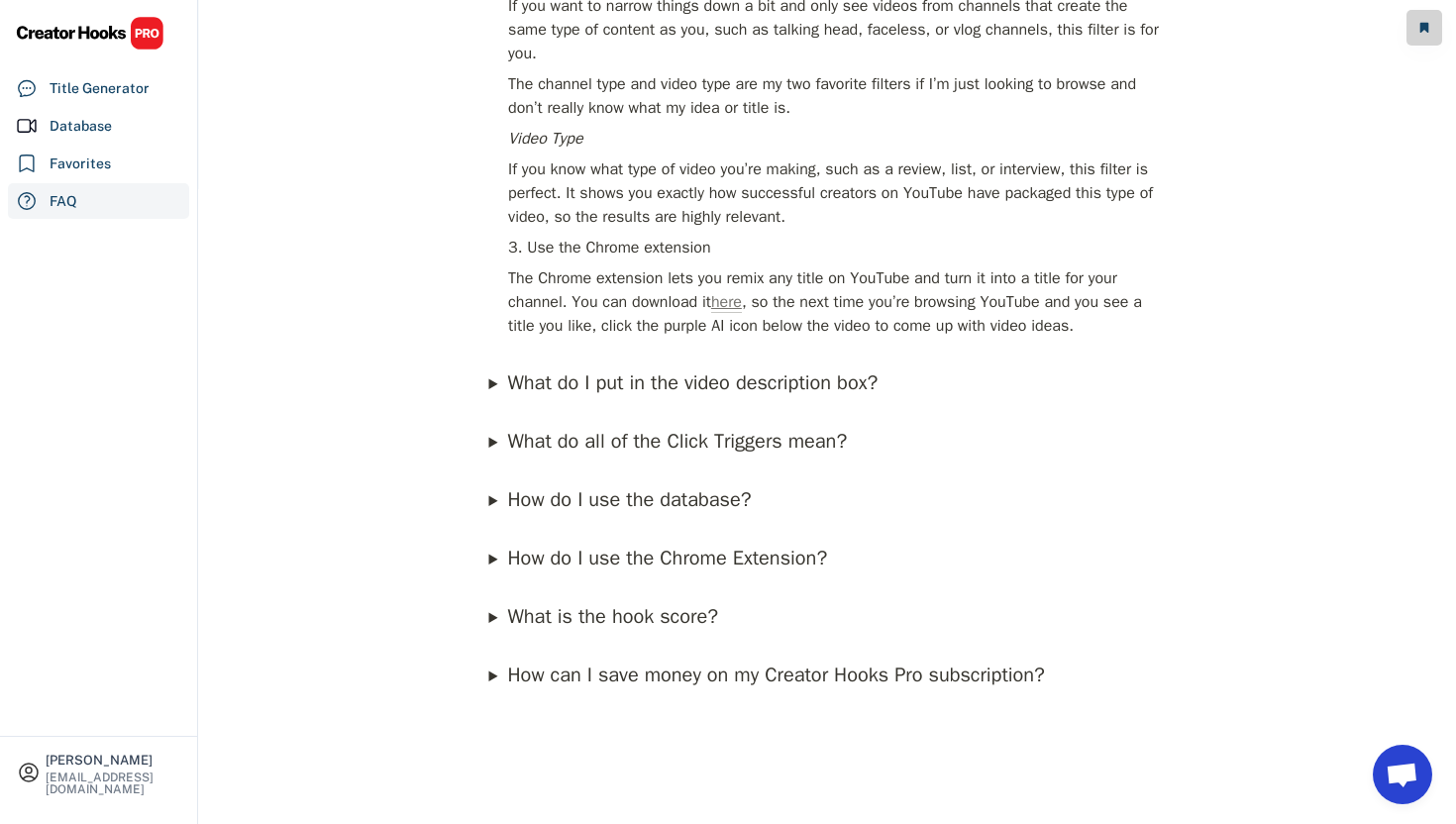 click on "How do I use the database?" at bounding box center [629, 499] 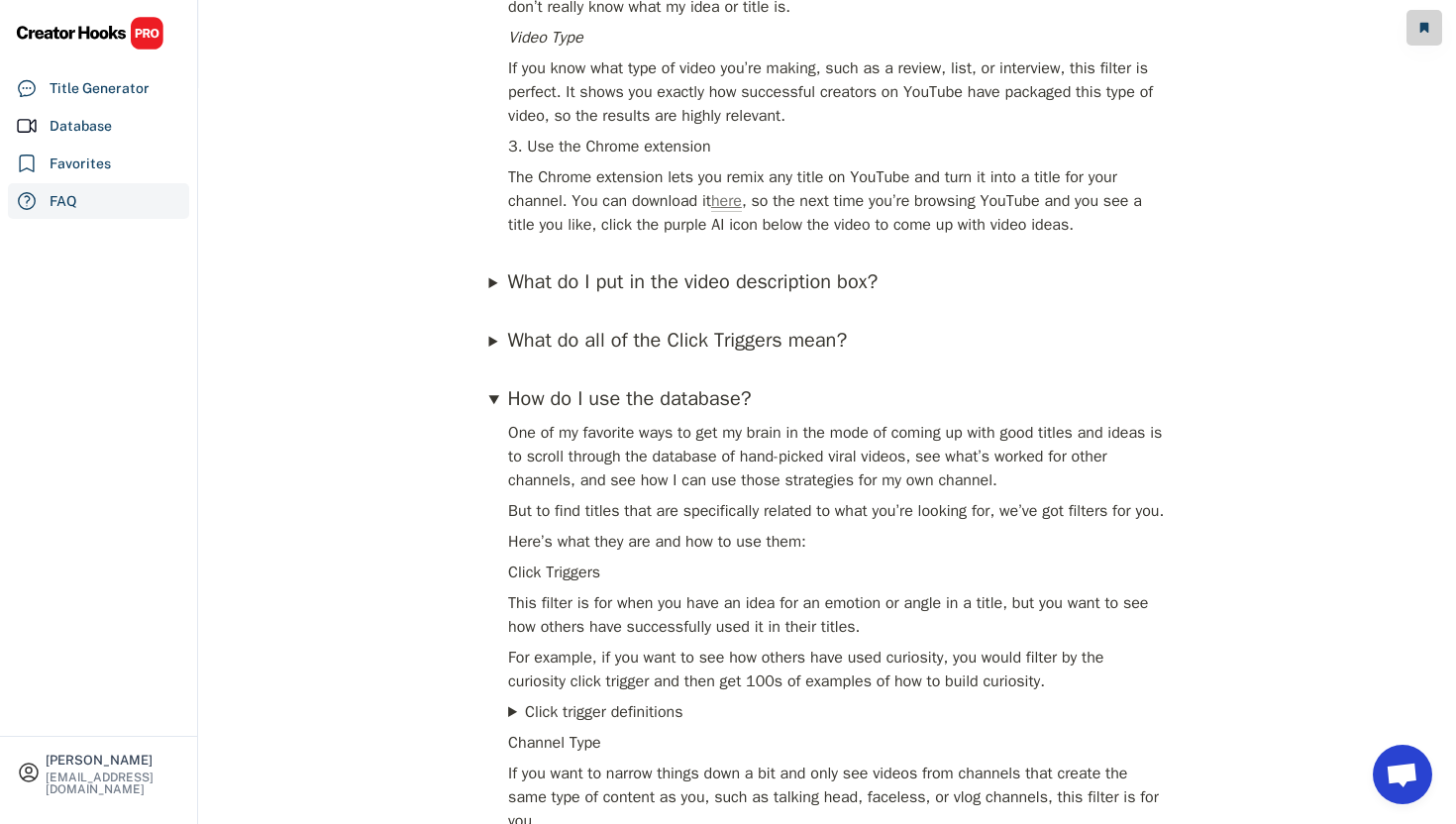 click on "How do I use the database?" at bounding box center [629, 399] 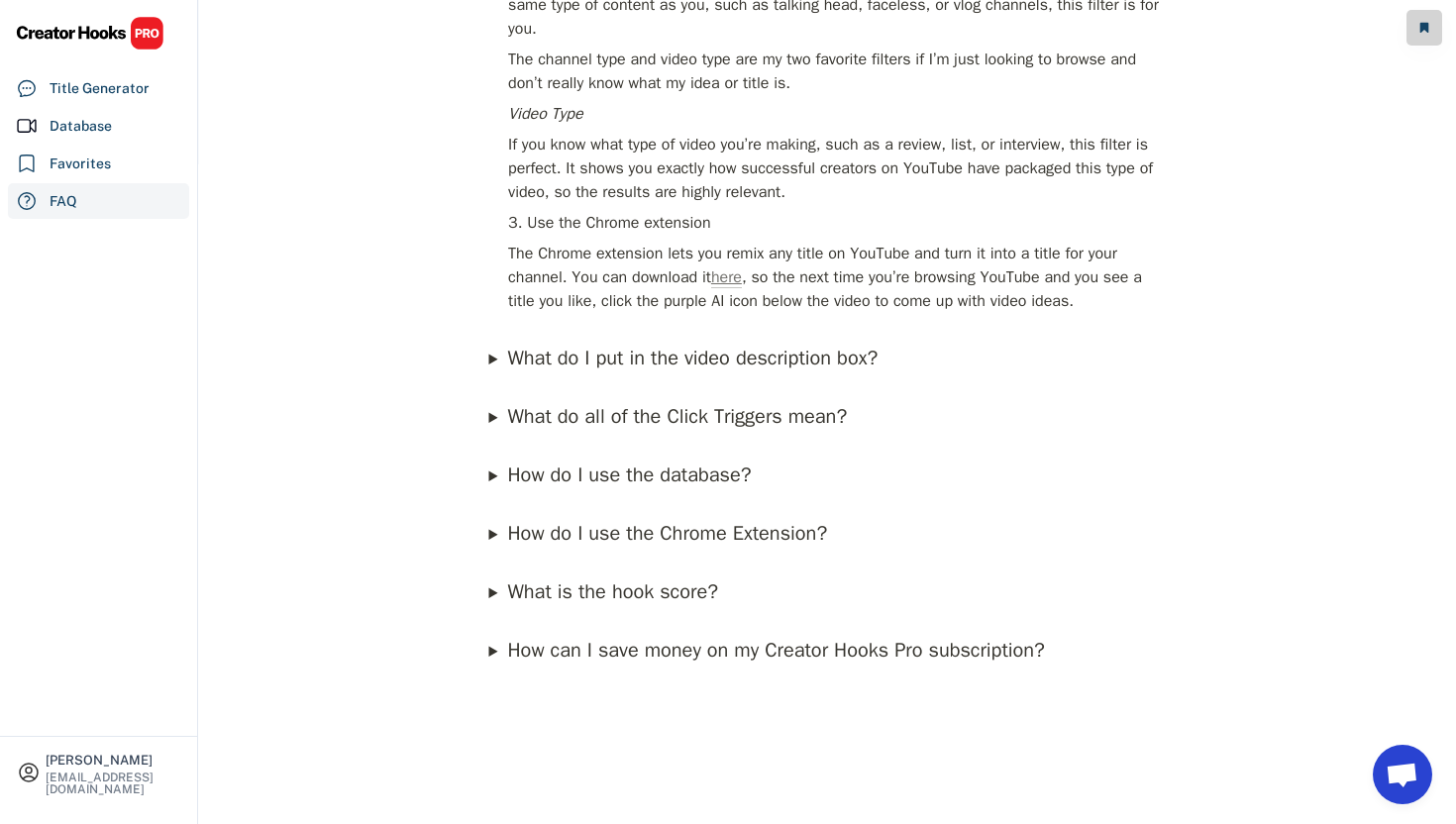 scroll, scrollTop: 660, scrollLeft: 0, axis: vertical 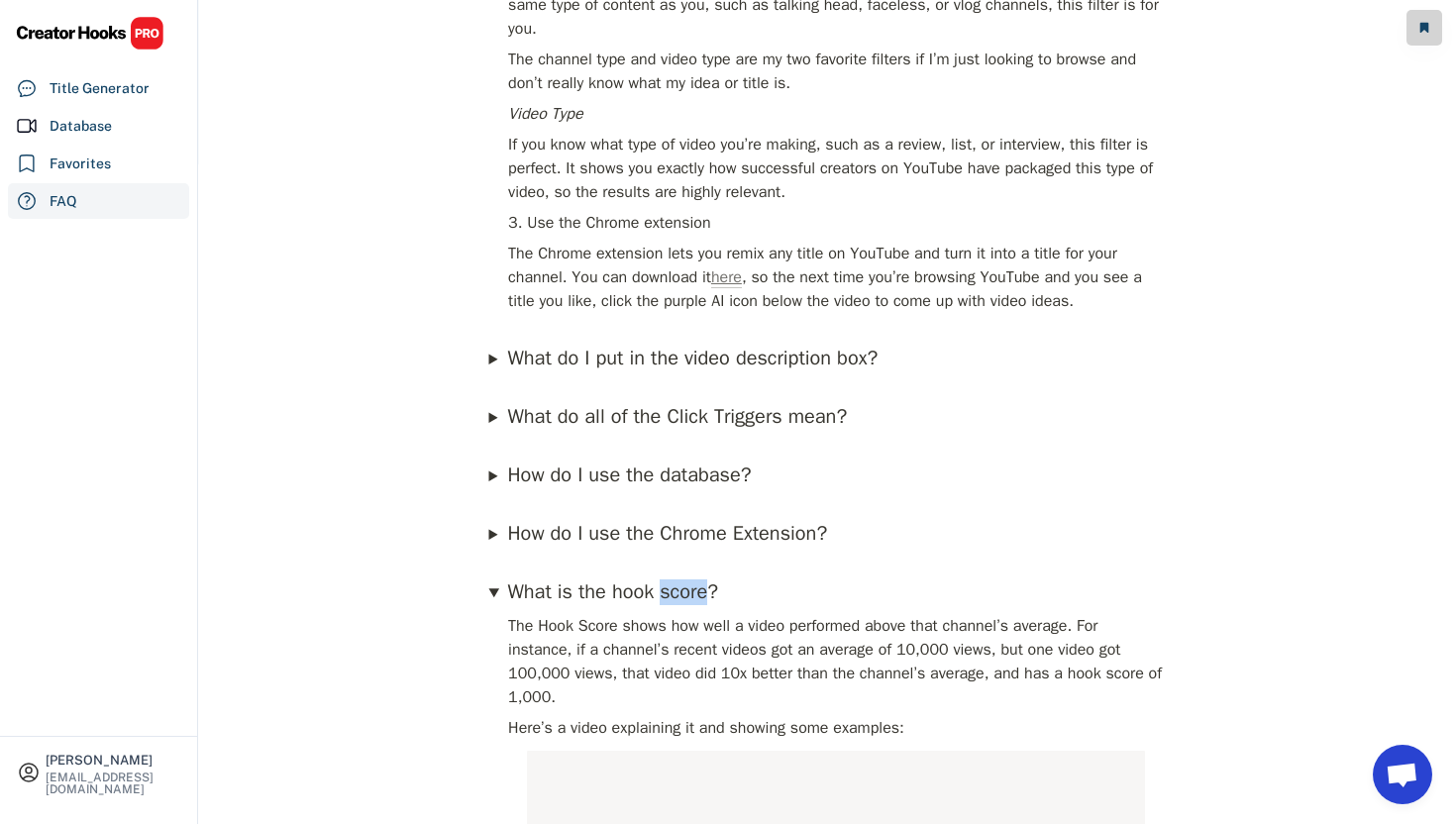 click on "What is the hook score?" at bounding box center (612, 591) 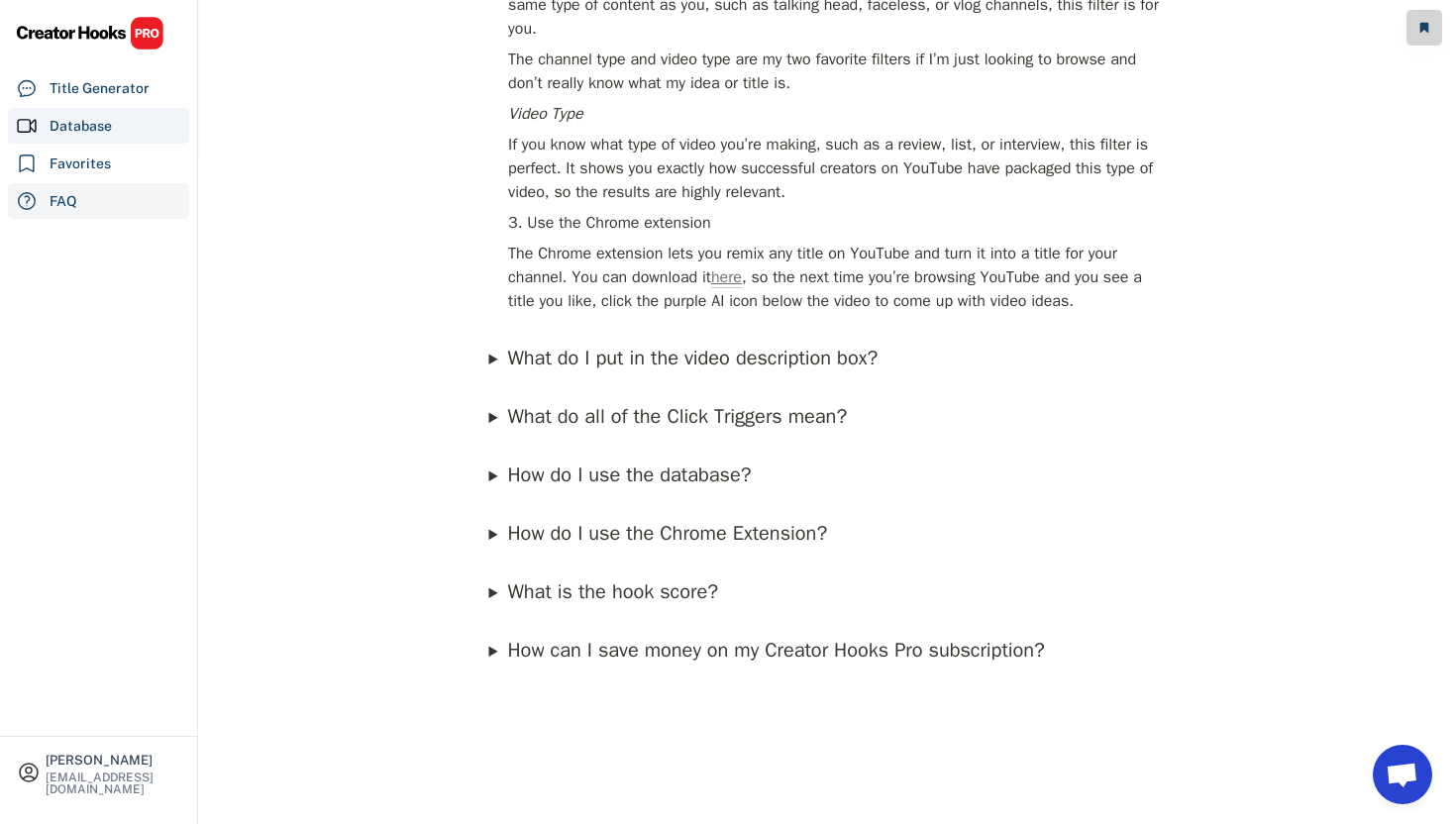 click on "Database" at bounding box center [98, 126] 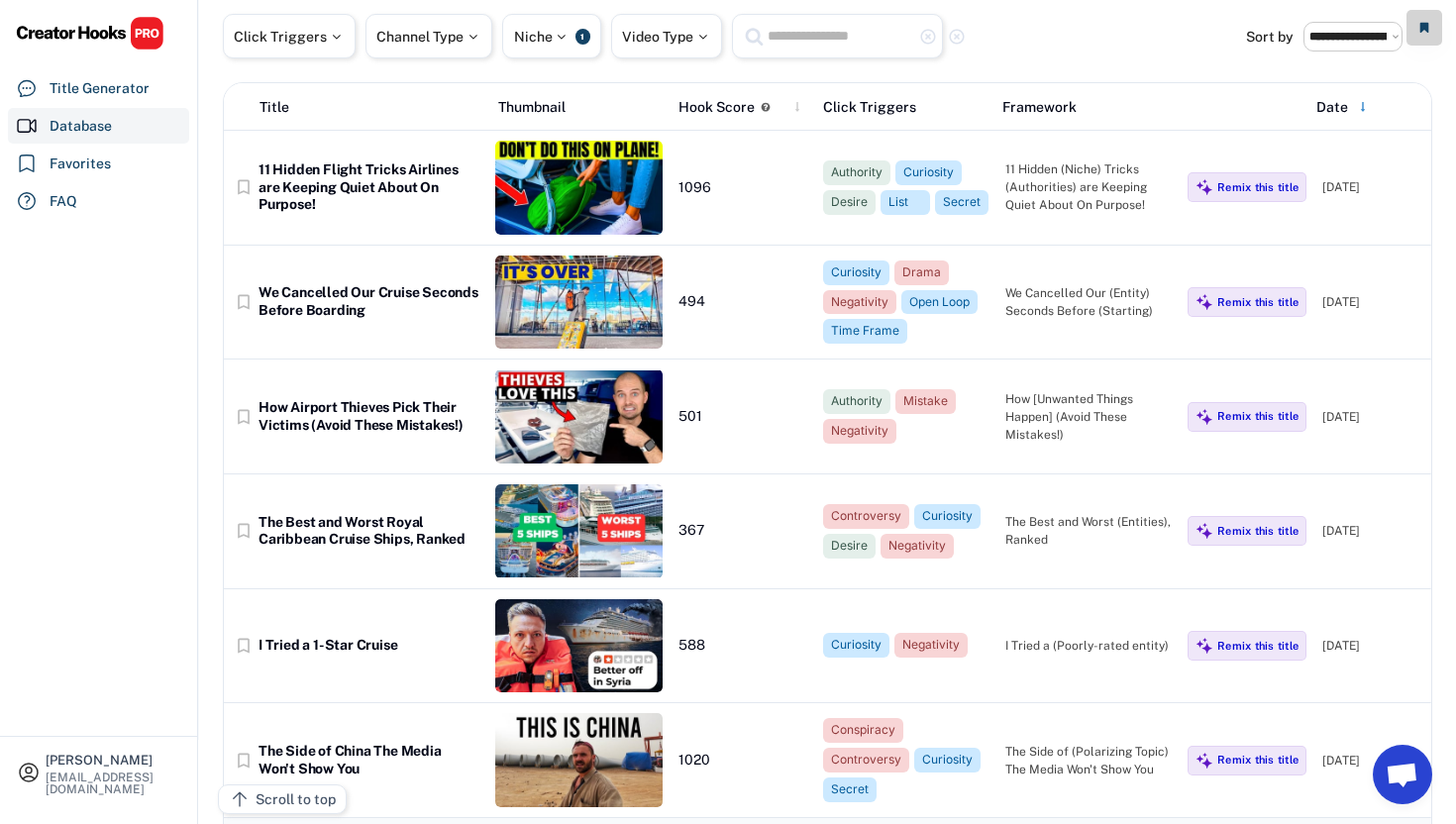 scroll, scrollTop: 0, scrollLeft: 0, axis: both 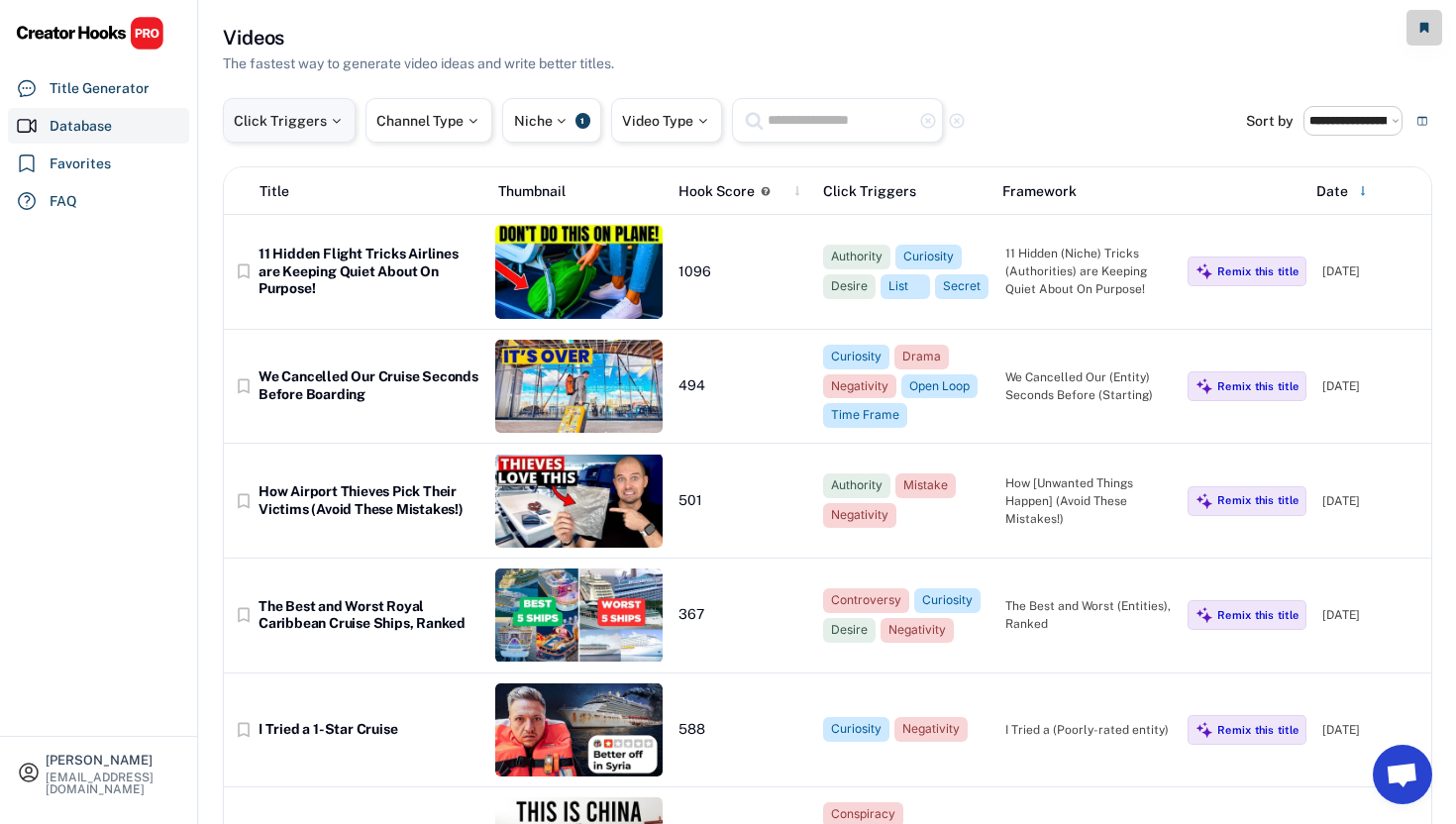 click at bounding box center [336, 121] 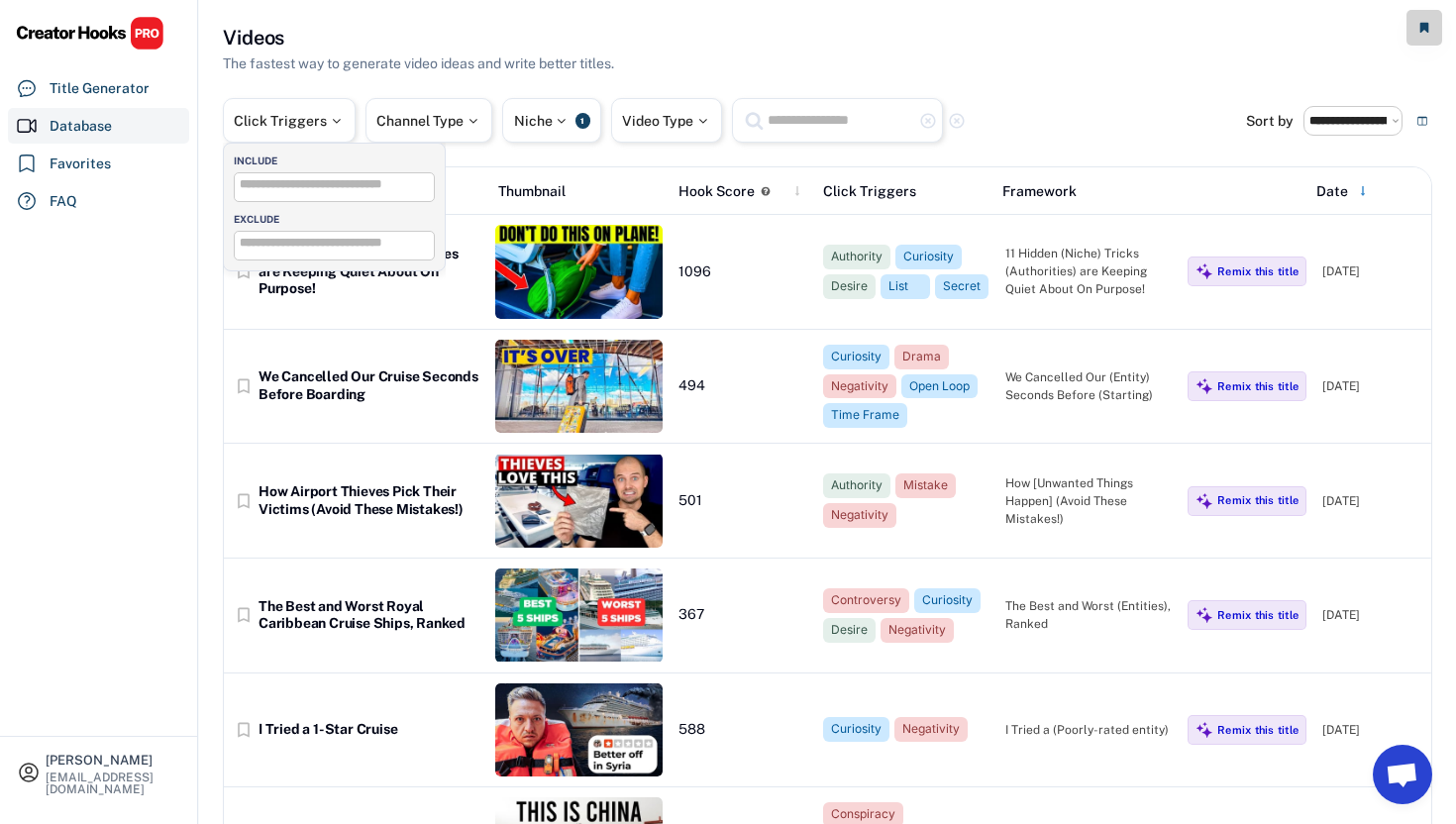 click at bounding box center [334, 182] 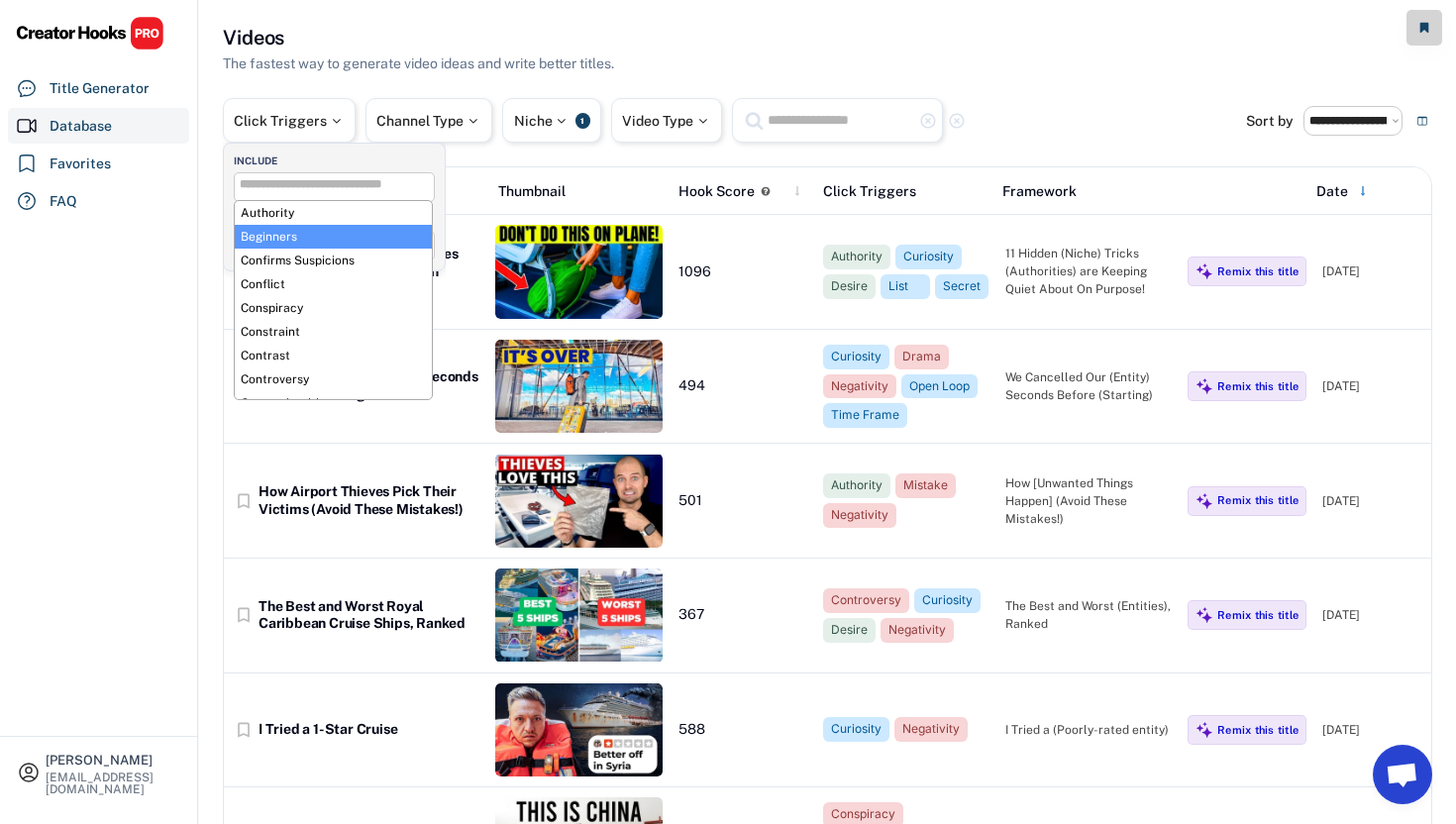 select on "**********" 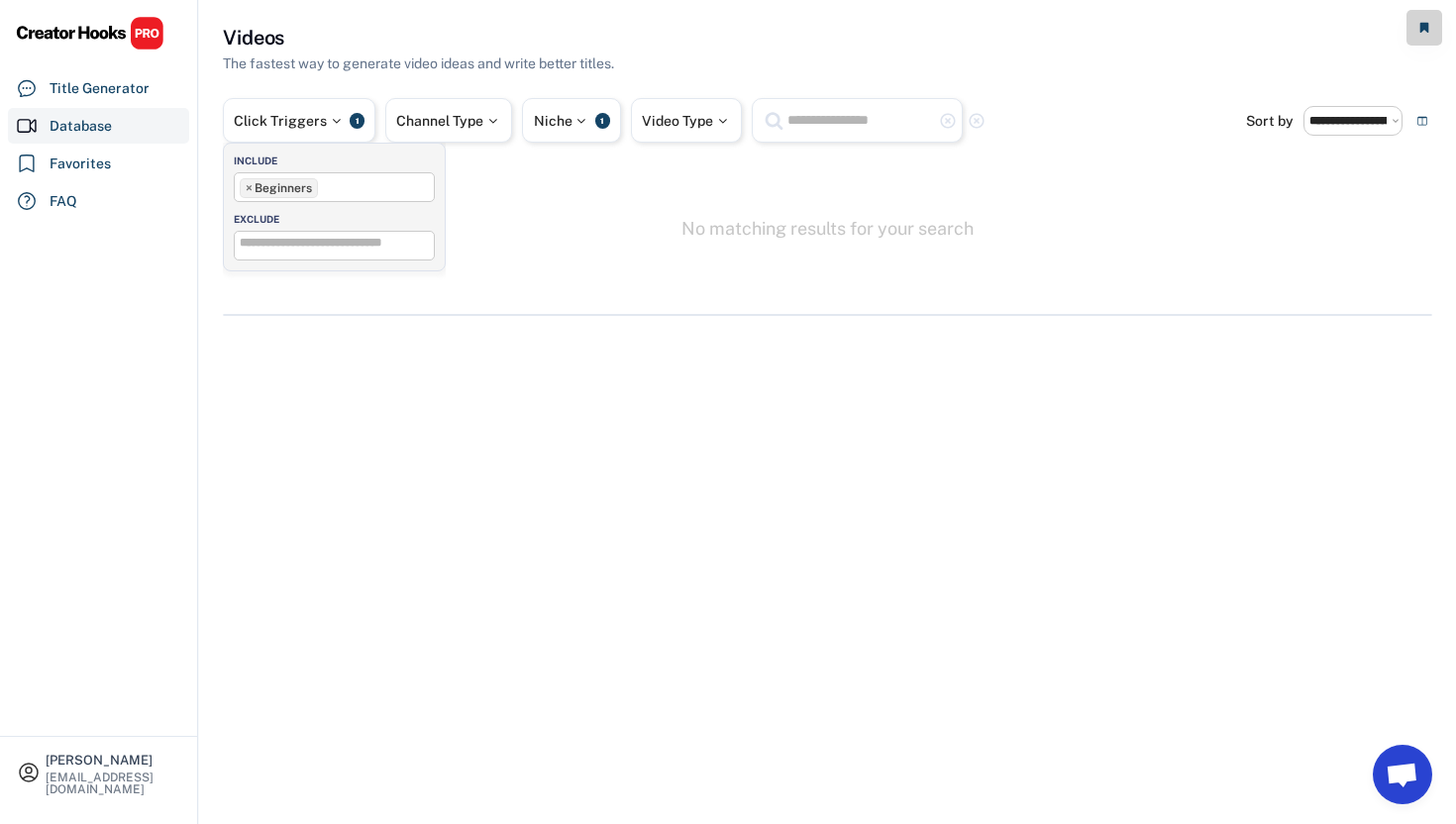 scroll, scrollTop: 33, scrollLeft: 0, axis: vertical 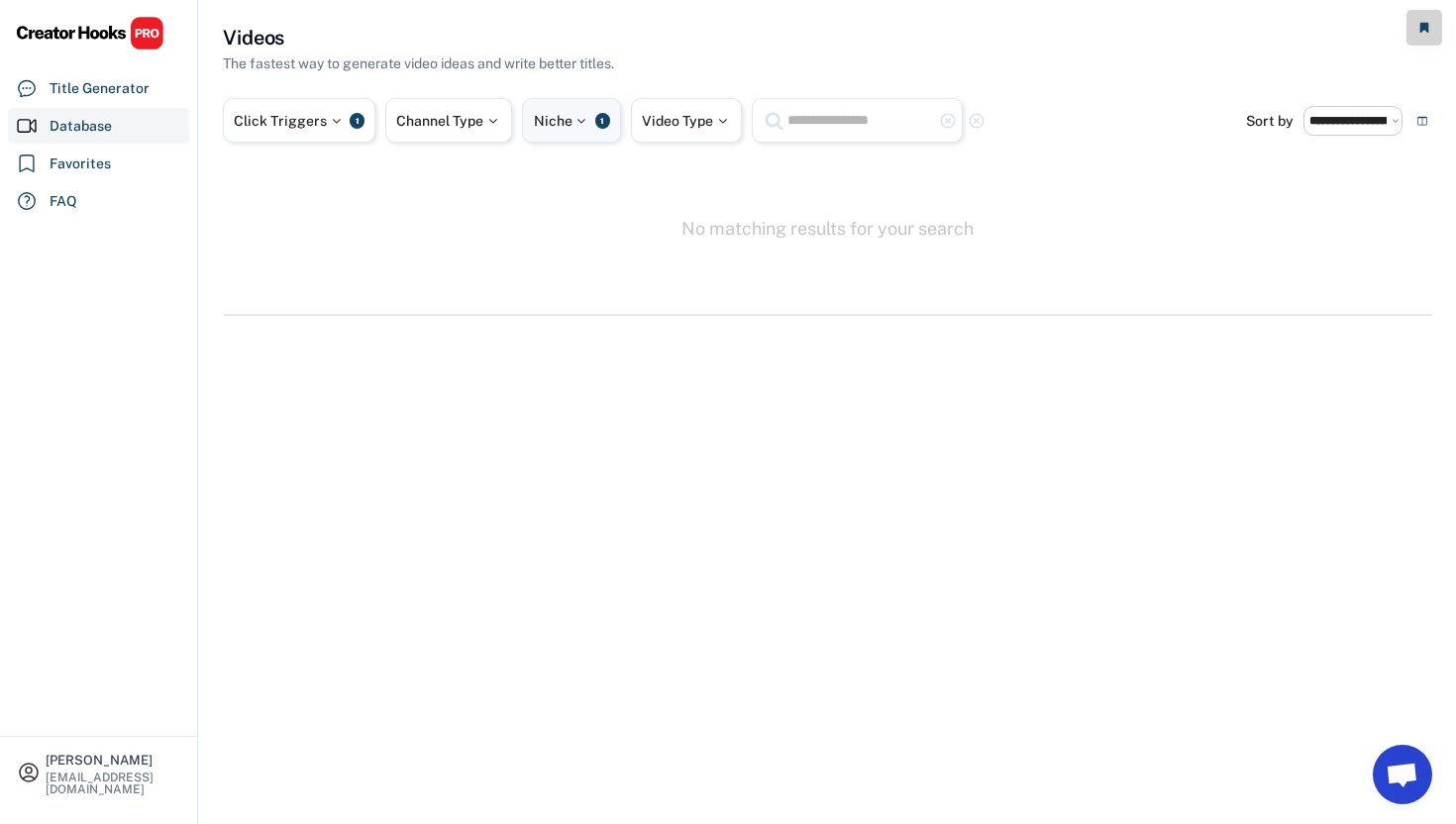 click on "Niche  1" at bounding box center [572, 120] 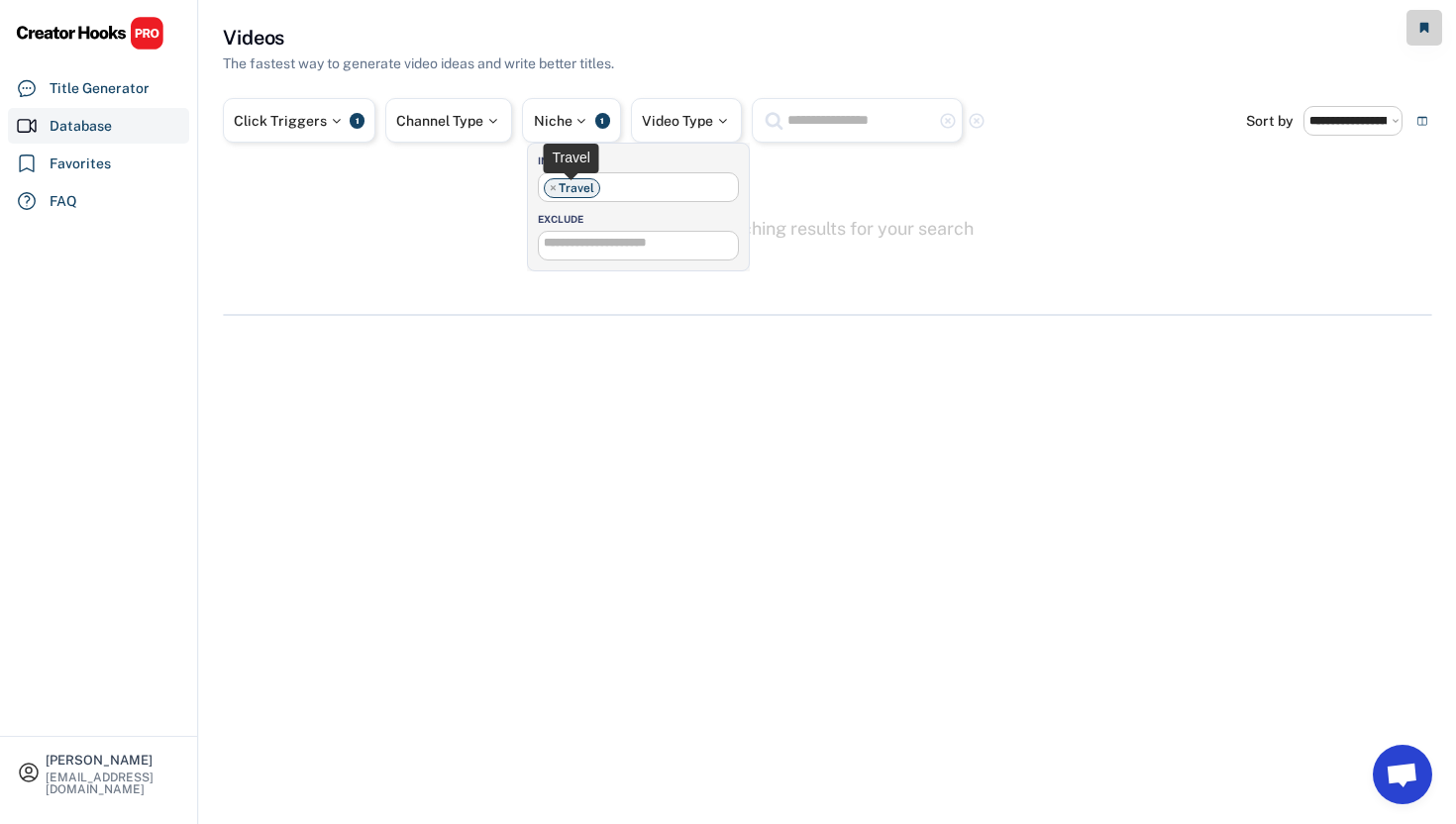 click on "×" at bounding box center (553, 188) 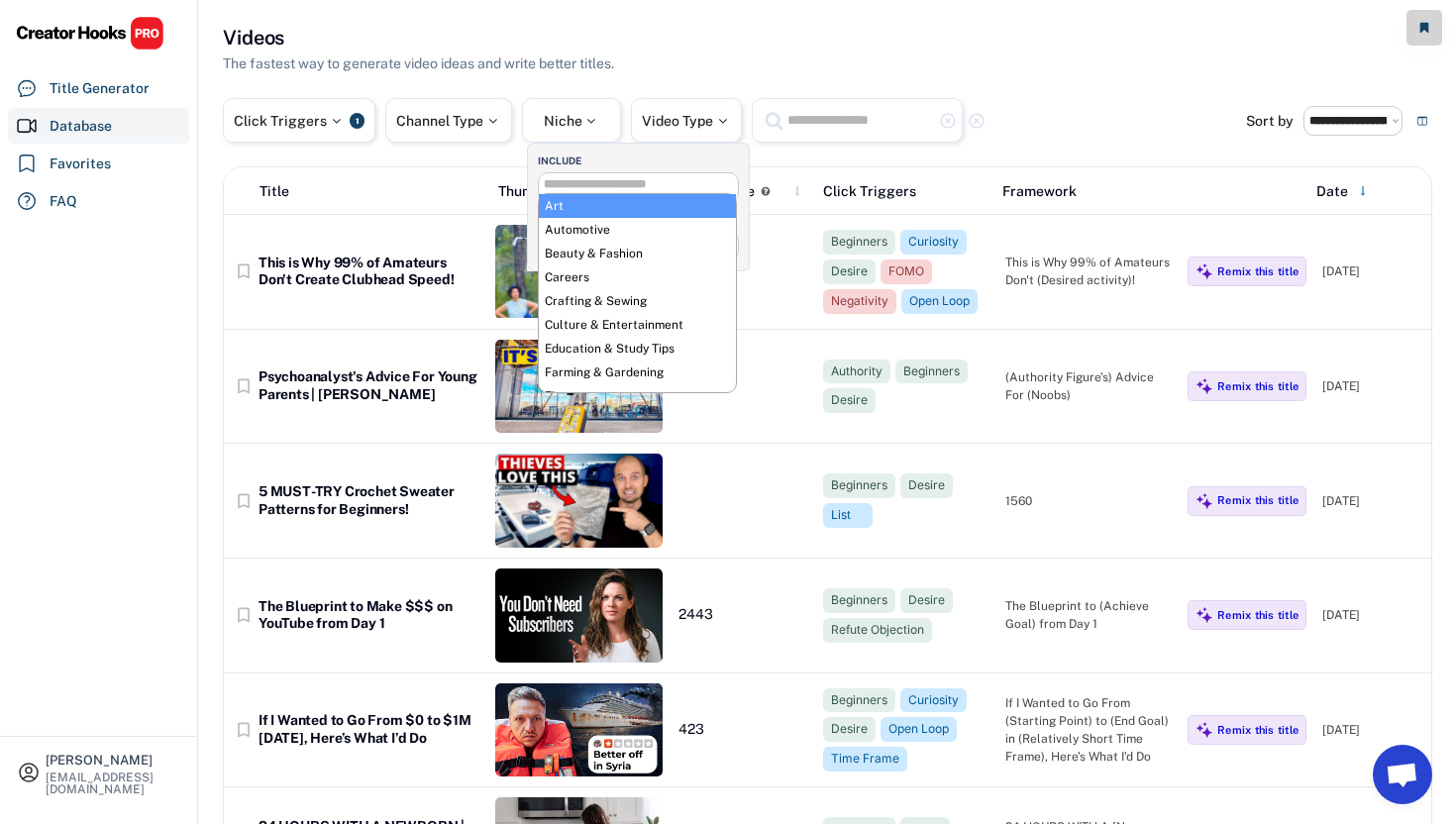 click on "Title Thumbnail Hook Score Click Triggers Framework Date" at bounding box center (827, 191) 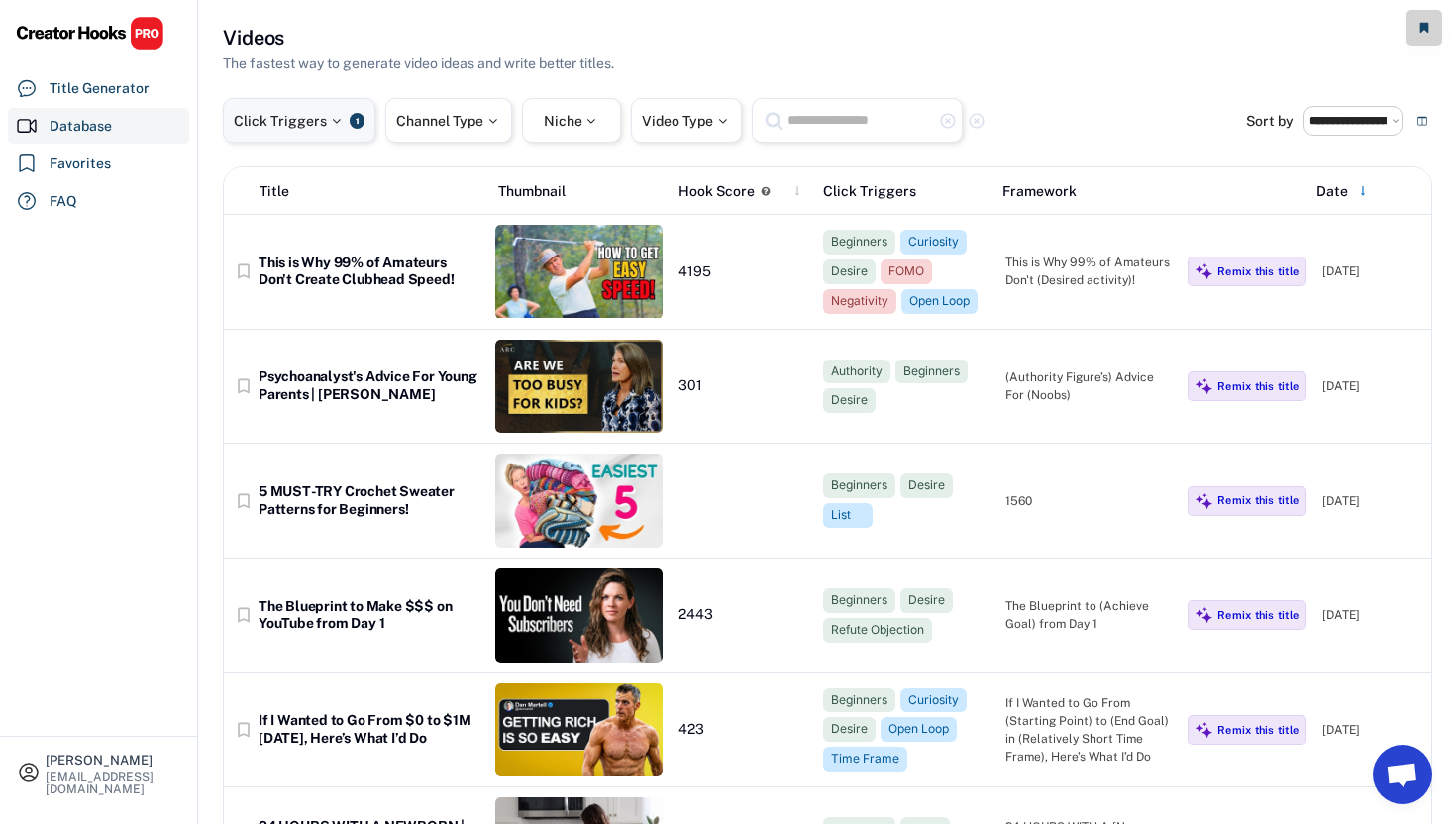 click at bounding box center [336, 121] 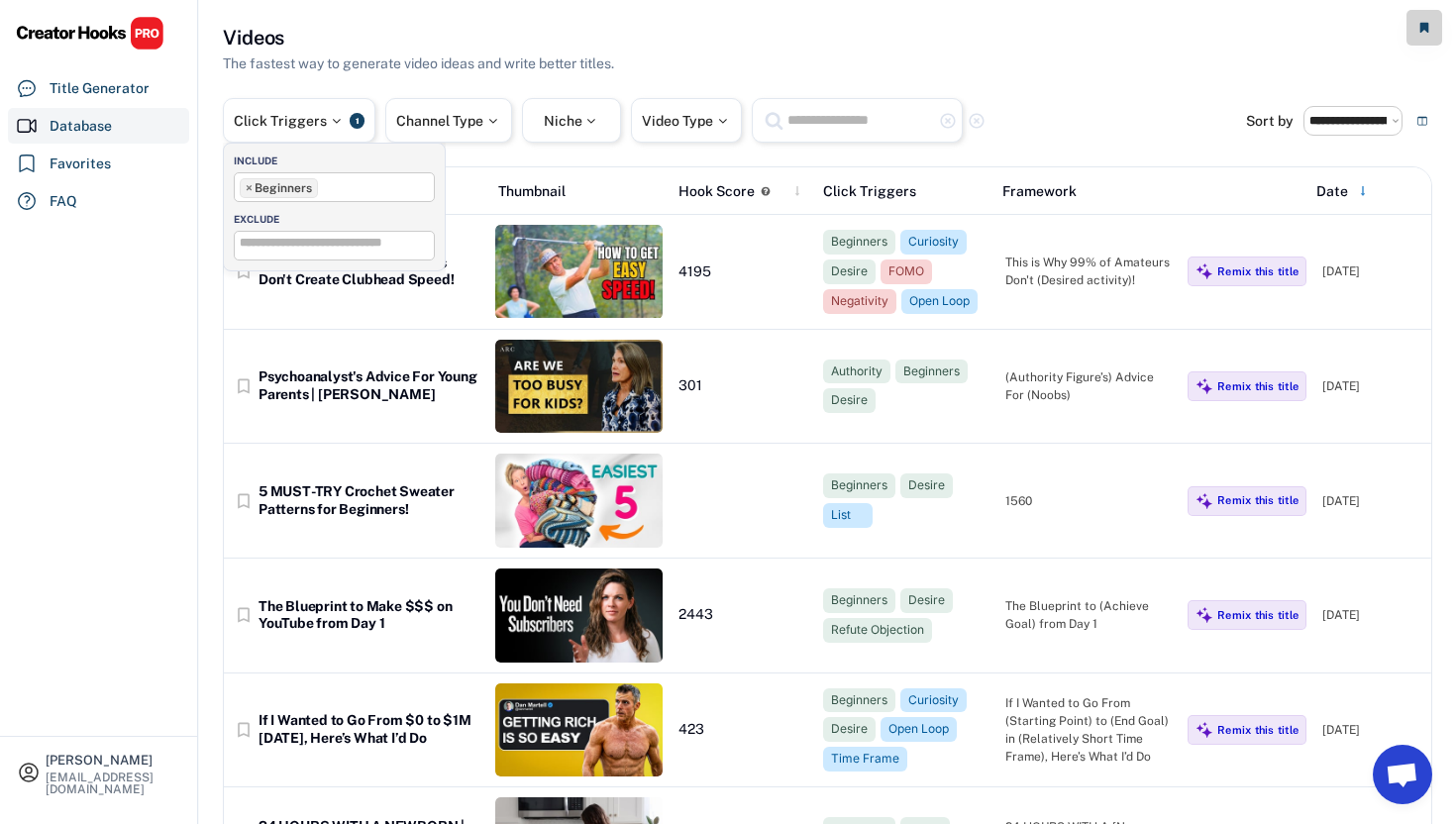 click on "×" at bounding box center [249, 188] 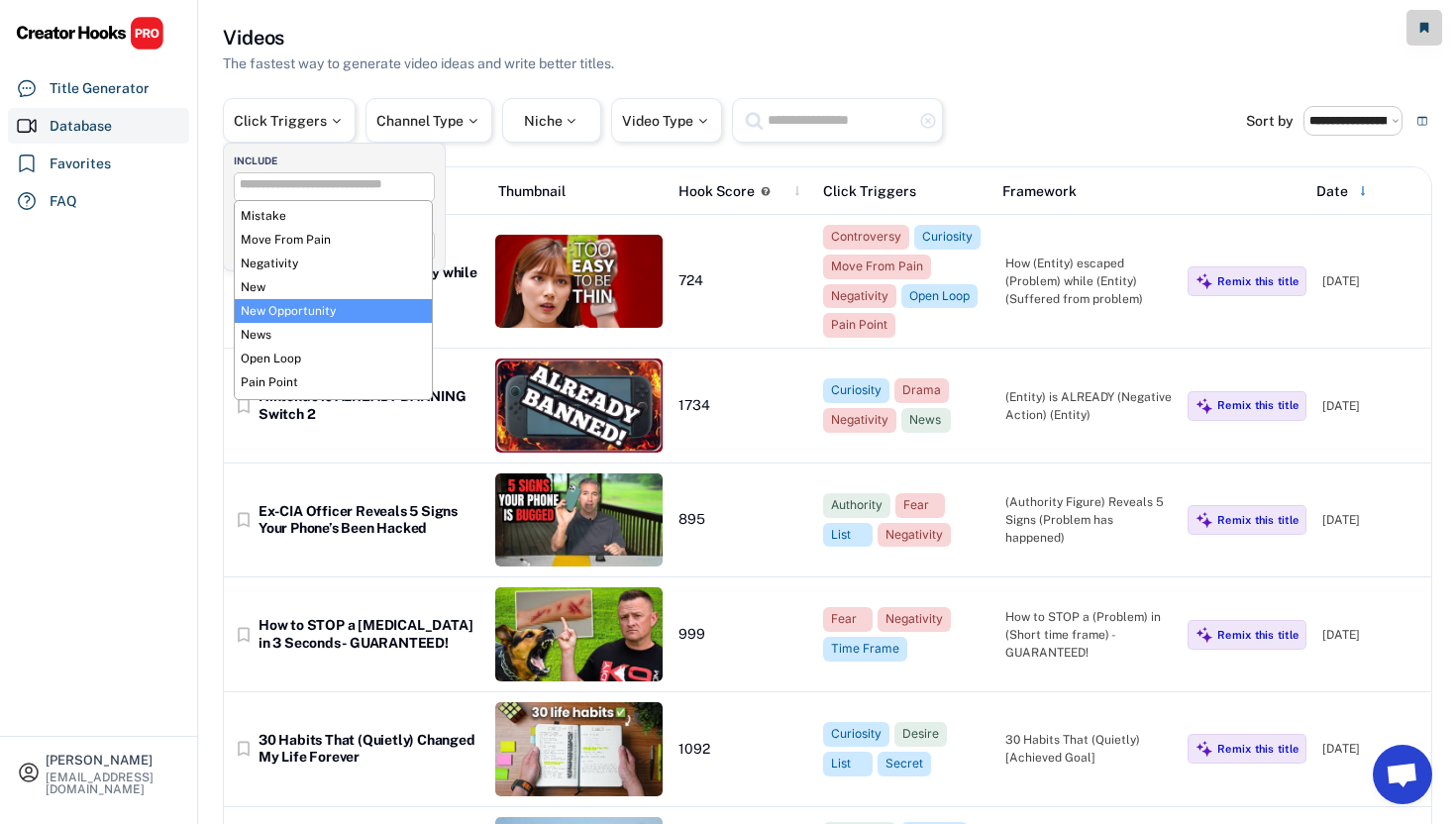 scroll, scrollTop: 466, scrollLeft: 0, axis: vertical 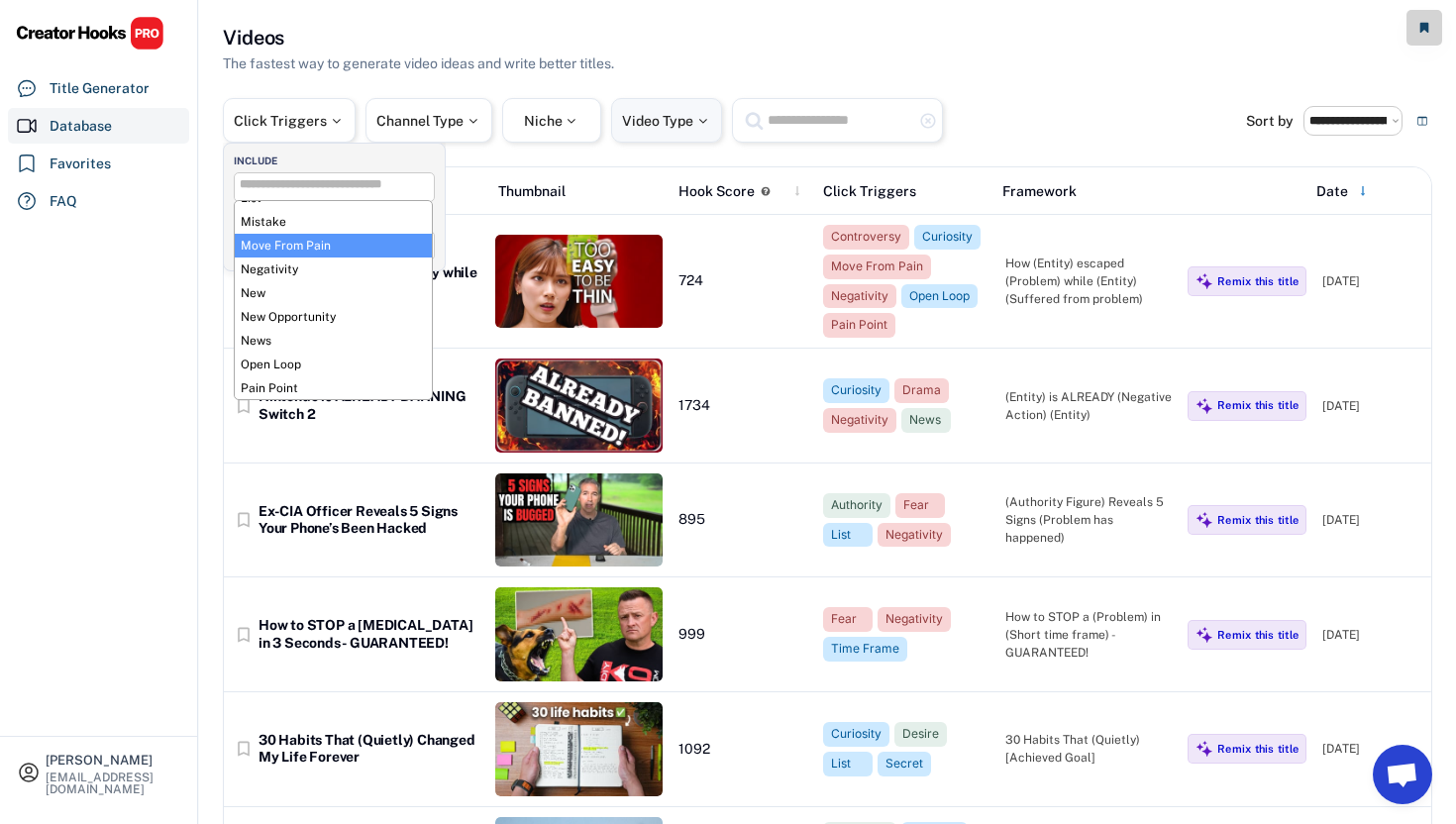 click on "Video Type  0" at bounding box center (667, 120) 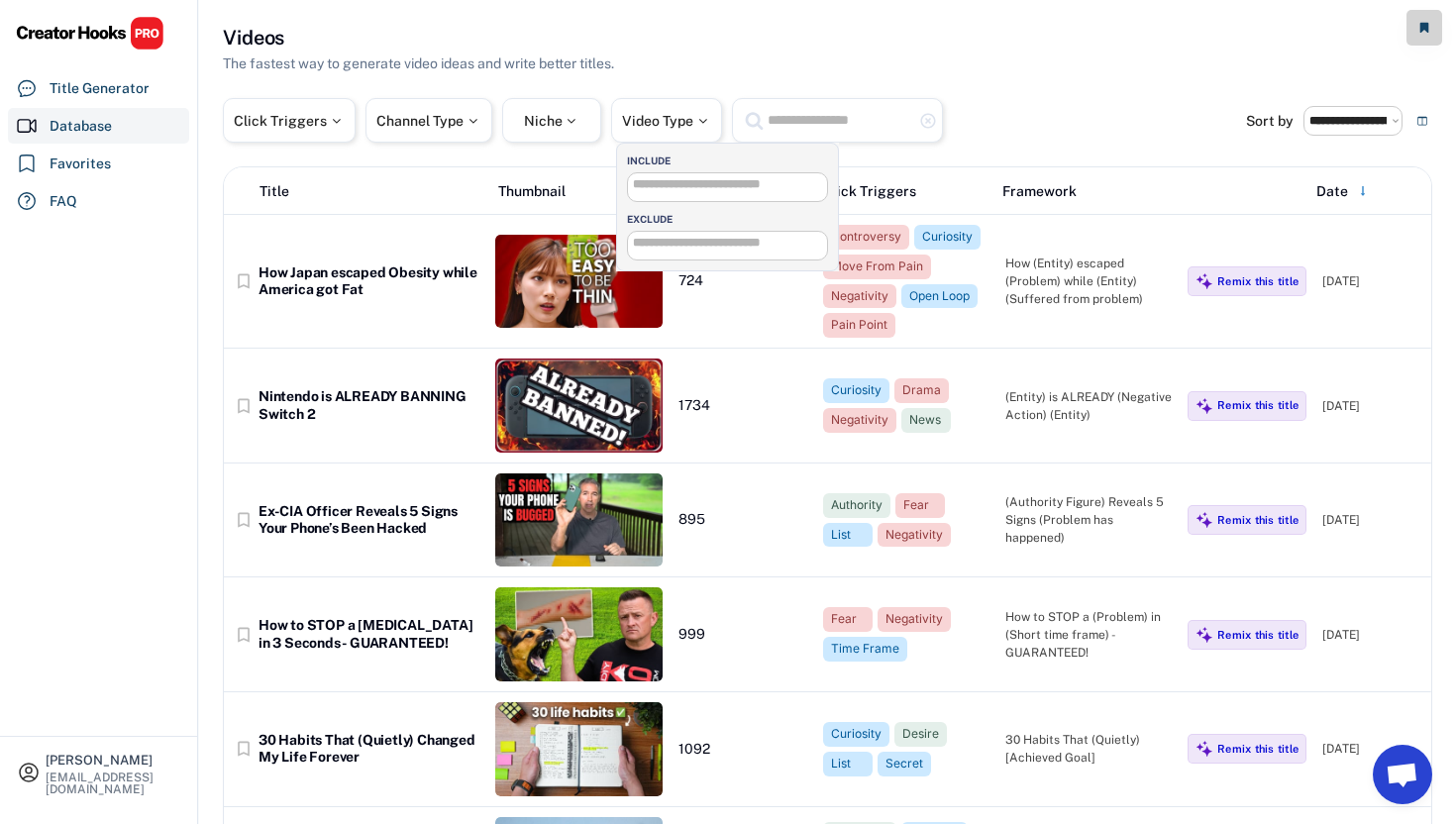 click at bounding box center [732, 184] 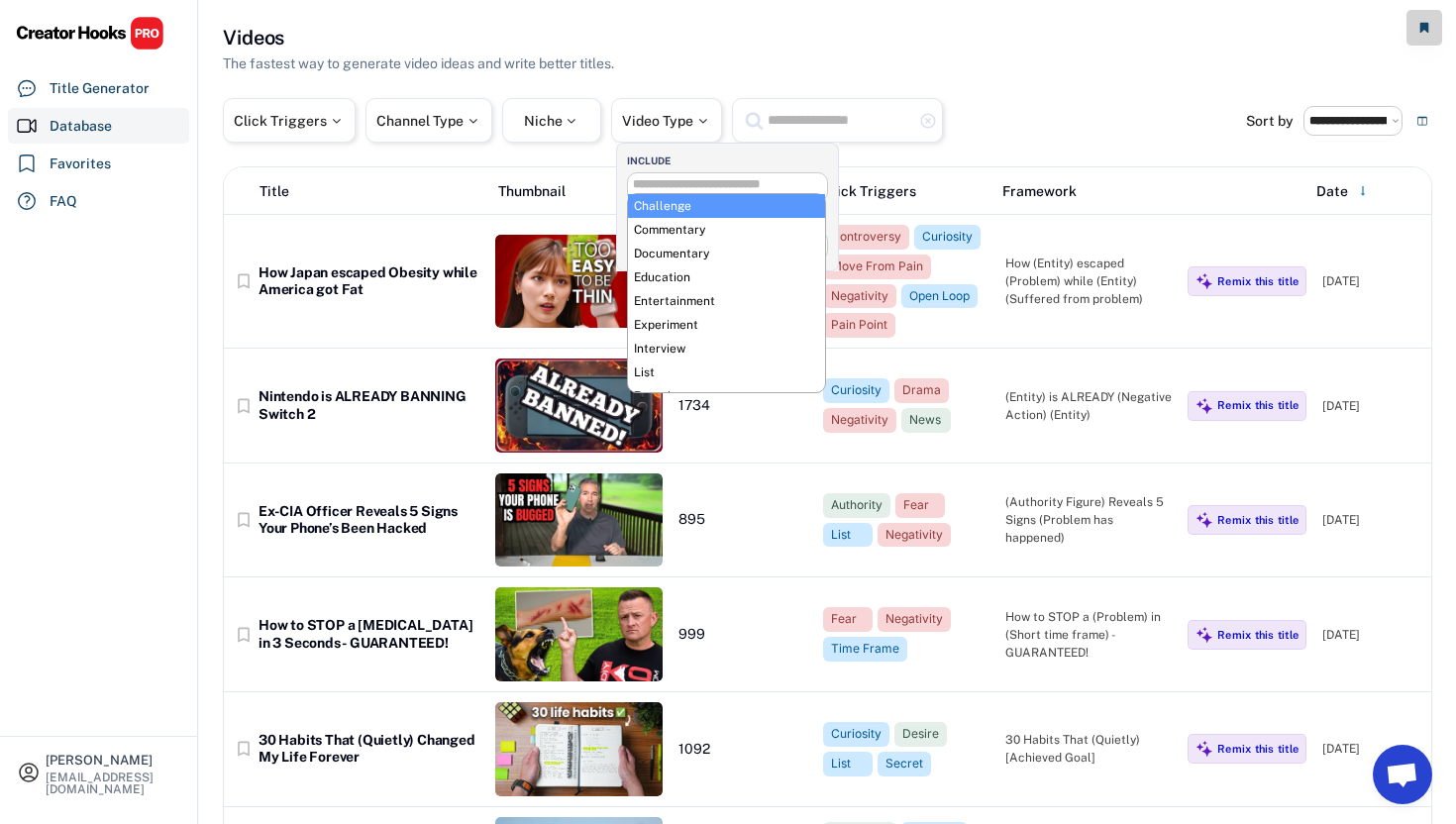 click on "Title Thumbnail Hook Score Click Triggers Framework Date" at bounding box center (827, 191) 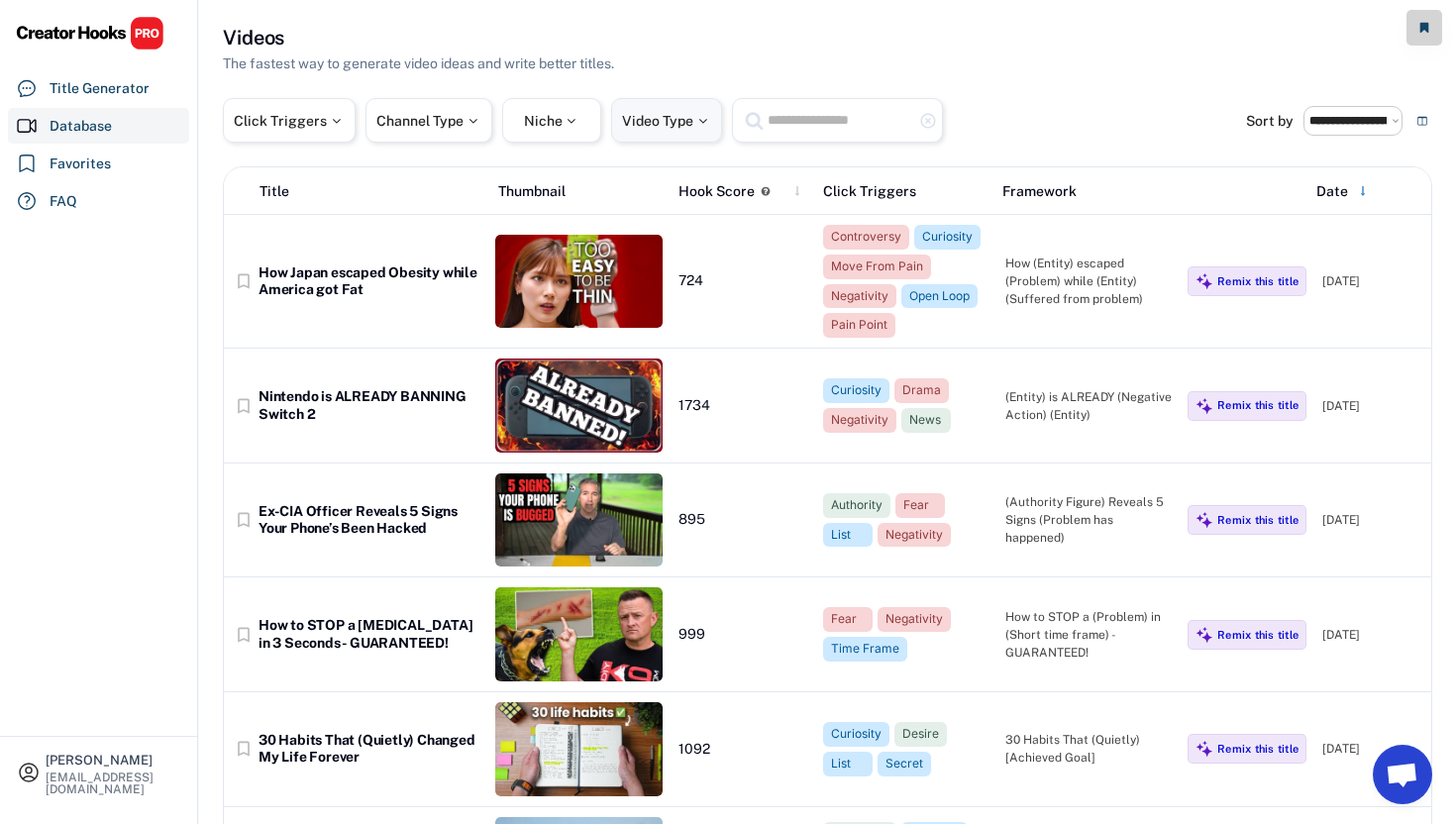 click on "Video Type" at bounding box center (667, 121) 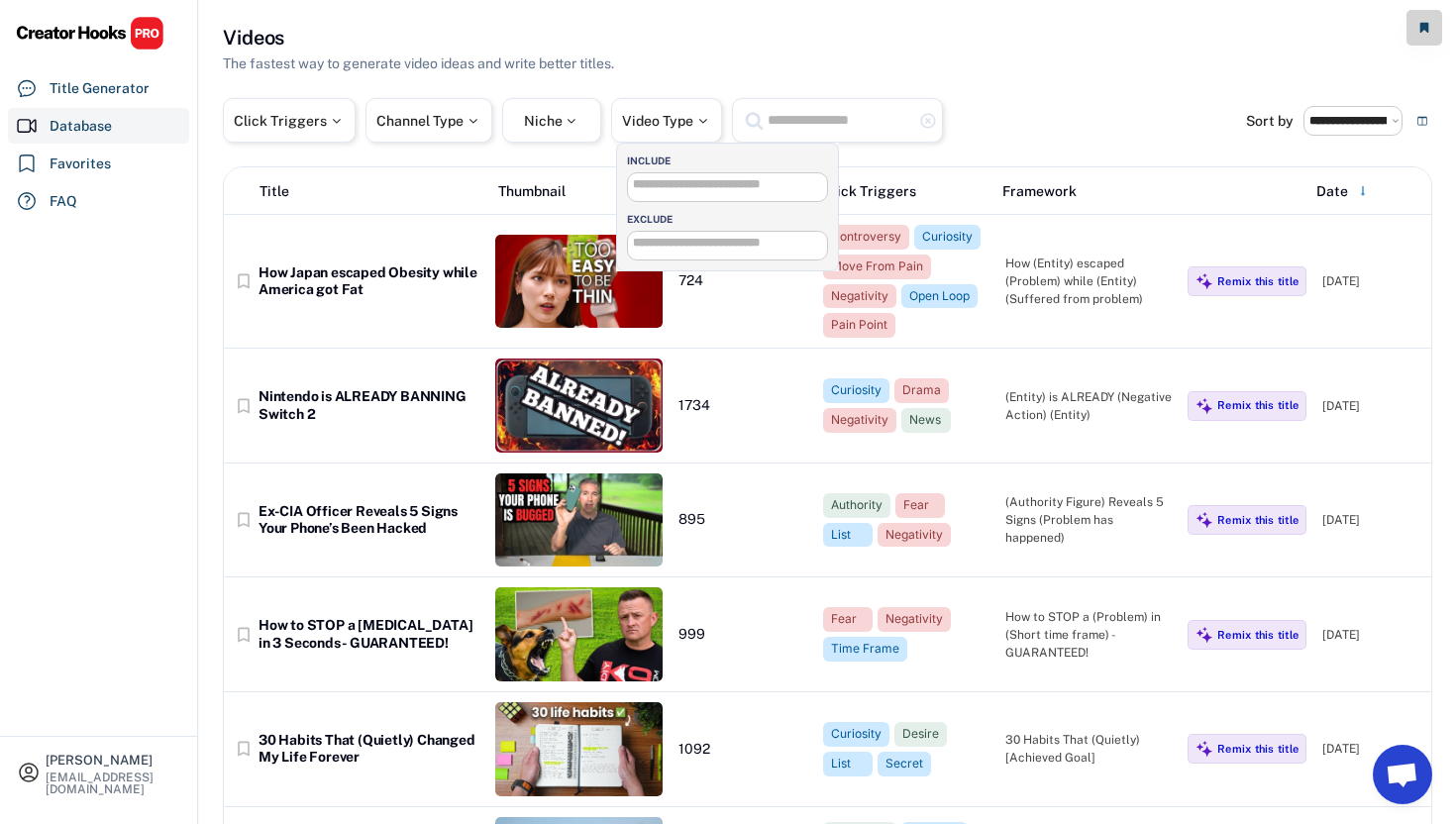 click at bounding box center (732, 184) 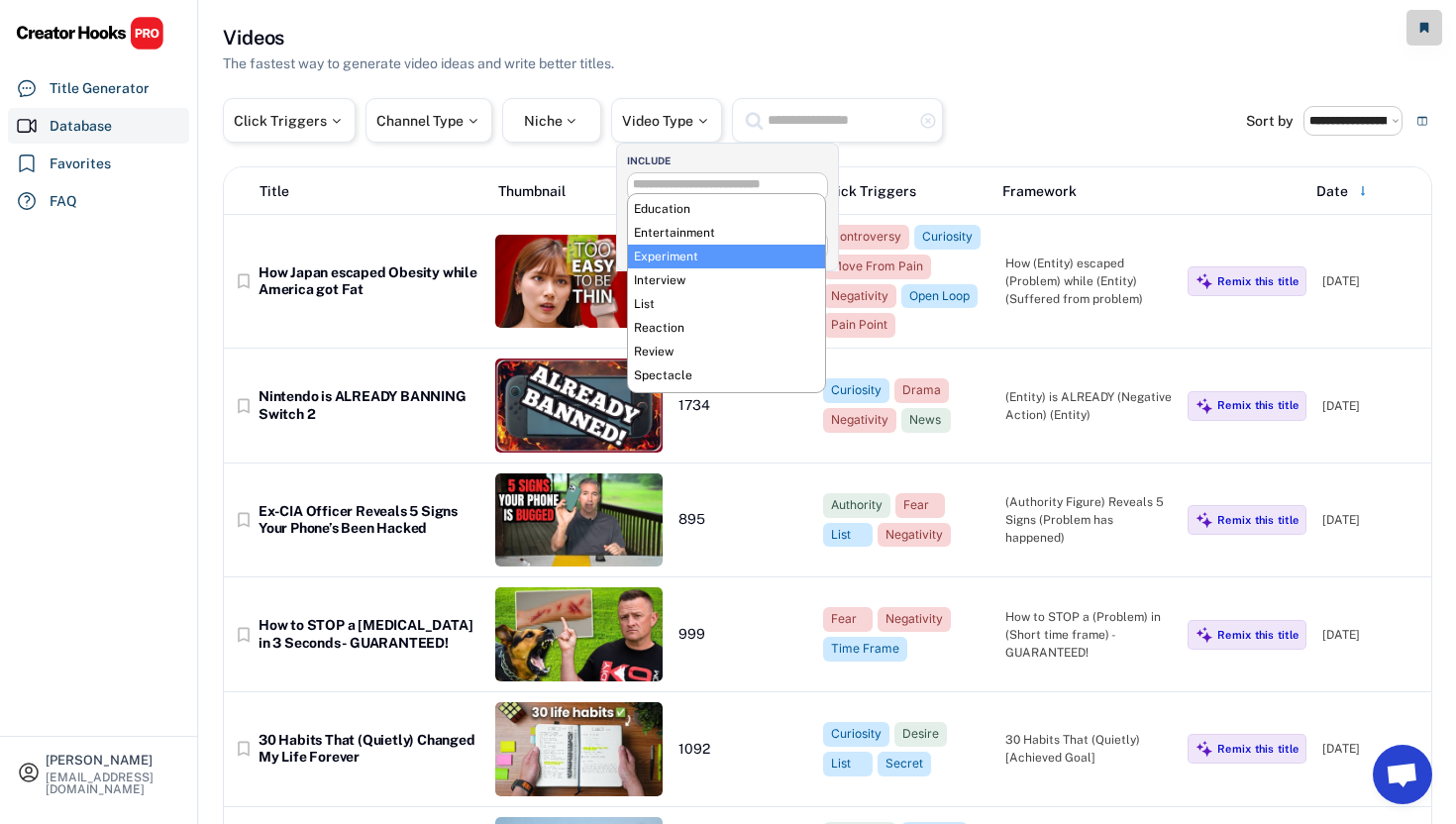 scroll, scrollTop: 111, scrollLeft: 0, axis: vertical 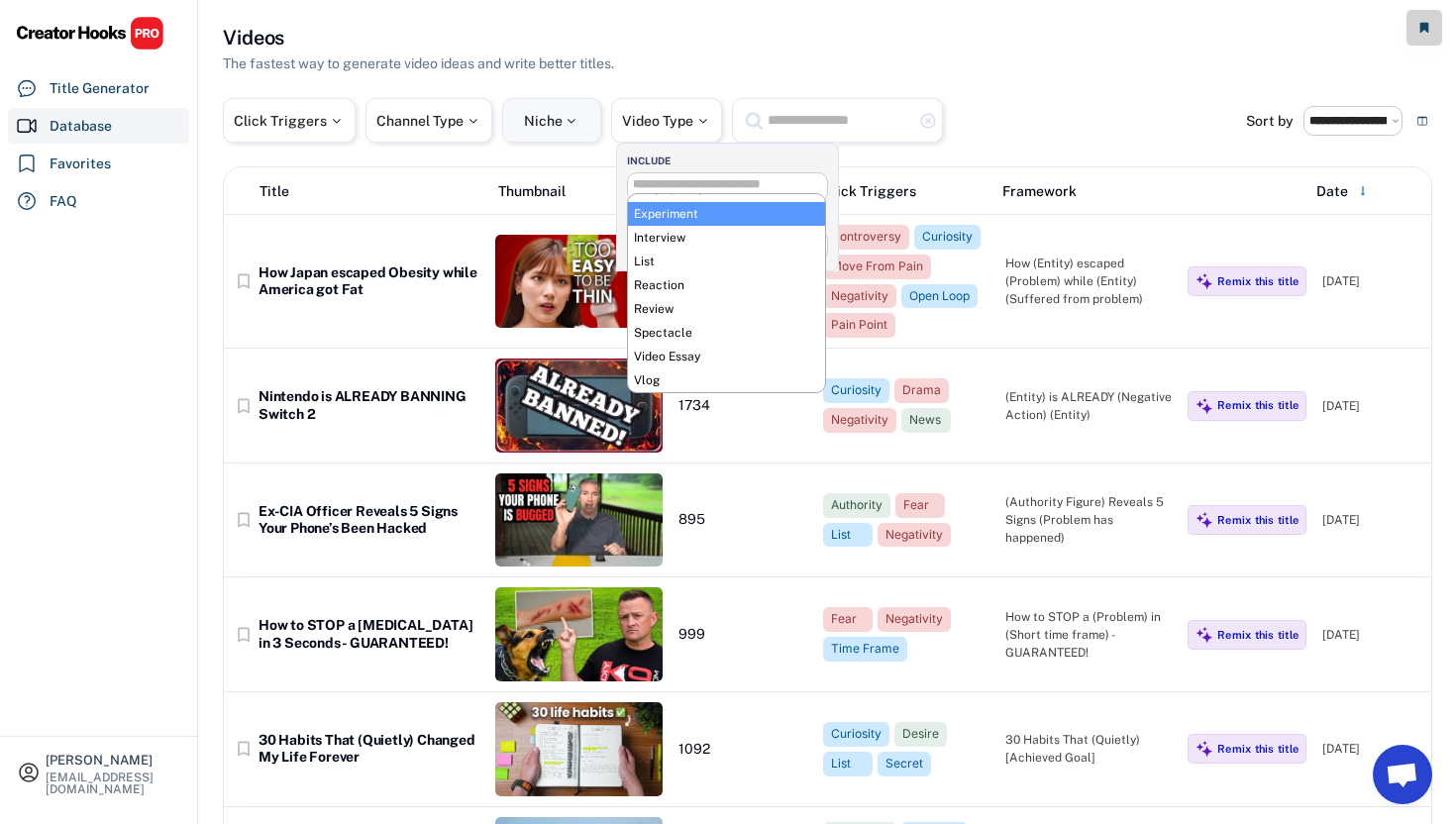 click on "Niche  0" at bounding box center [552, 120] 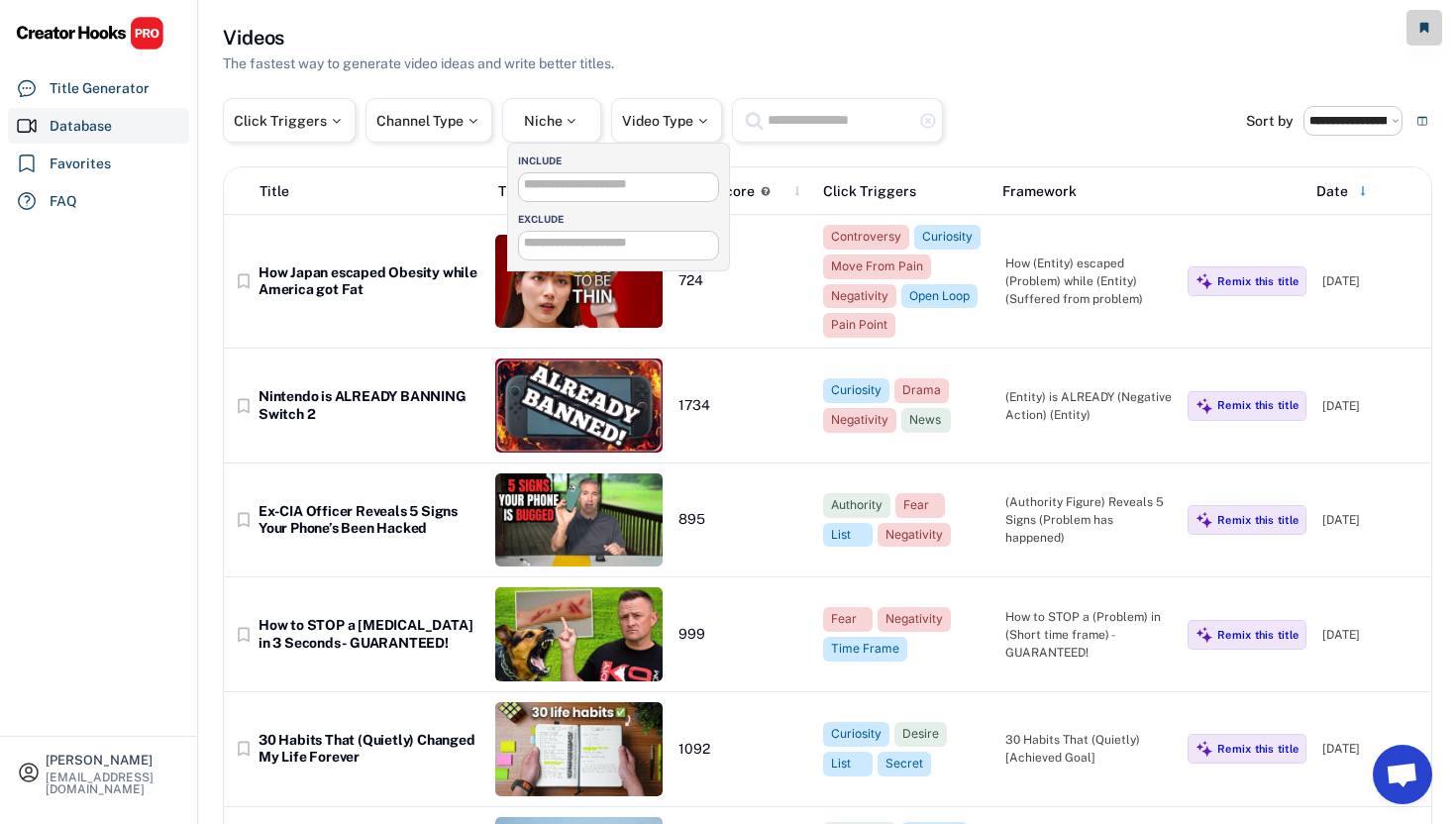 click at bounding box center (623, 184) 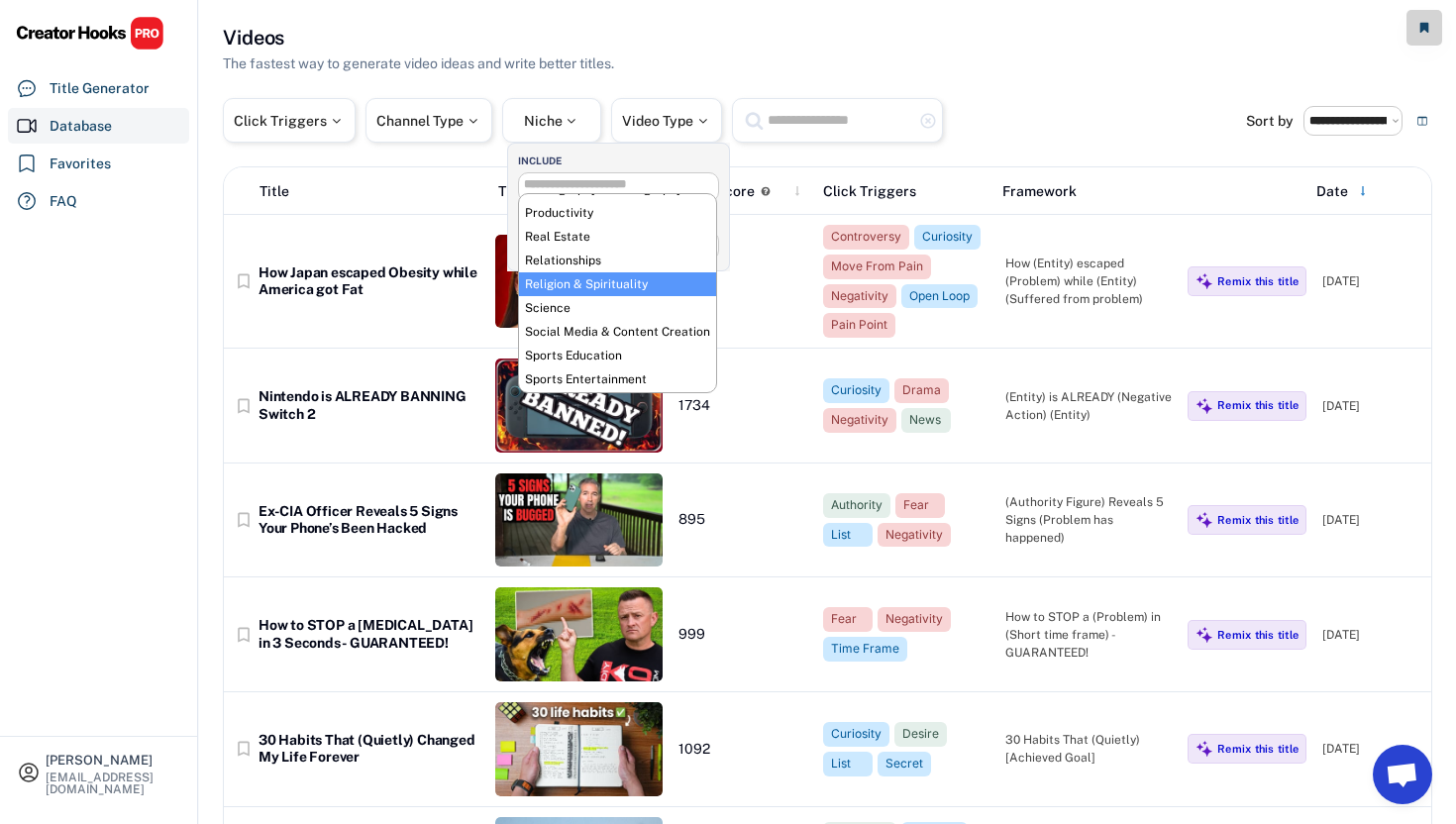 scroll, scrollTop: 717, scrollLeft: 0, axis: vertical 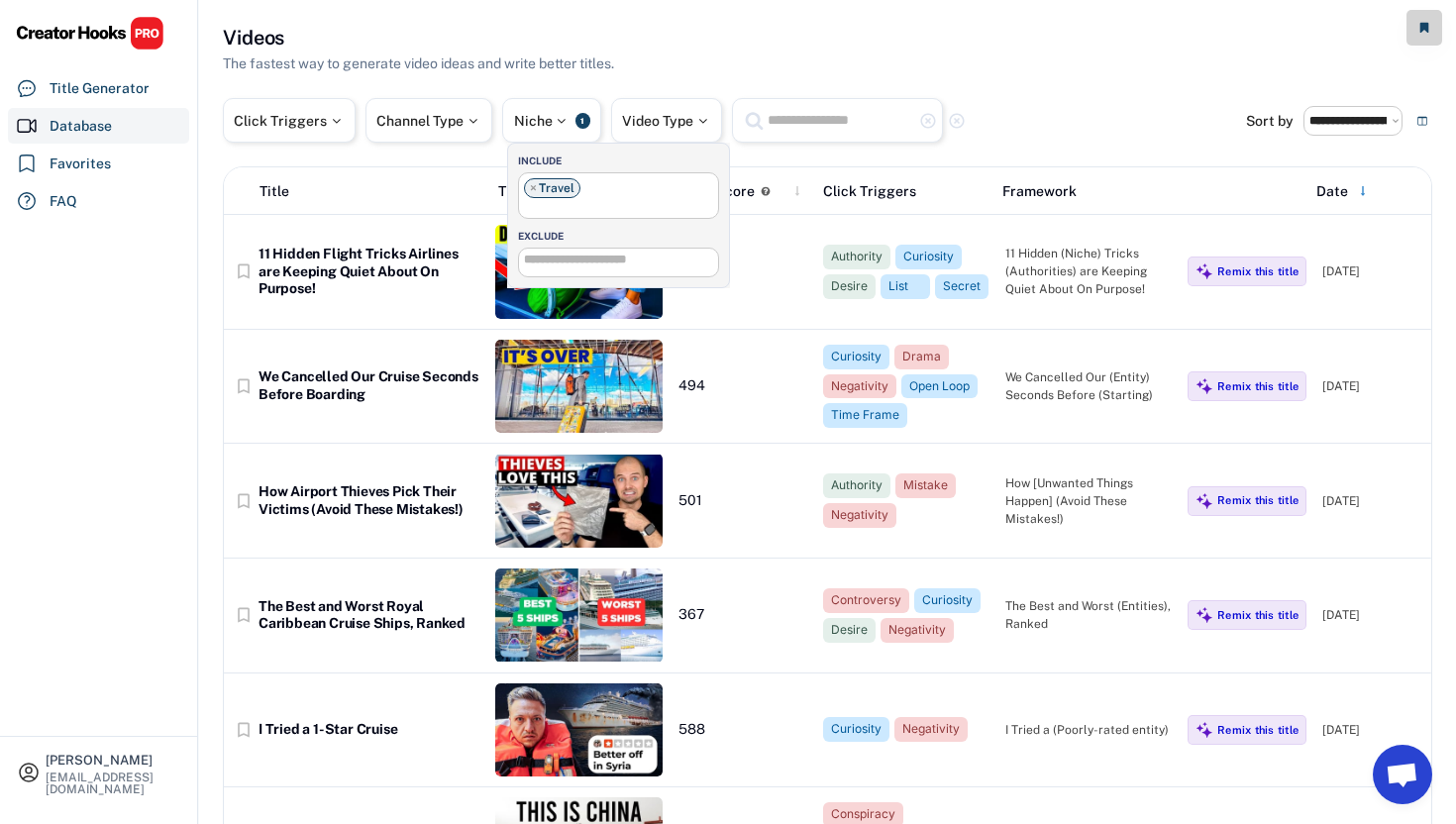 click on "× Travel" at bounding box center [618, 194] 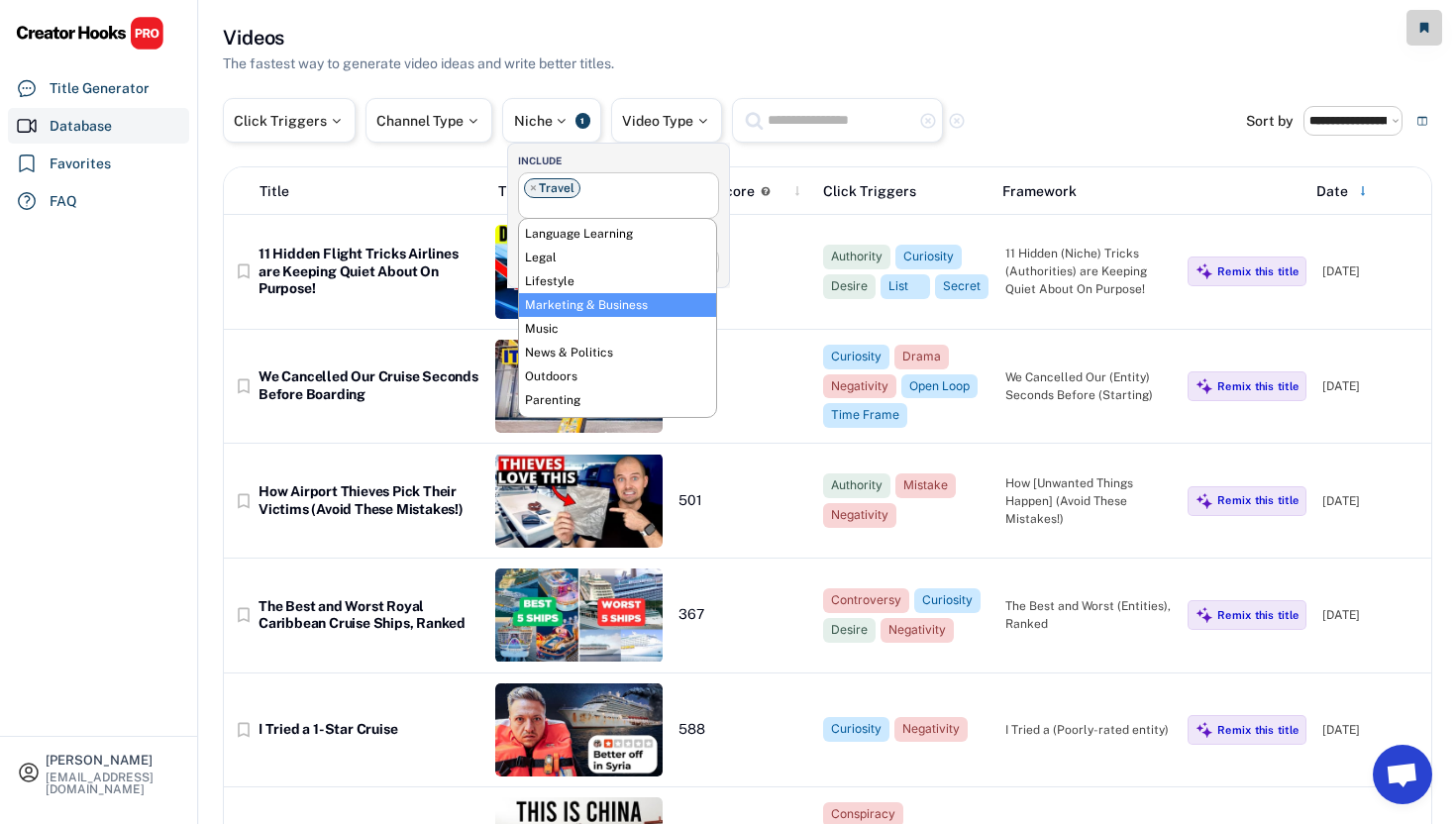 scroll, scrollTop: 405, scrollLeft: 0, axis: vertical 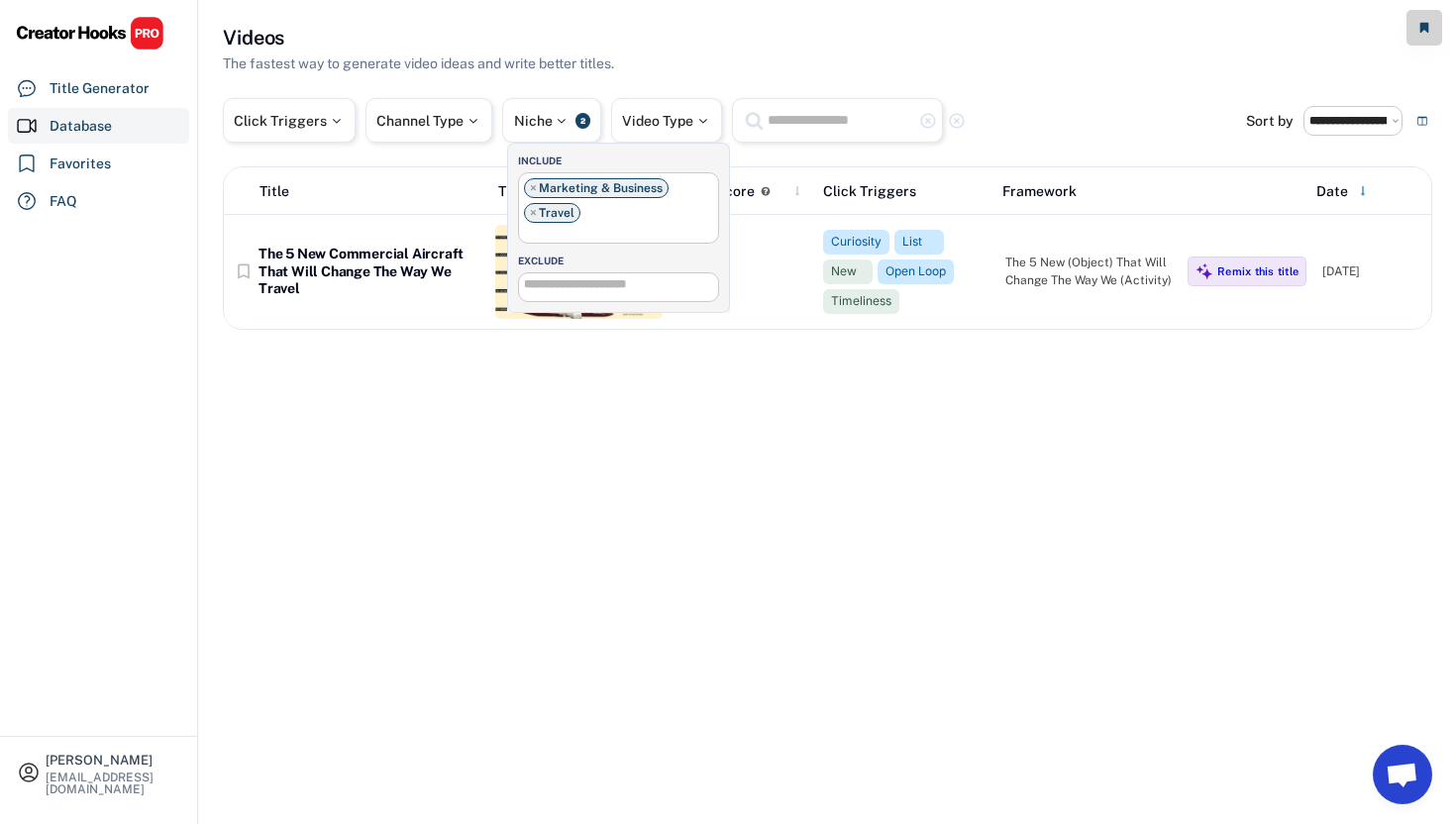 click on "×" at bounding box center (533, 188) 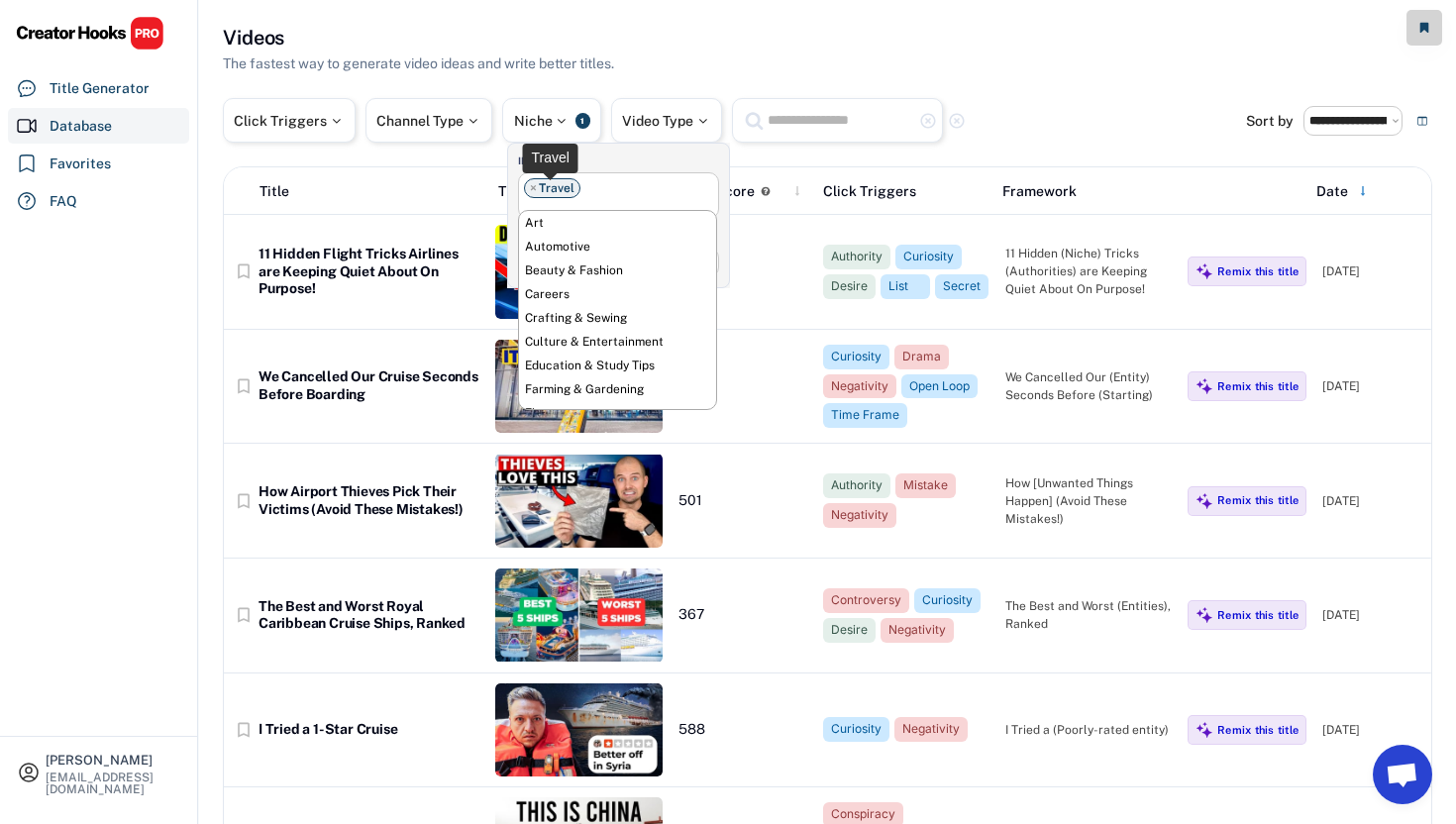 scroll, scrollTop: 717, scrollLeft: 0, axis: vertical 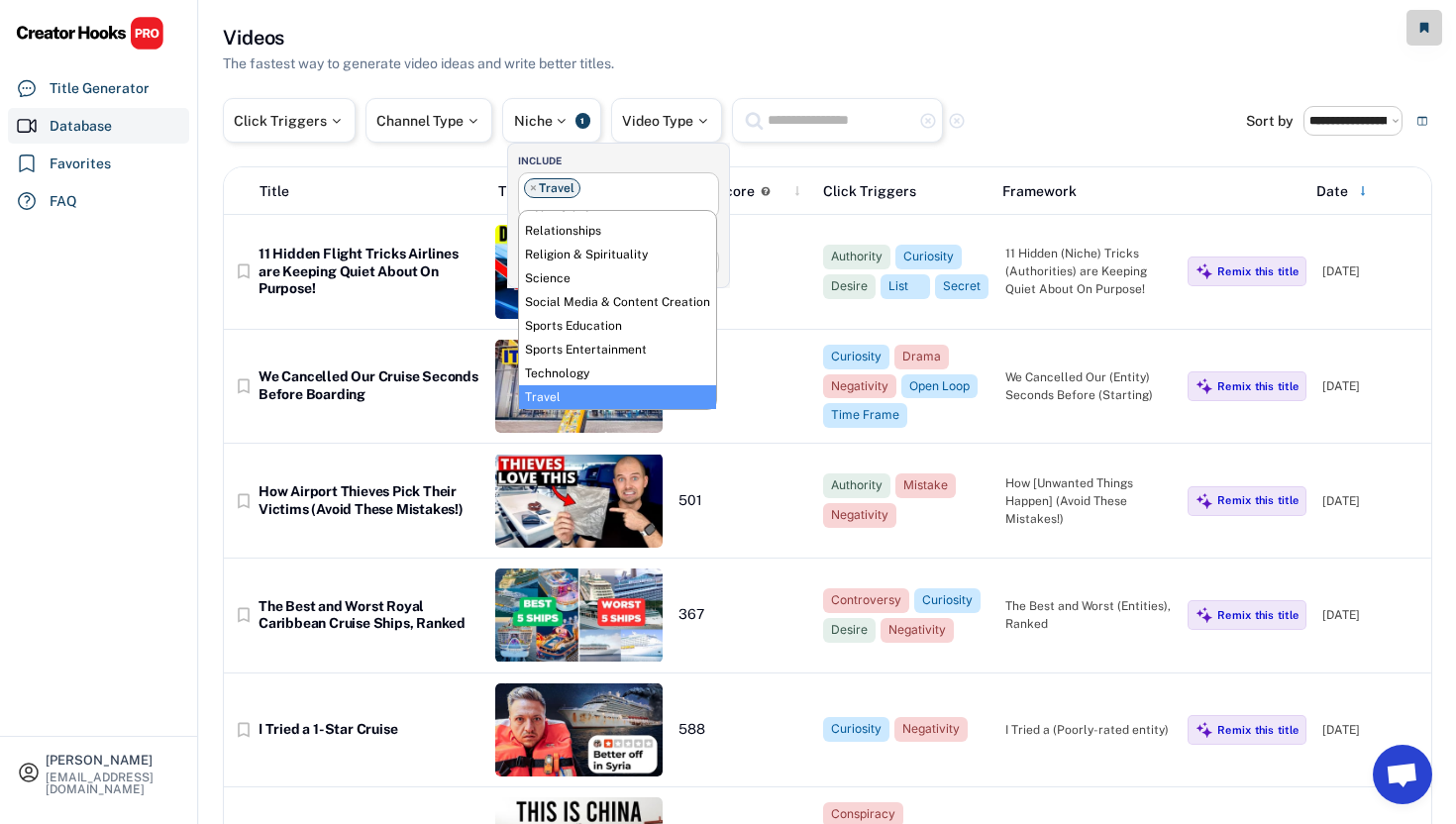 click on "**********" at bounding box center (827, 1952) 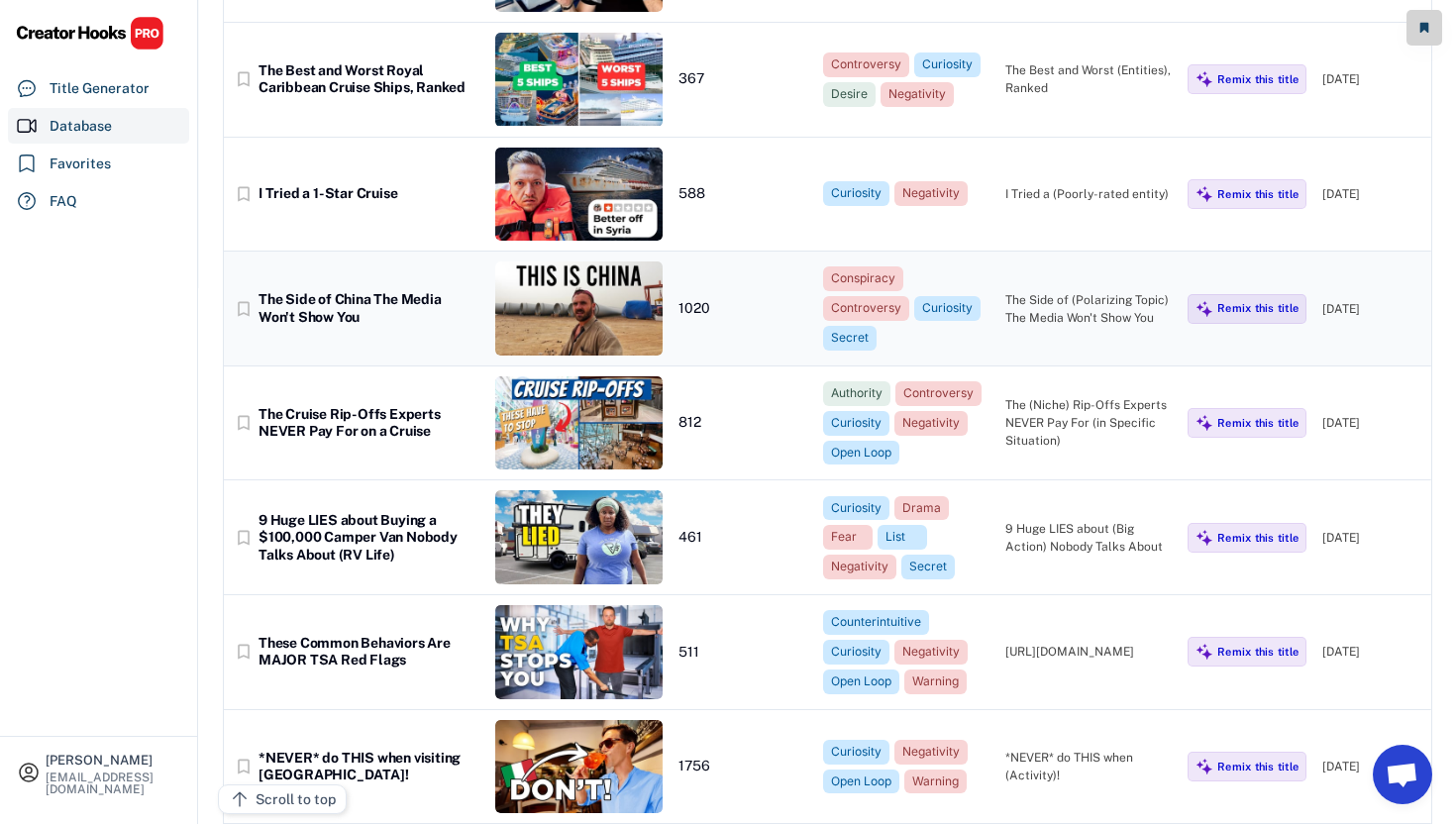 scroll, scrollTop: 537, scrollLeft: 0, axis: vertical 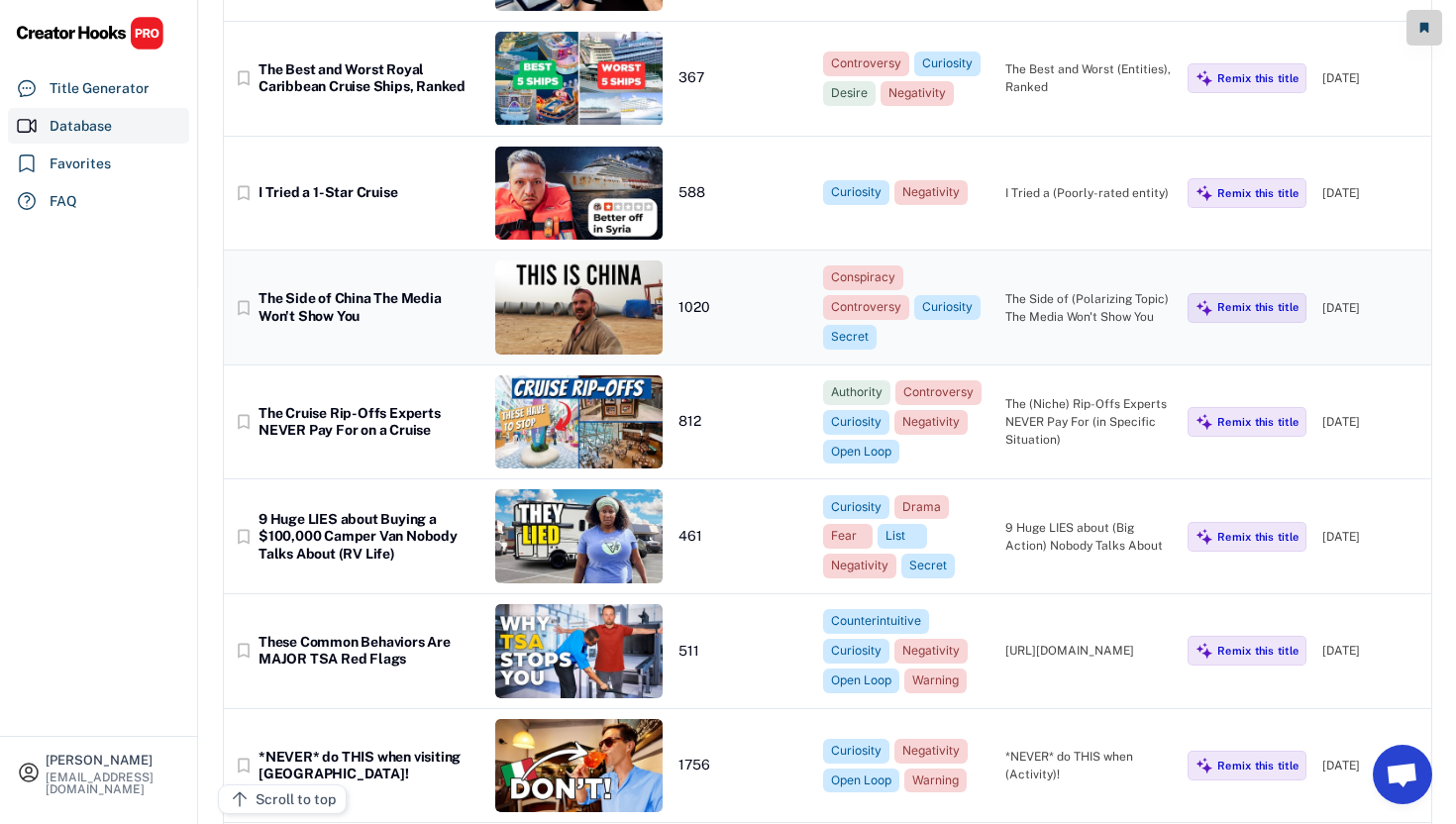 click at bounding box center [578, 307] 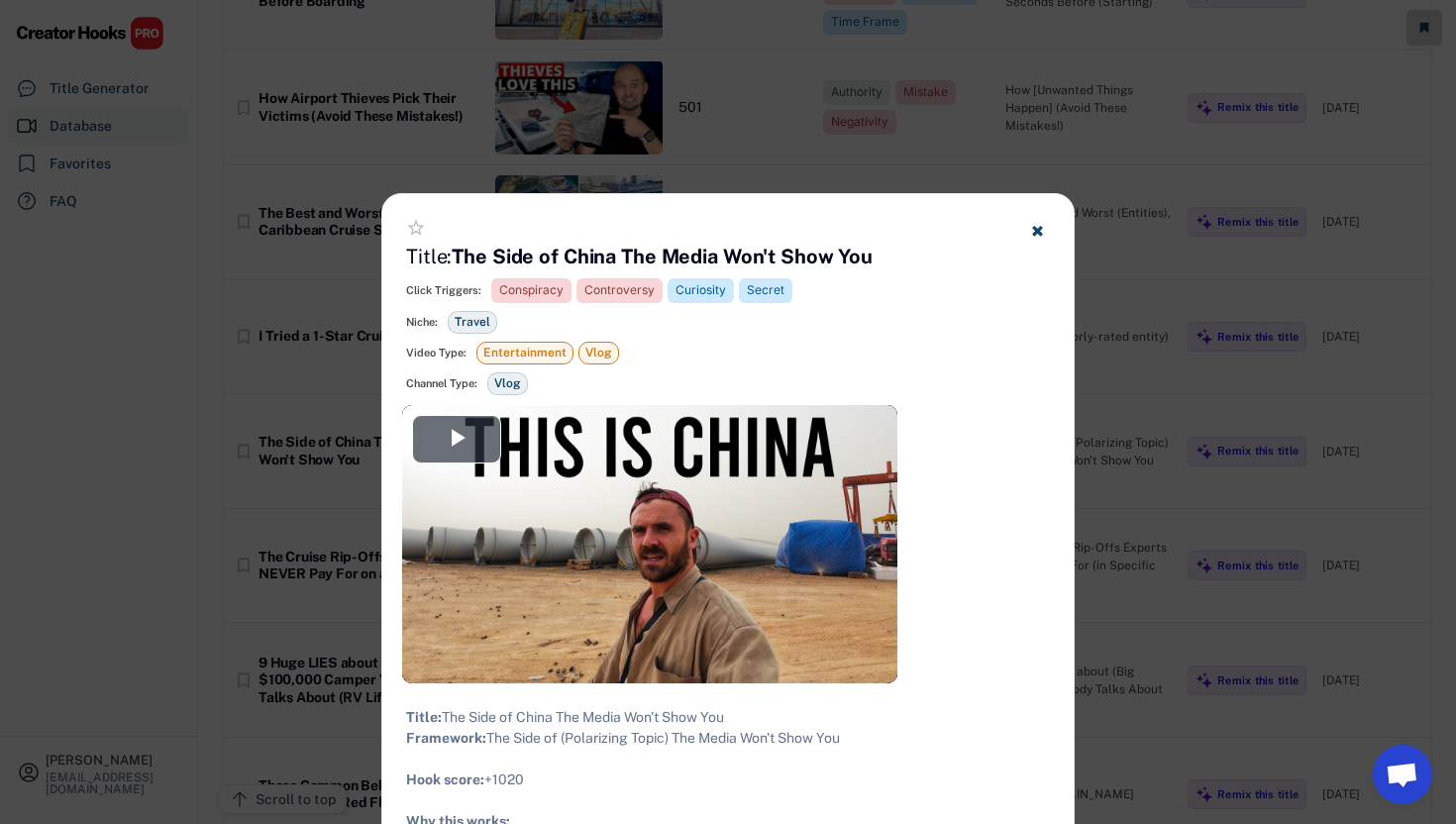 scroll, scrollTop: 369, scrollLeft: 0, axis: vertical 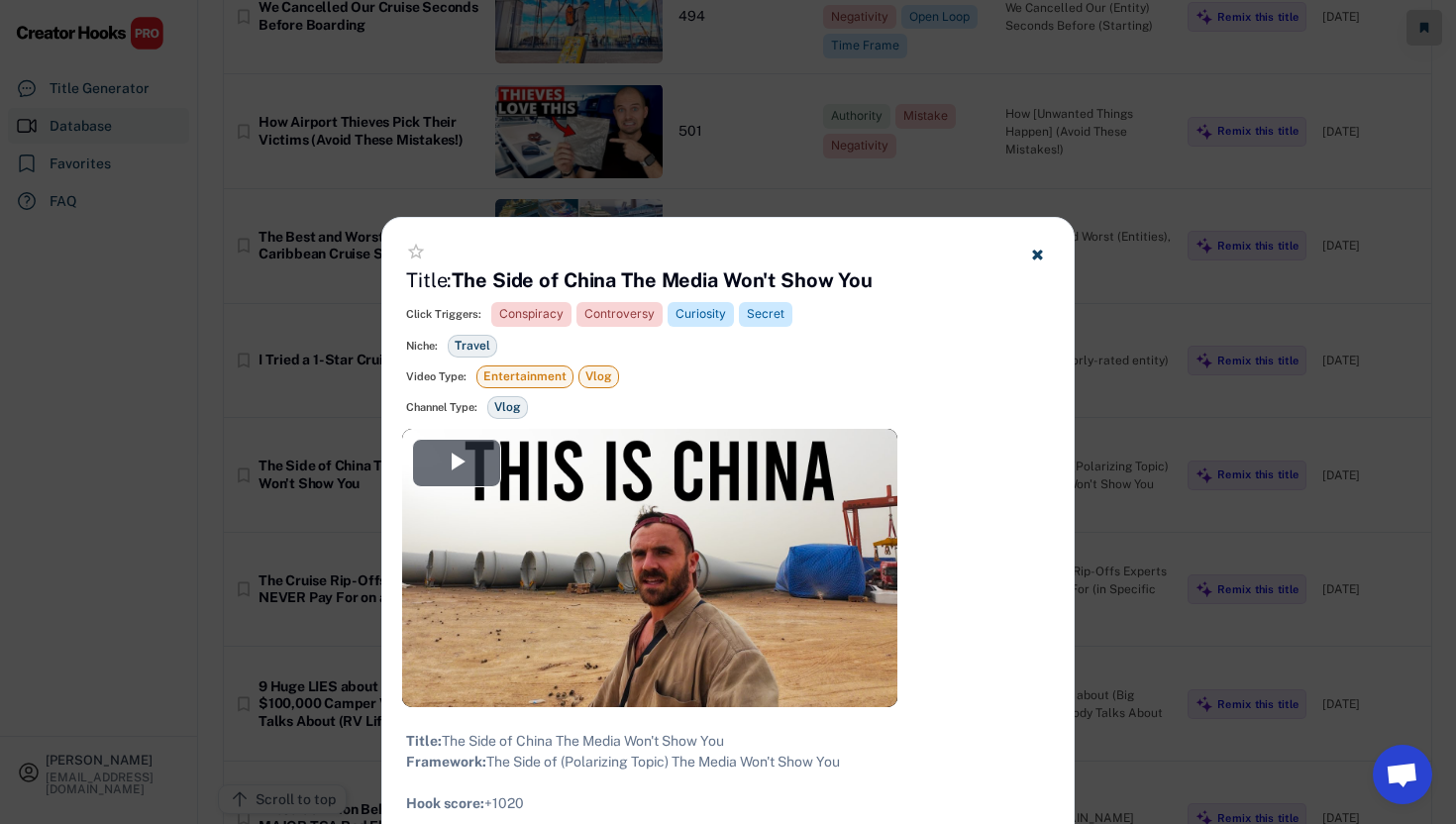 click at bounding box center (728, 412) 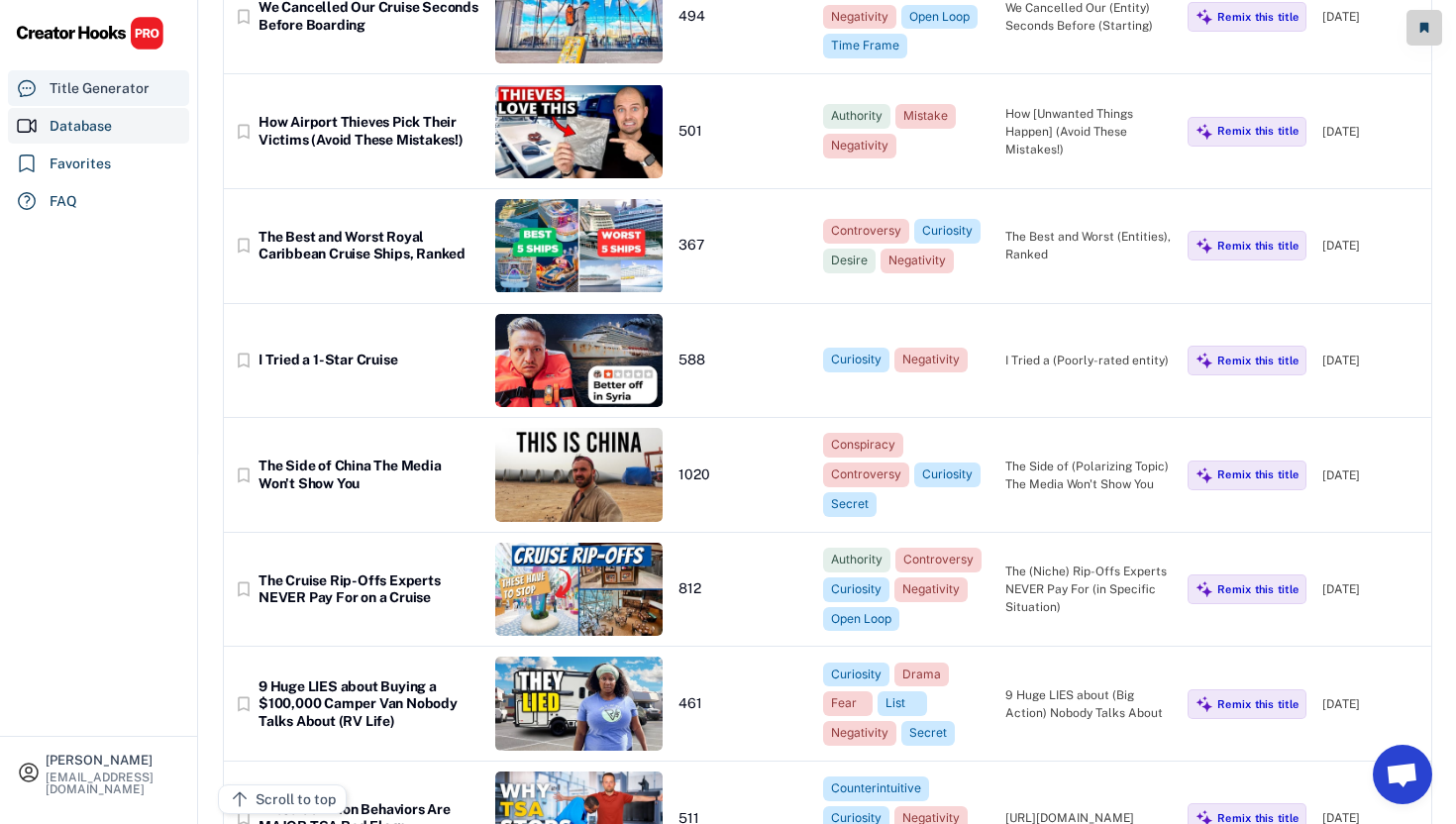 click on "Title Generator" at bounding box center (99, 88) 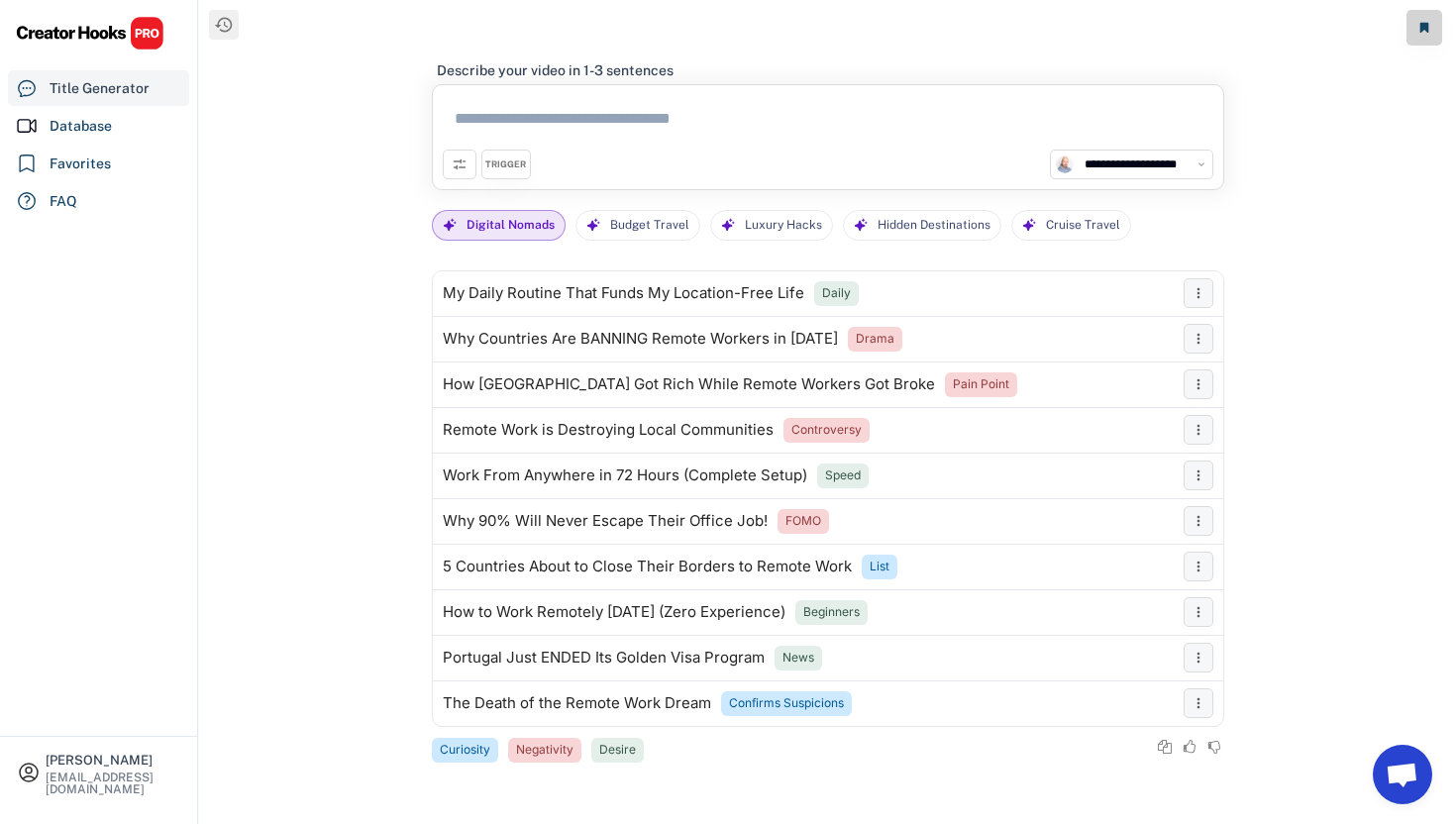 scroll, scrollTop: 0, scrollLeft: 0, axis: both 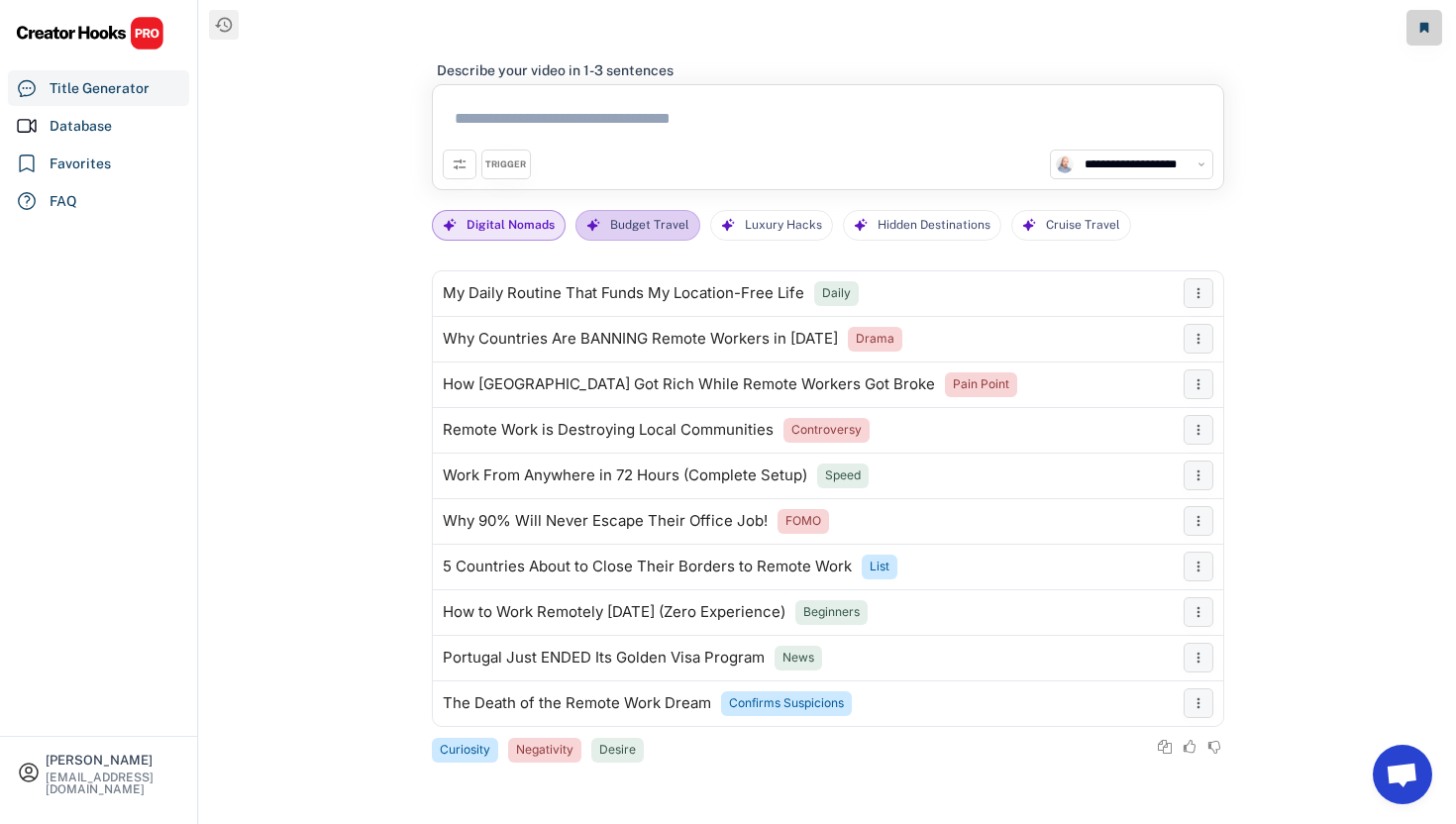 click on "Budget Travel" at bounding box center (650, 225) 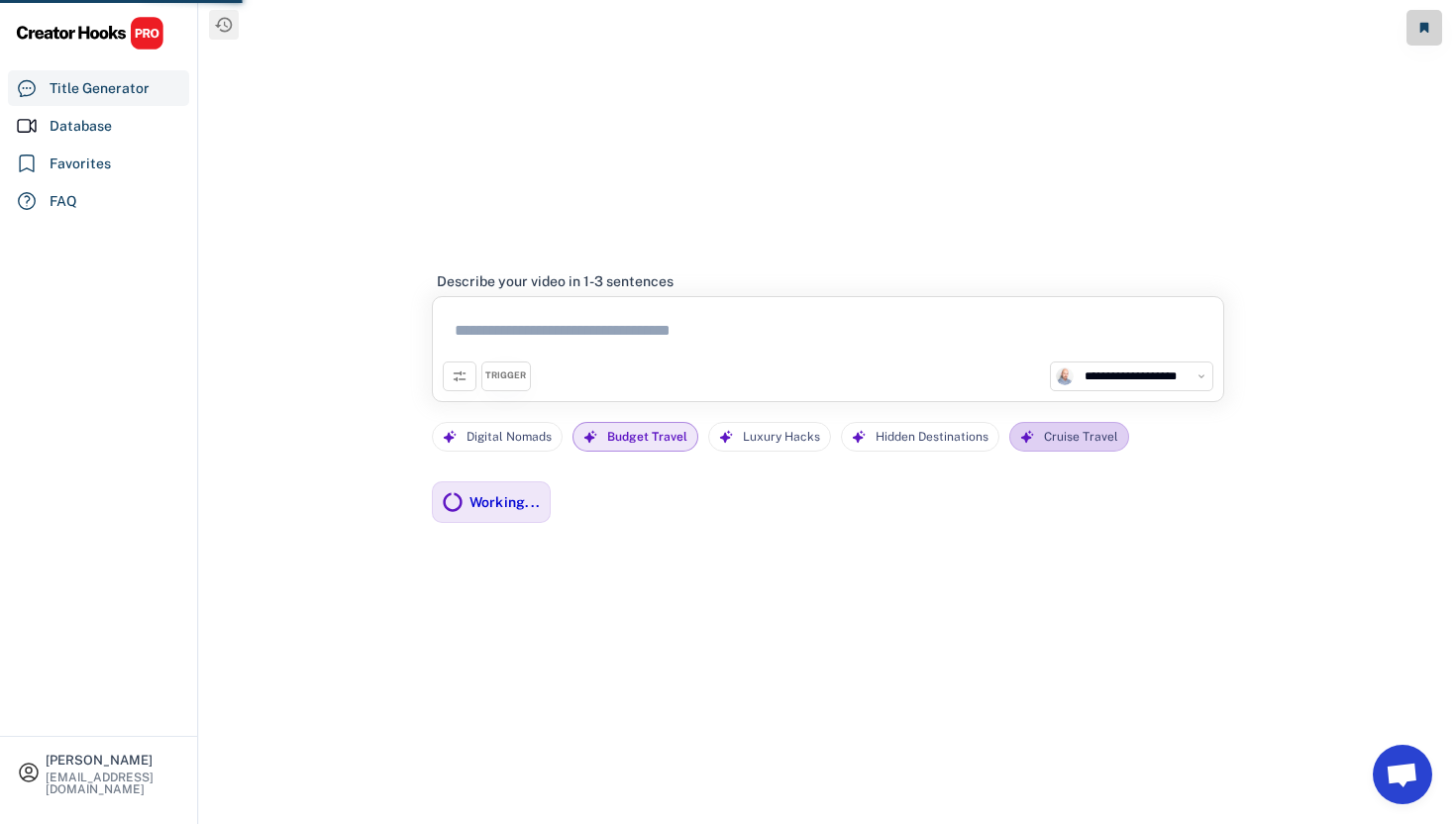 click 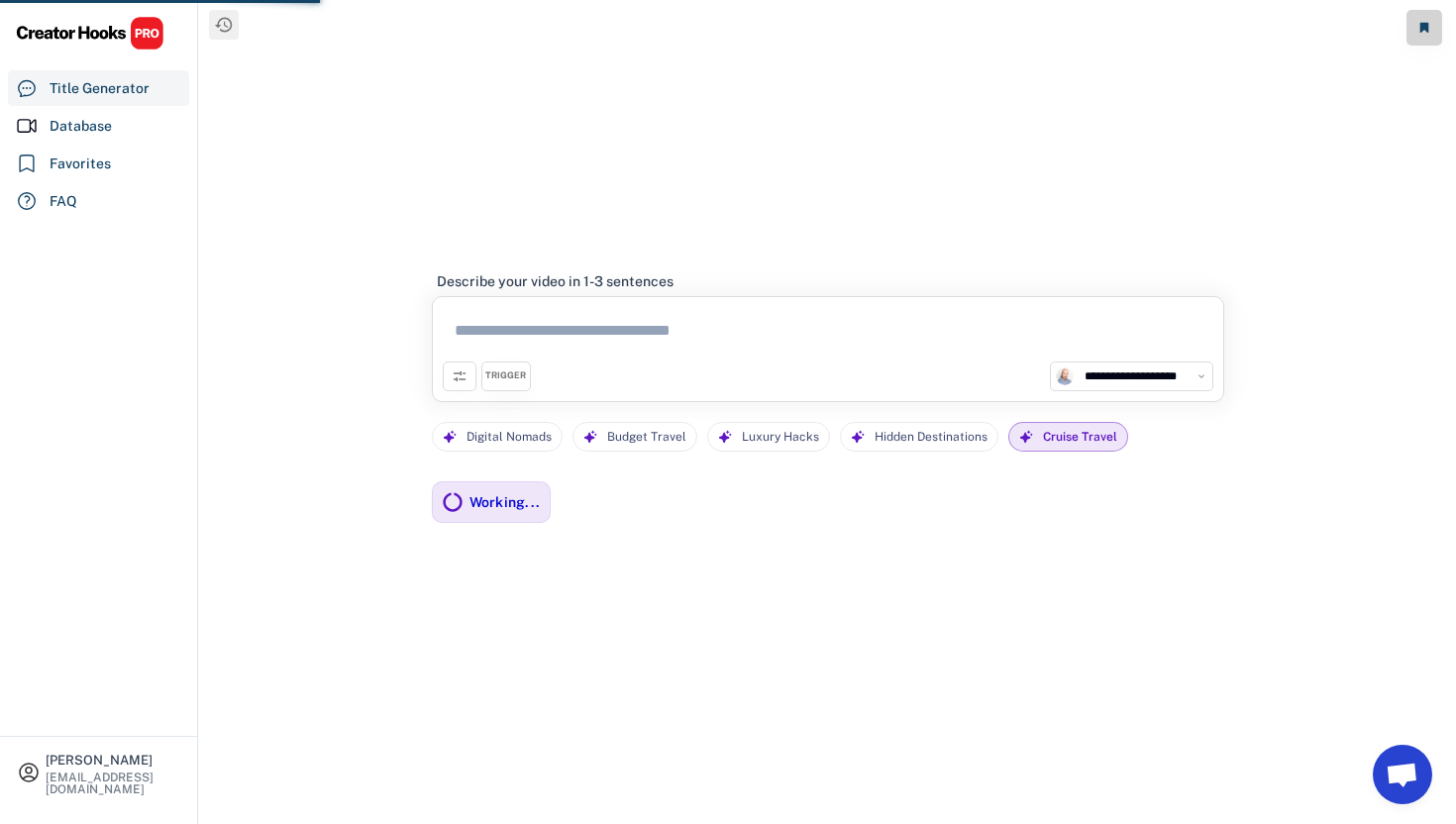 click on "TRIGGER" at bounding box center [505, 375] 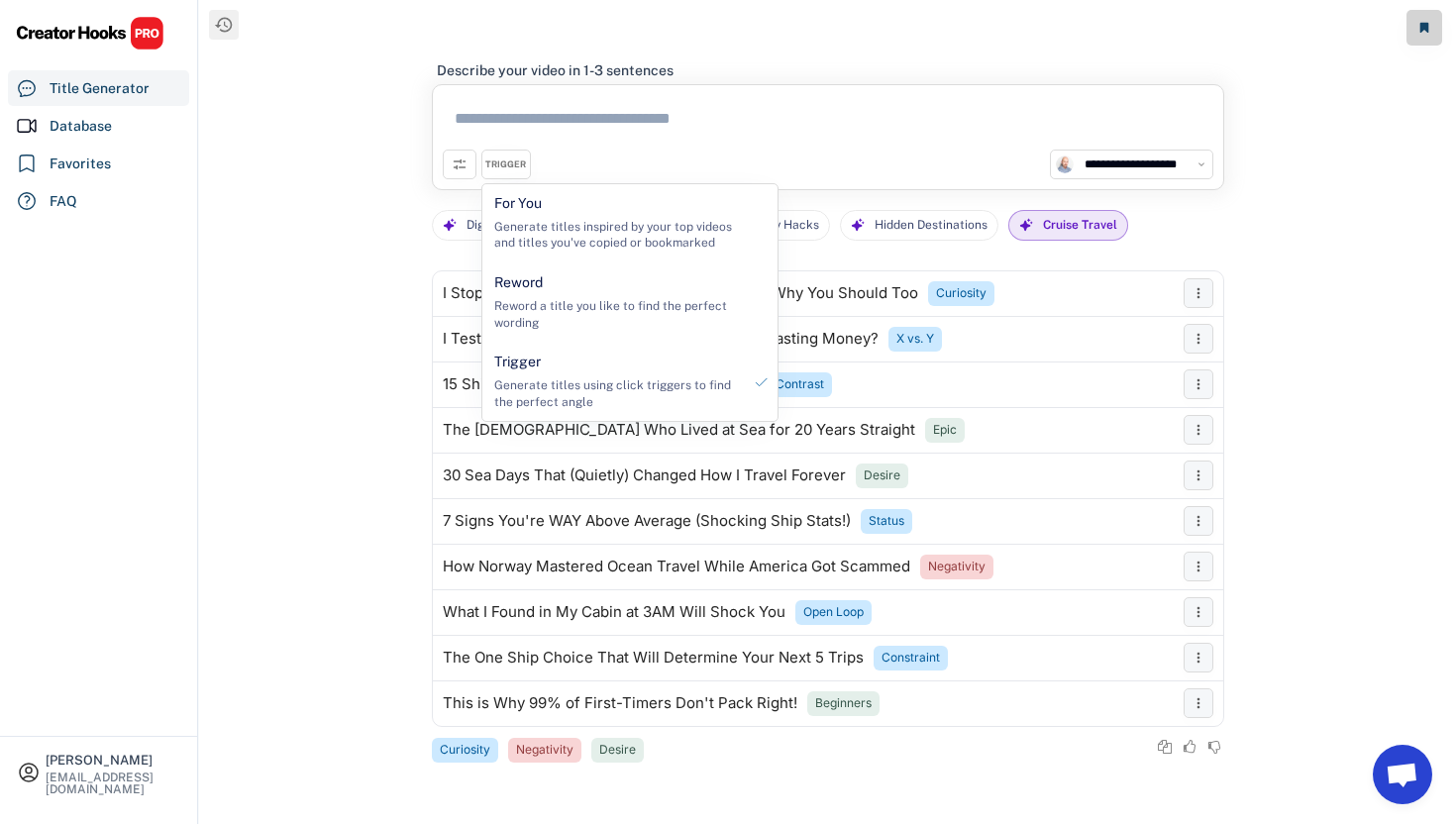 click on "**********" at bounding box center (827, 412) 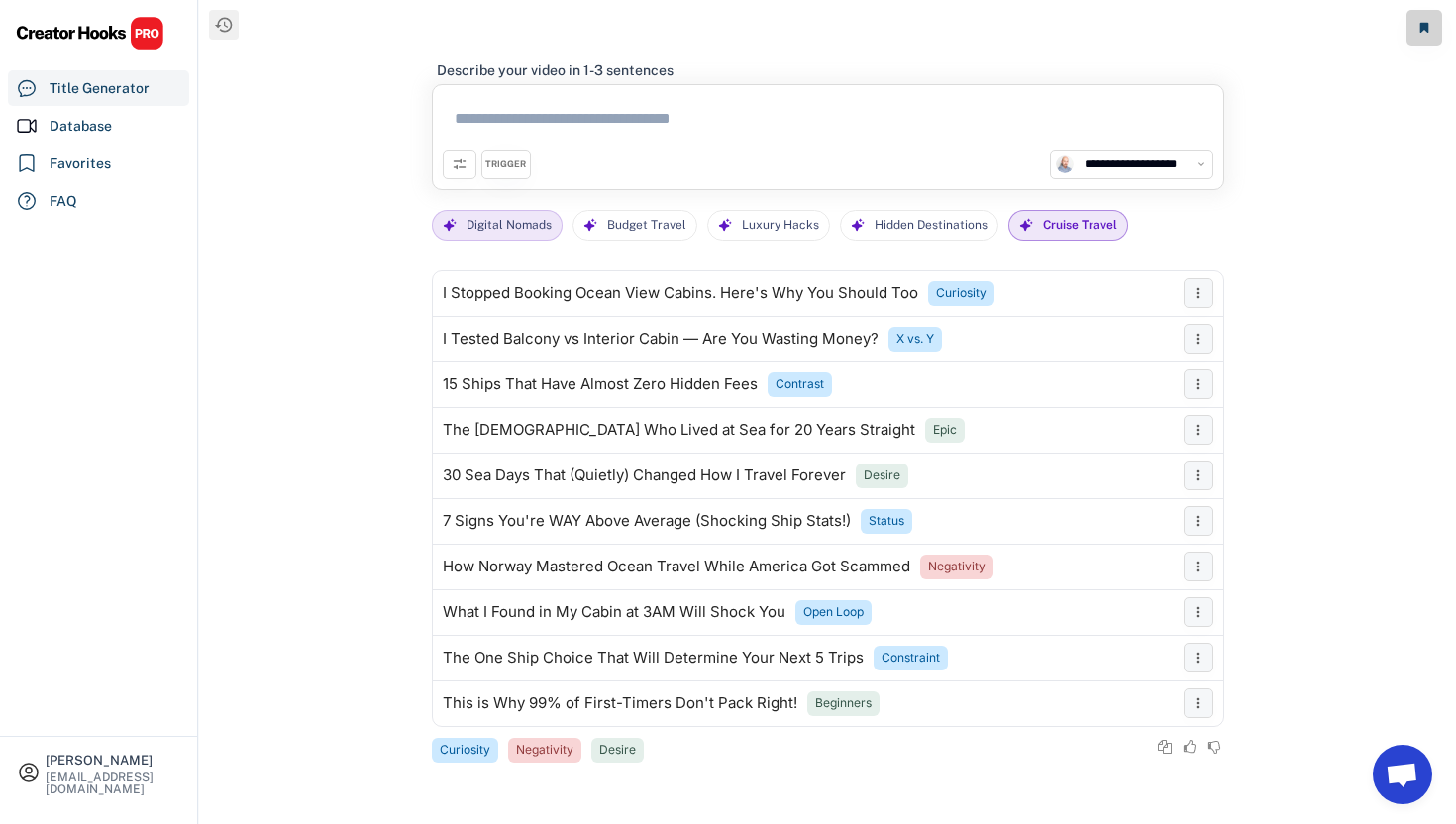 click on "Digital Nomads" at bounding box center [509, 225] 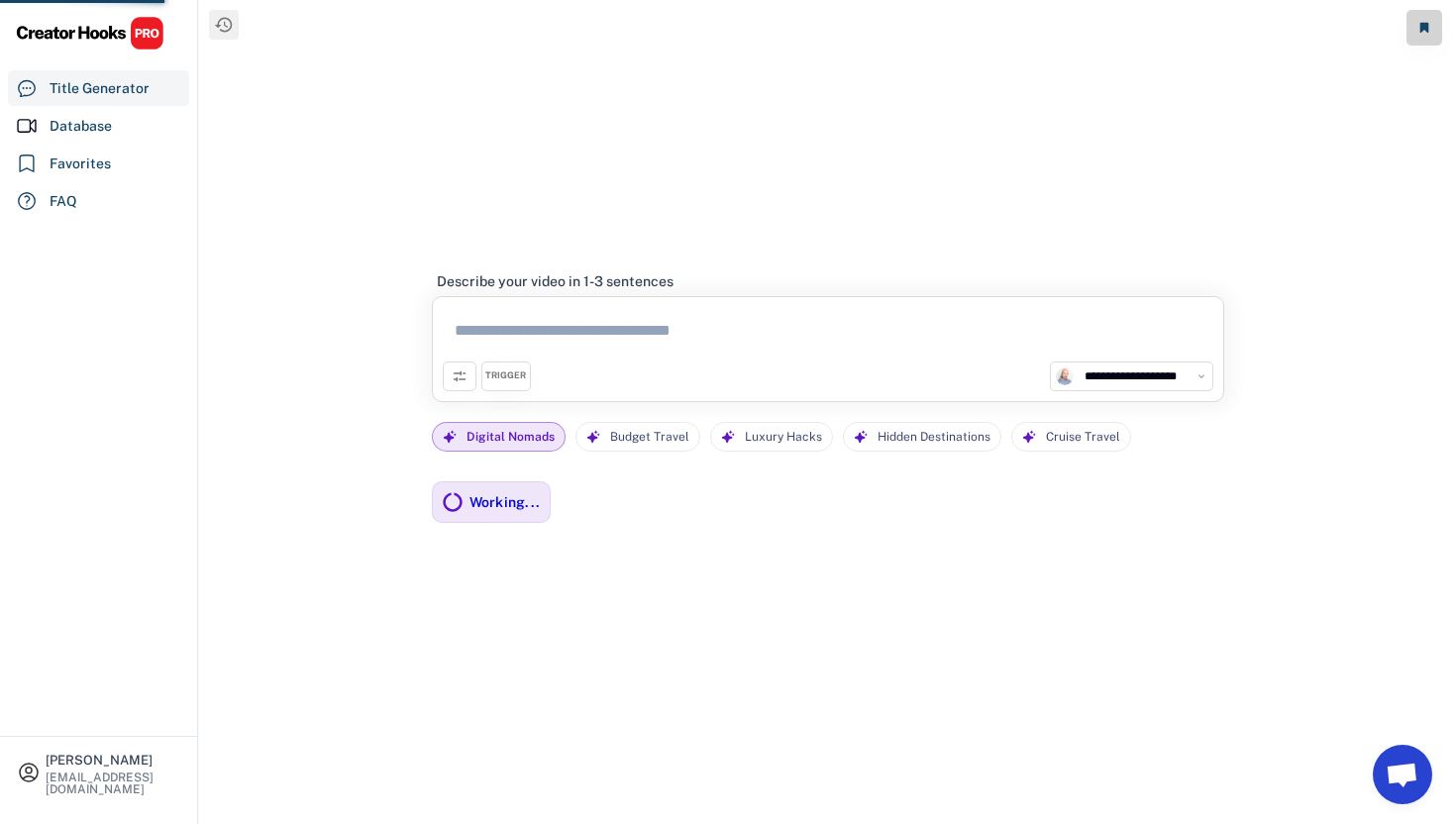 click on "TRIGGER" at bounding box center [505, 375] 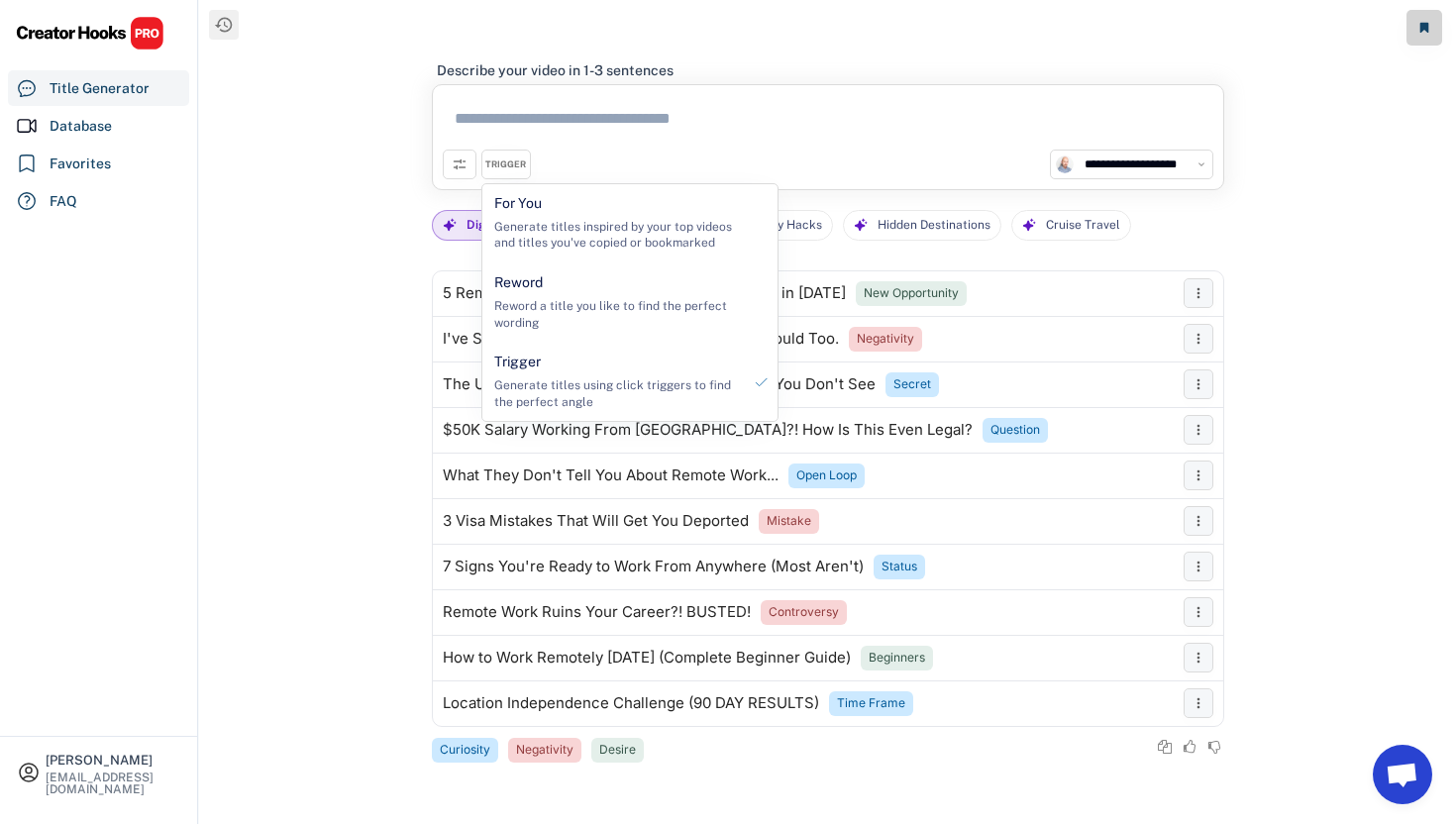 click on "**********" at bounding box center (827, 412) 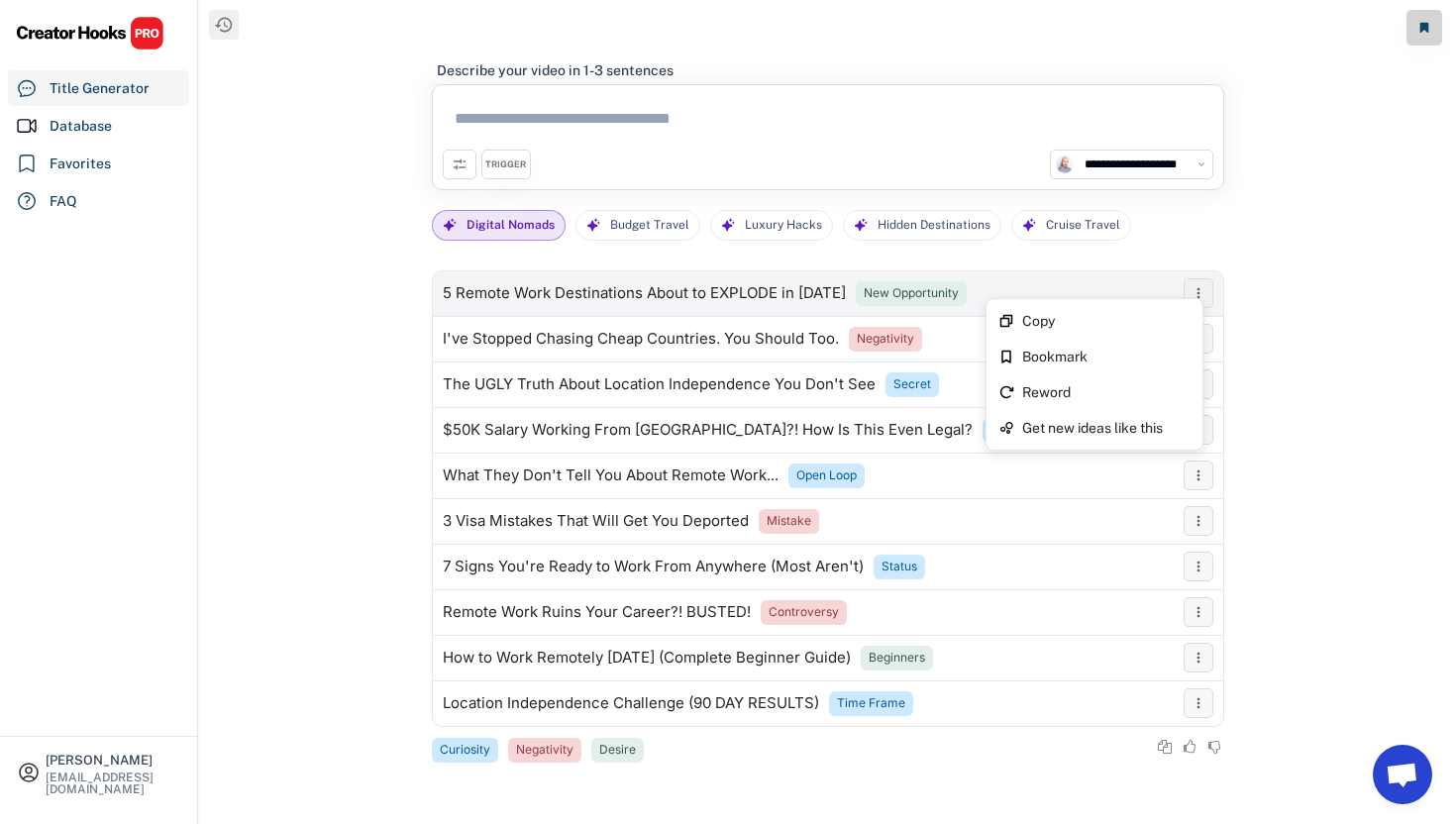 click on "Copy Bookmark Reword Get new ideas like this" at bounding box center (1094, 374) 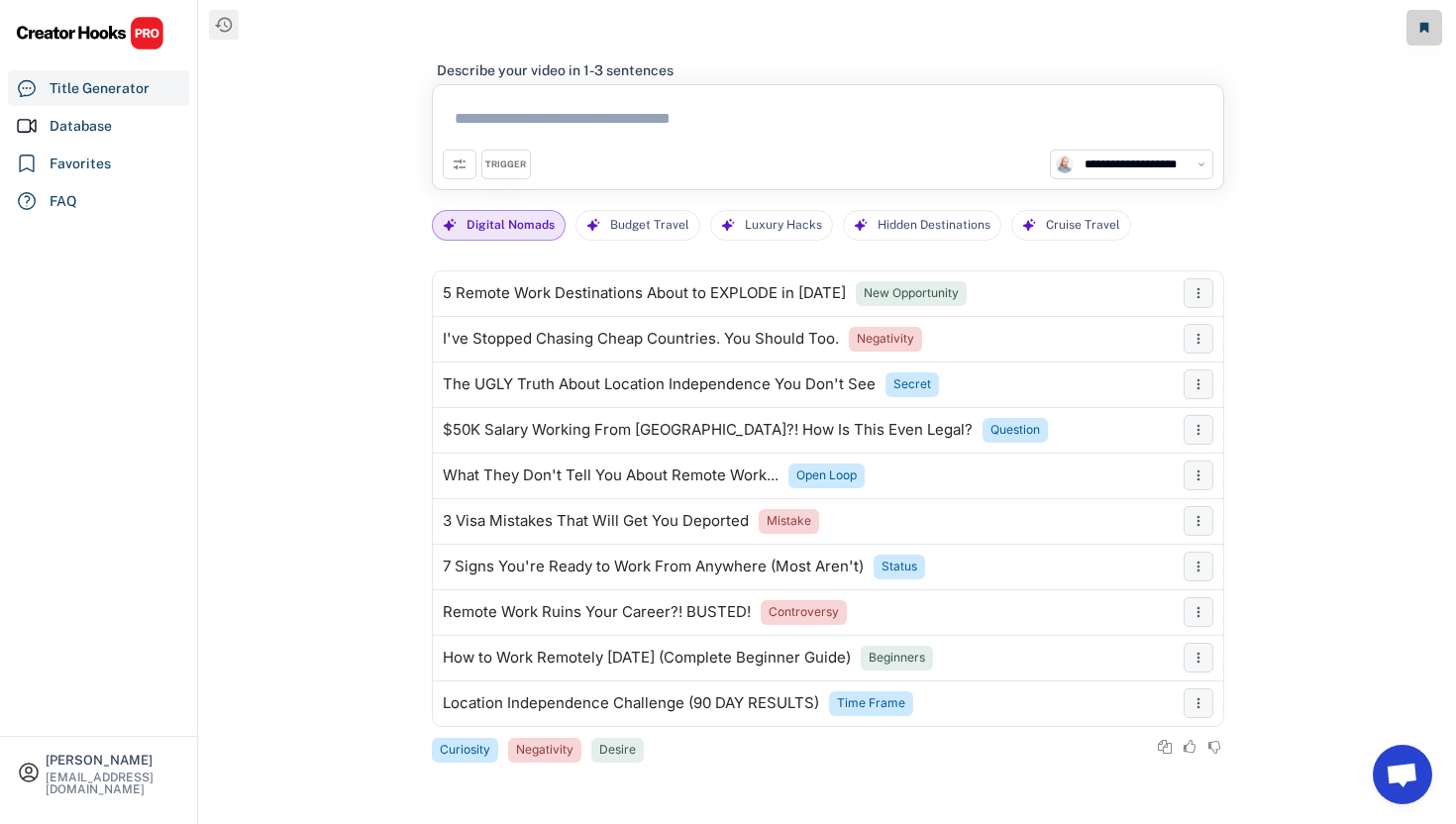 click at bounding box center [828, 122] 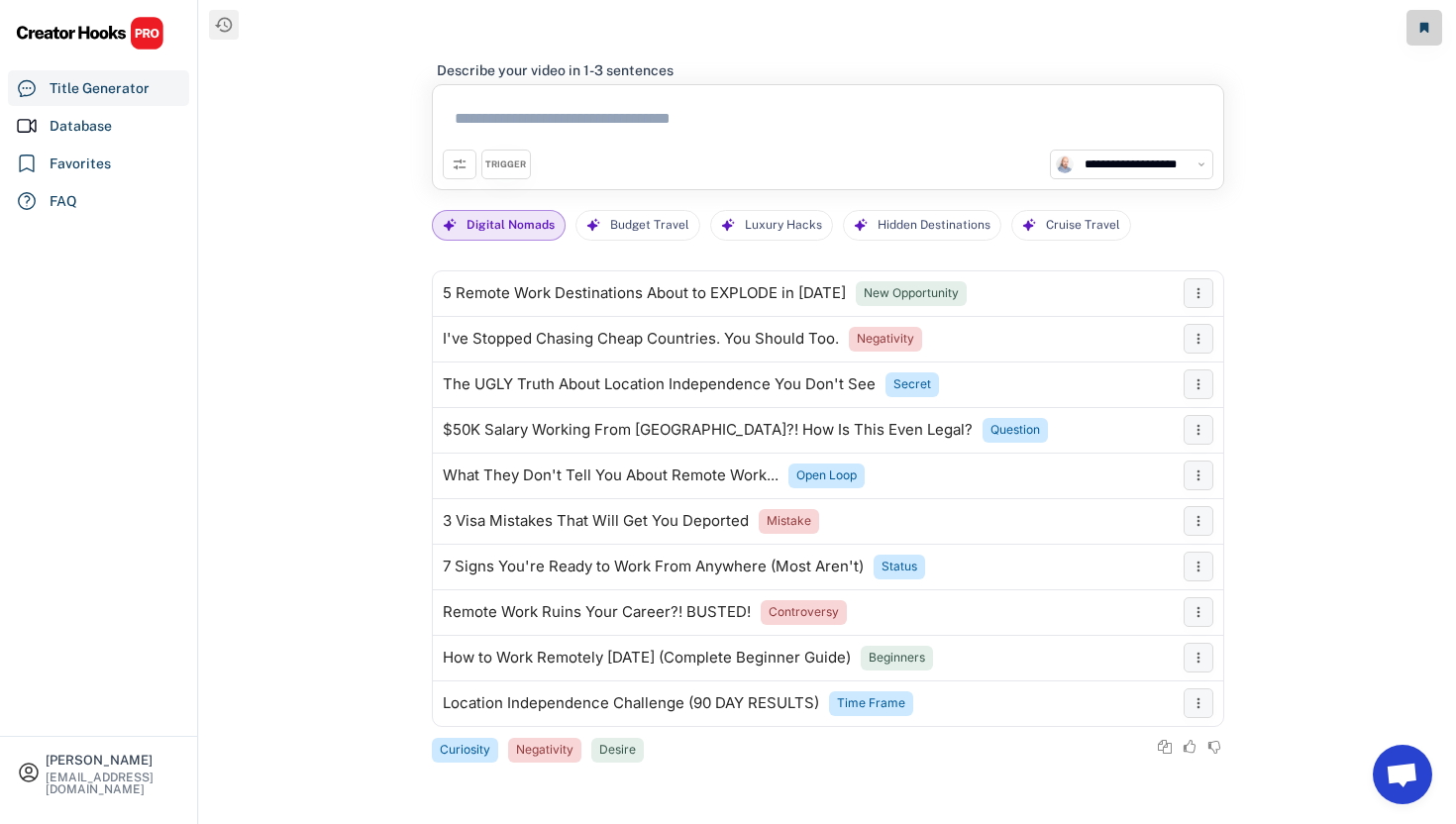 paste on "**********" 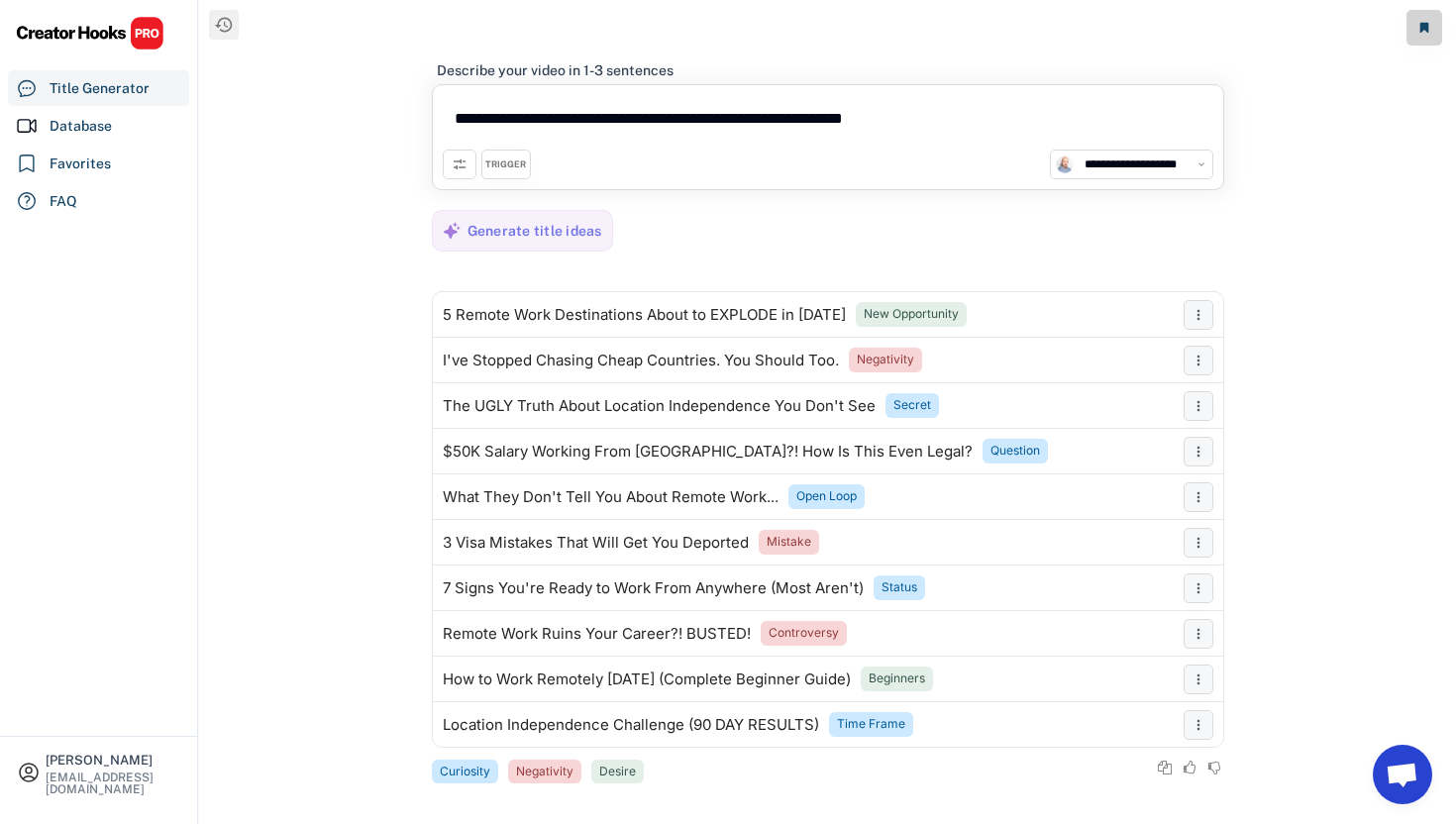 type on "**********" 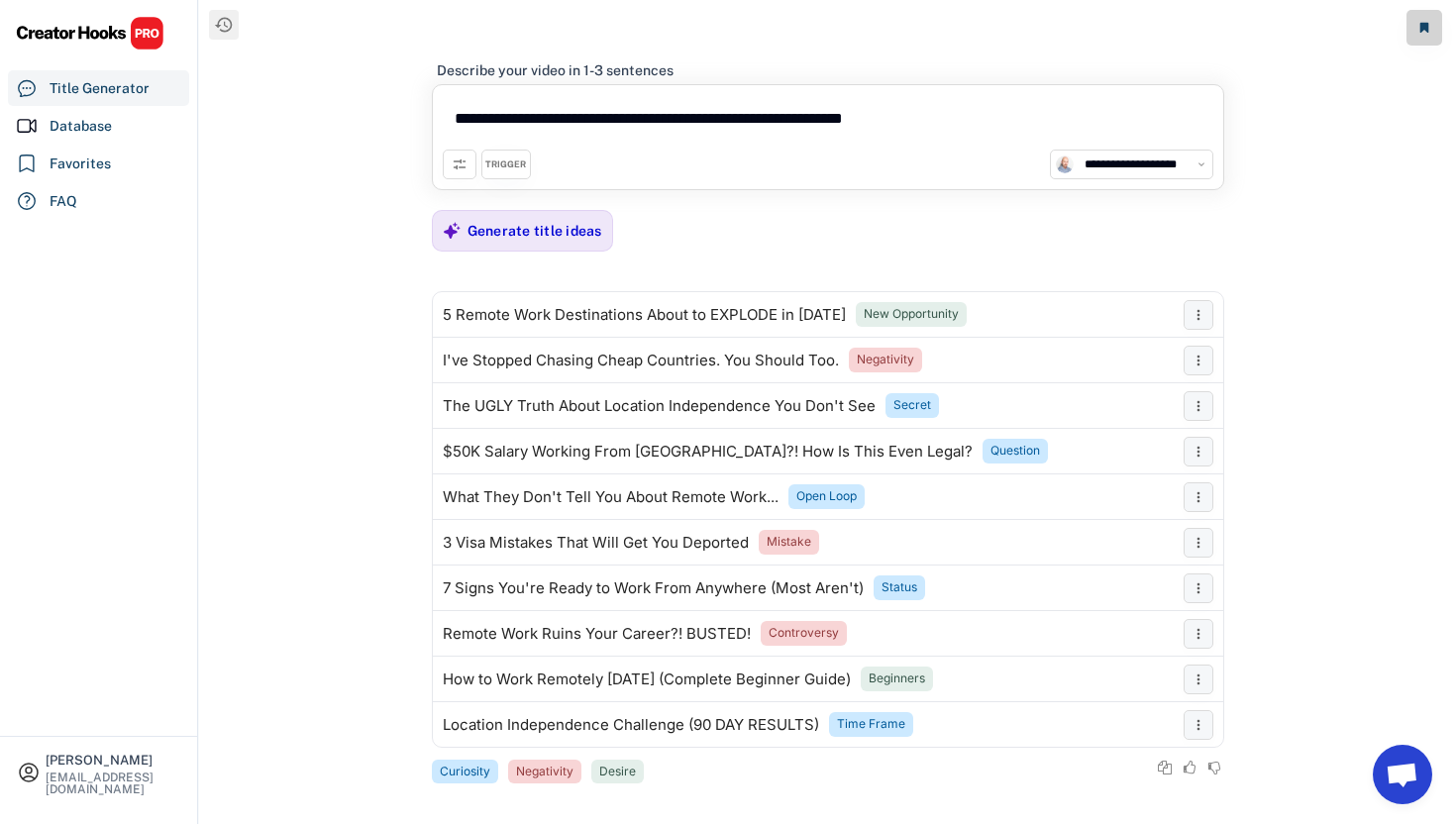click on "**********" at bounding box center (827, 412) 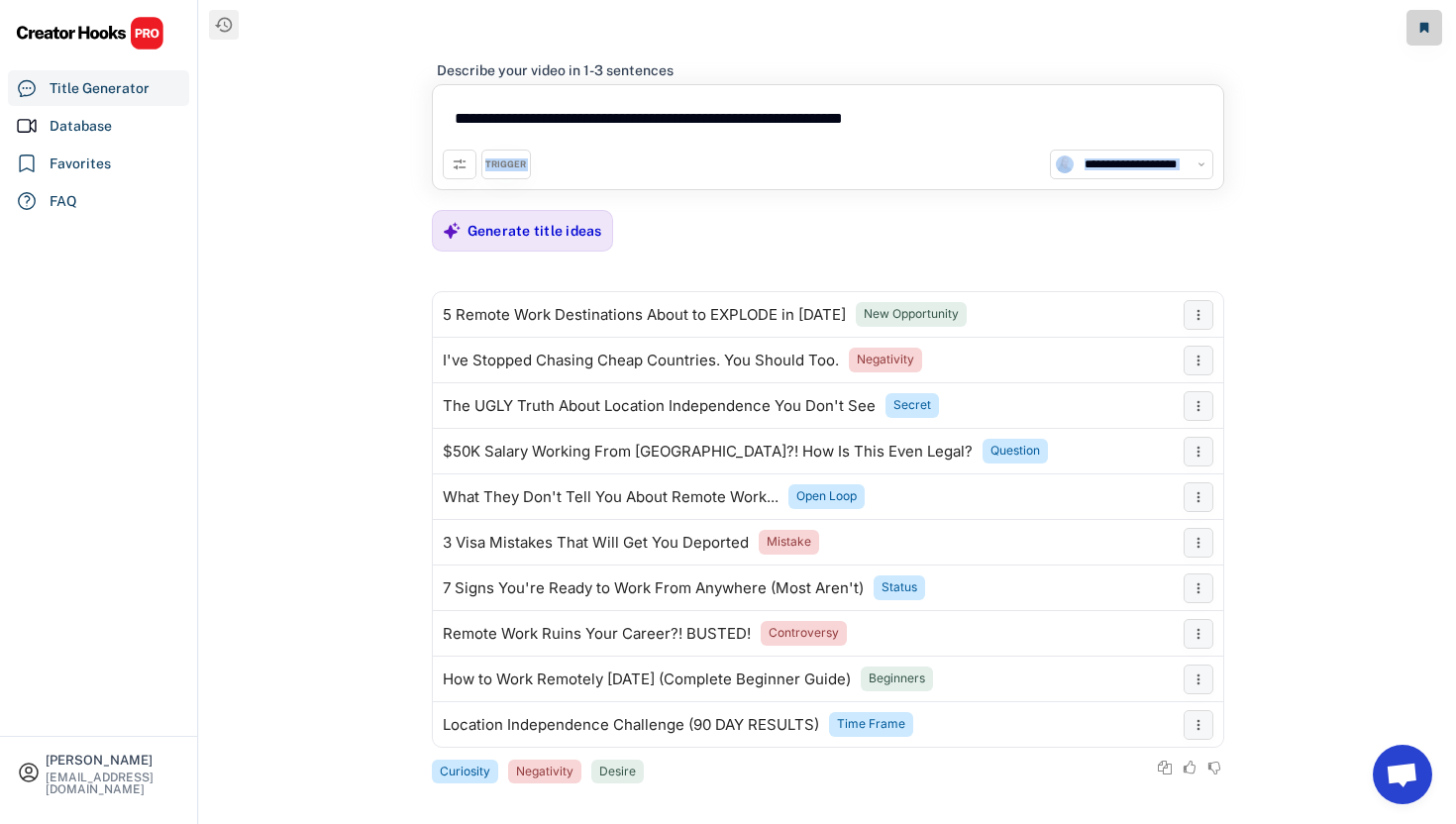drag, startPoint x: 510, startPoint y: 221, endPoint x: 468, endPoint y: 172, distance: 64.53681 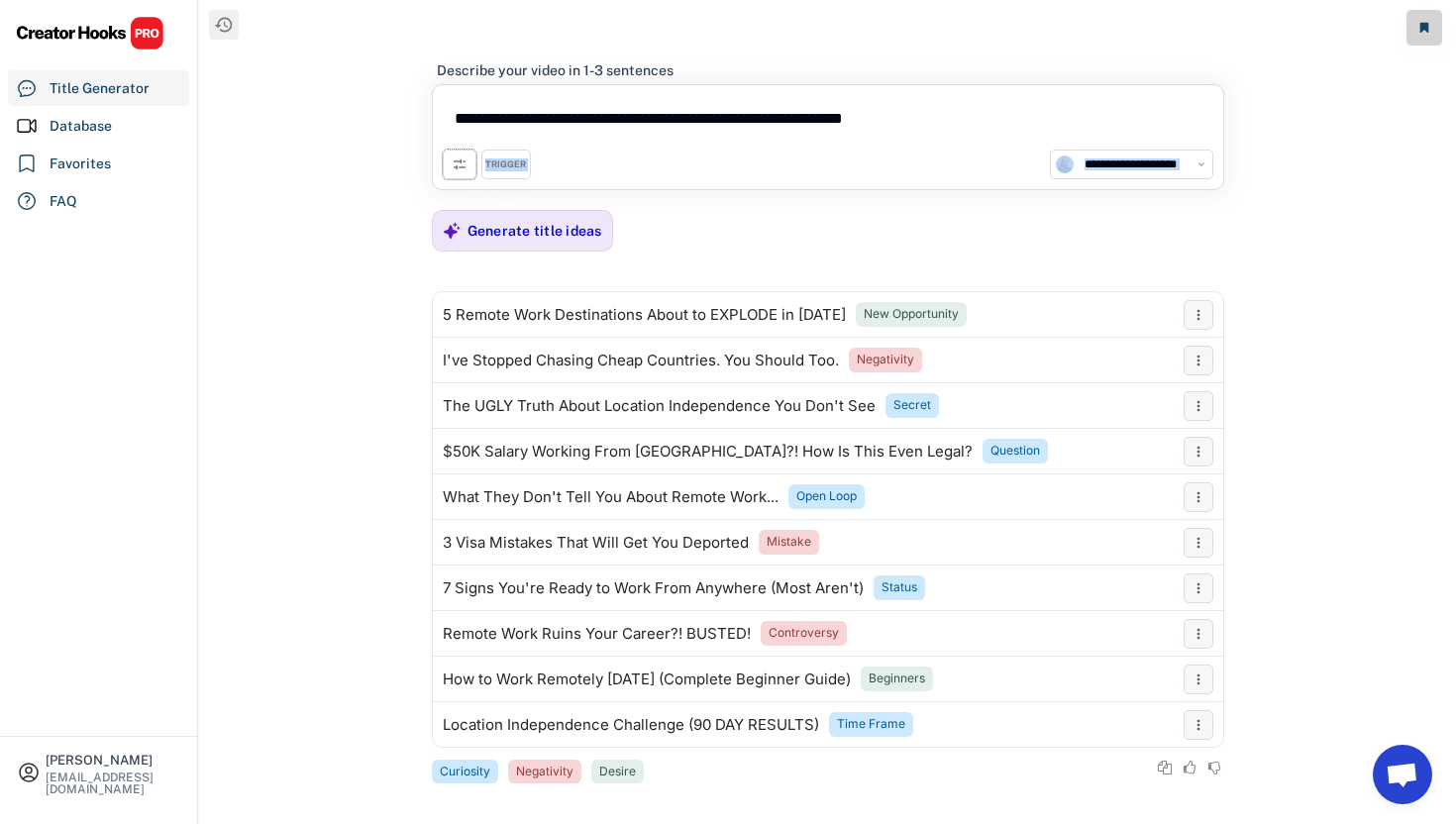 click 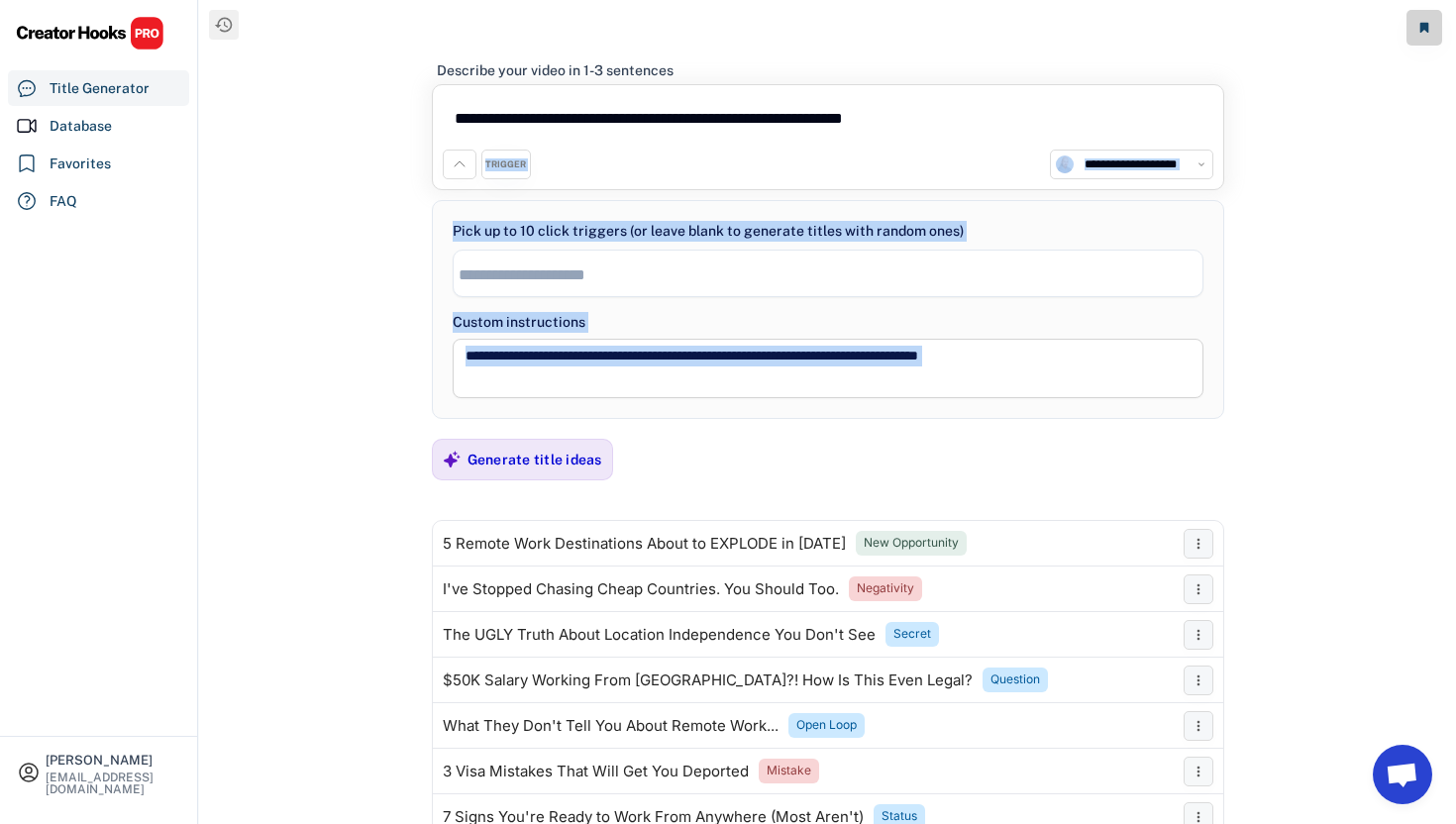 click 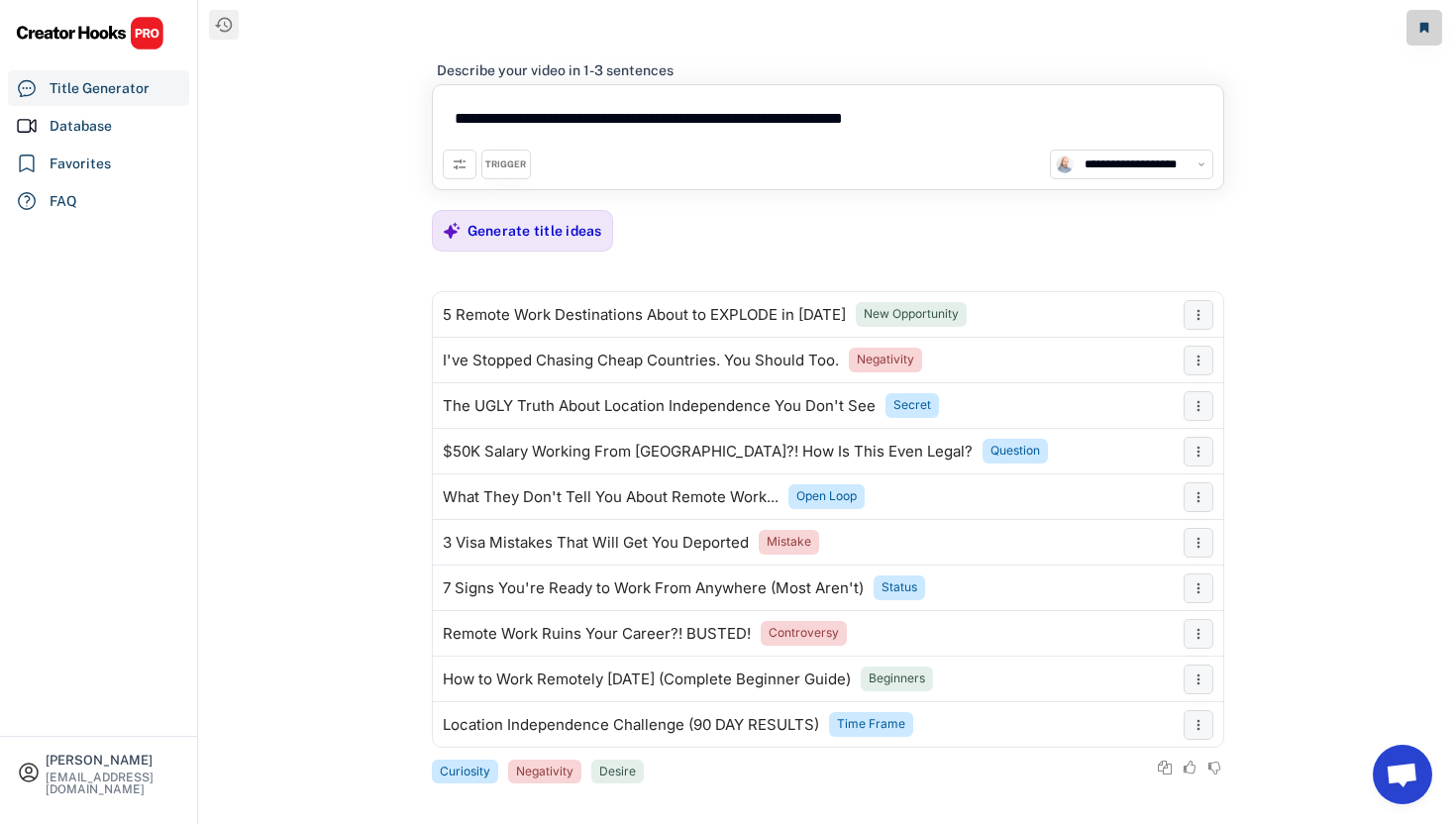 click on "TRIGGER" at bounding box center [505, 164] 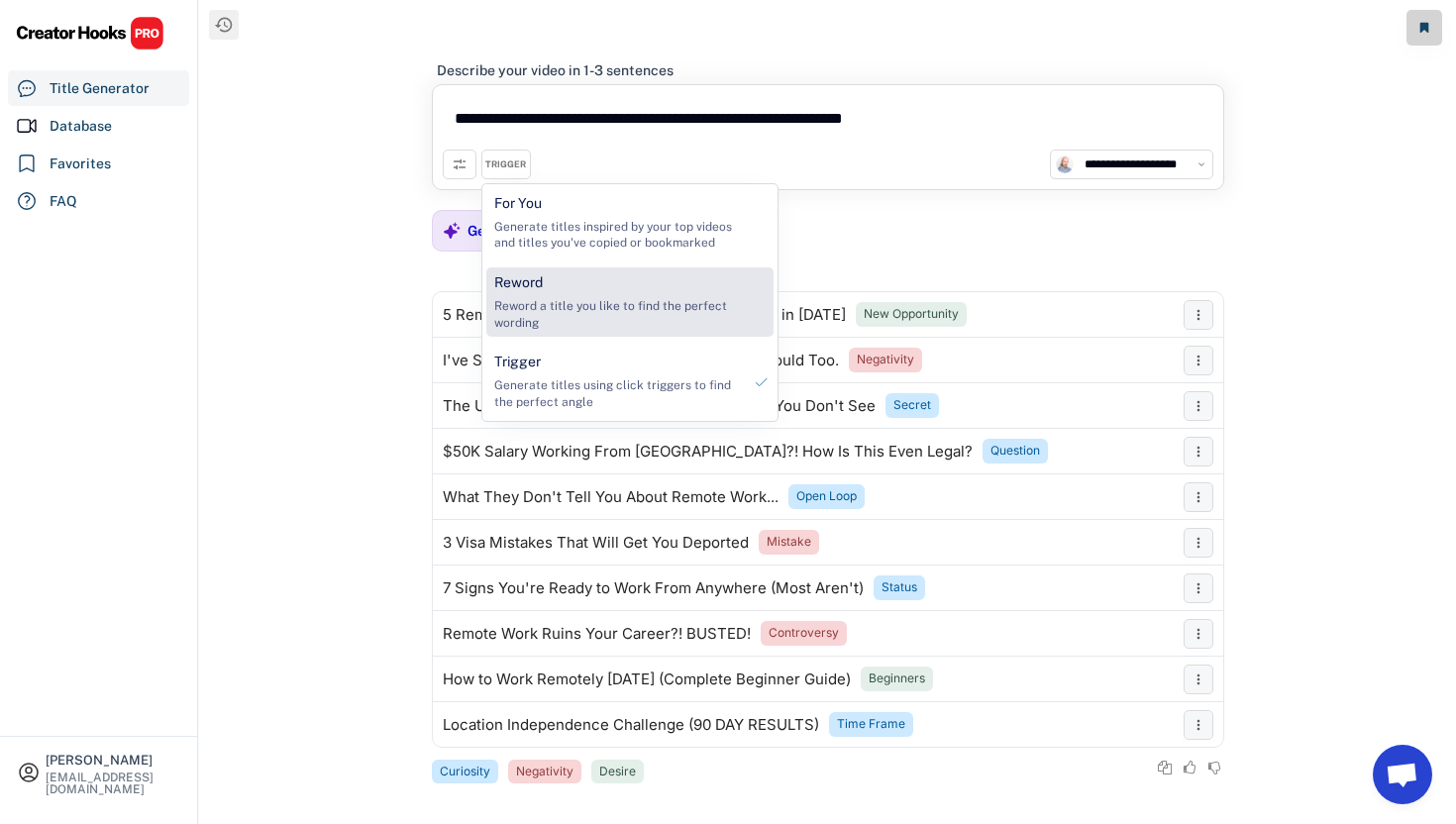 click on "Reword a title you like to find the perfect wording" at bounding box center (617, 315) 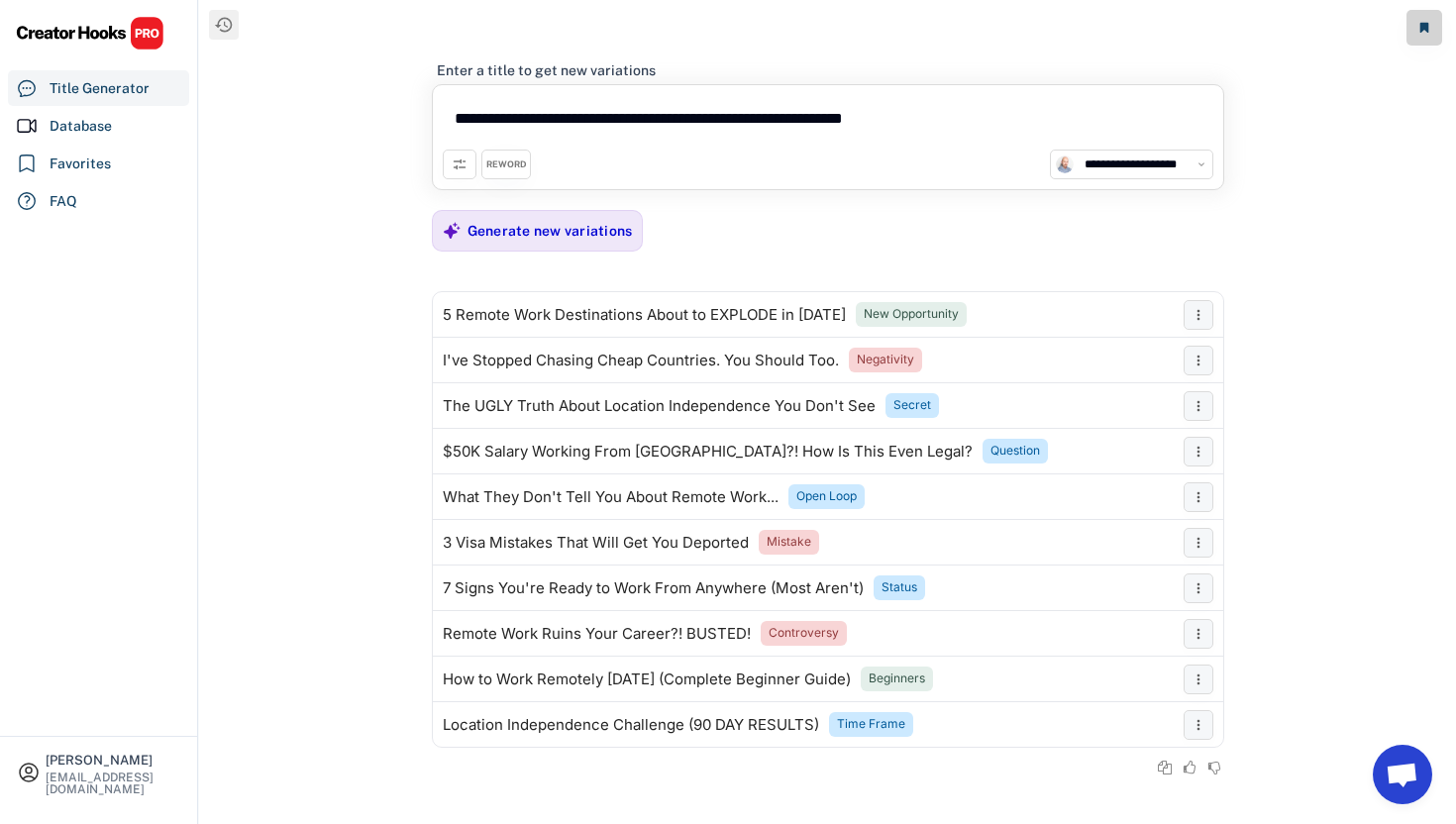 click on "**********" at bounding box center (827, 412) 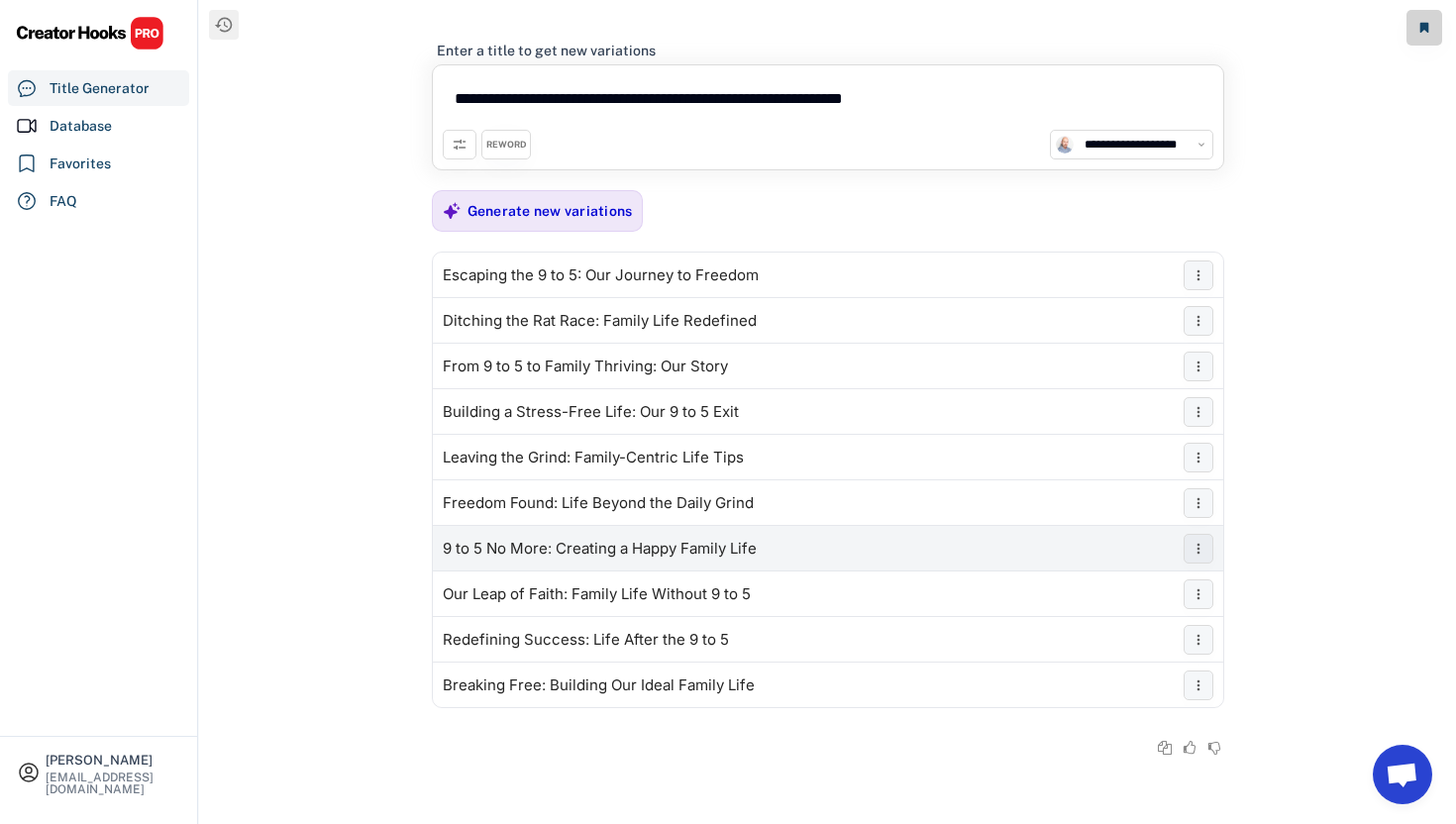click on "9 to 5 No More: Creating a Happy Family Life" at bounding box center [599, 549] 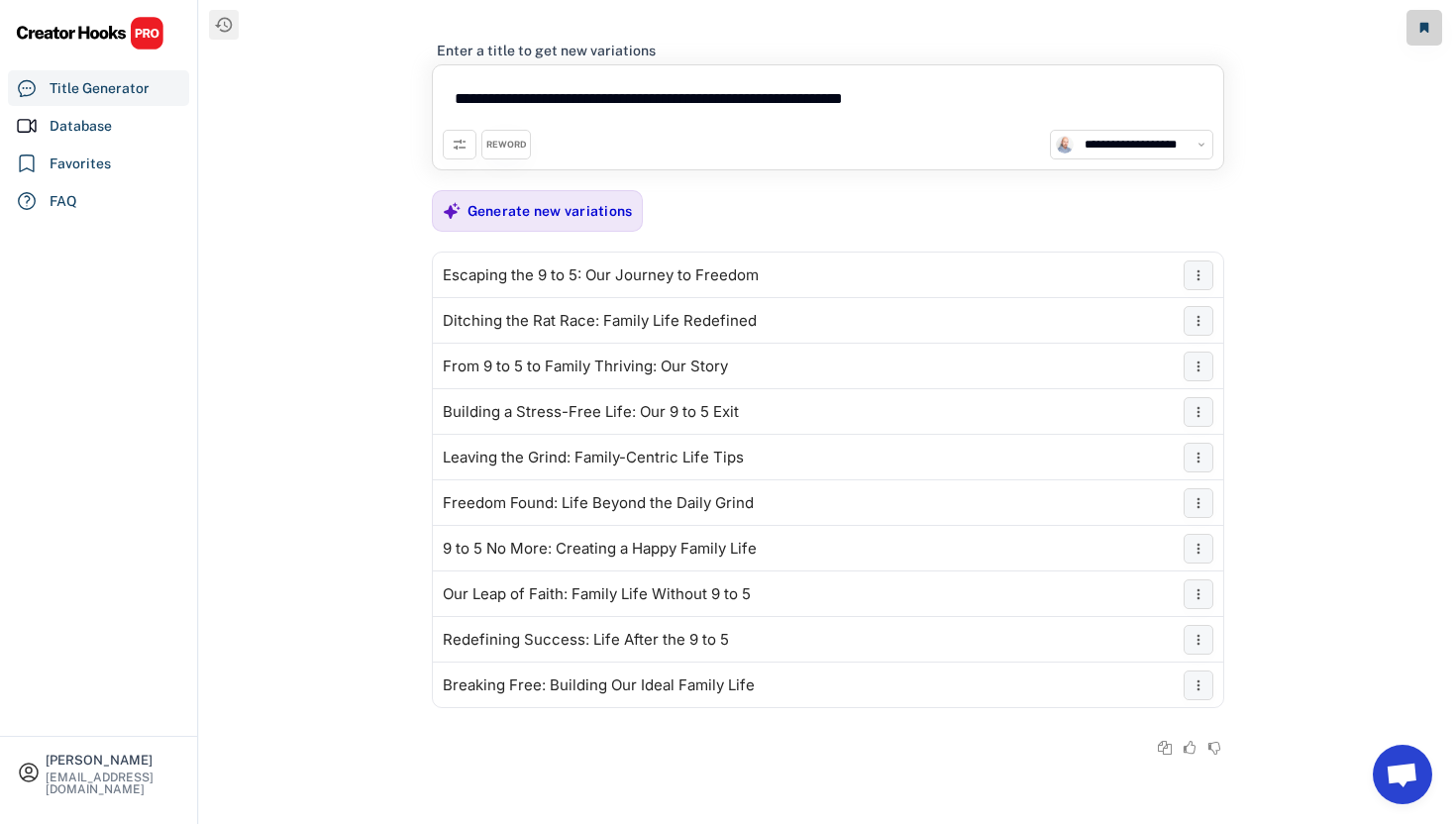 click on "REWORD" at bounding box center (506, 145) 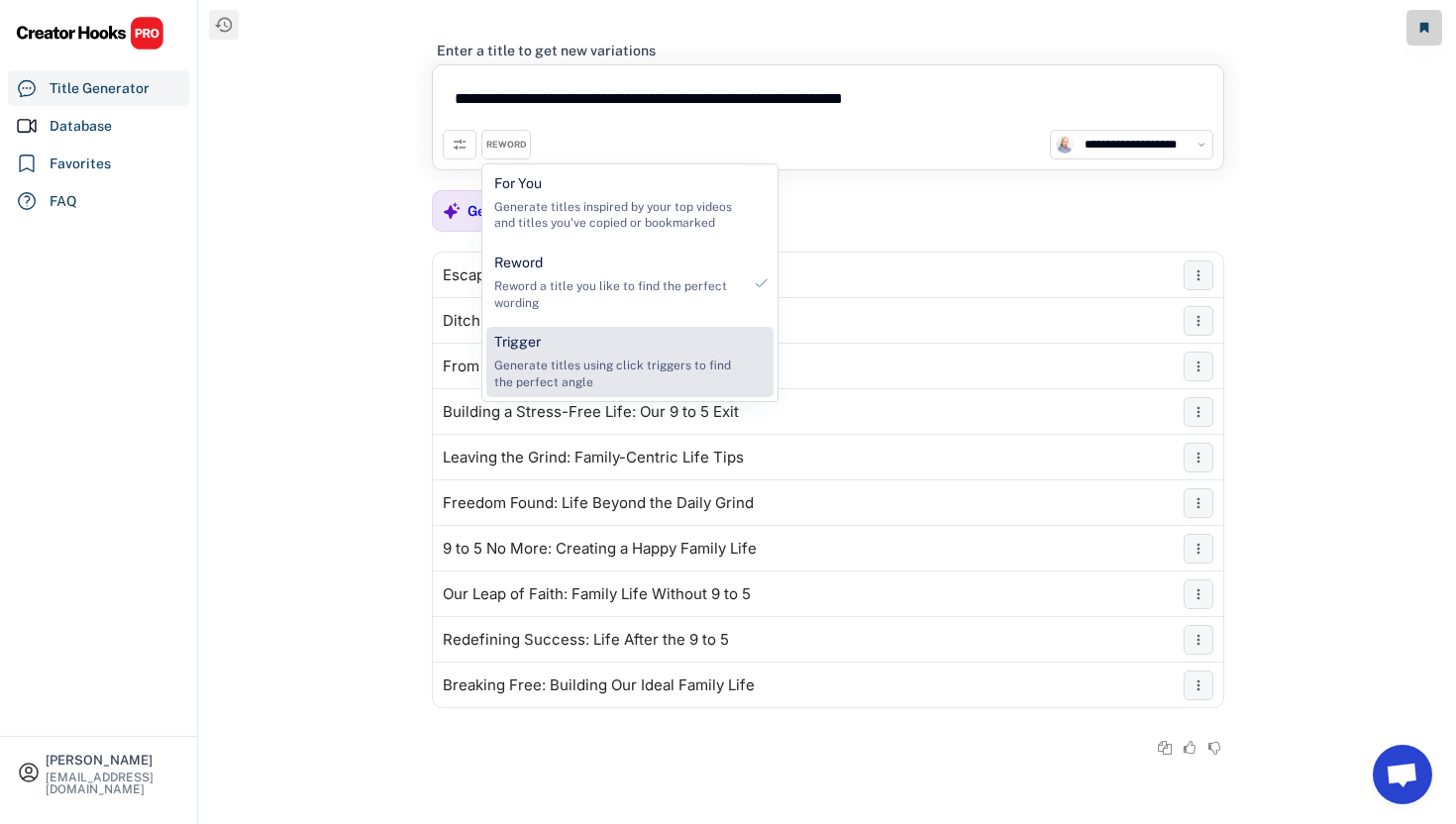 click on "Generate titles using click triggers to find the perfect angle" at bounding box center [617, 374] 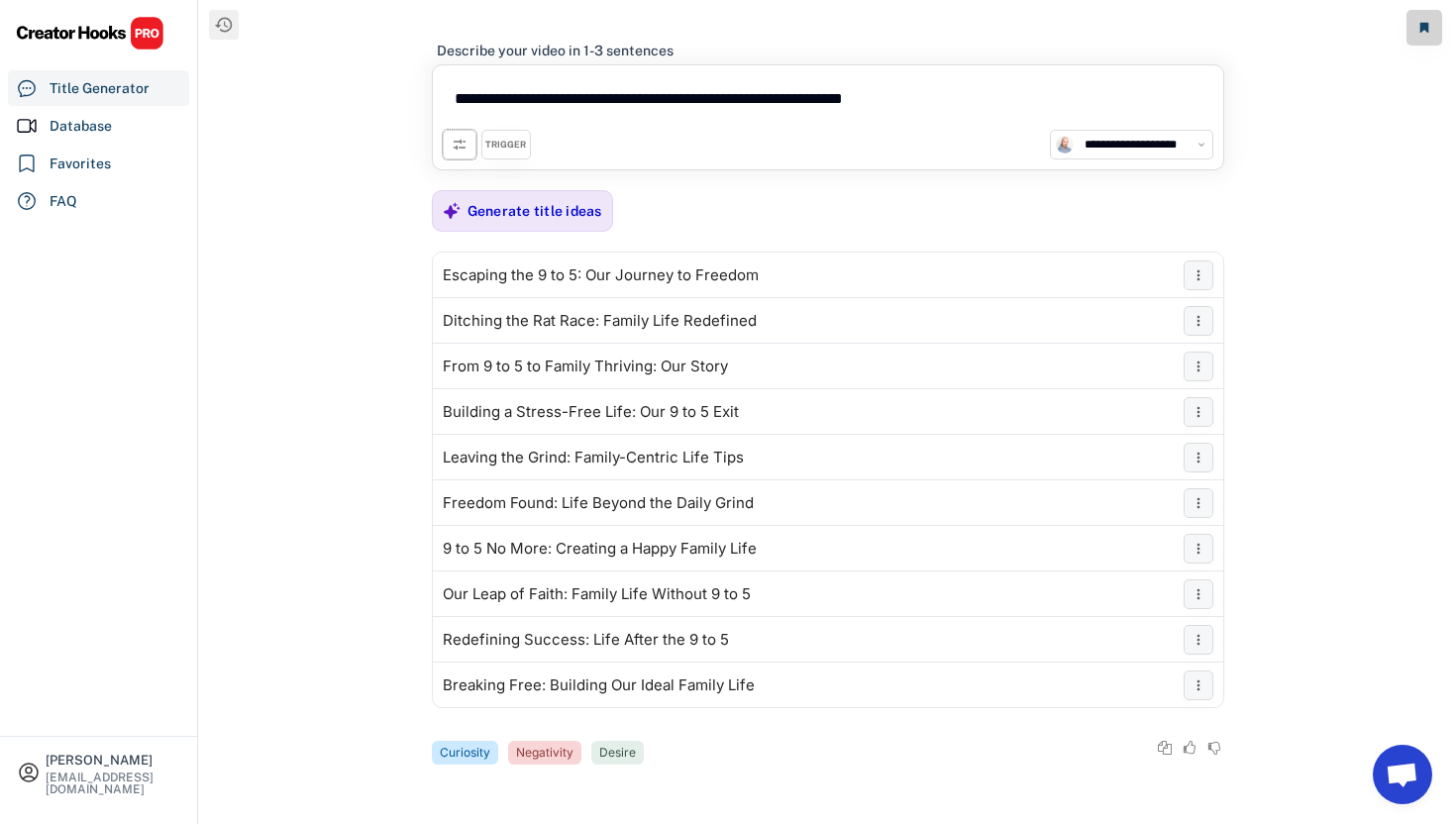 click 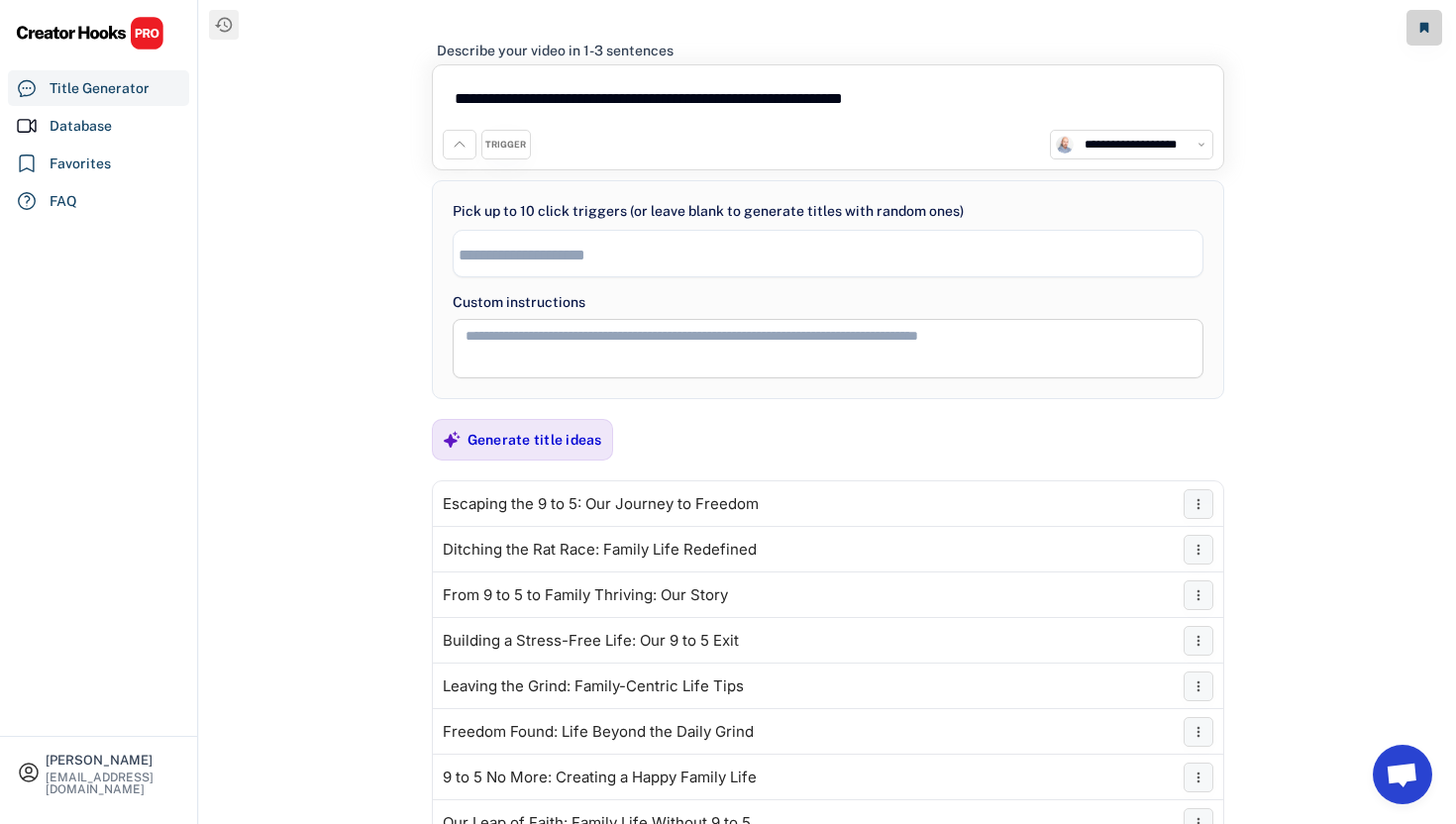 click on "**********" at bounding box center (828, 102) 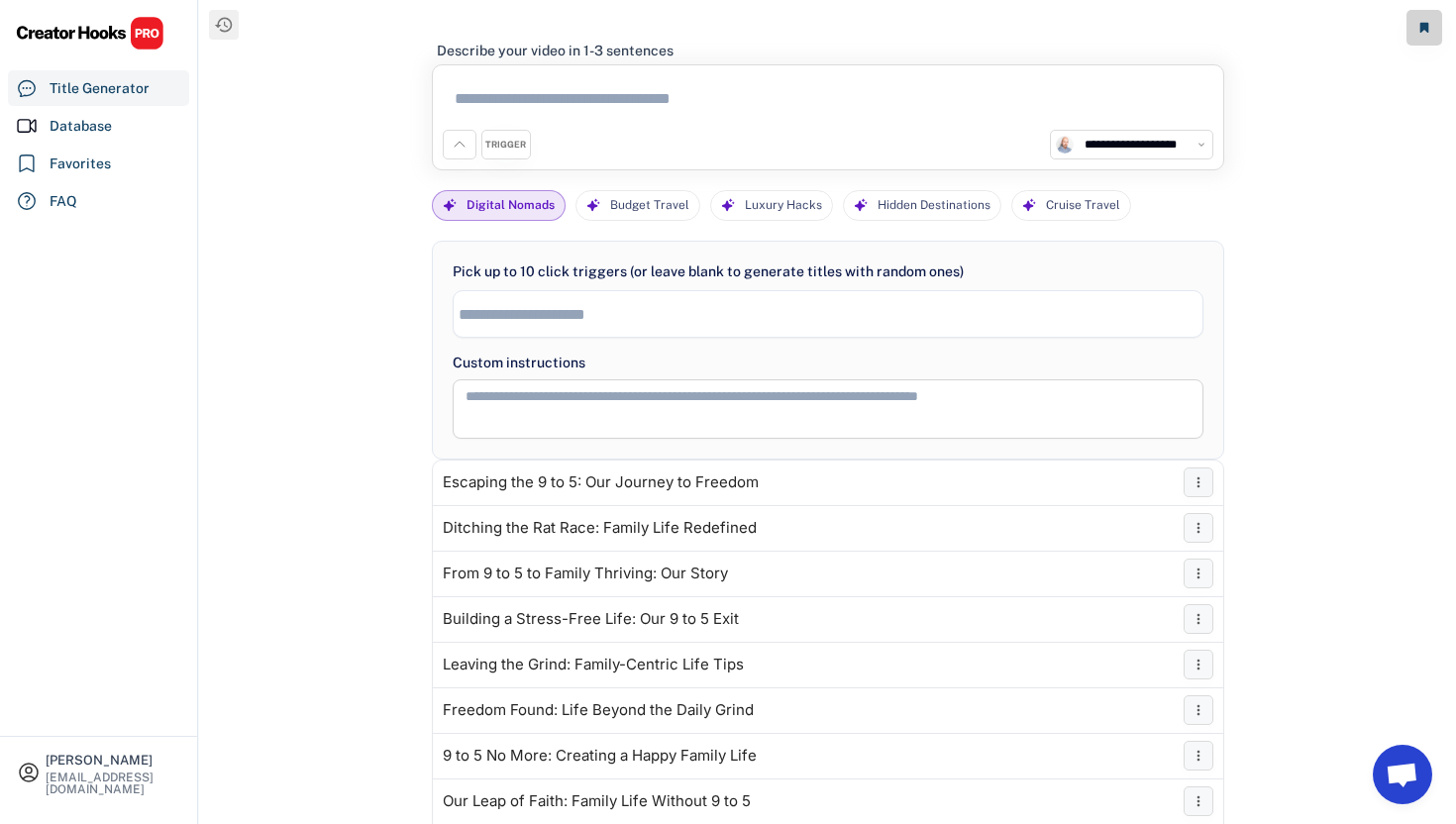 type 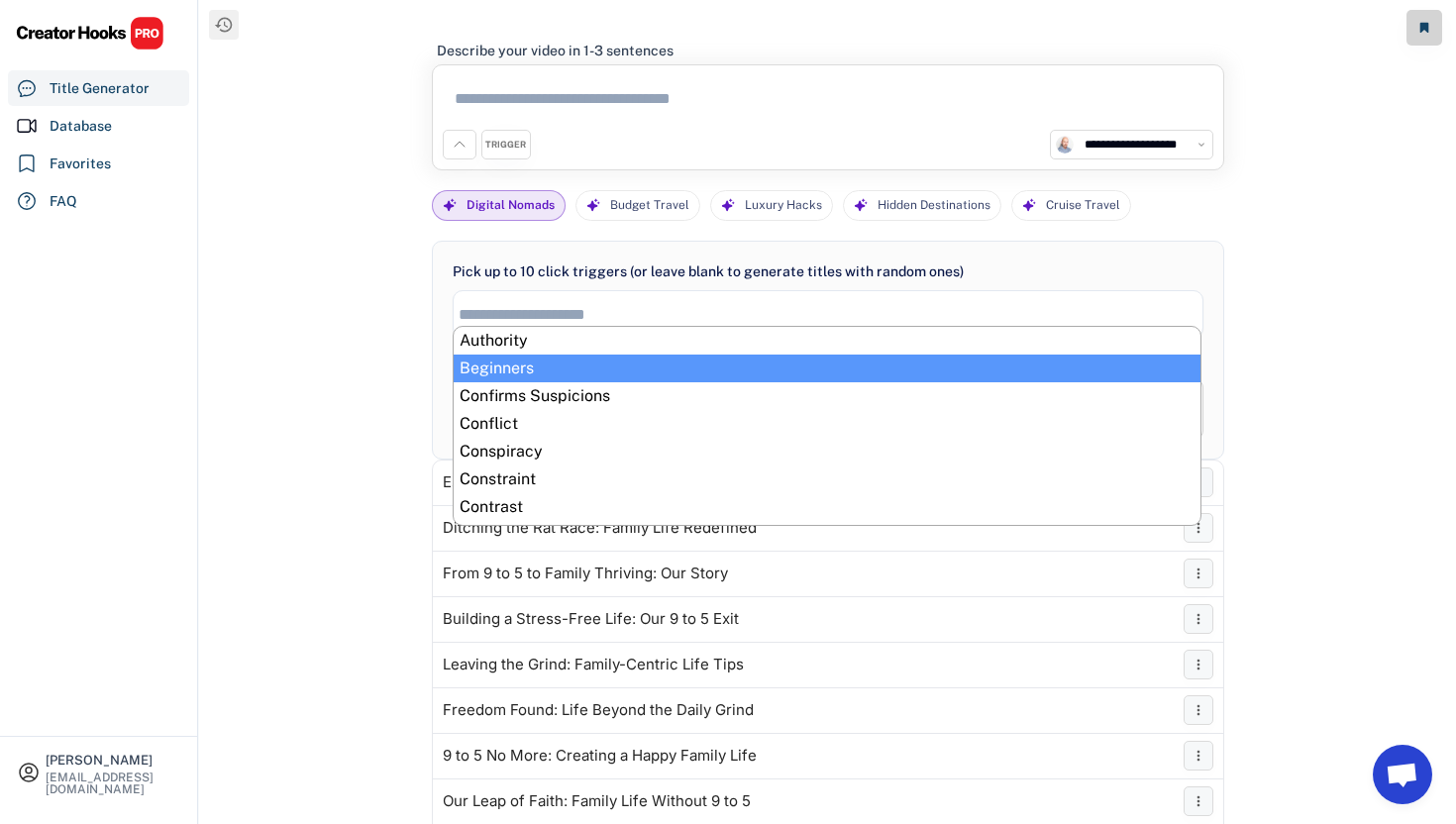 select on "**********" 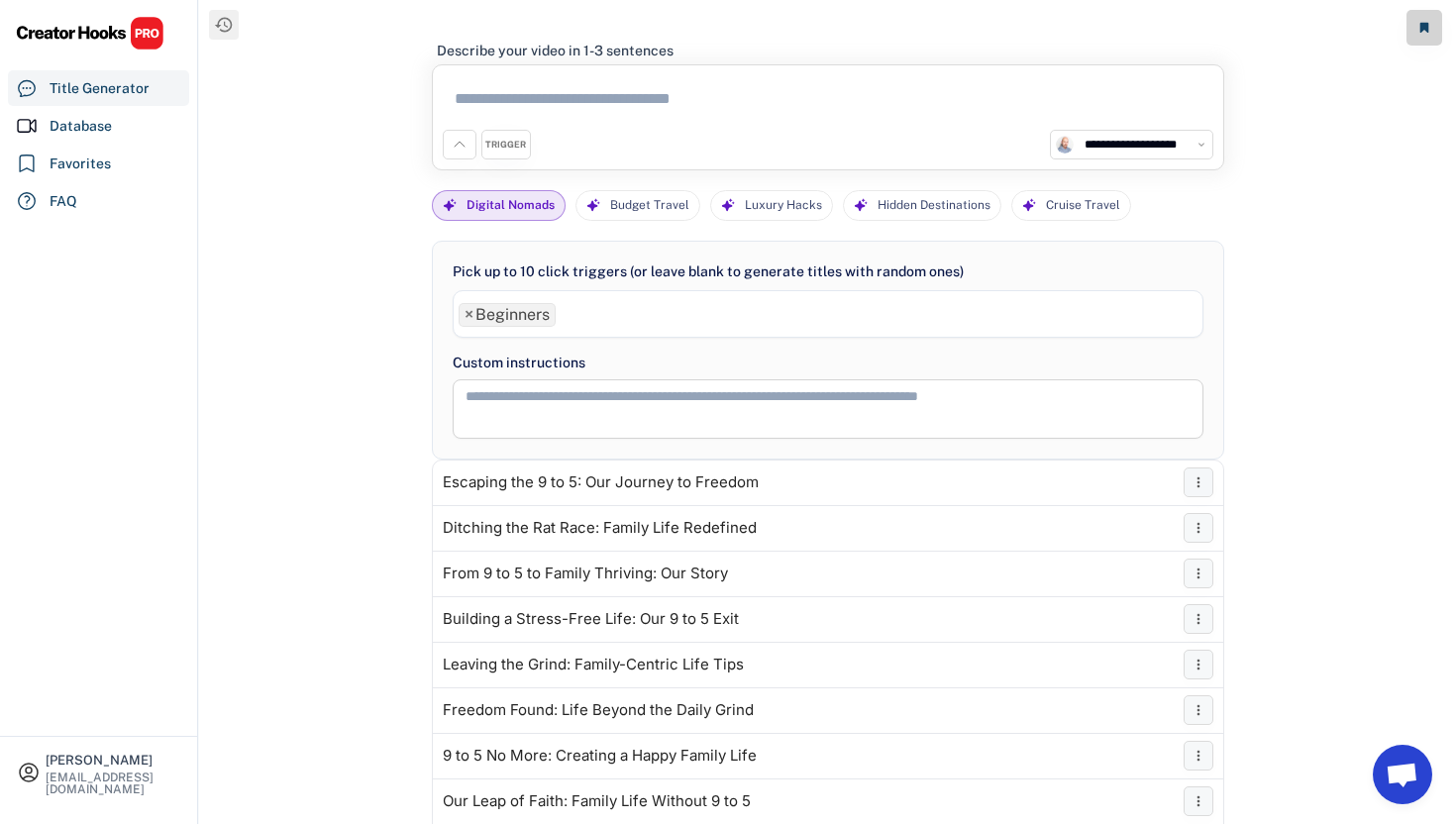 scroll, scrollTop: 17, scrollLeft: 0, axis: vertical 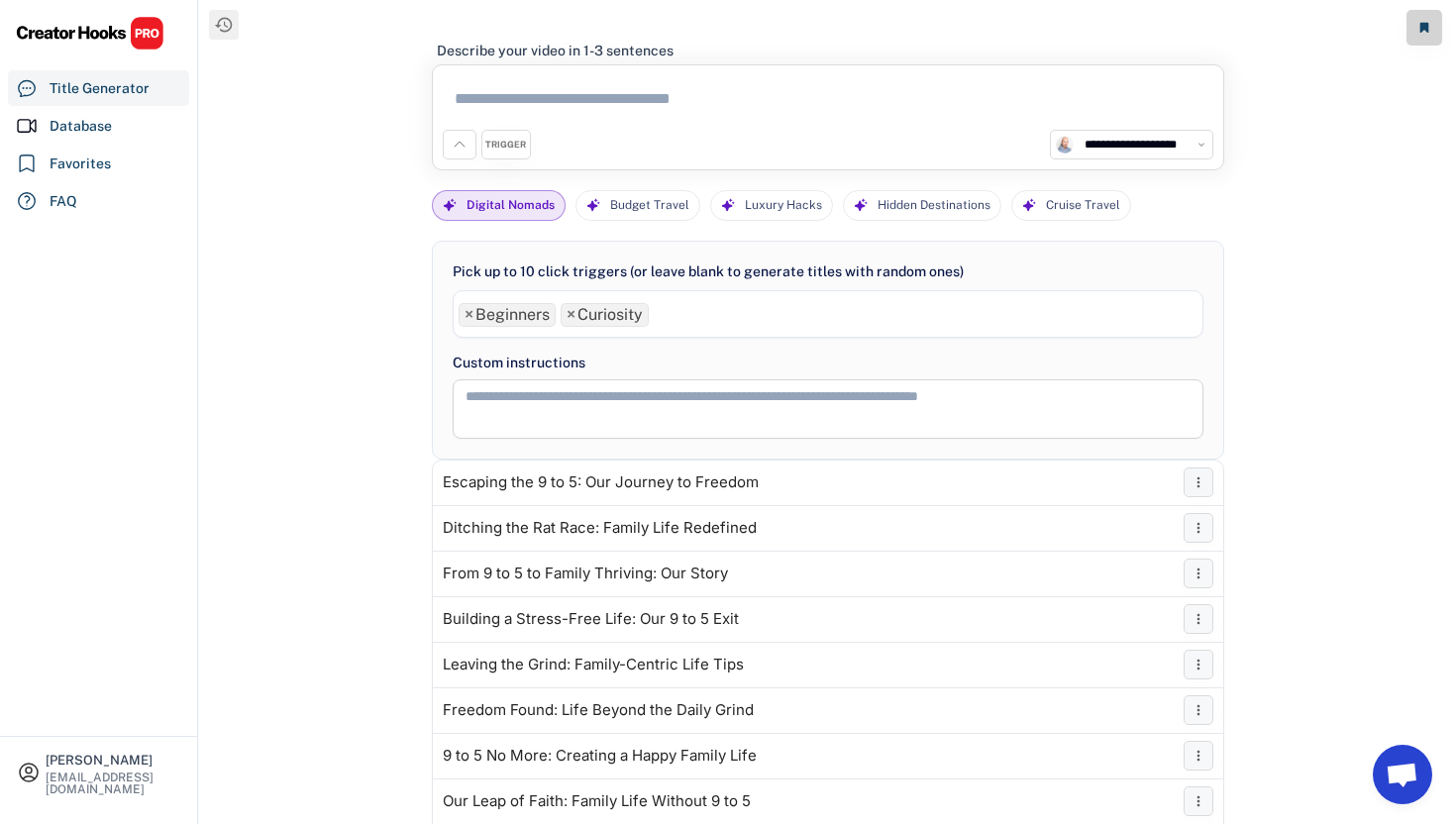 click on "× Beginners × Curiosity" at bounding box center [828, 312] 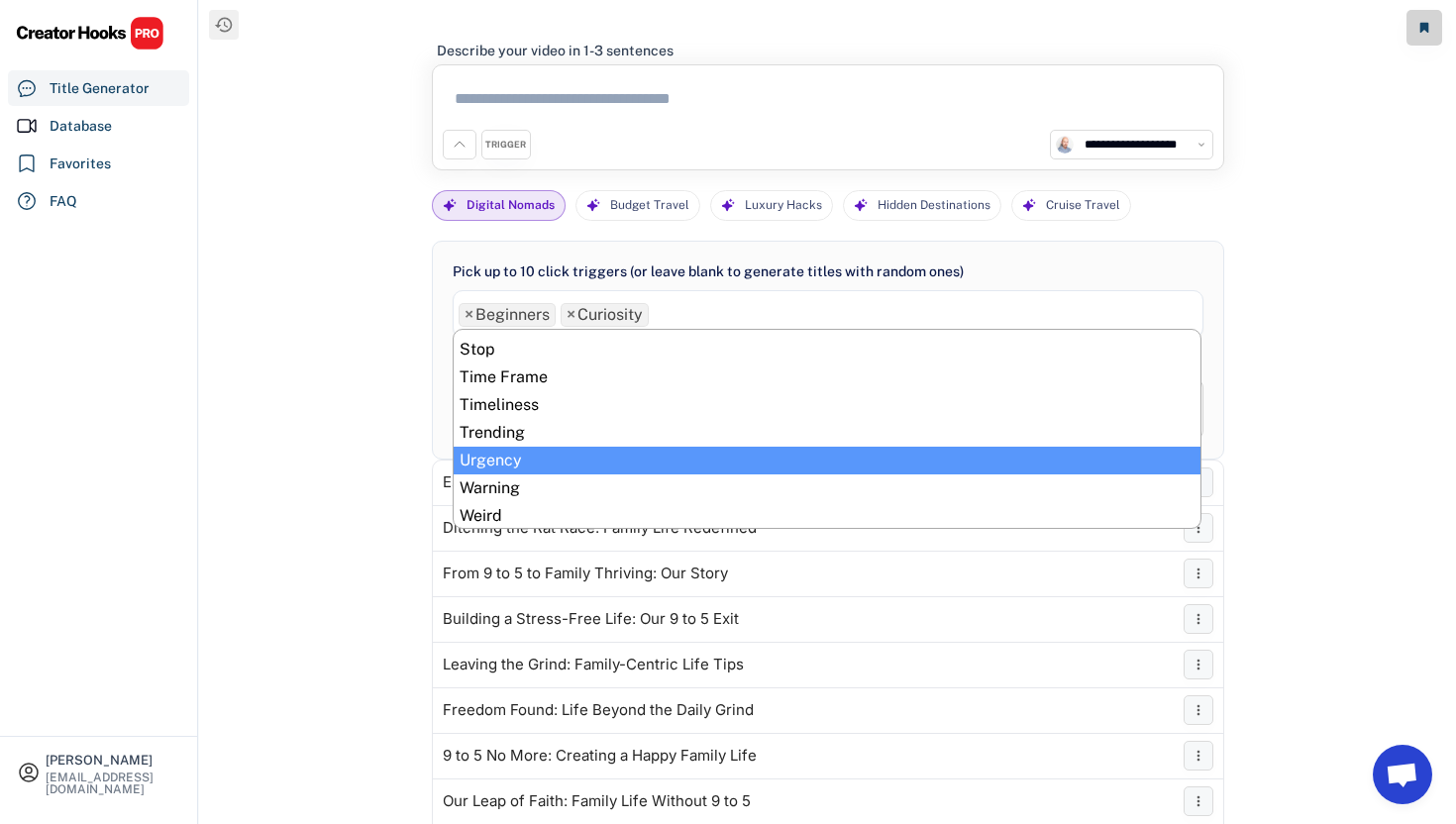 scroll, scrollTop: 1022, scrollLeft: 0, axis: vertical 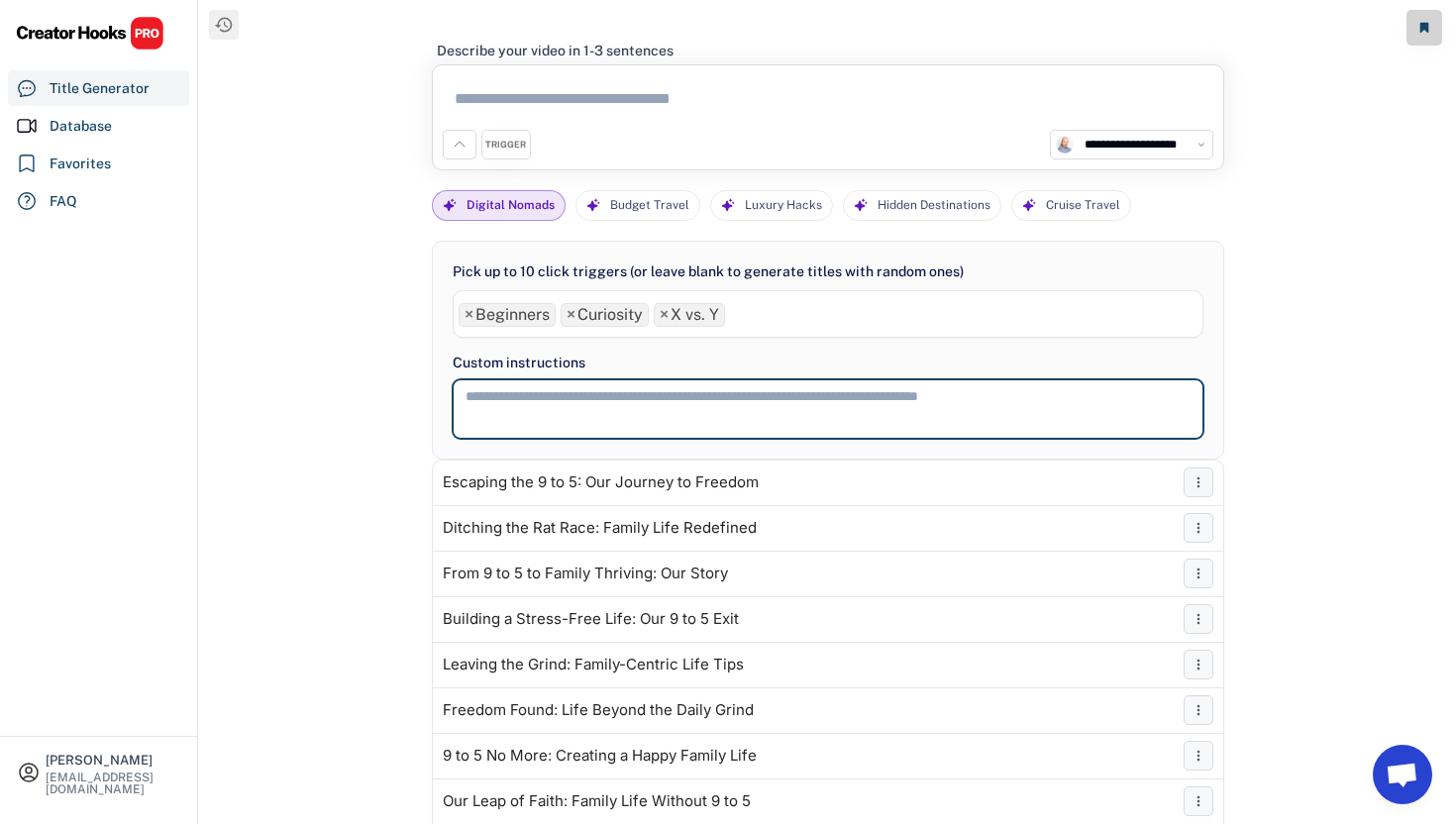 click at bounding box center (828, 409) 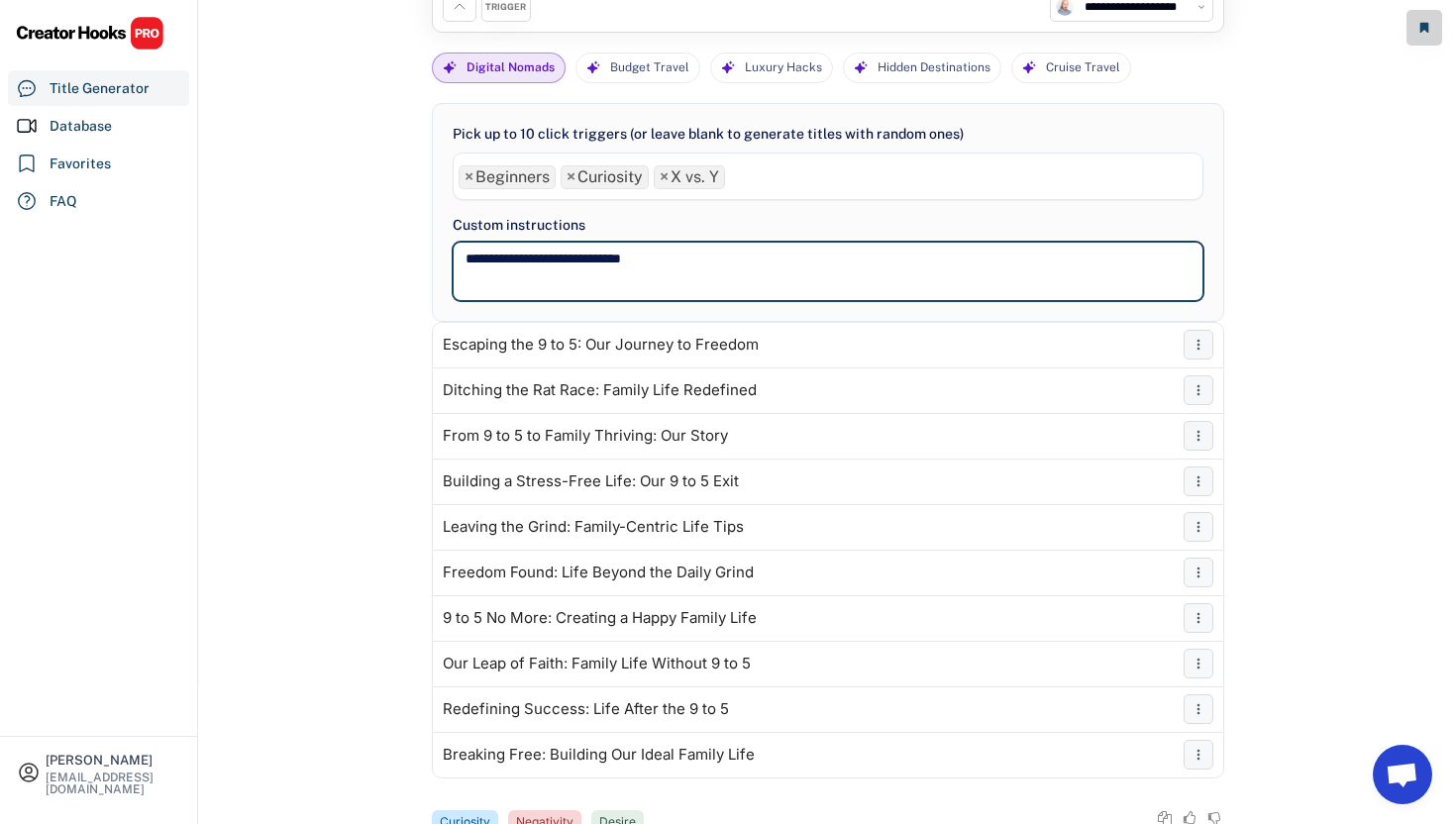 type on "**********" 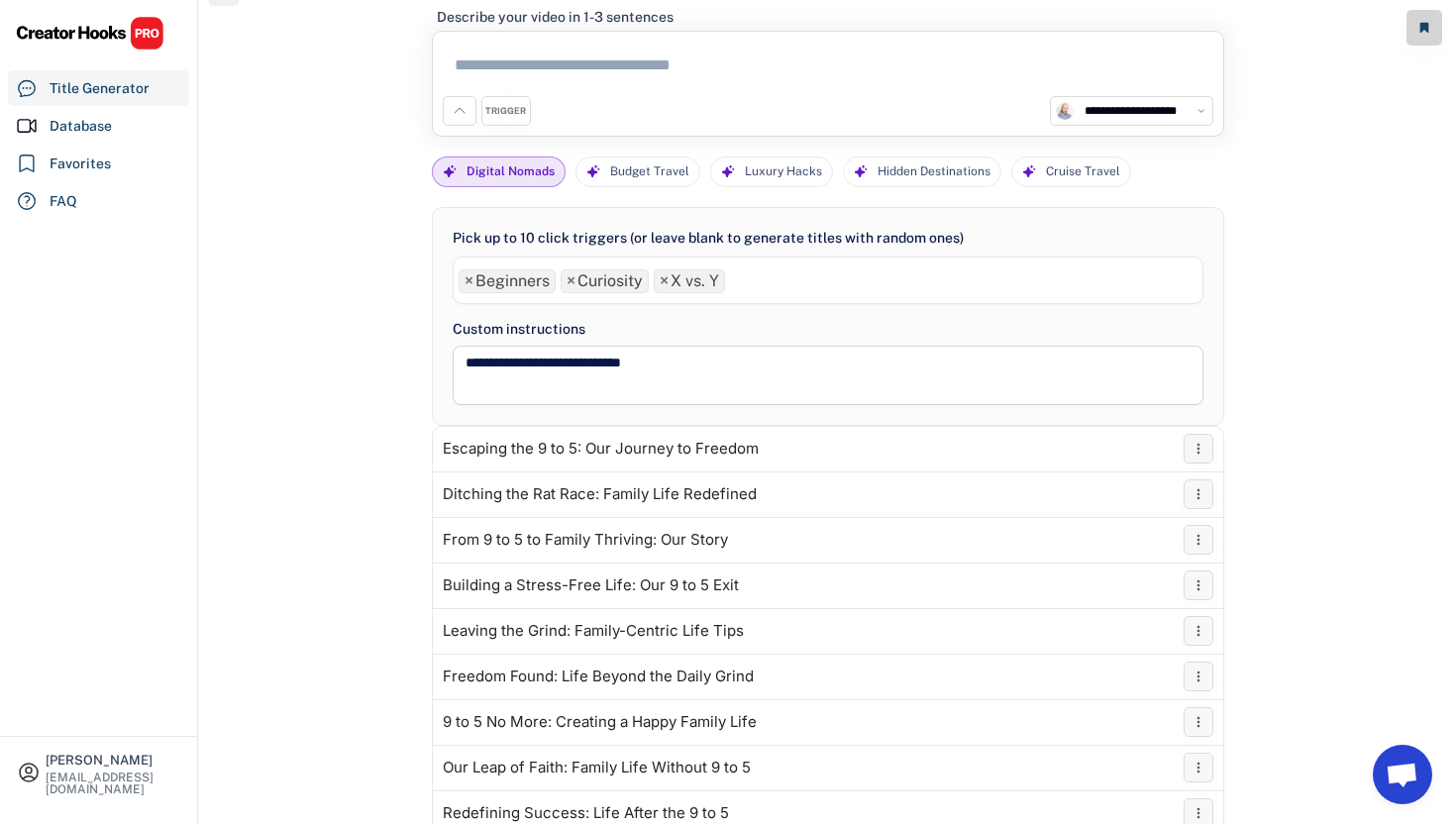 scroll, scrollTop: 3, scrollLeft: 0, axis: vertical 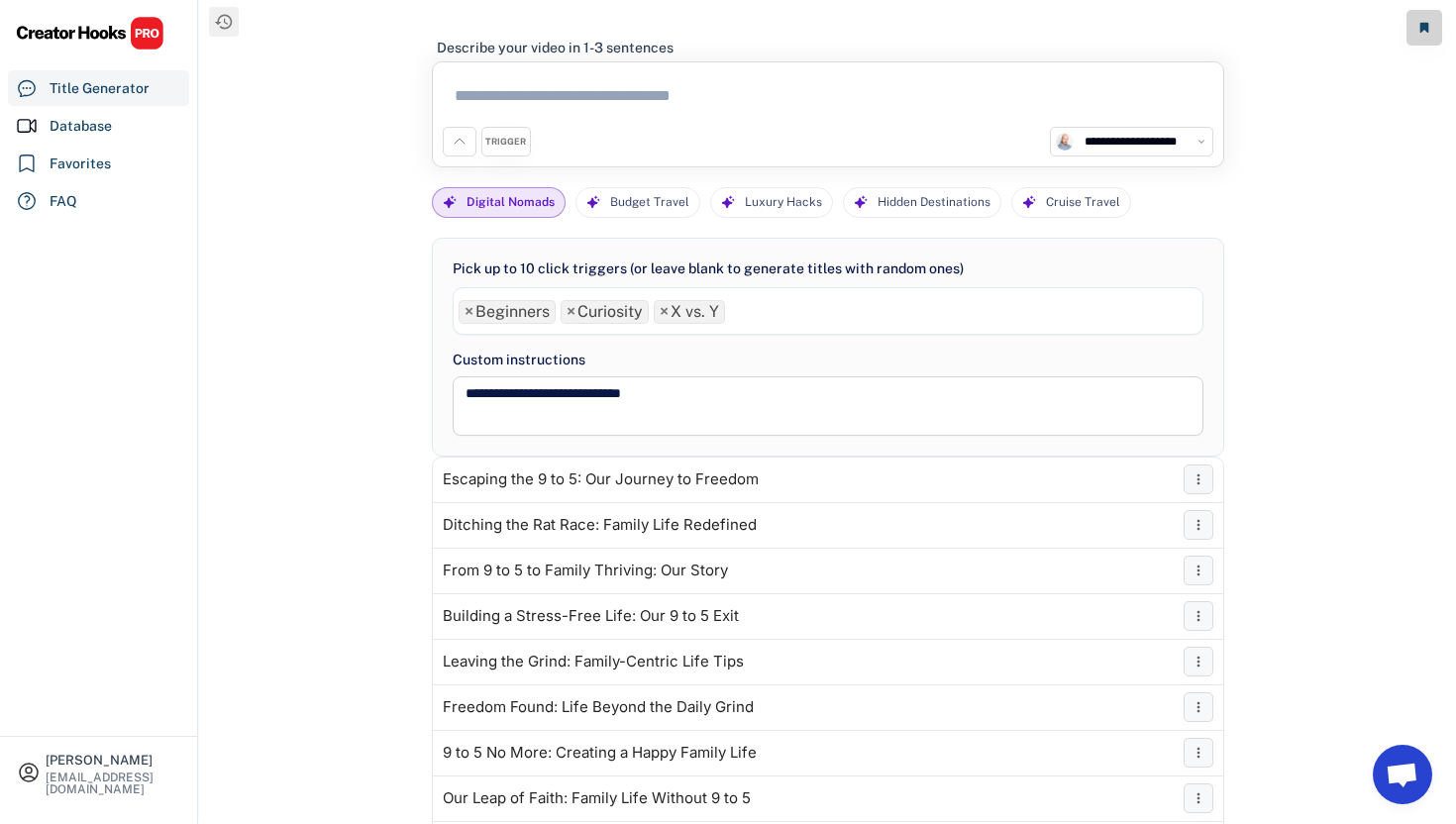 click on "× Beginners × Curiosity × X vs. Y" at bounding box center (828, 309) 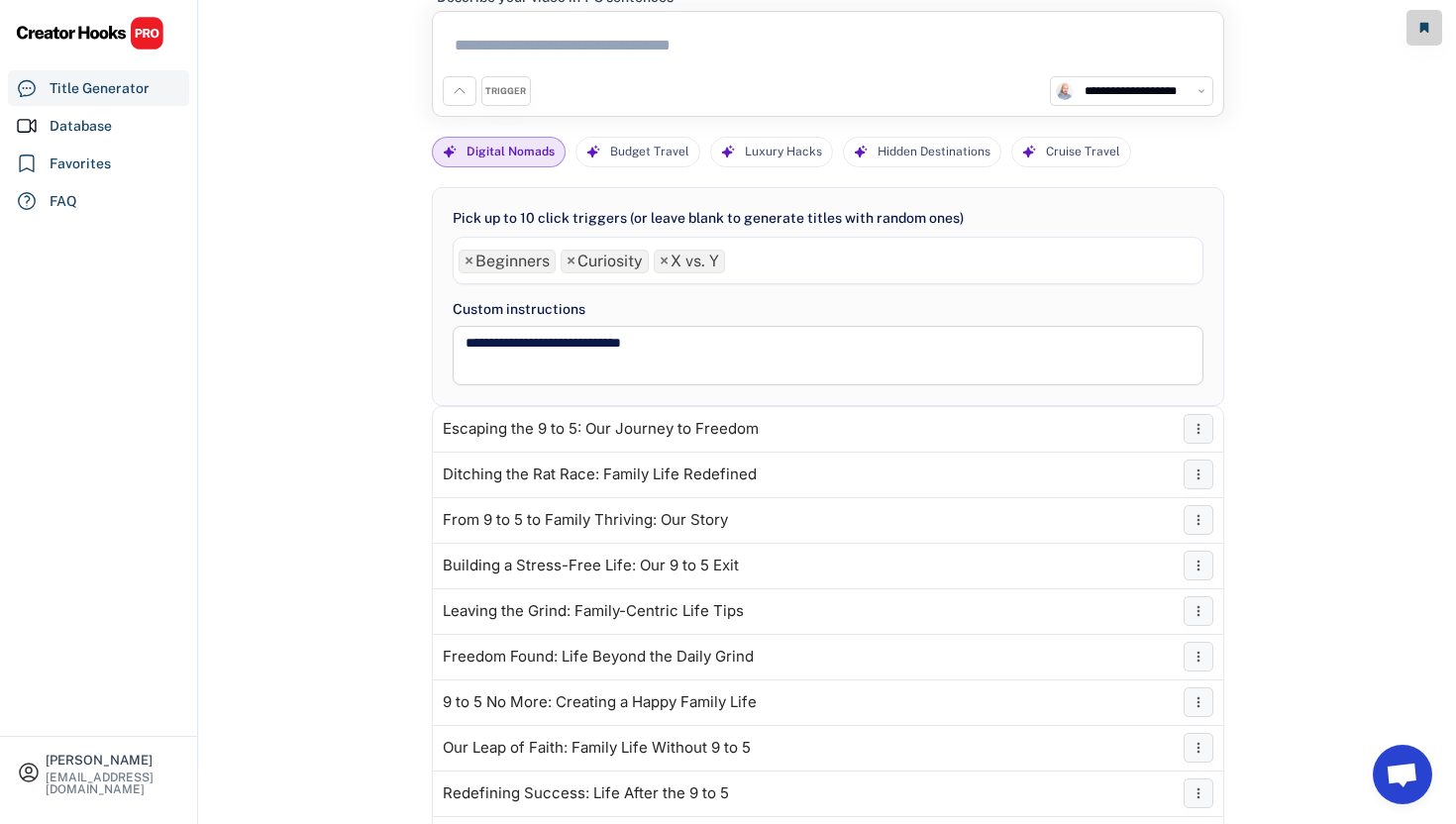 scroll, scrollTop: 0, scrollLeft: 0, axis: both 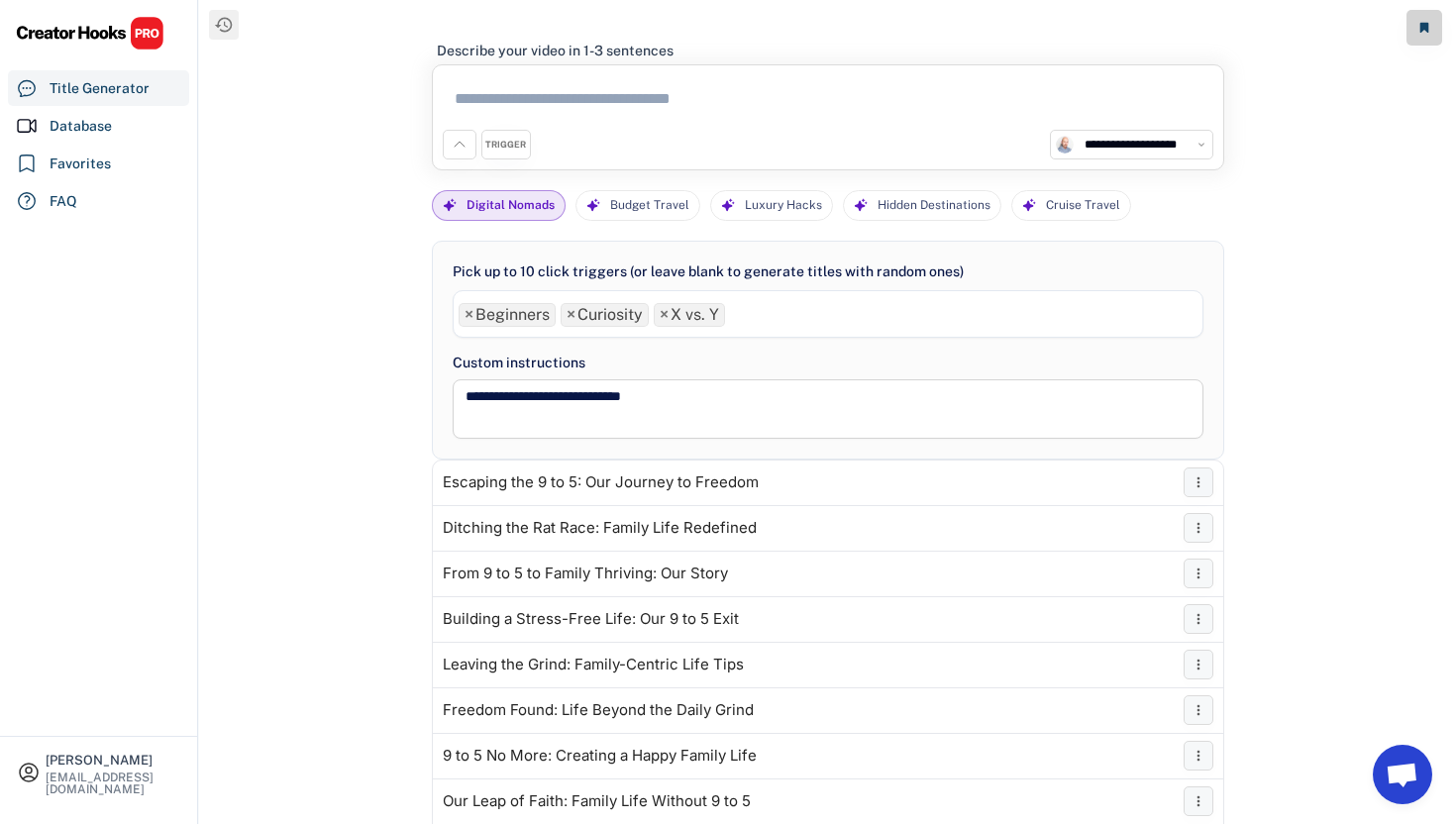 click on "Digital Nomads" at bounding box center [510, 205] 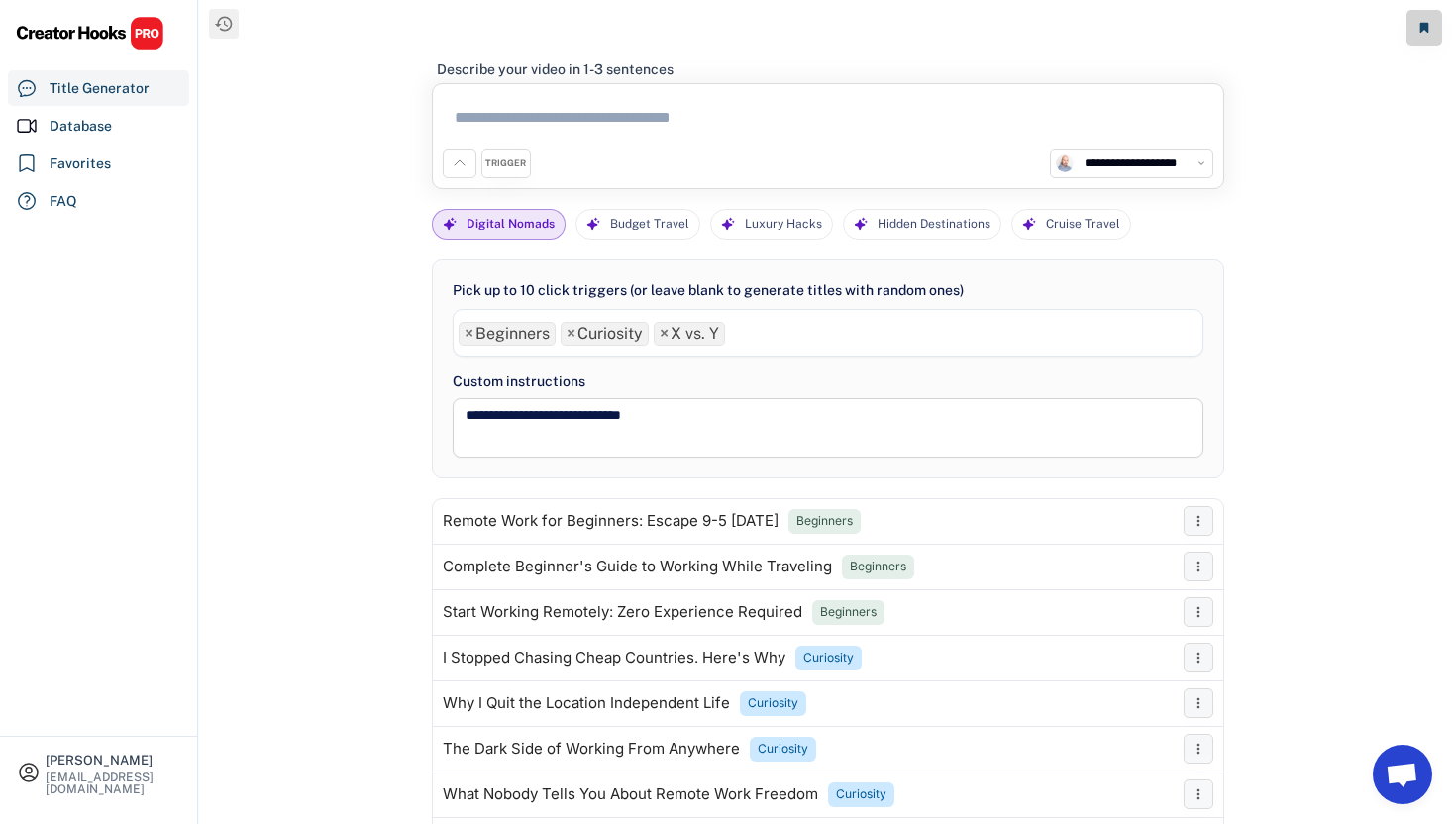scroll, scrollTop: 0, scrollLeft: 0, axis: both 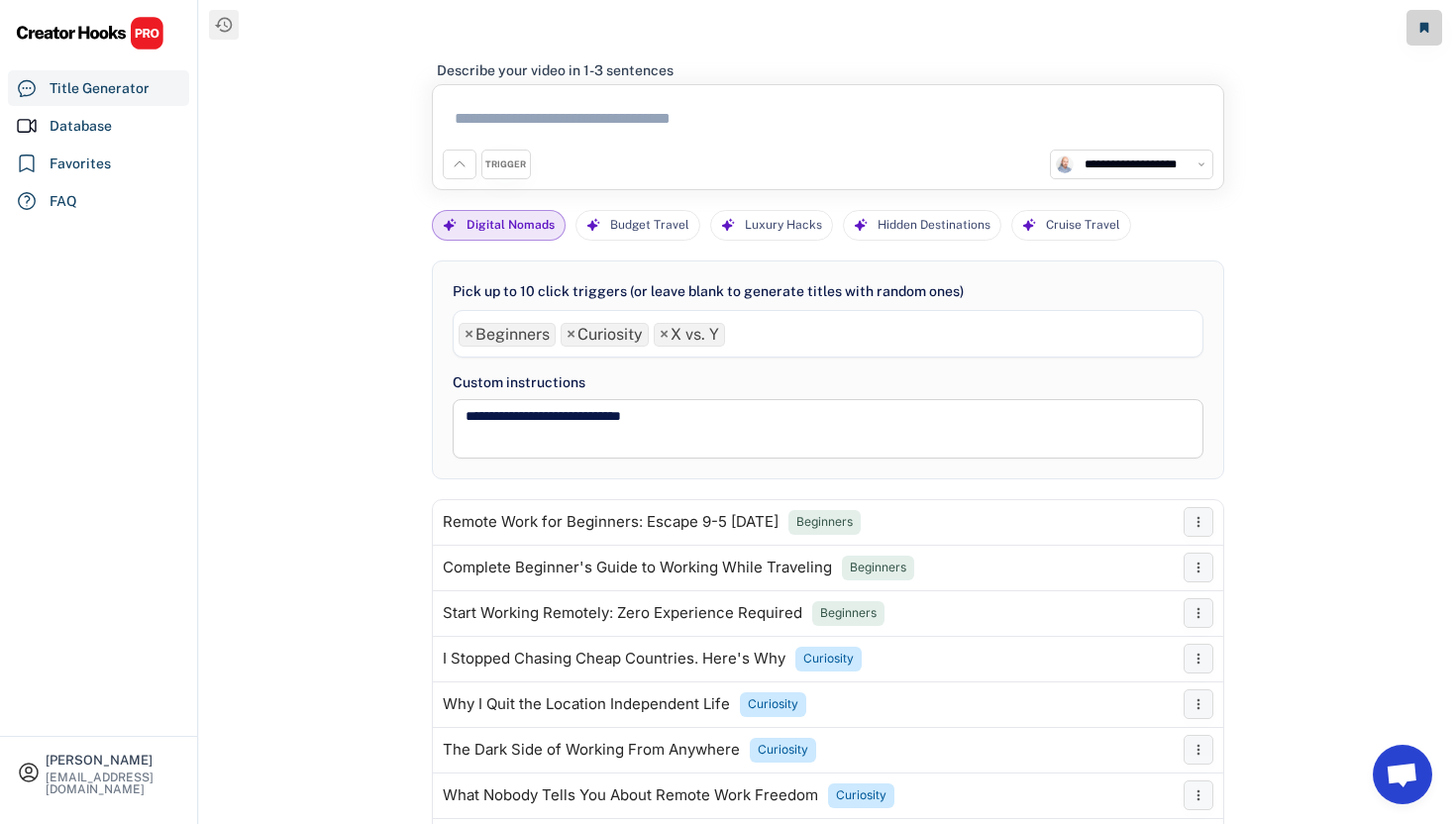 click on "TRIGGER" at bounding box center (505, 164) 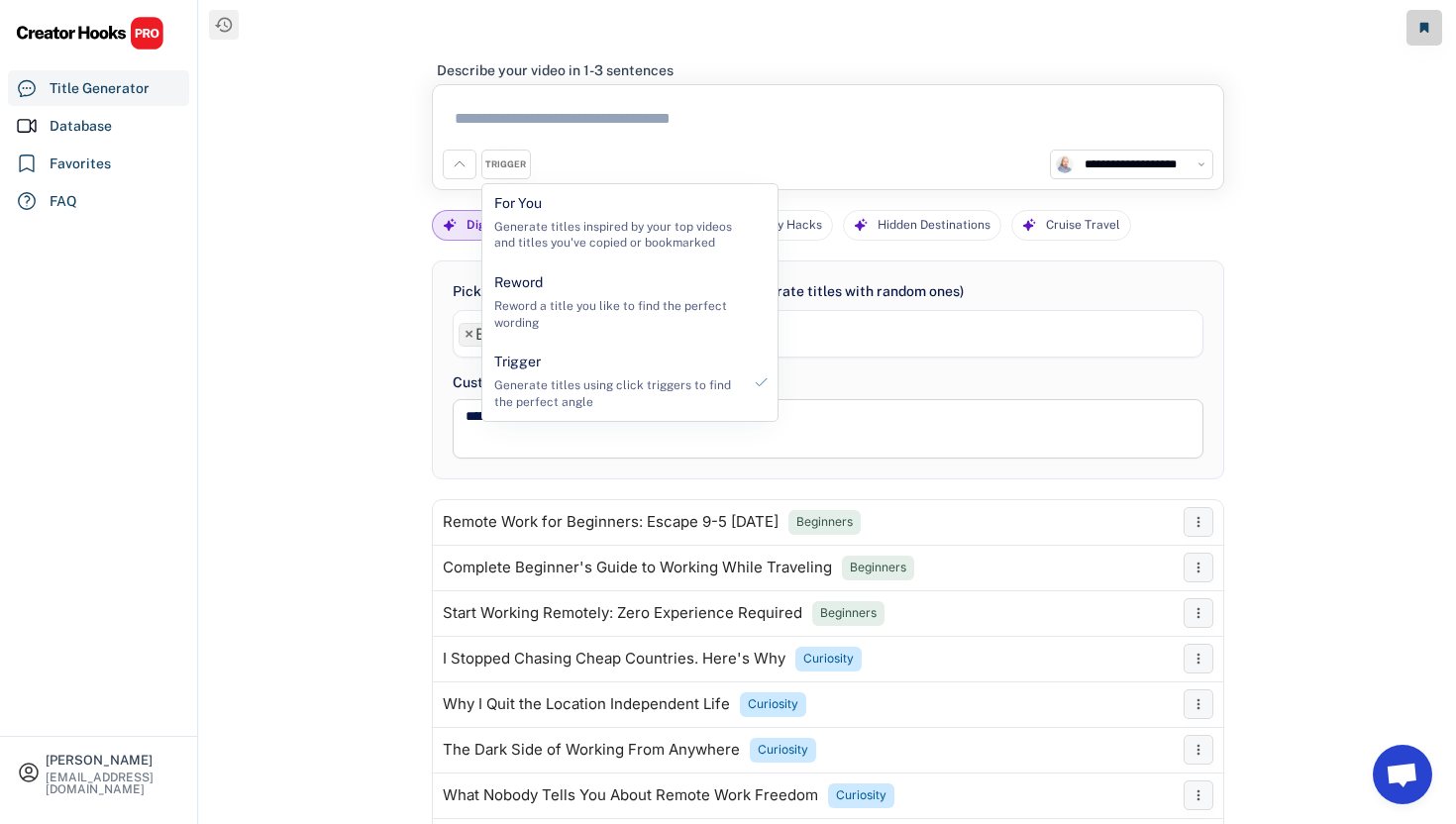 click on "**********" at bounding box center (827, 412) 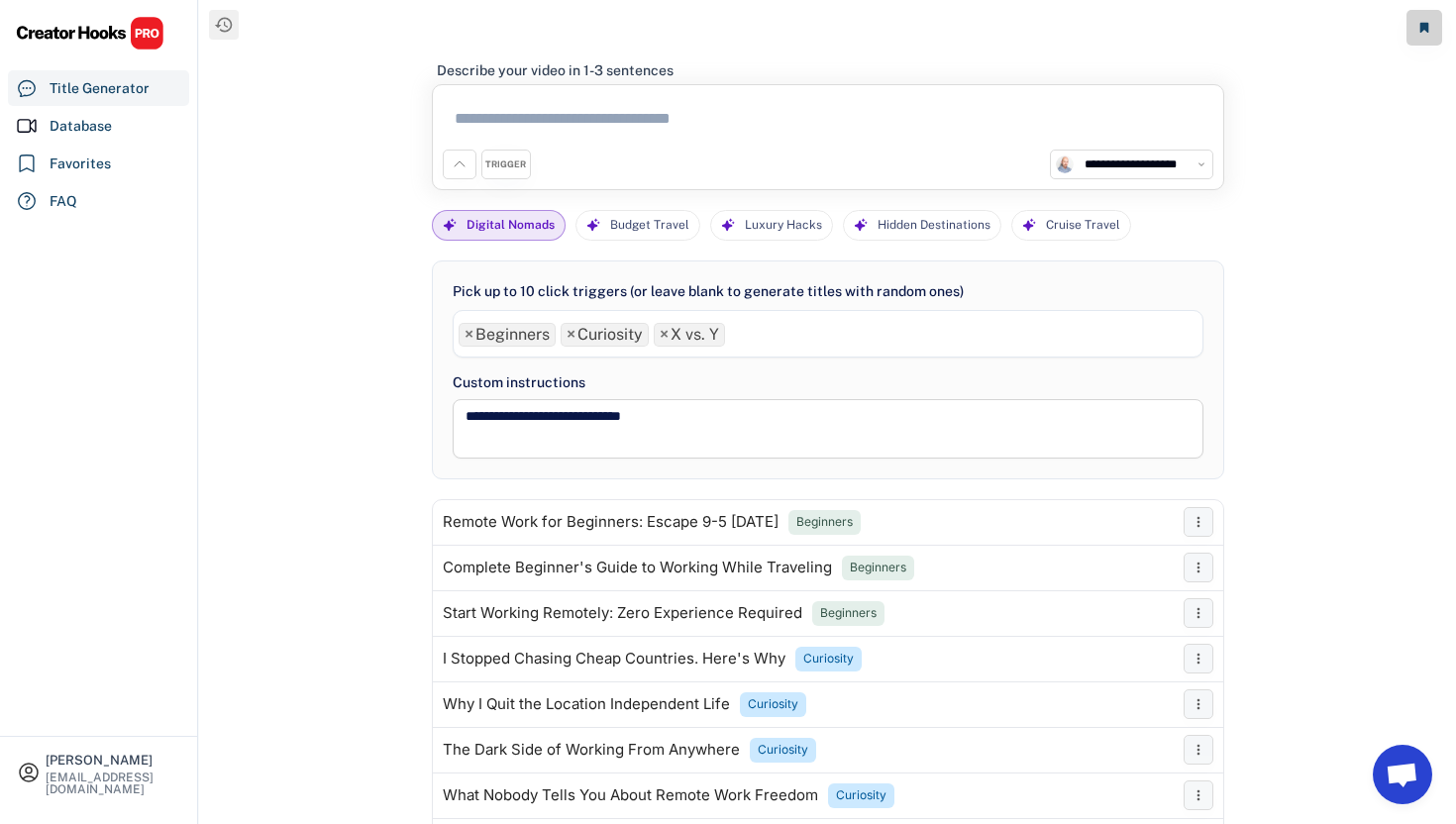 click at bounding box center [828, 122] 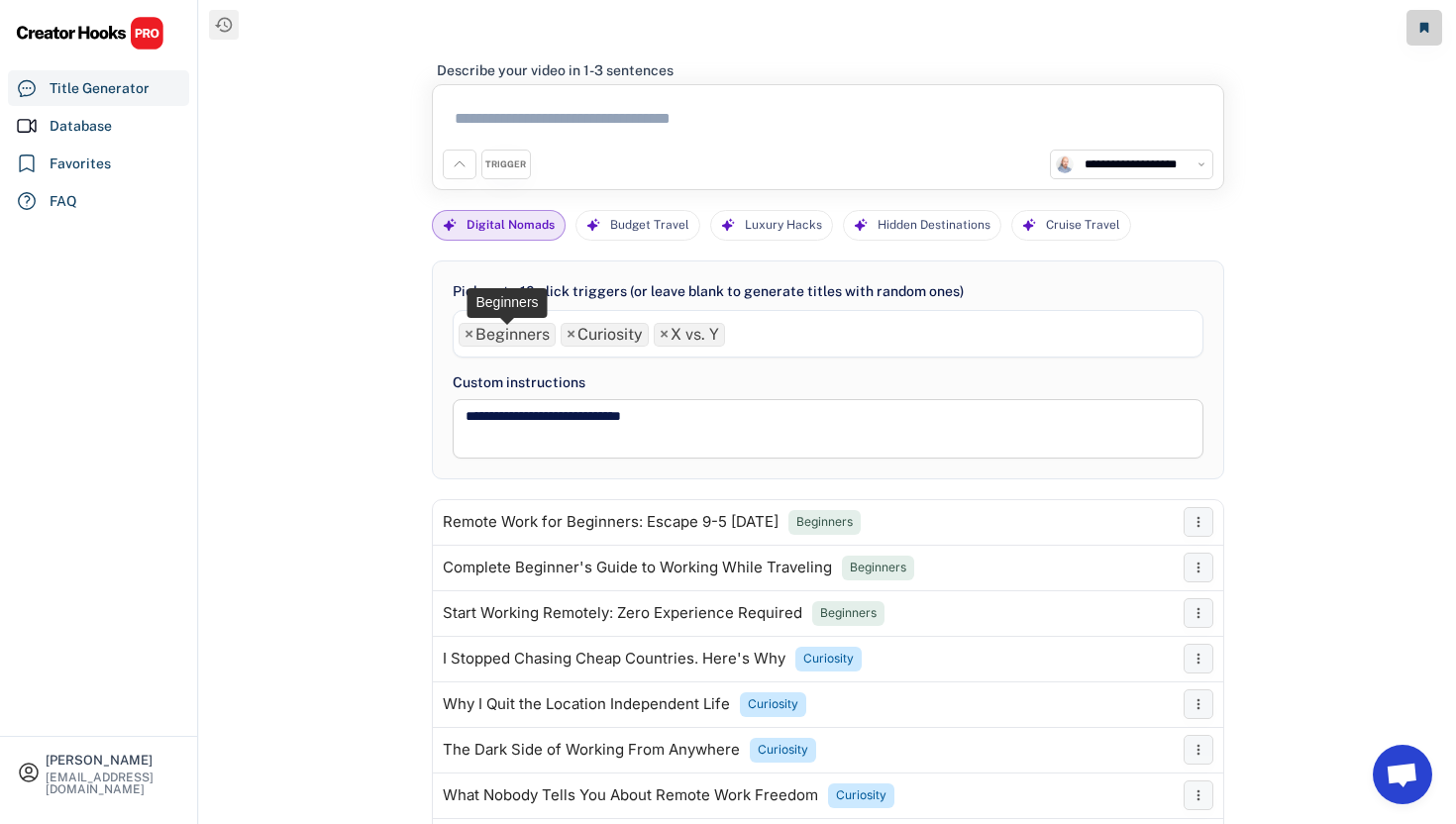 click on "×" at bounding box center (468, 335) 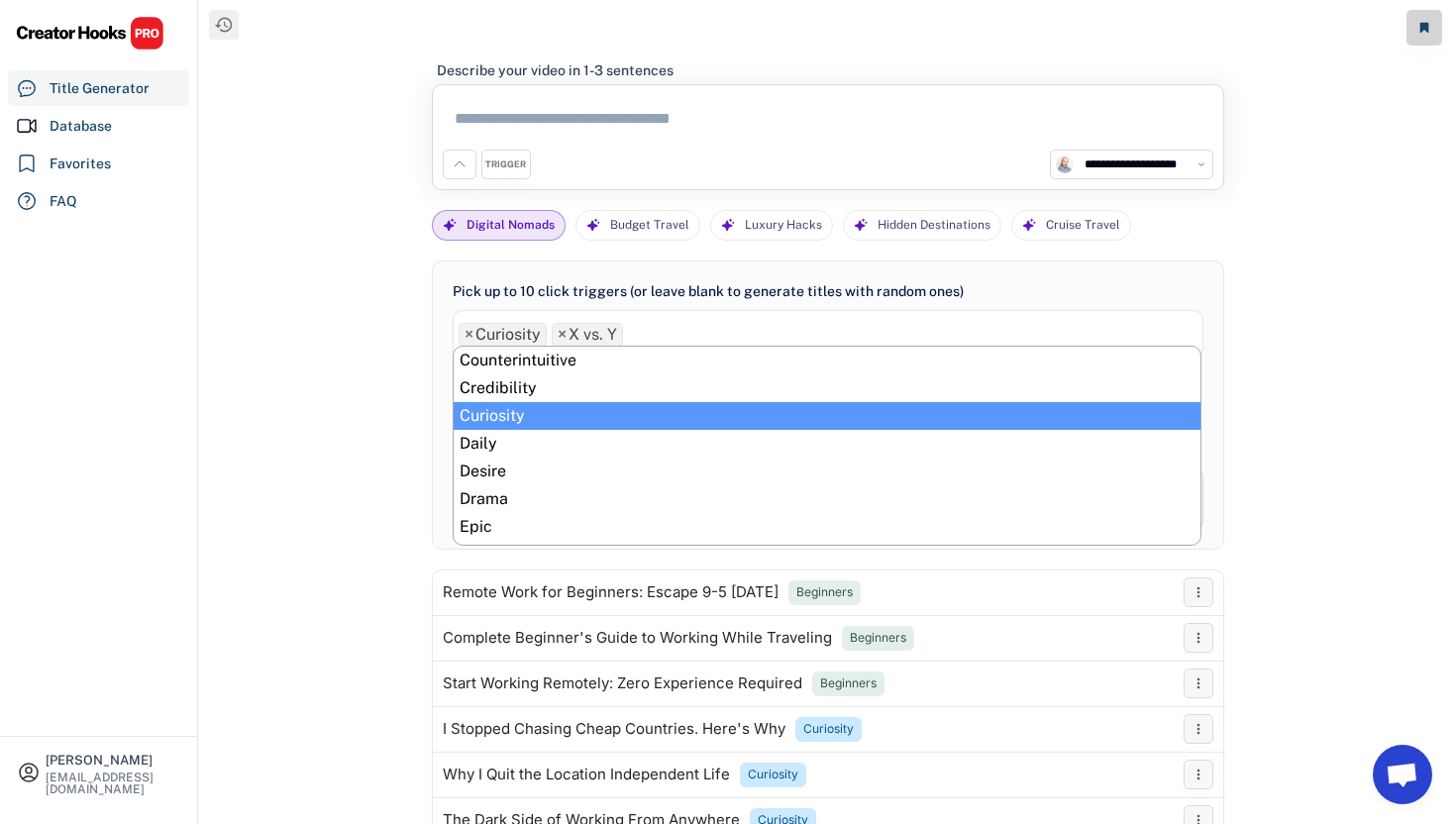 click on "×" at bounding box center [468, 335] 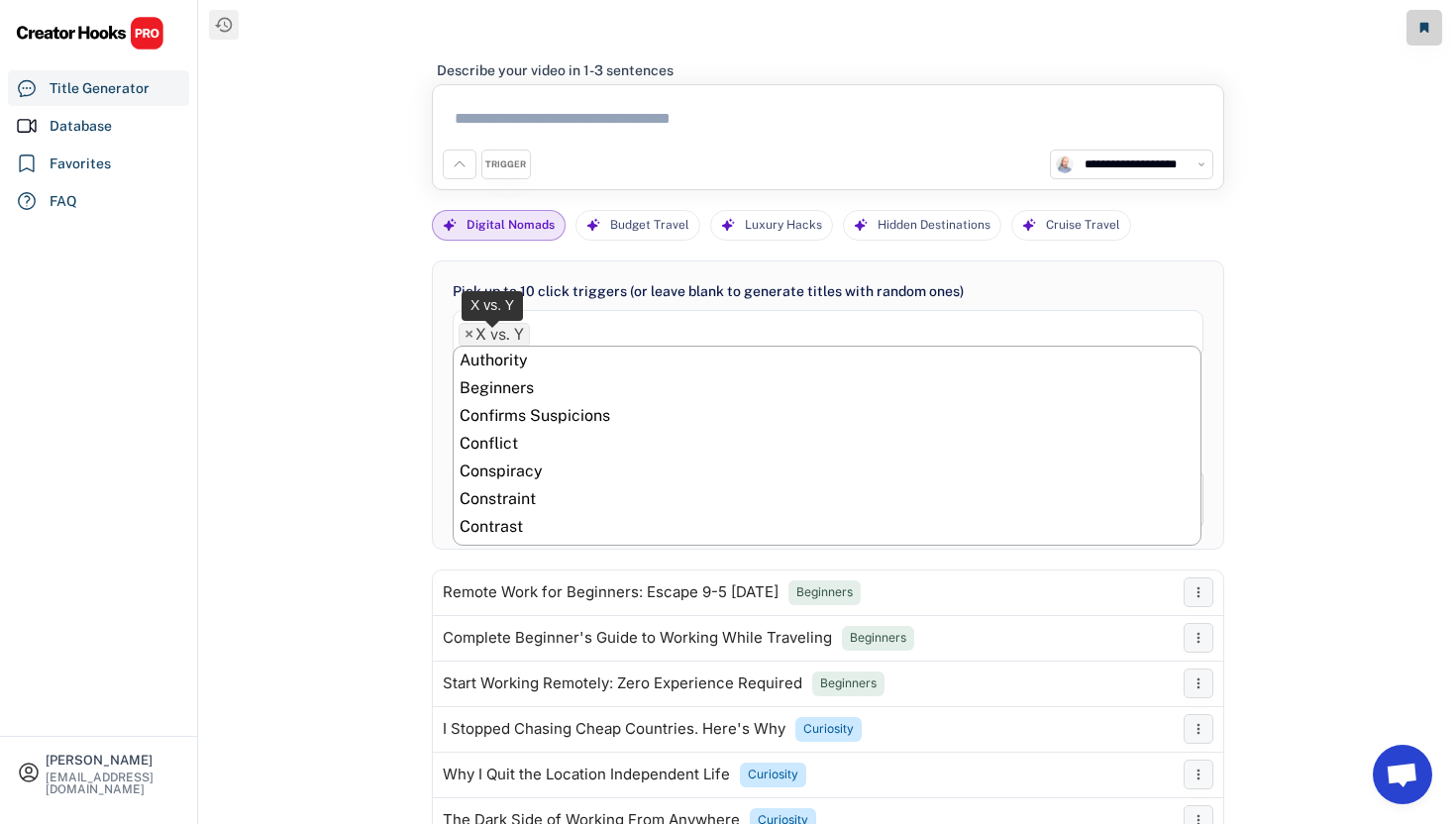 scroll, scrollTop: 1022, scrollLeft: 0, axis: vertical 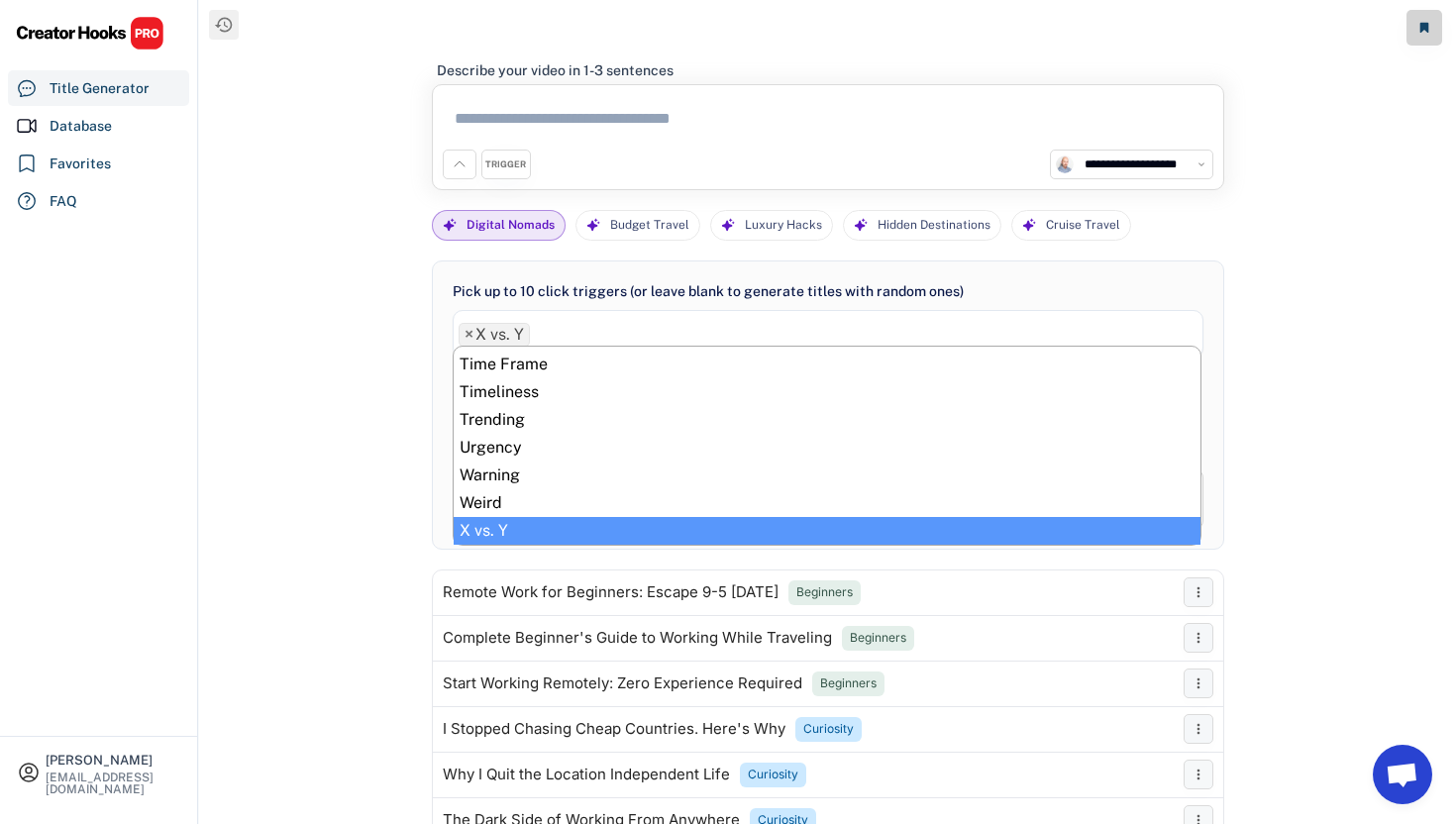 click on "×" at bounding box center (468, 335) 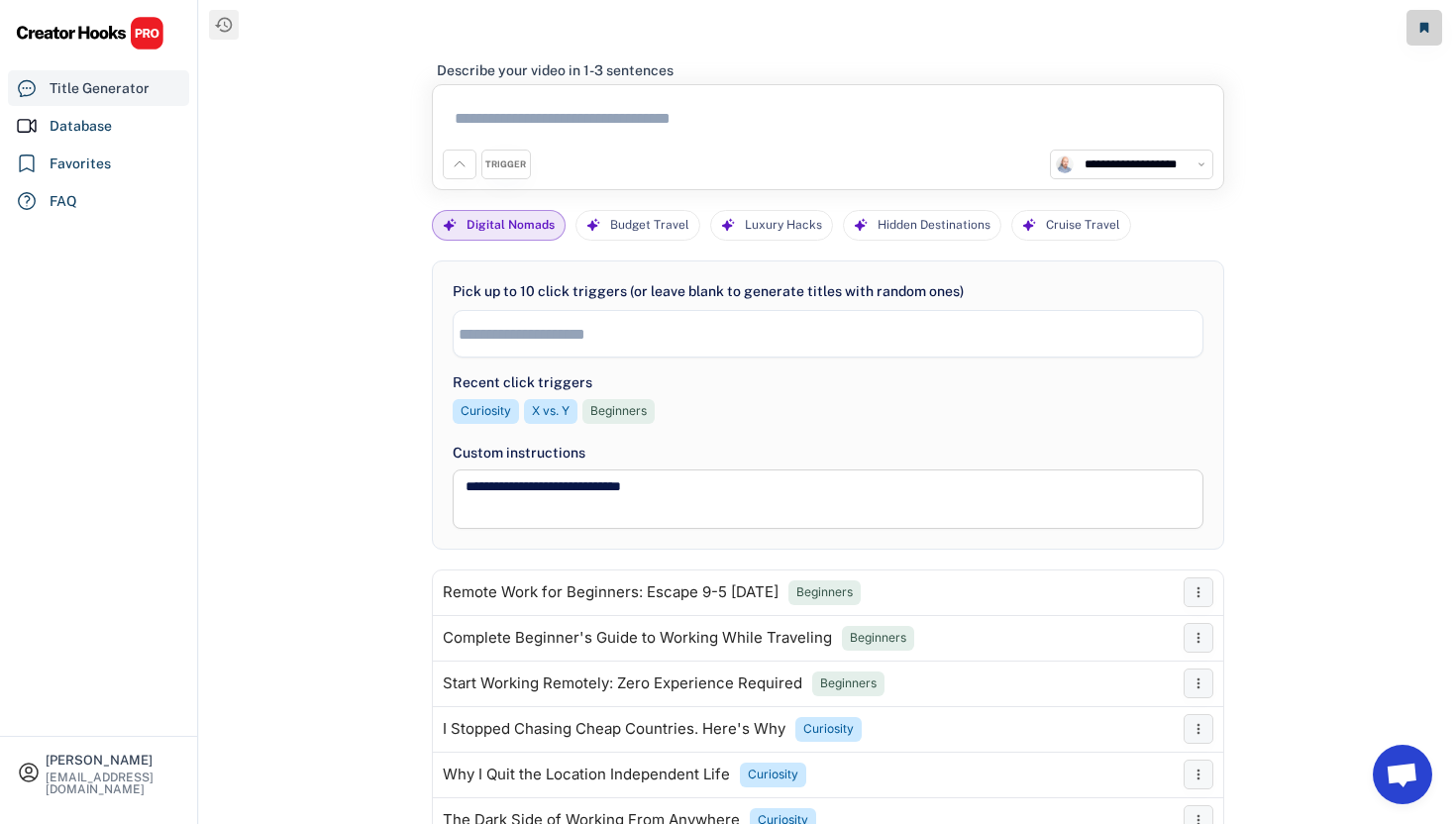click on "Title Generator" at bounding box center [99, 88] 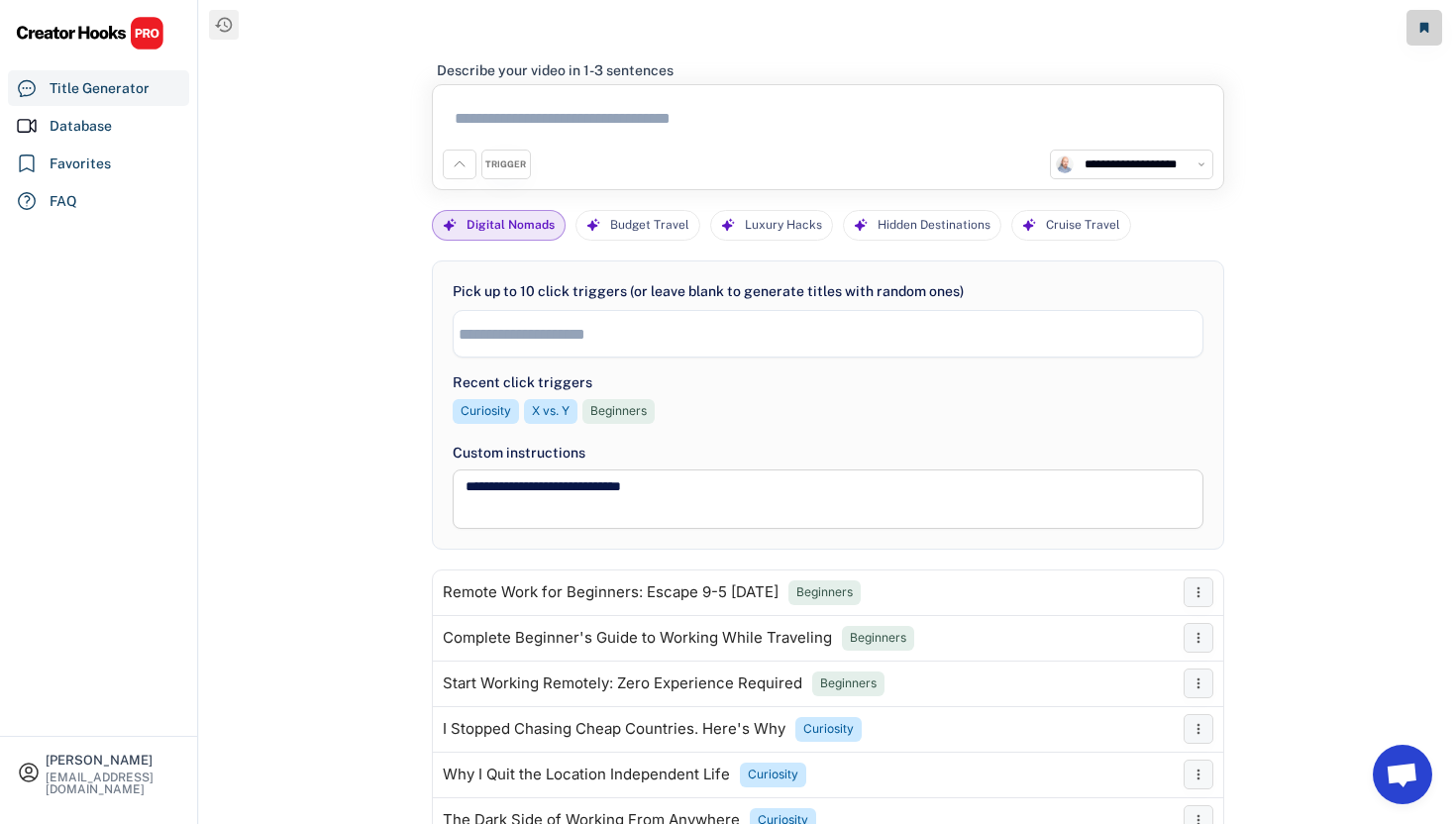 click on "**********" at bounding box center [828, 499] 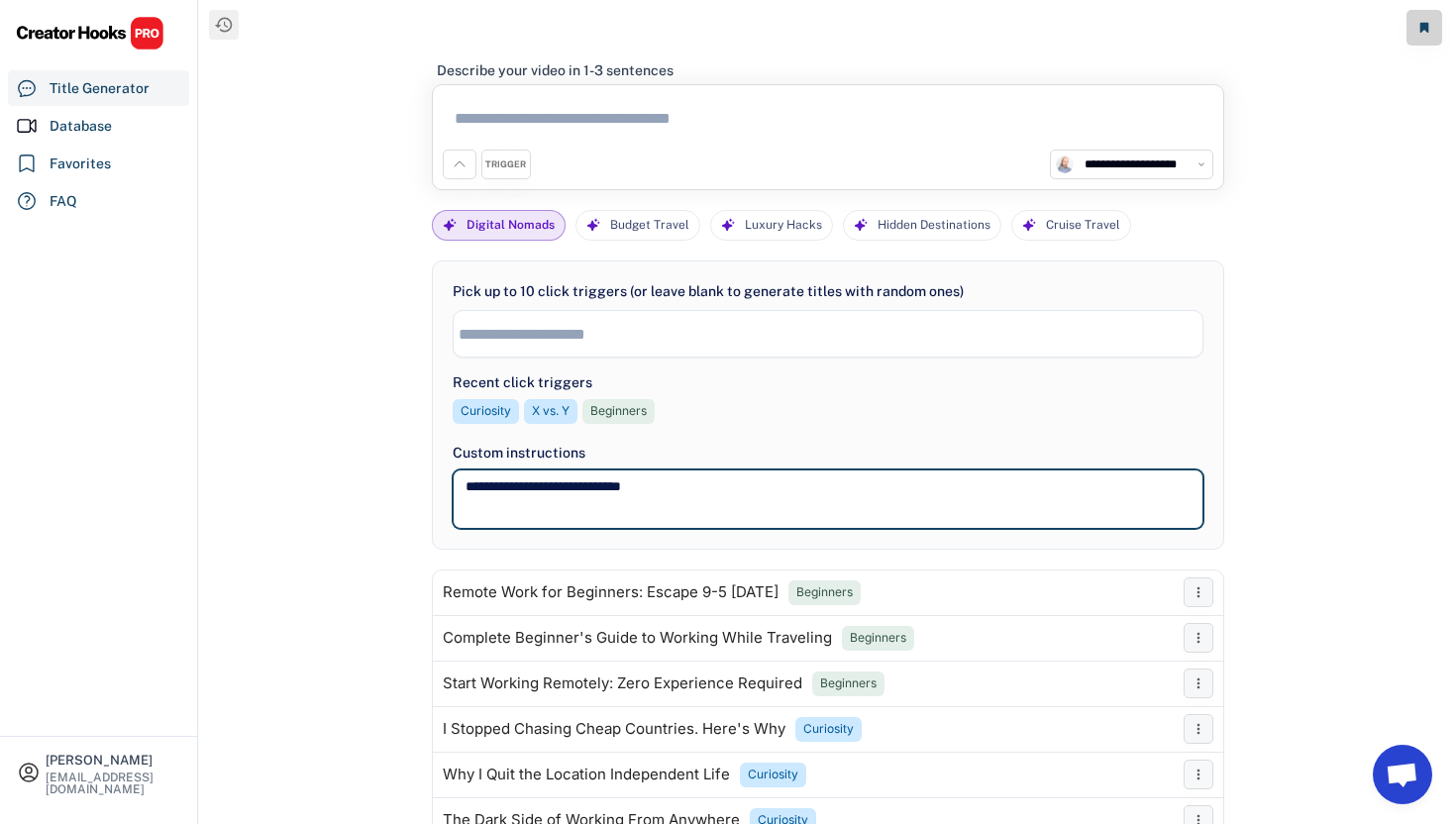 click on "**********" at bounding box center [828, 499] 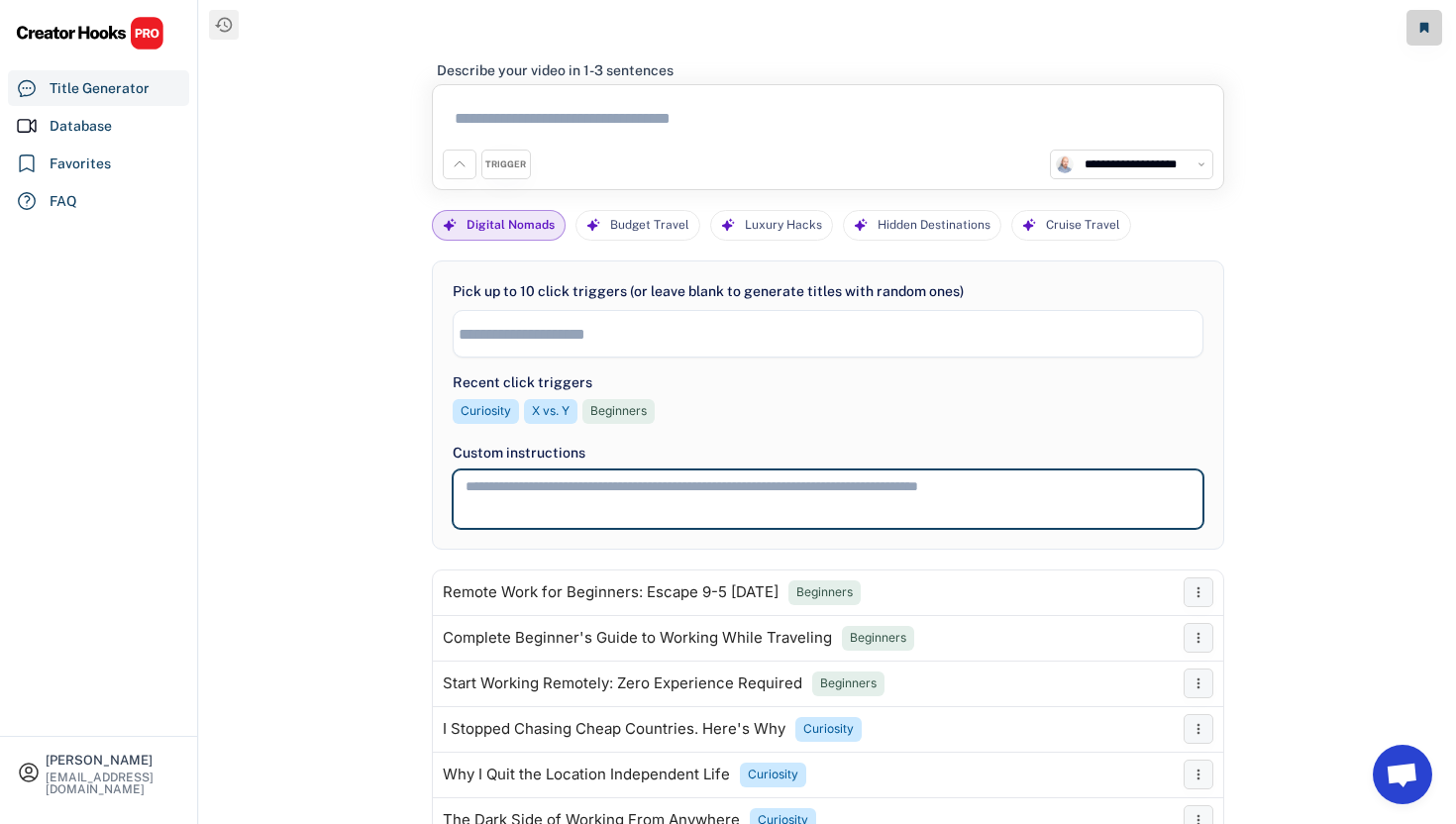 type 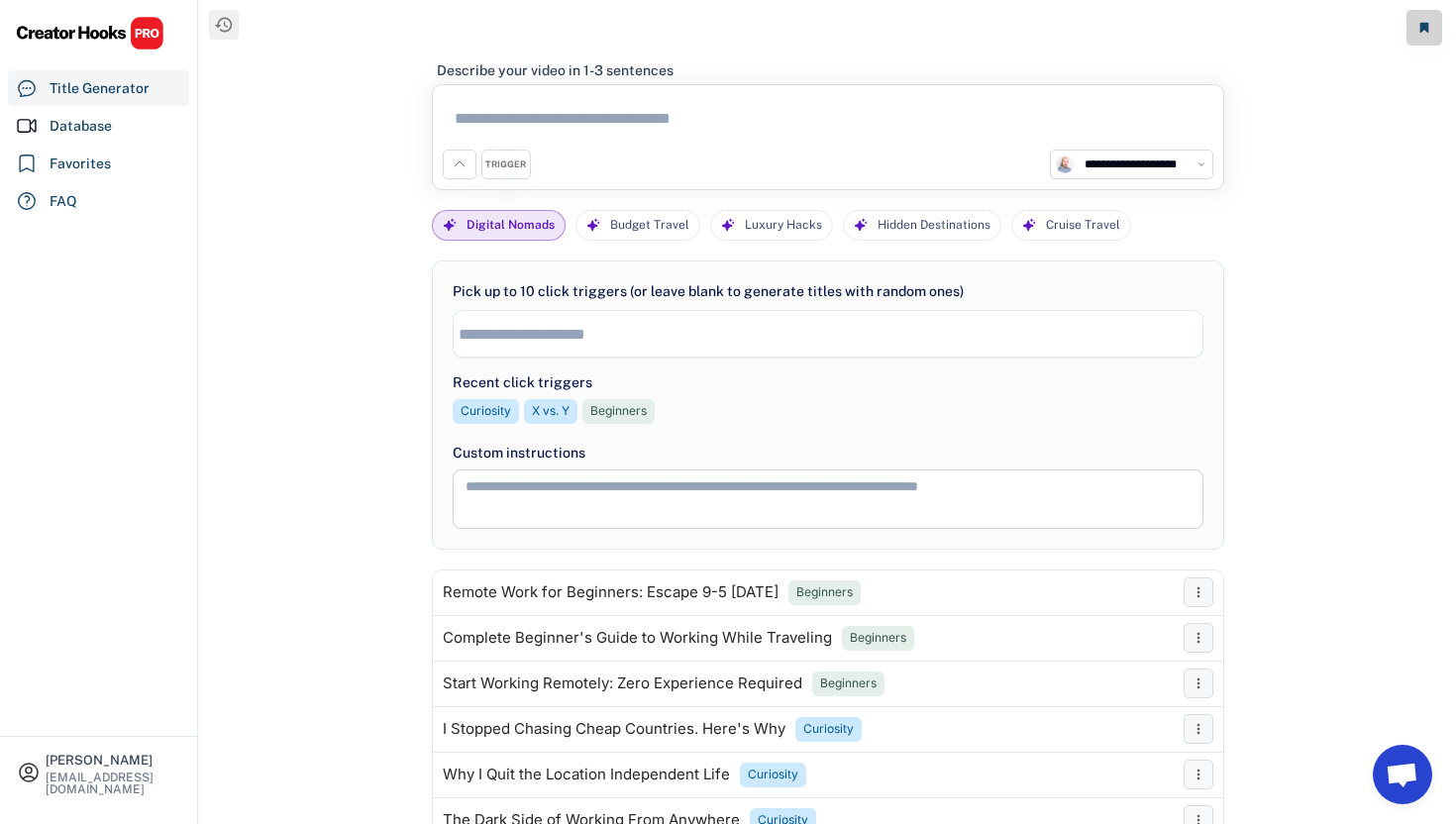 click at bounding box center [828, 122] 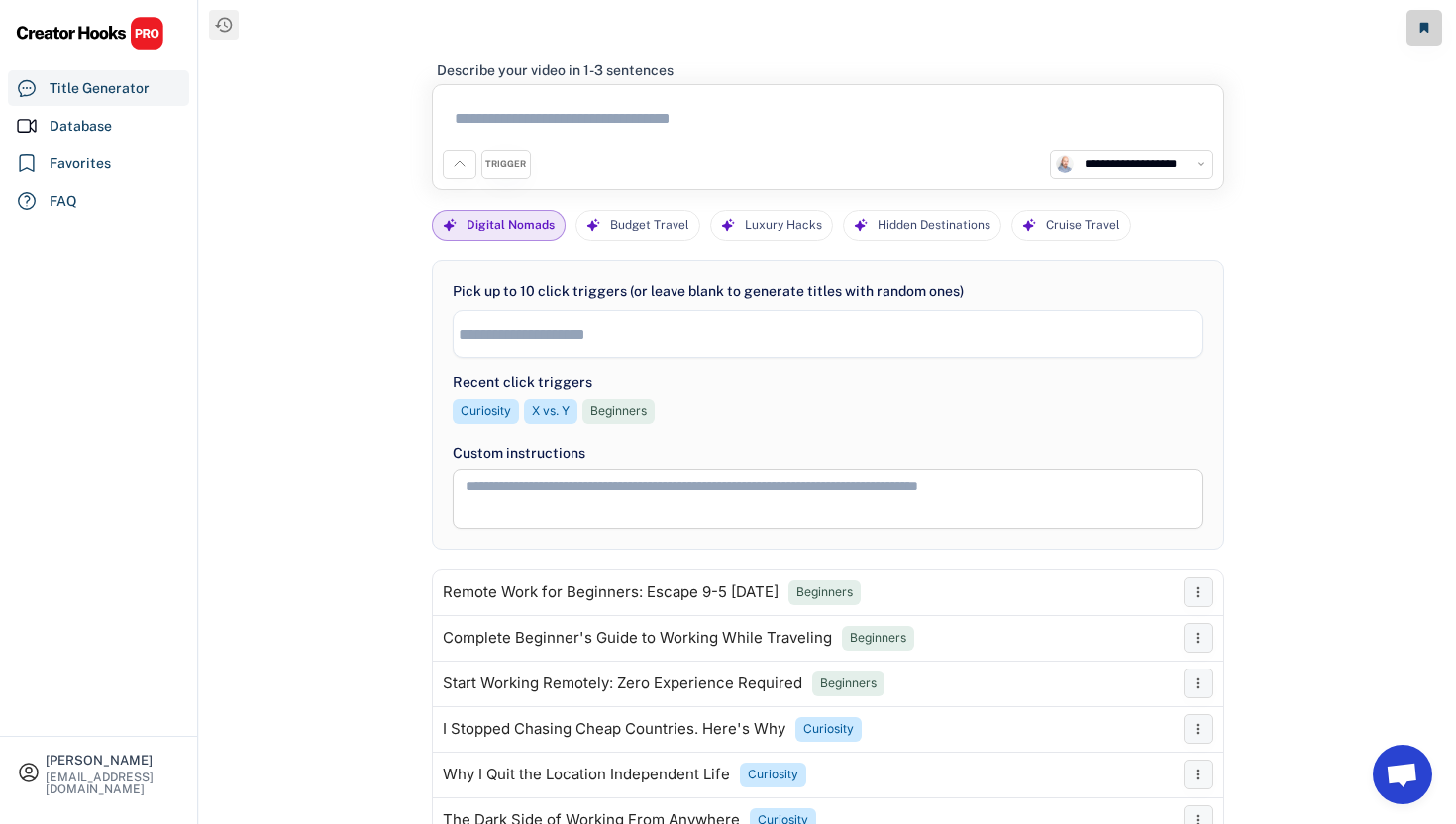 paste on "**********" 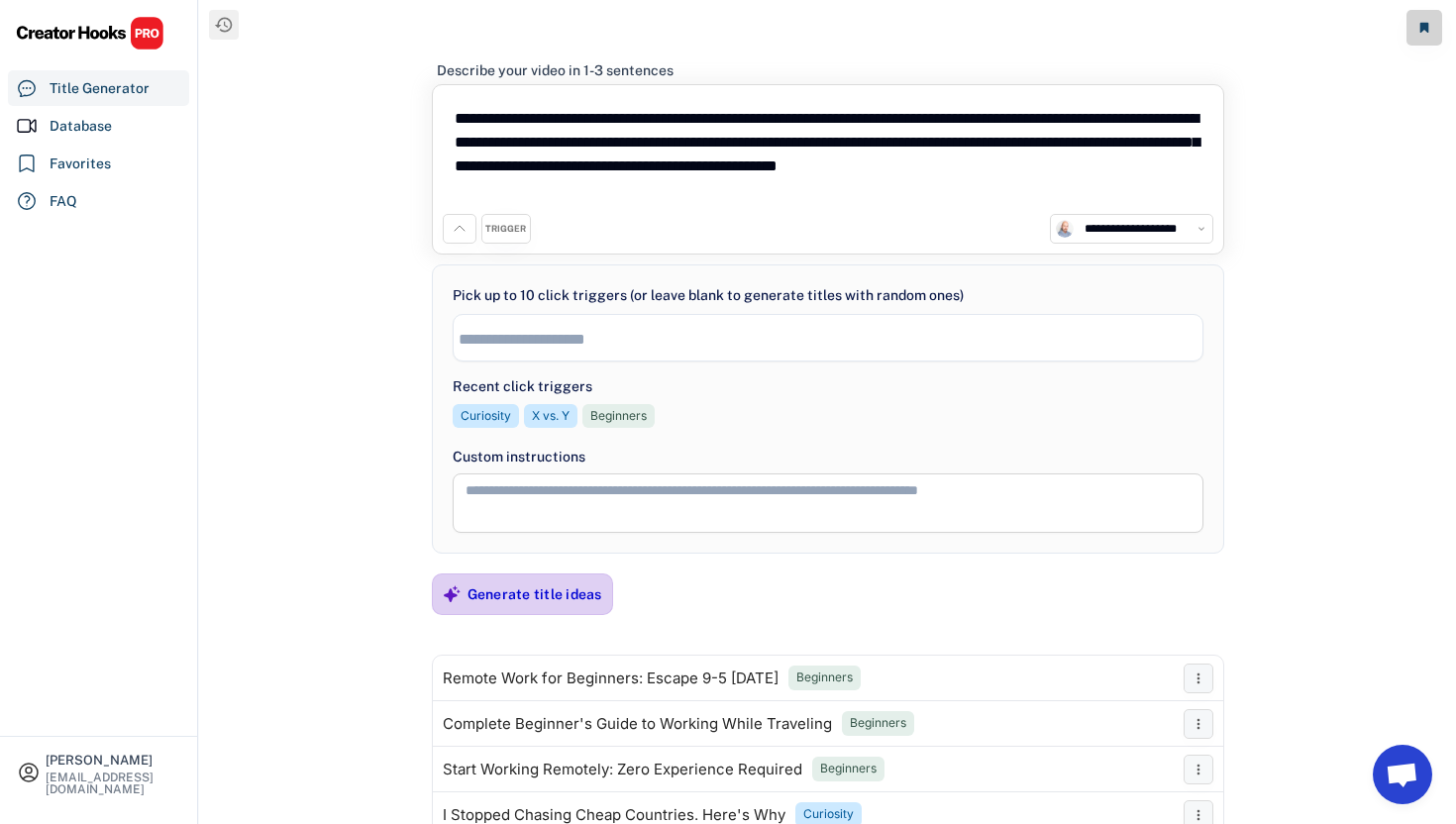 type on "**********" 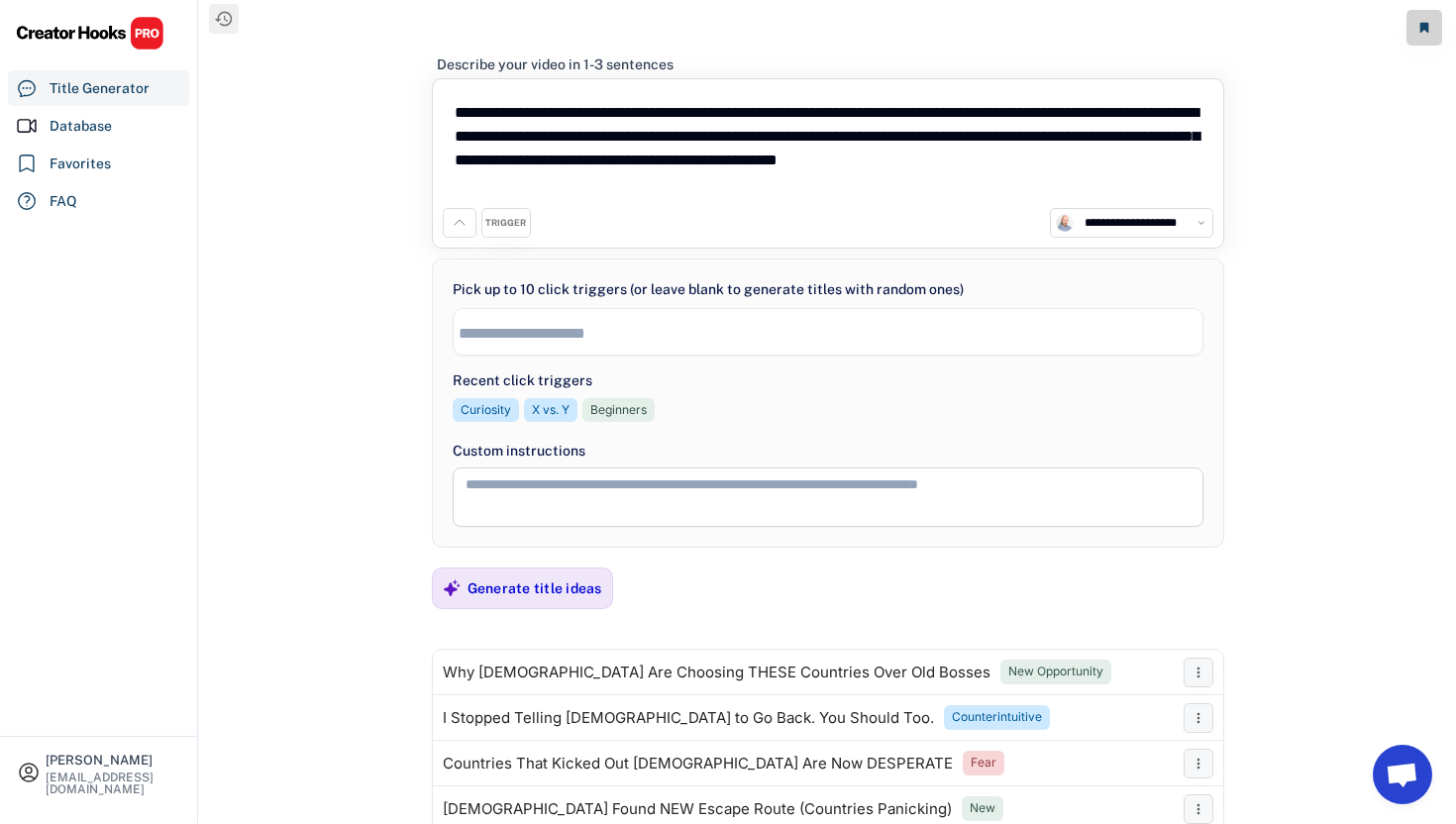 scroll, scrollTop: 0, scrollLeft: 0, axis: both 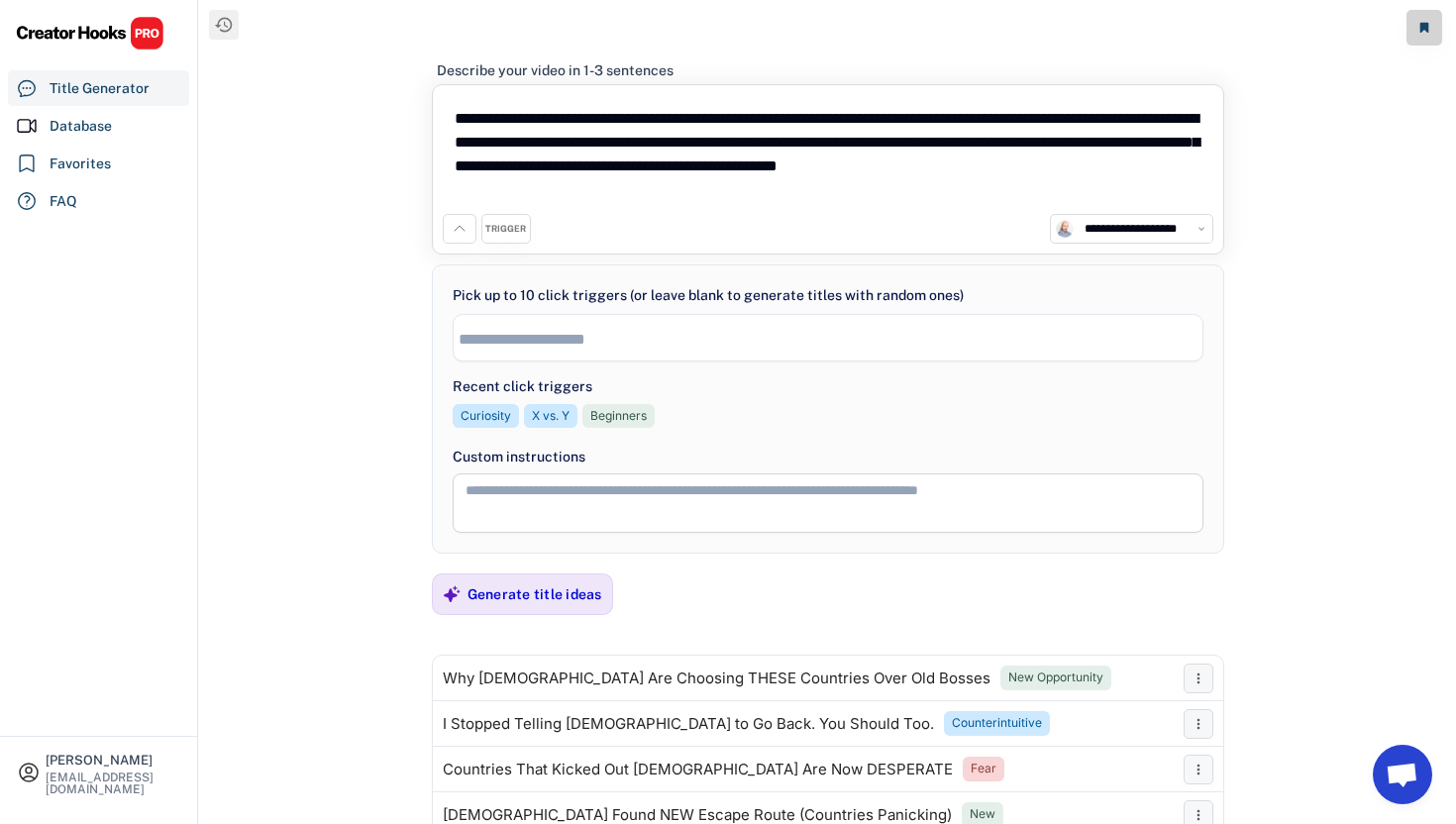 click on "**********" at bounding box center (827, 412) 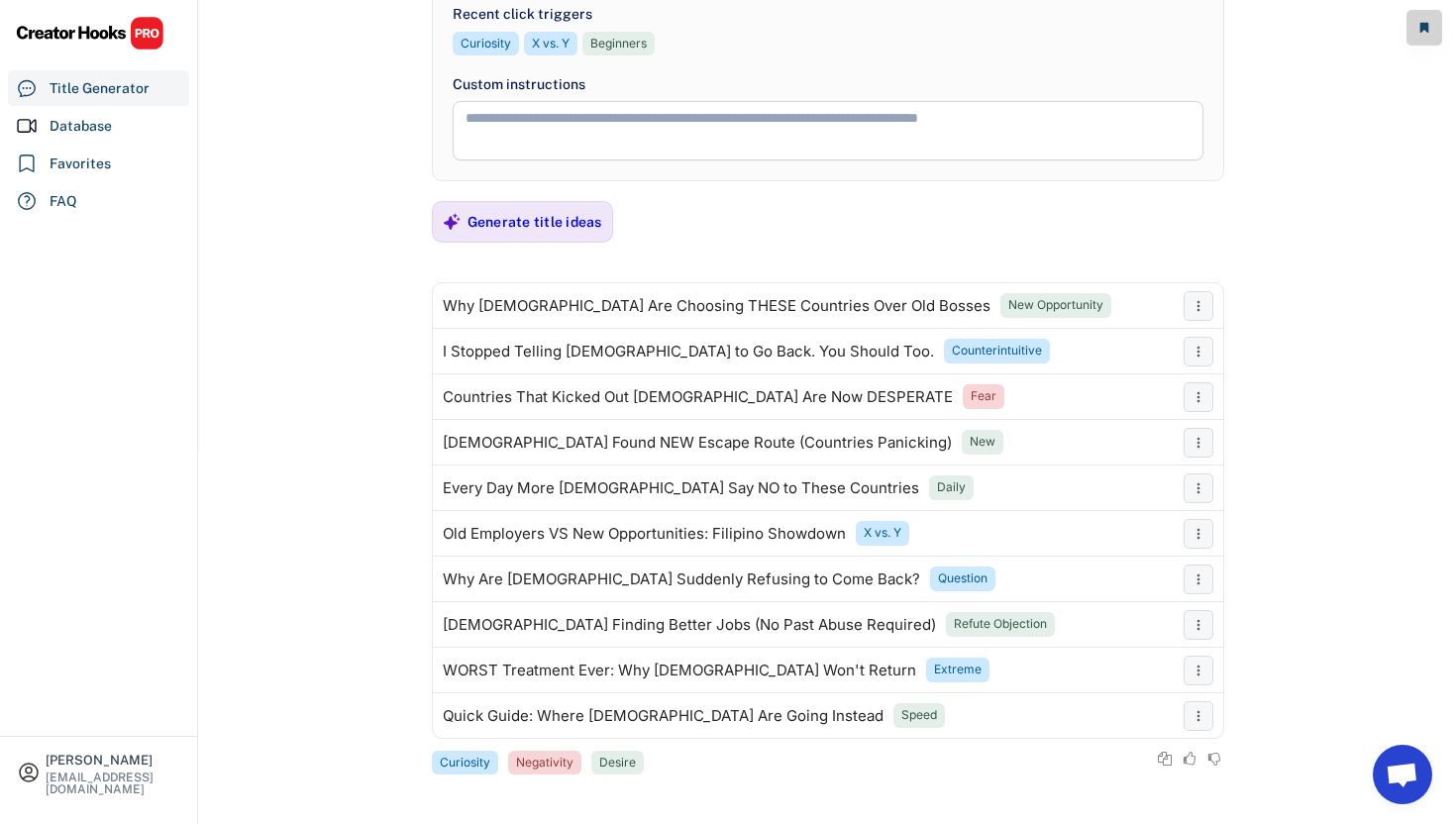 scroll, scrollTop: 374, scrollLeft: 0, axis: vertical 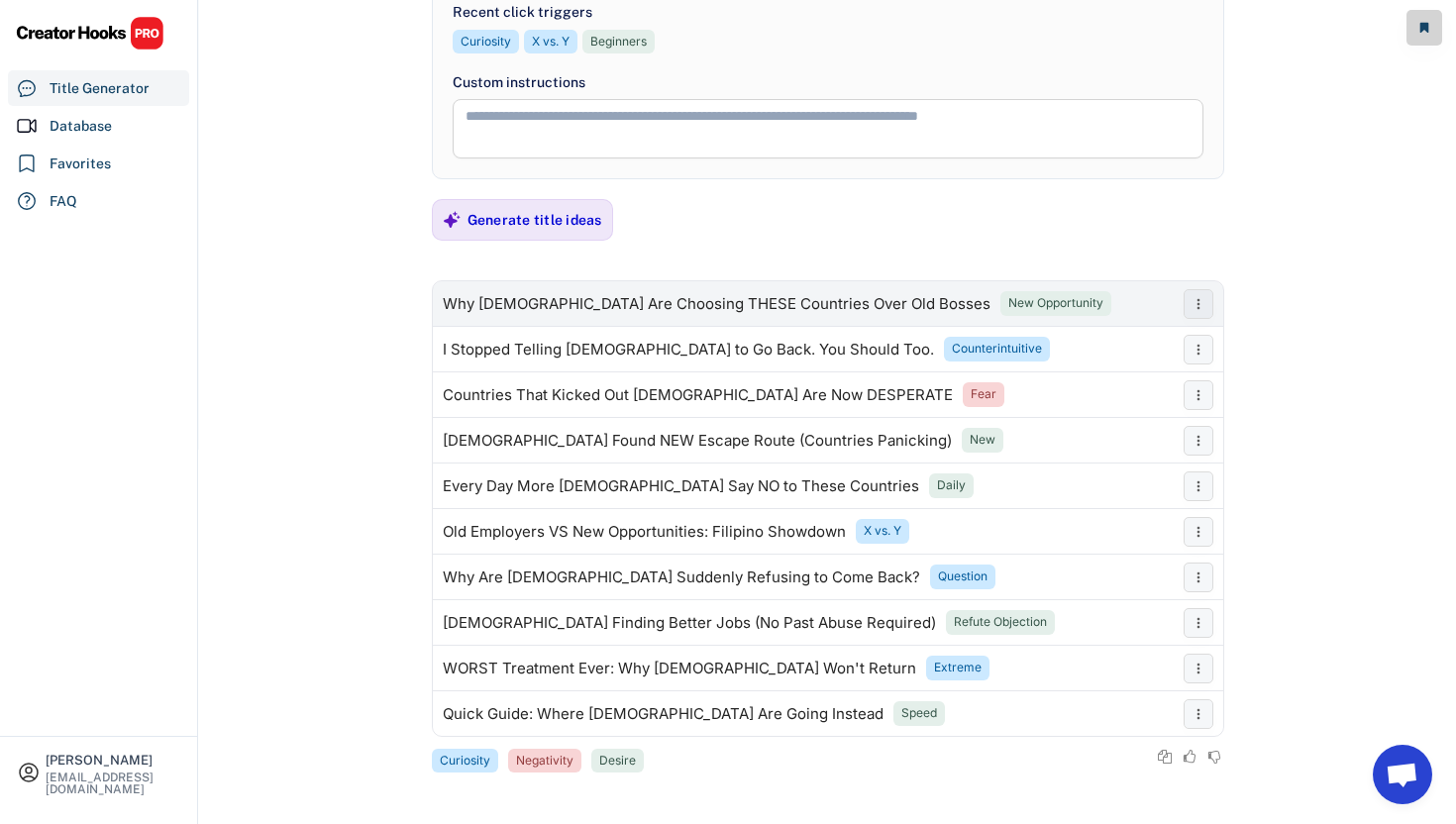 click on "Why [DEMOGRAPHIC_DATA] Are Choosing THESE Countries Over Old Bosses" at bounding box center (716, 304) 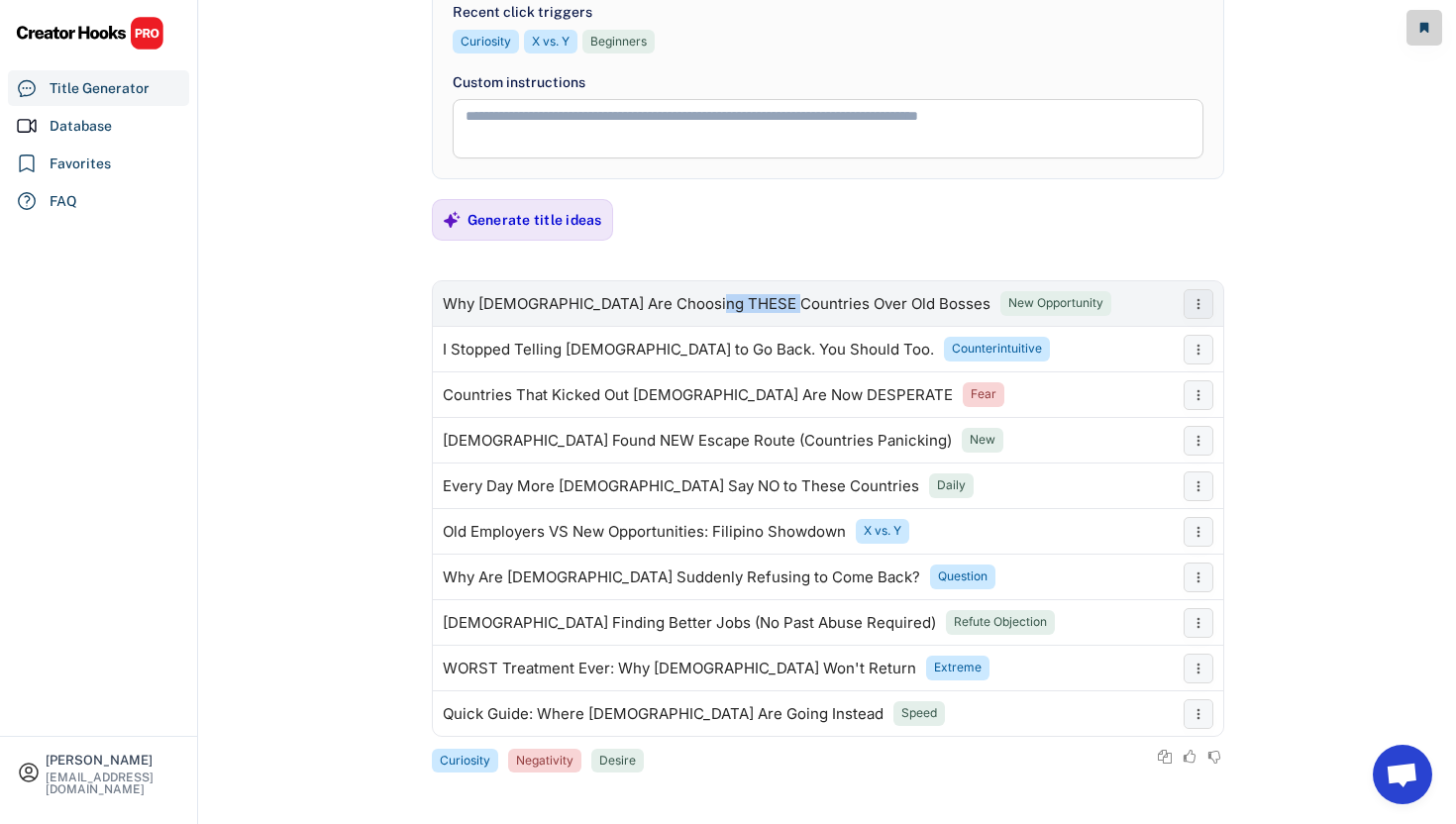 click on "Why [DEMOGRAPHIC_DATA] Are Choosing THESE Countries Over Old Bosses" at bounding box center [716, 304] 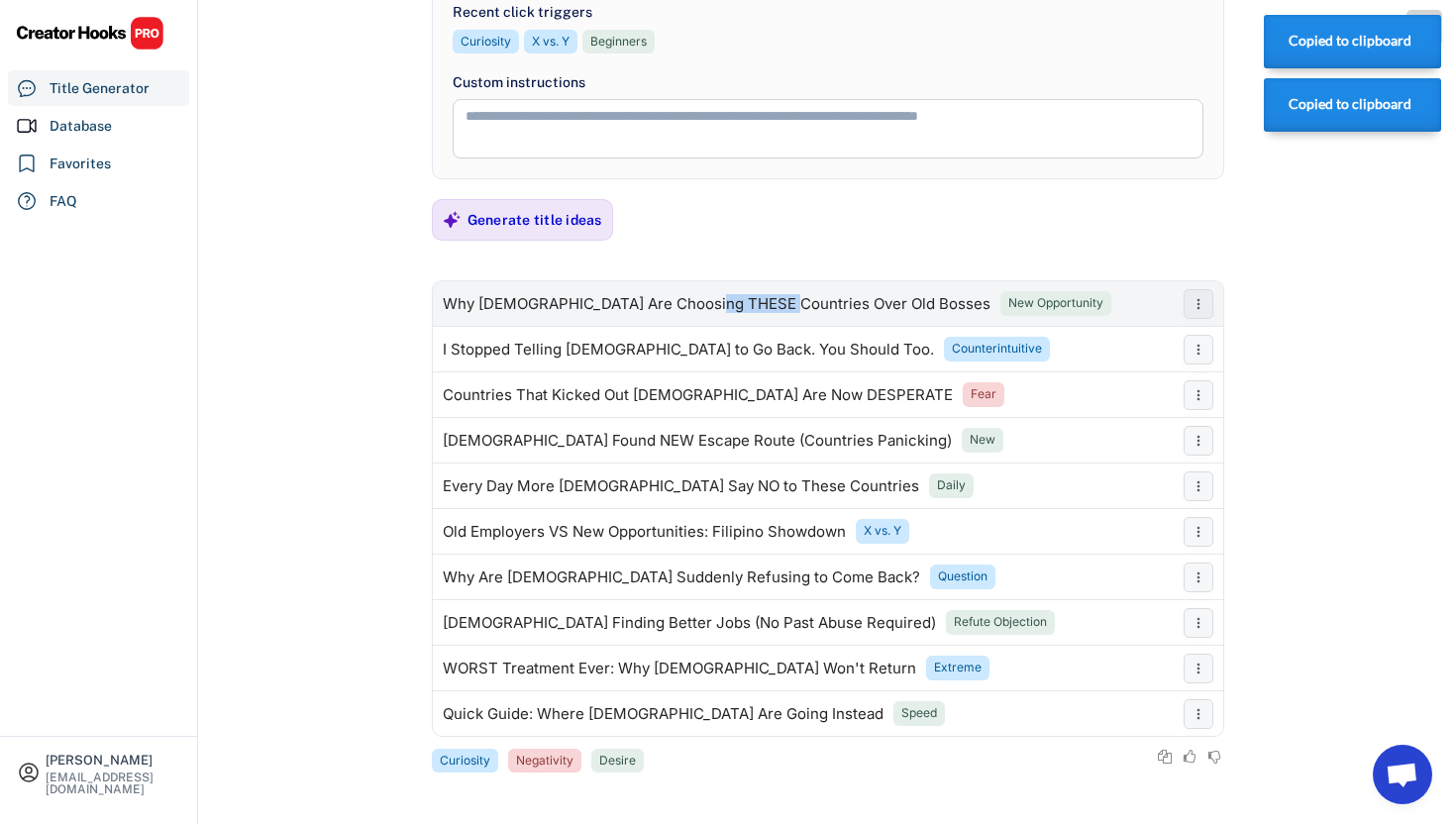 click on "Why [DEMOGRAPHIC_DATA] Are Choosing THESE Countries Over Old Bosses" at bounding box center [716, 304] 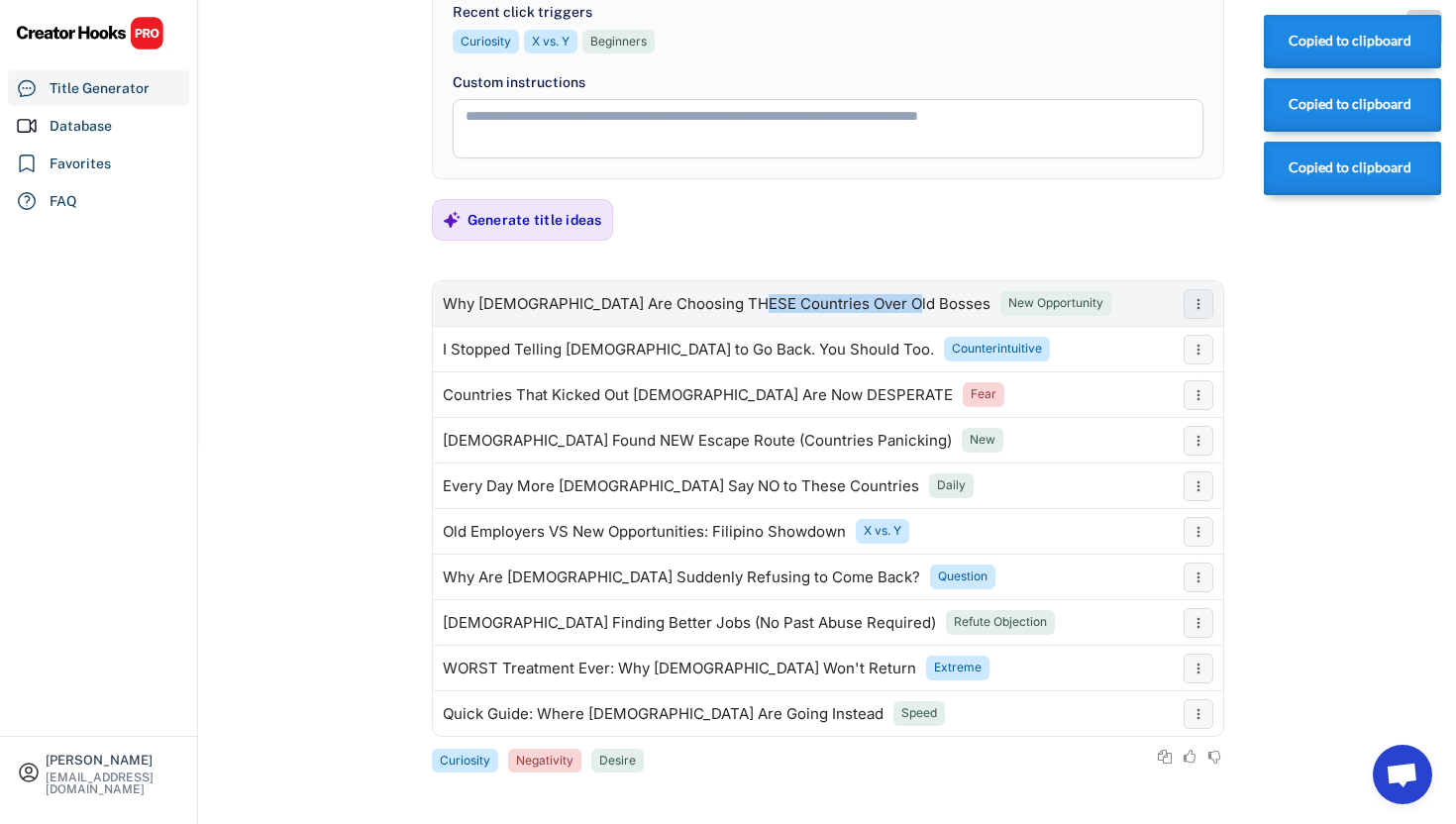 drag, startPoint x: 734, startPoint y: 301, endPoint x: 561, endPoint y: 306, distance: 173.07224 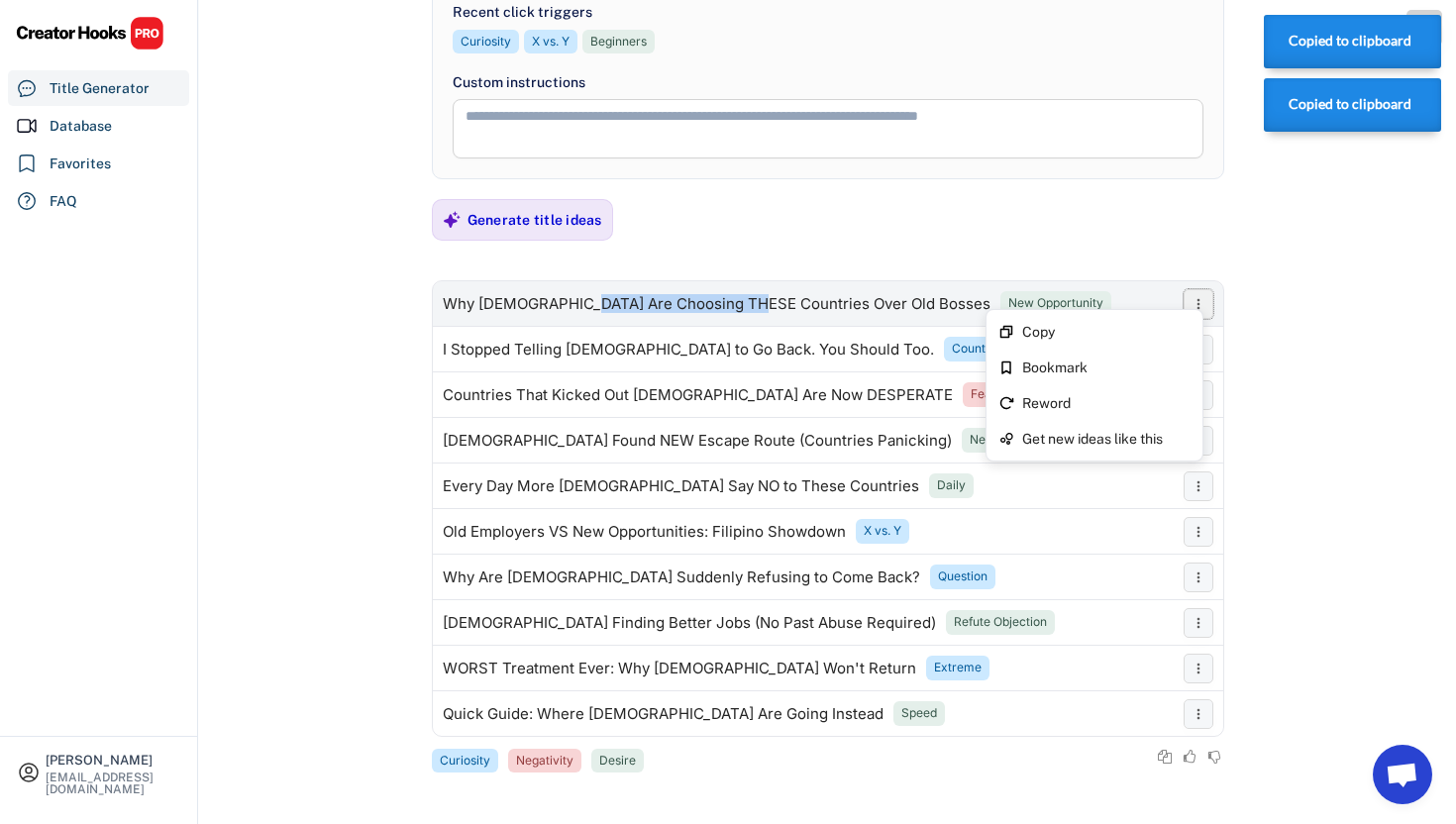 click 